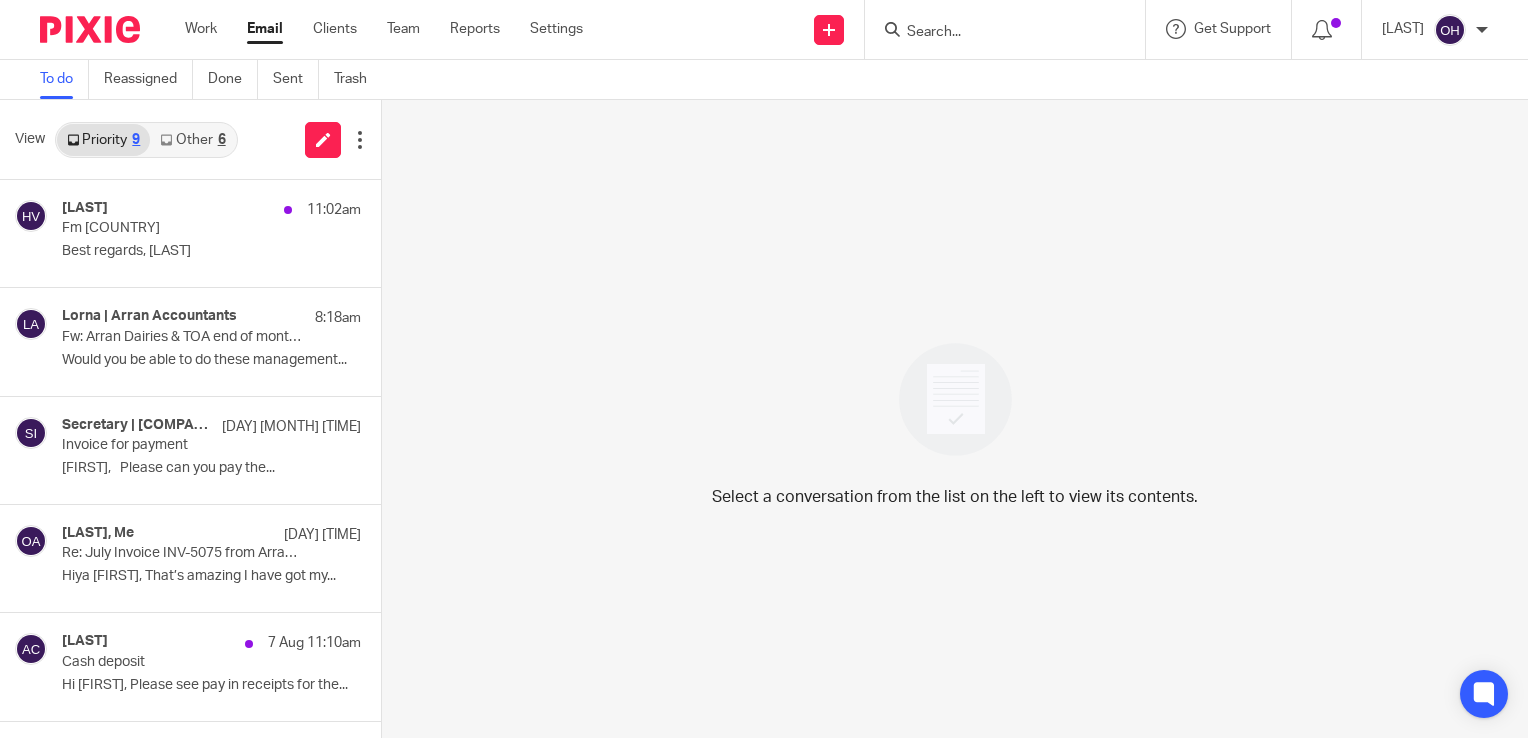 scroll, scrollTop: 0, scrollLeft: 0, axis: both 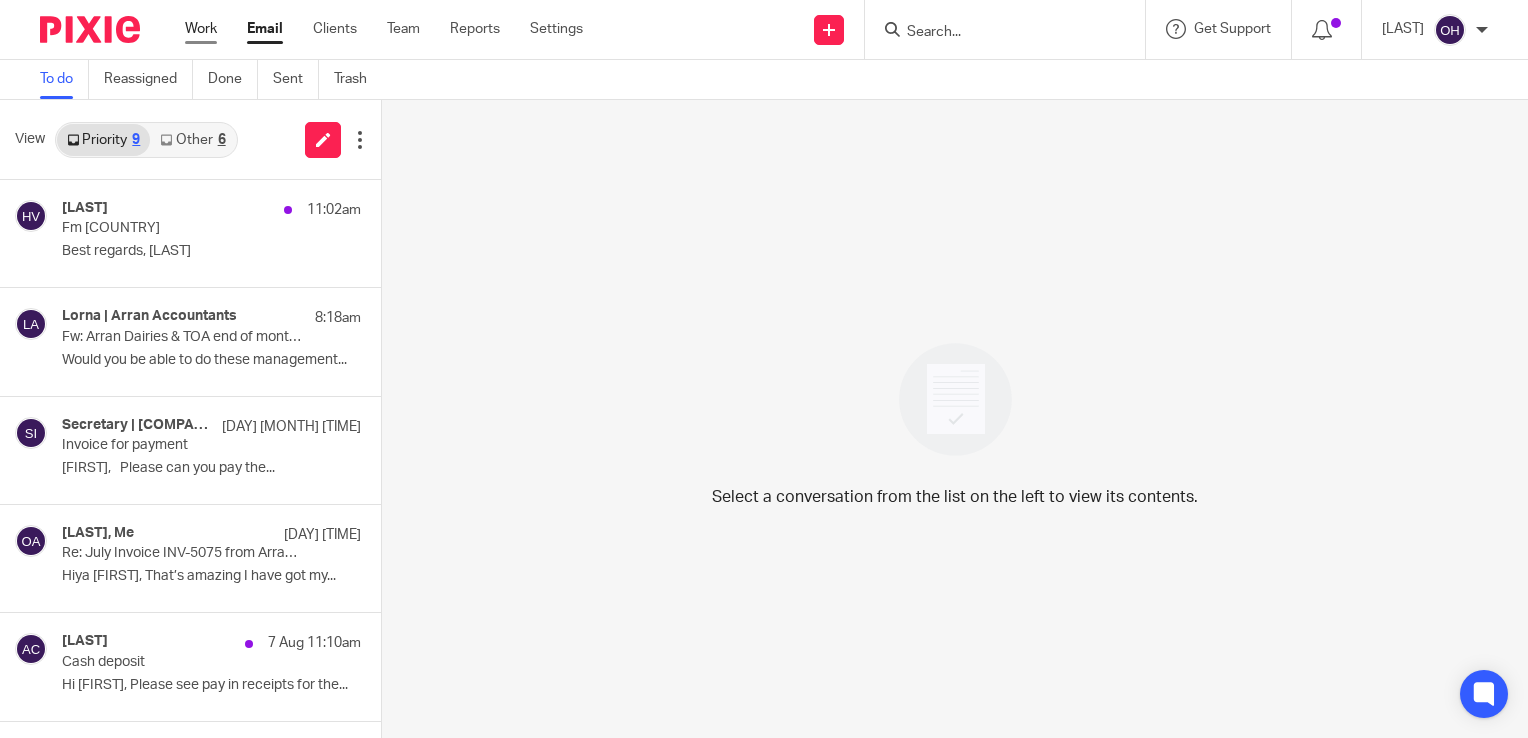 click on "Work" at bounding box center [201, 29] 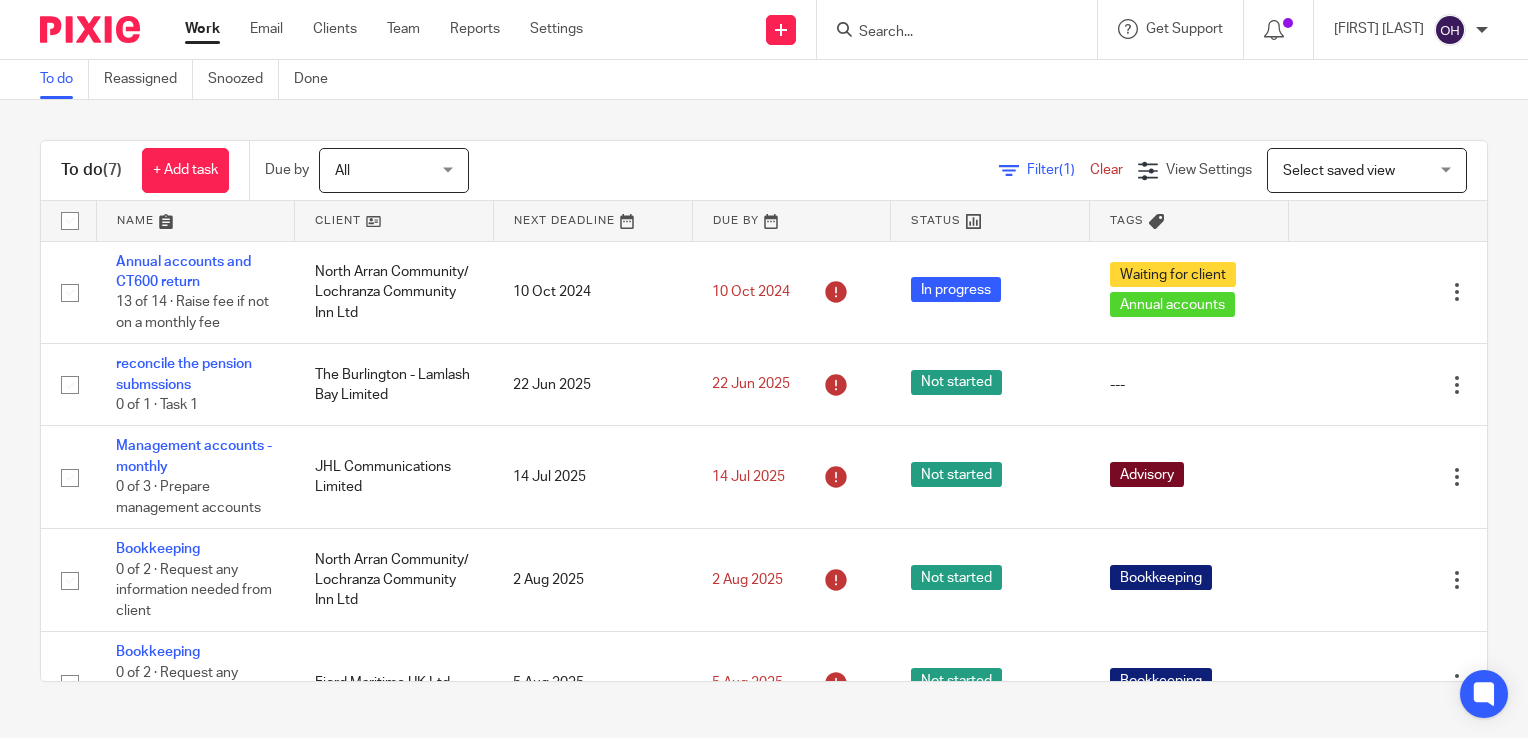 scroll, scrollTop: 0, scrollLeft: 0, axis: both 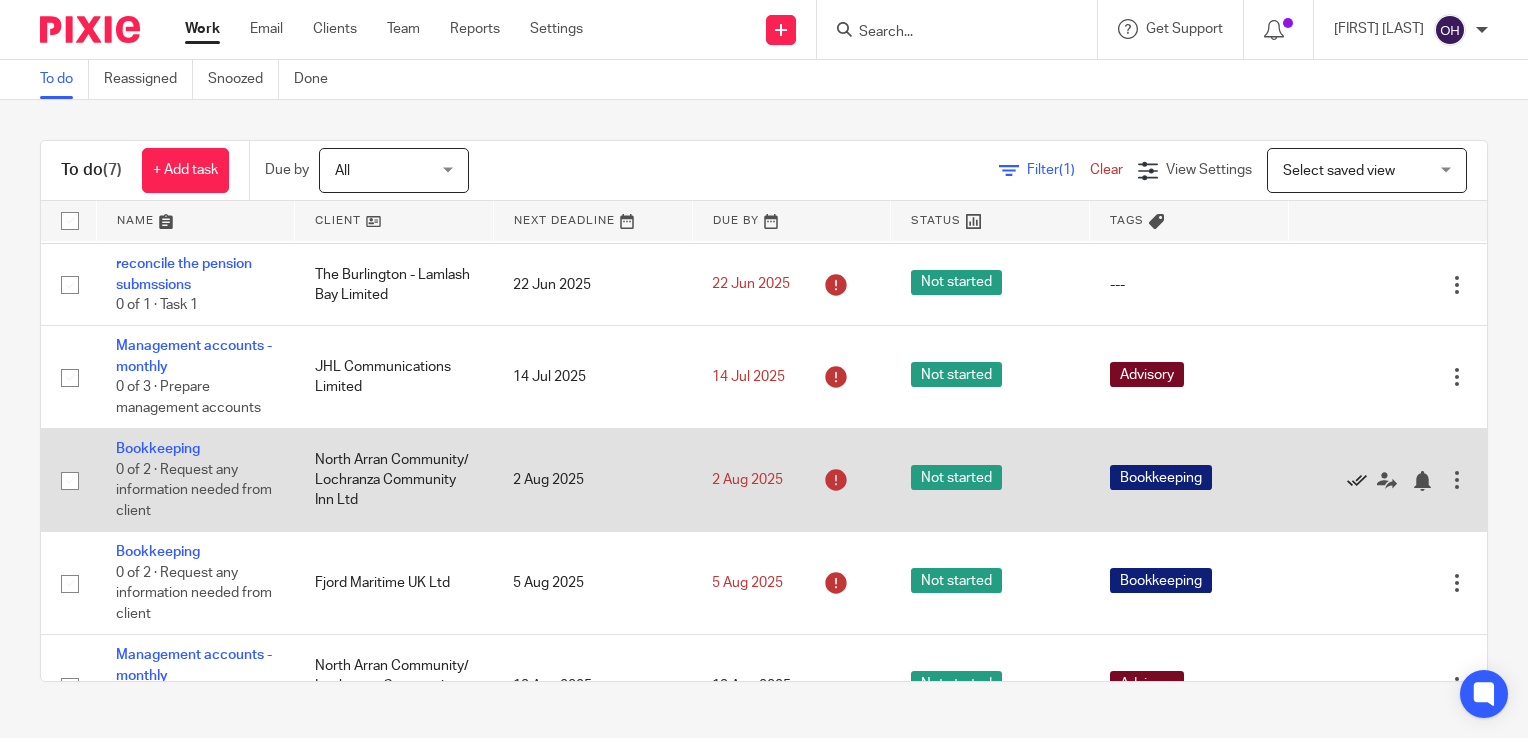 click at bounding box center (1357, 481) 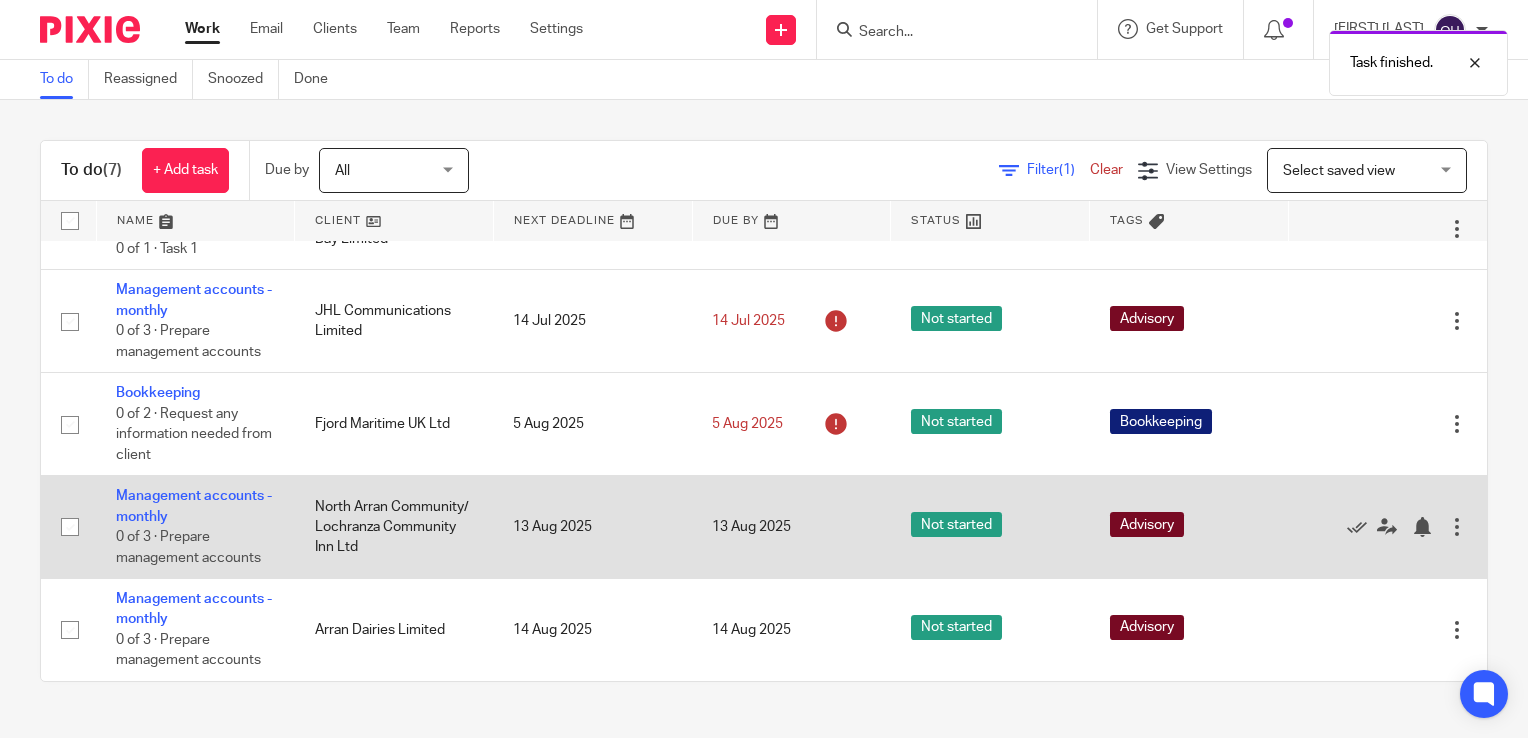 scroll, scrollTop: 160, scrollLeft: 0, axis: vertical 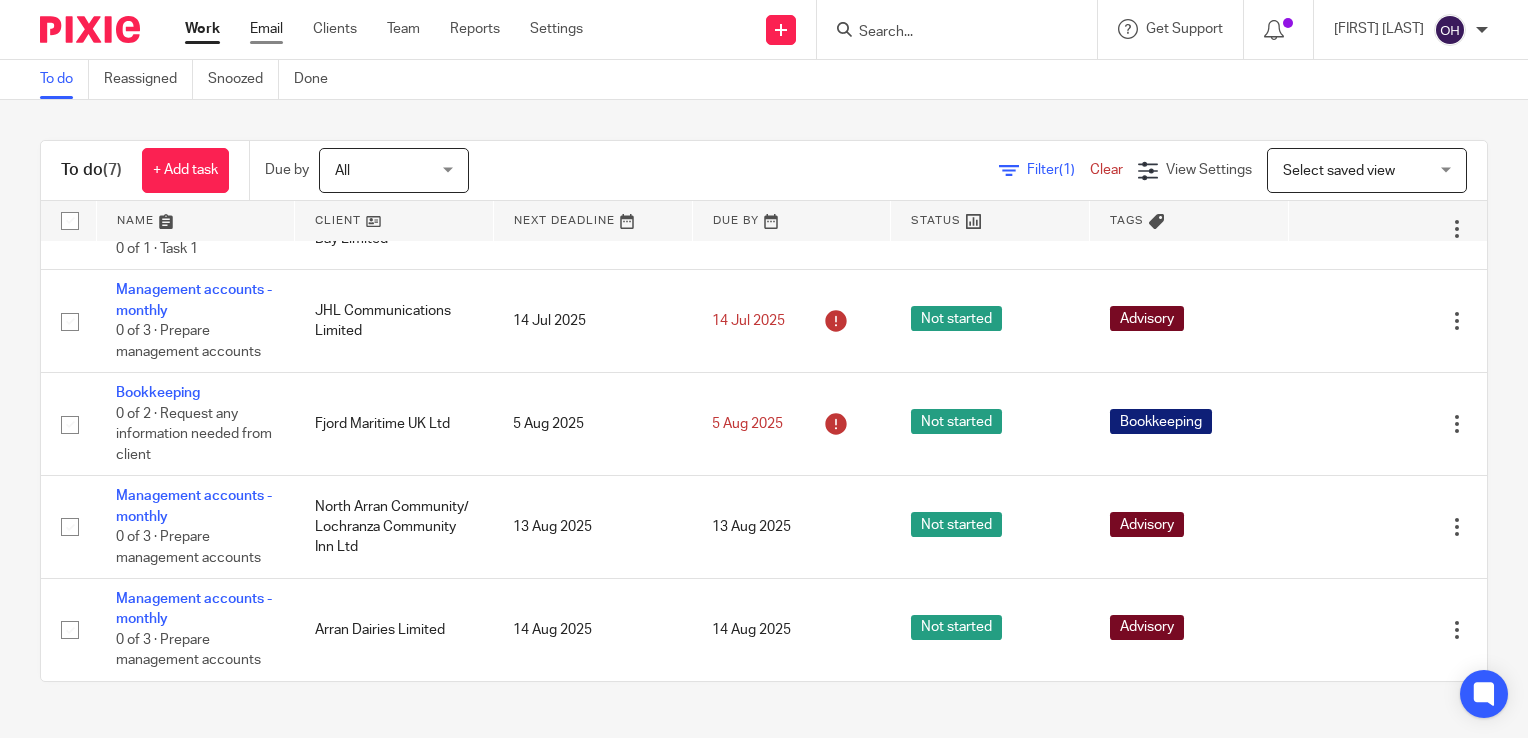 click on "Email" at bounding box center (266, 29) 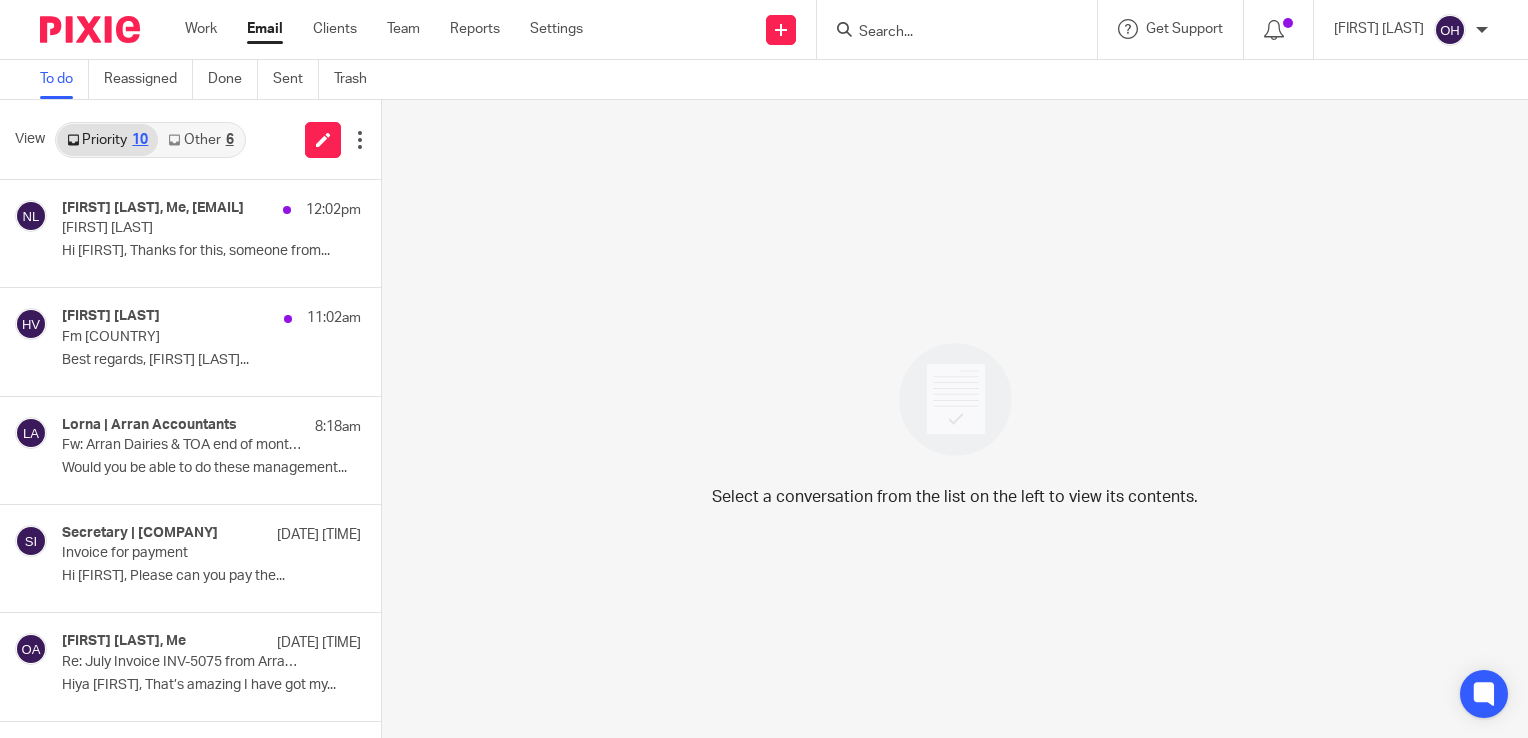 scroll, scrollTop: 0, scrollLeft: 0, axis: both 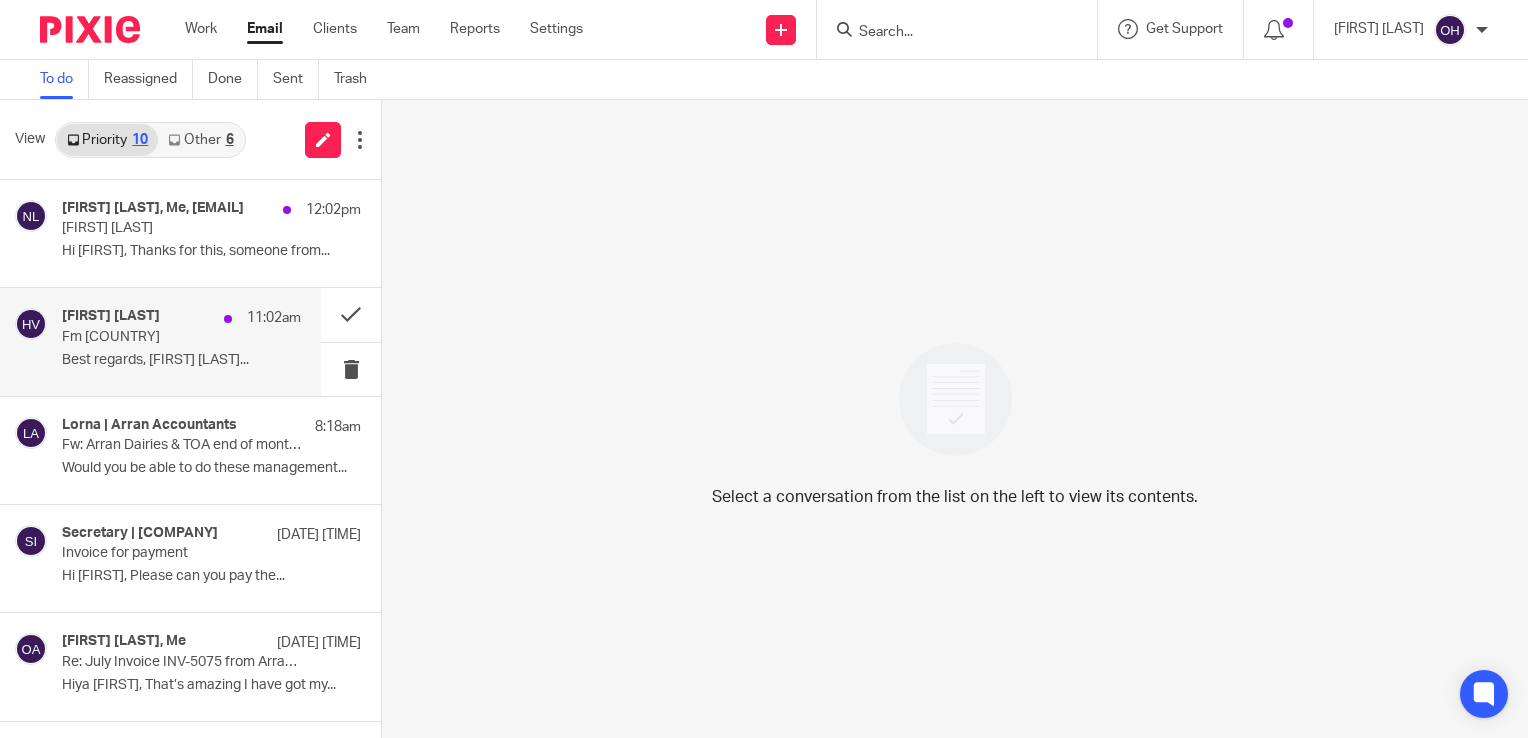 drag, startPoint x: 141, startPoint y: 335, endPoint x: 270, endPoint y: 319, distance: 129.98846 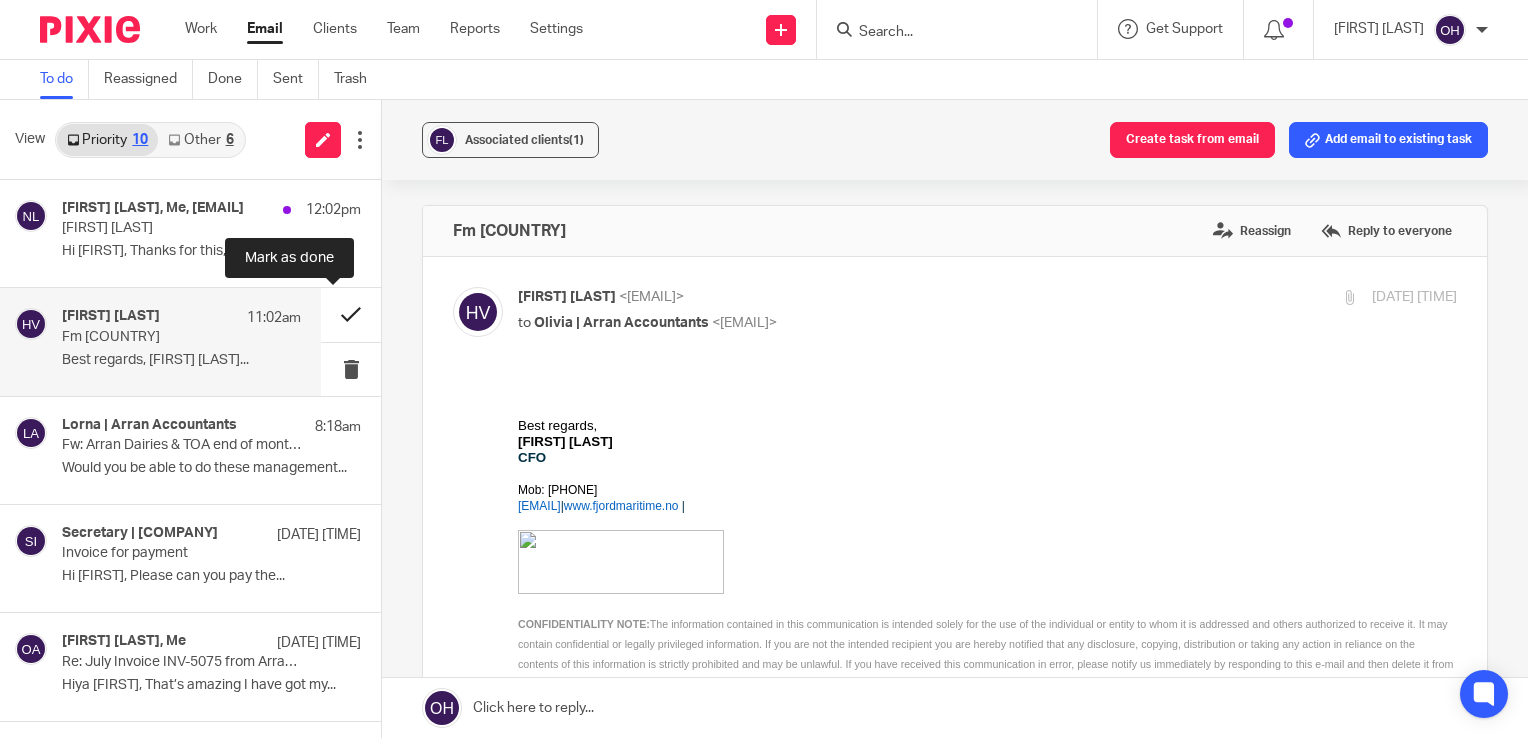 scroll, scrollTop: 0, scrollLeft: 0, axis: both 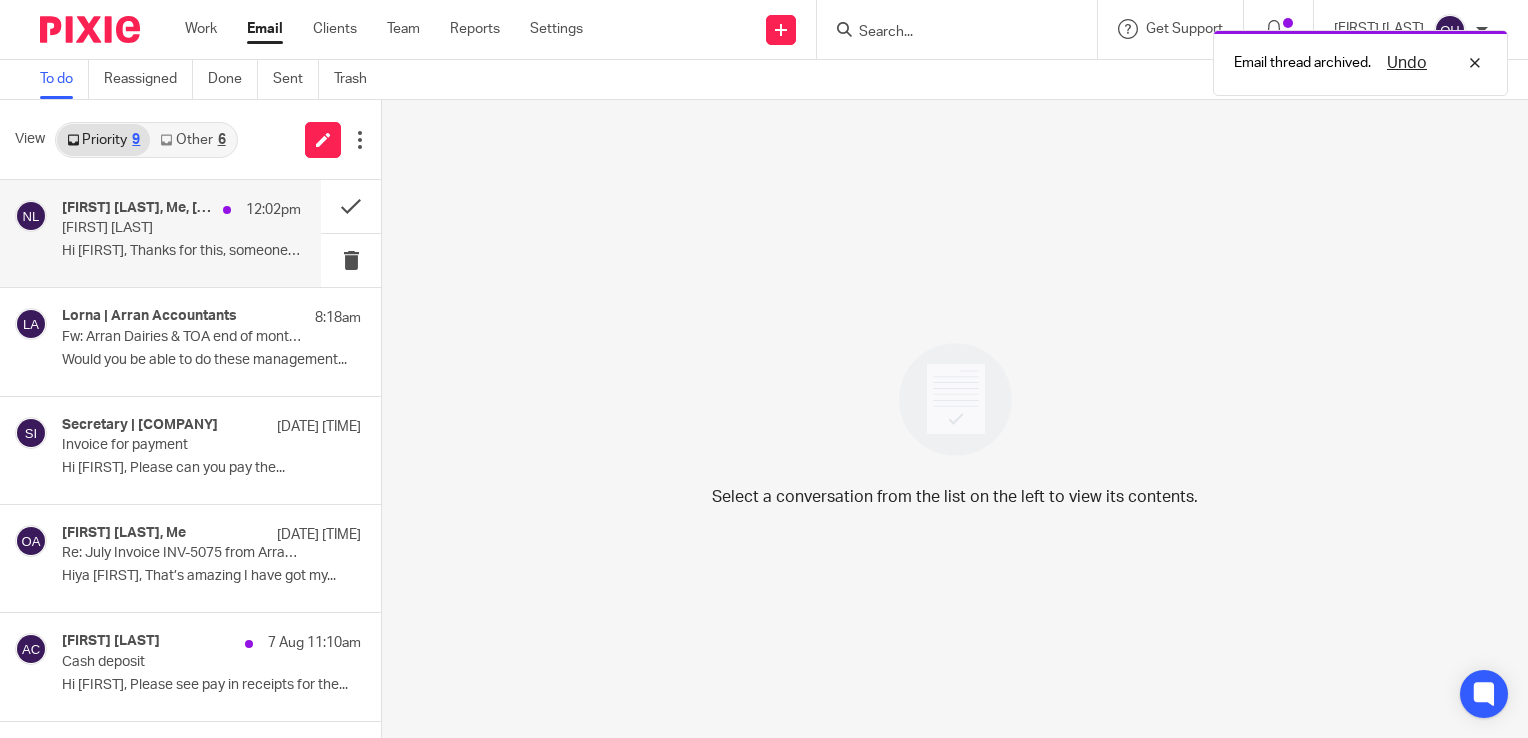 click on "Dan Richardson, Me, duncan.mcraig@btinternet.com
12:02pm   Robin Finlayson   Hi Olivia,     Thanks for this, someone from..." at bounding box center [181, 233] 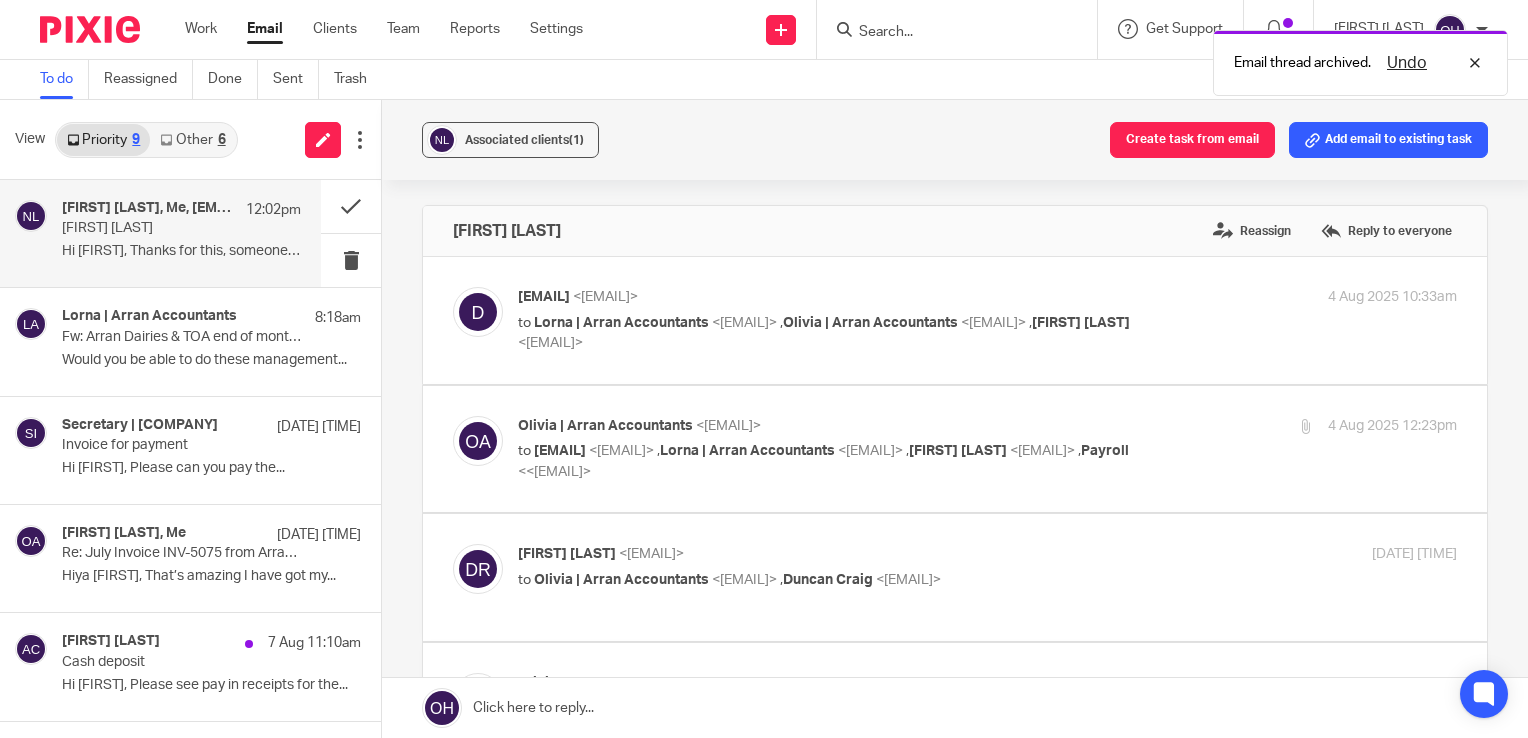 scroll, scrollTop: 0, scrollLeft: 0, axis: both 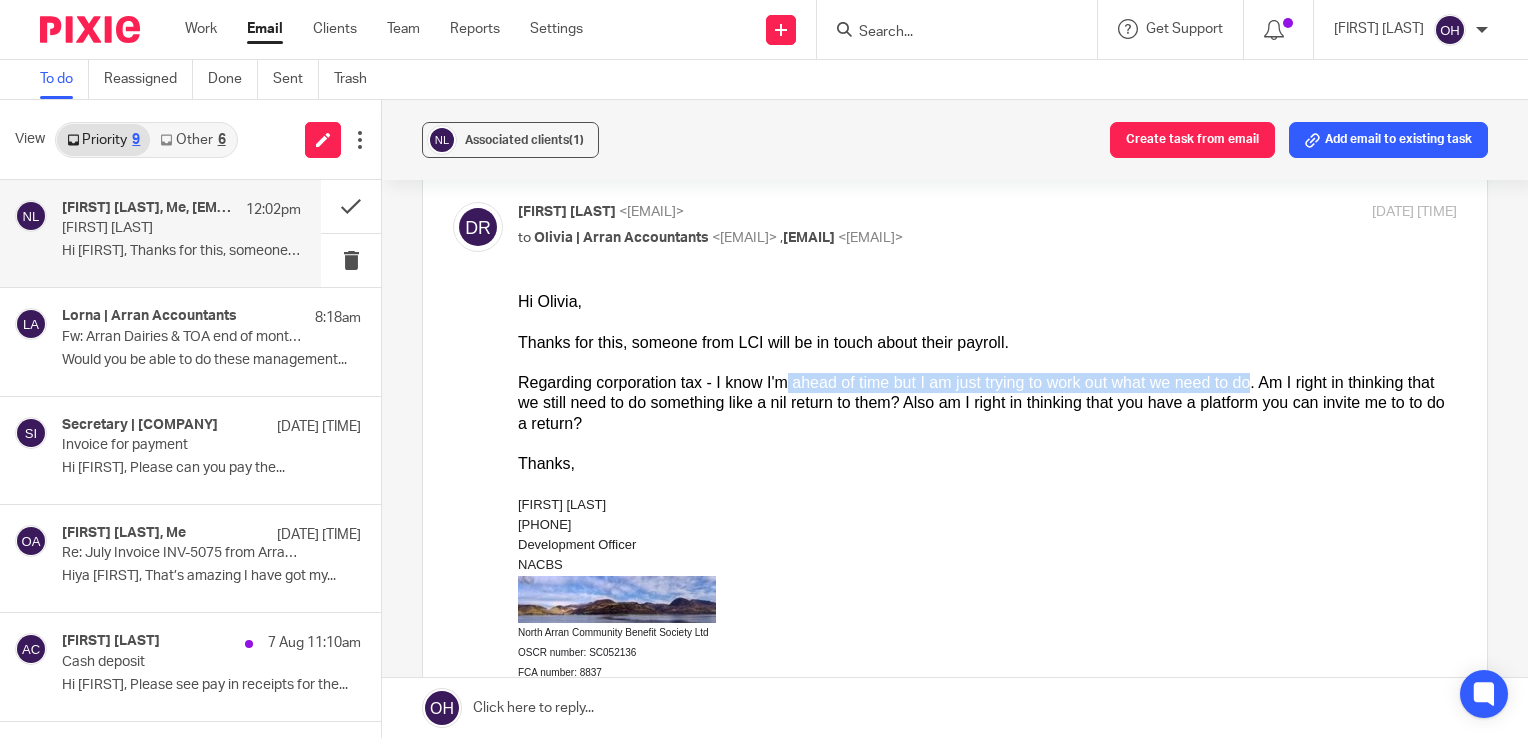 drag, startPoint x: 765, startPoint y: 378, endPoint x: 1196, endPoint y: 381, distance: 431.01044 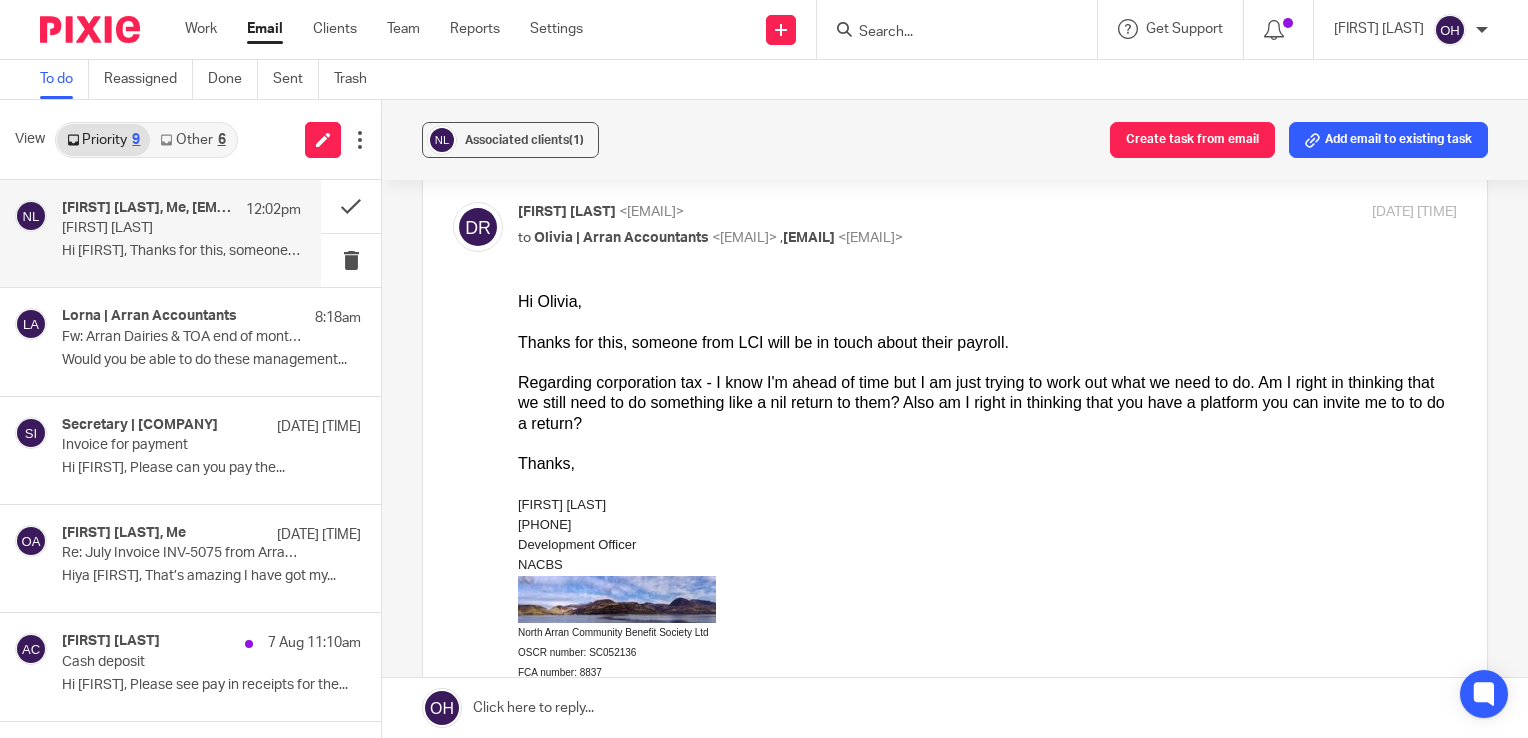 drag, startPoint x: 1196, startPoint y: 381, endPoint x: 1161, endPoint y: 367, distance: 37.696156 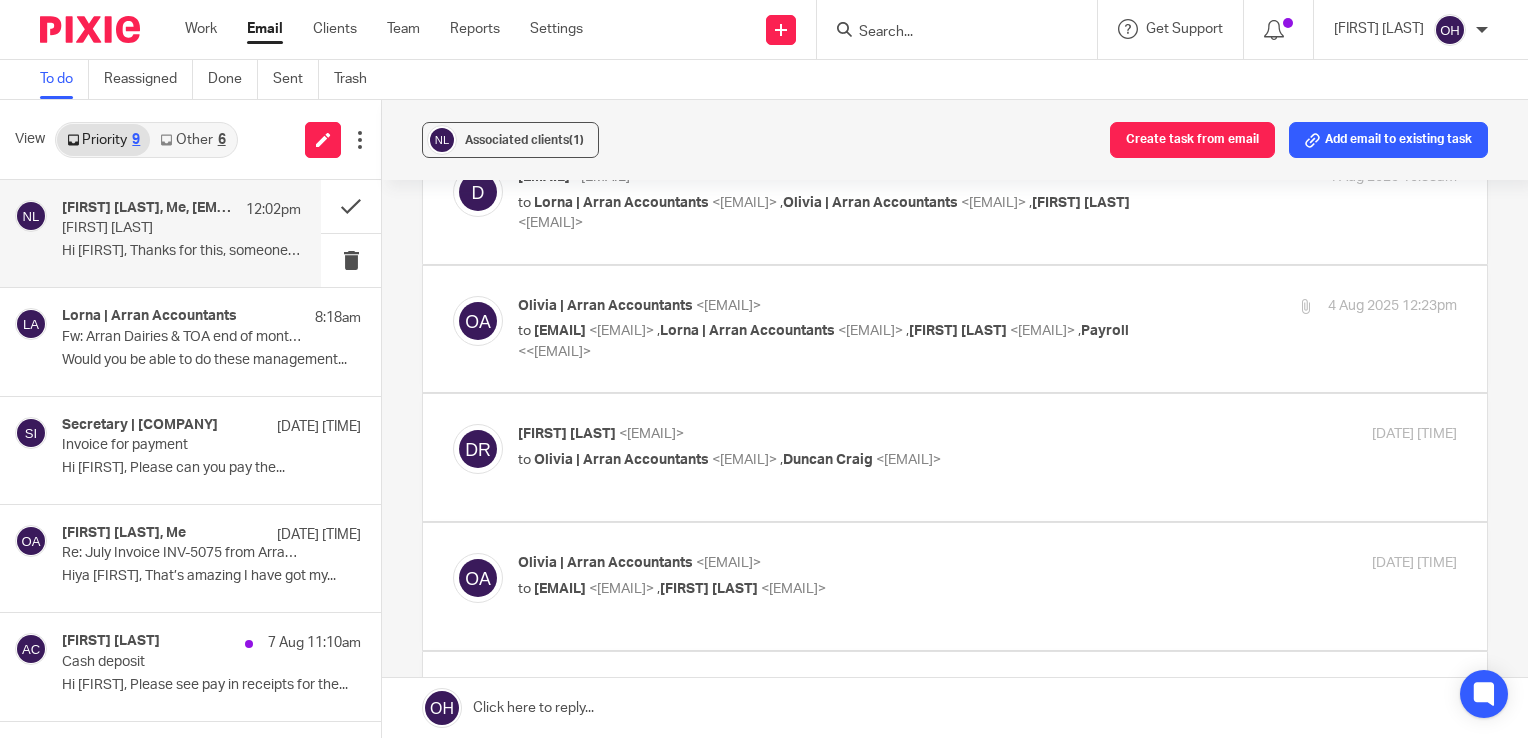 scroll, scrollTop: 0, scrollLeft: 0, axis: both 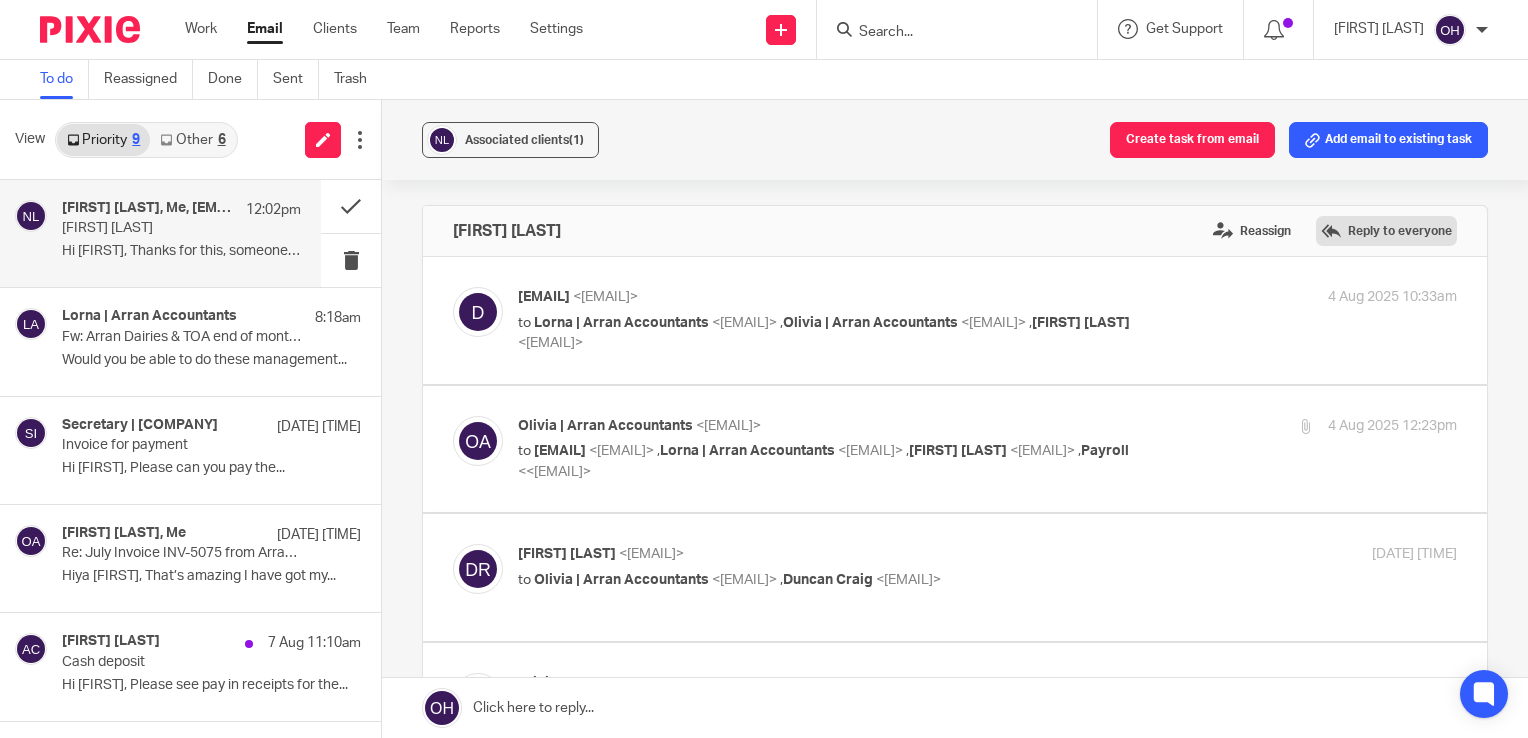click on "Reply to everyone" at bounding box center (1386, 231) 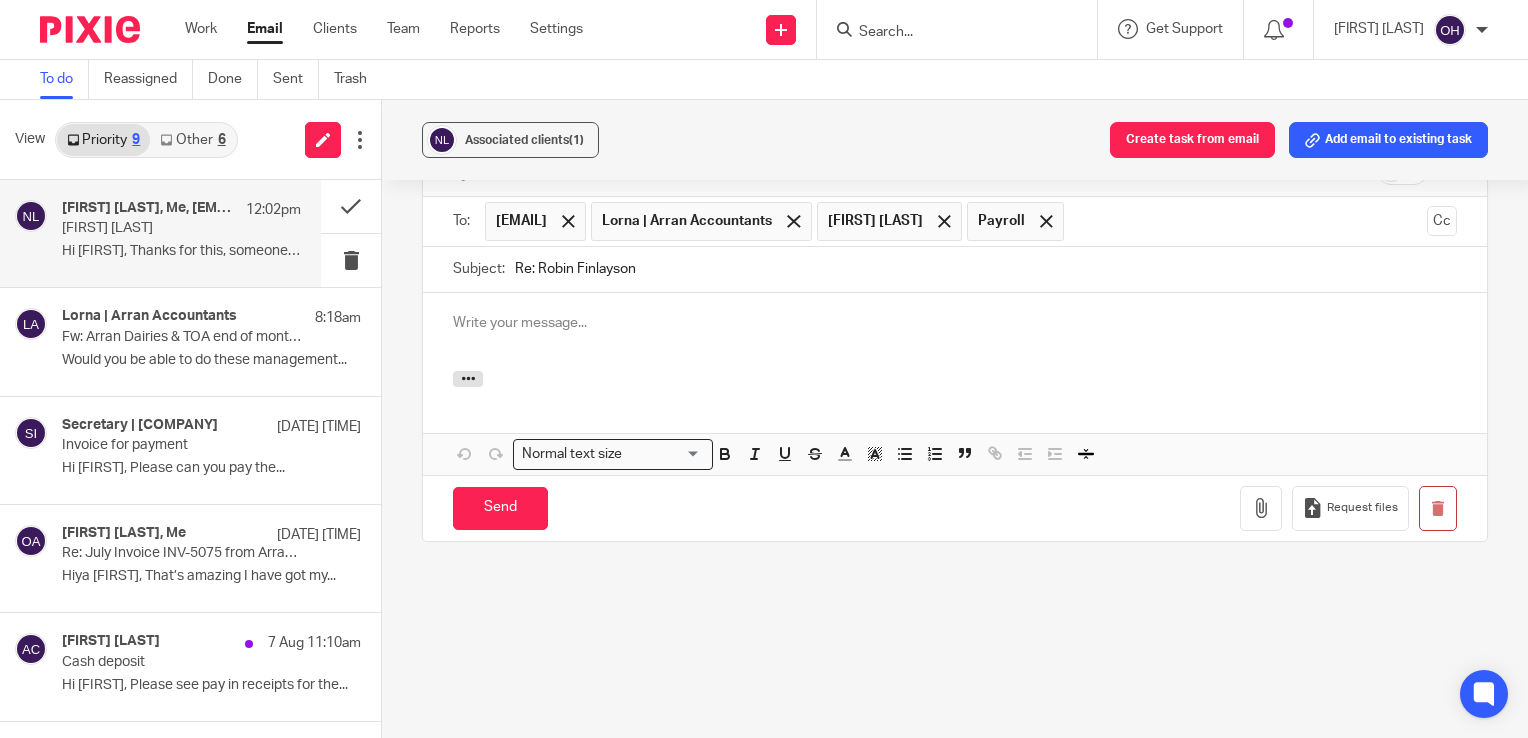 scroll, scrollTop: 0, scrollLeft: 0, axis: both 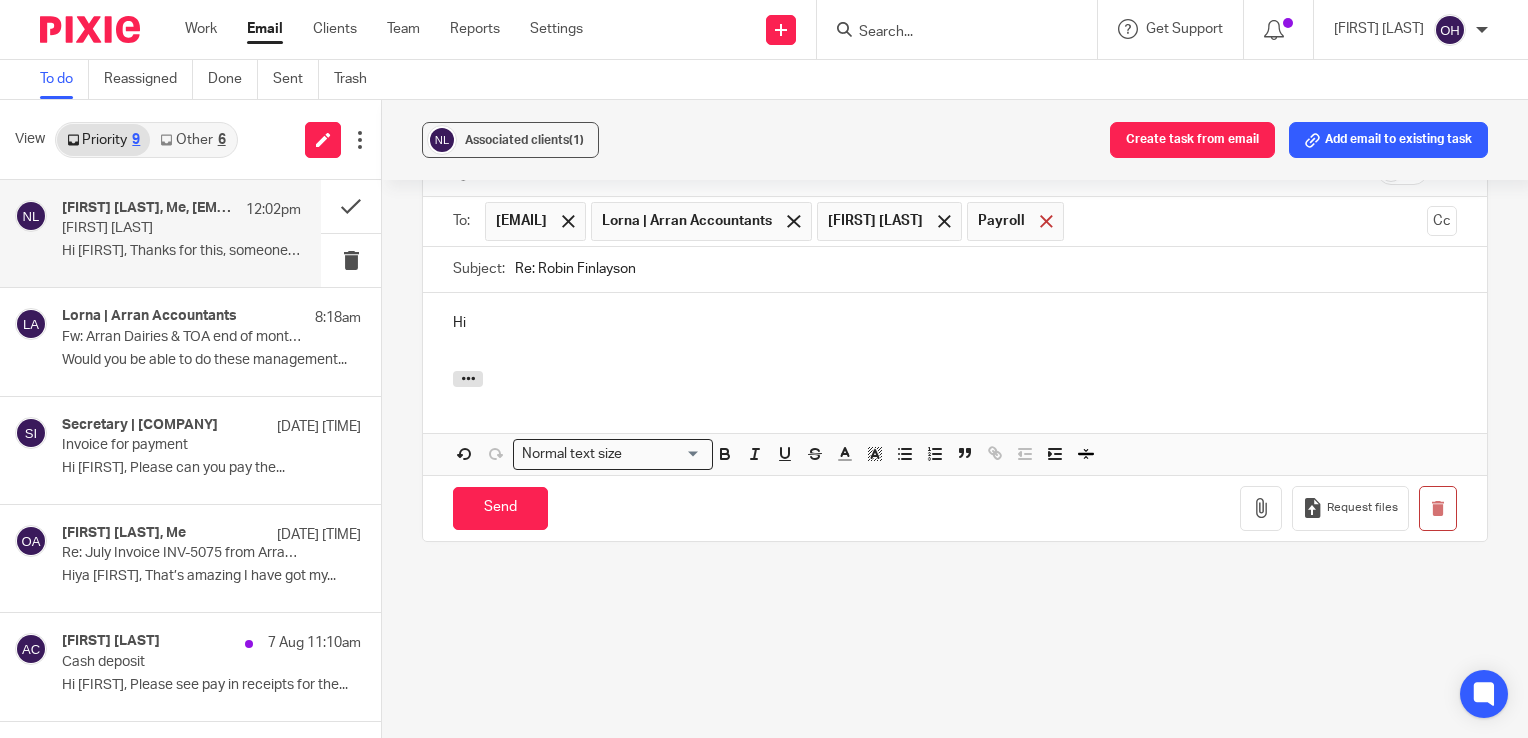 click at bounding box center [1046, 221] 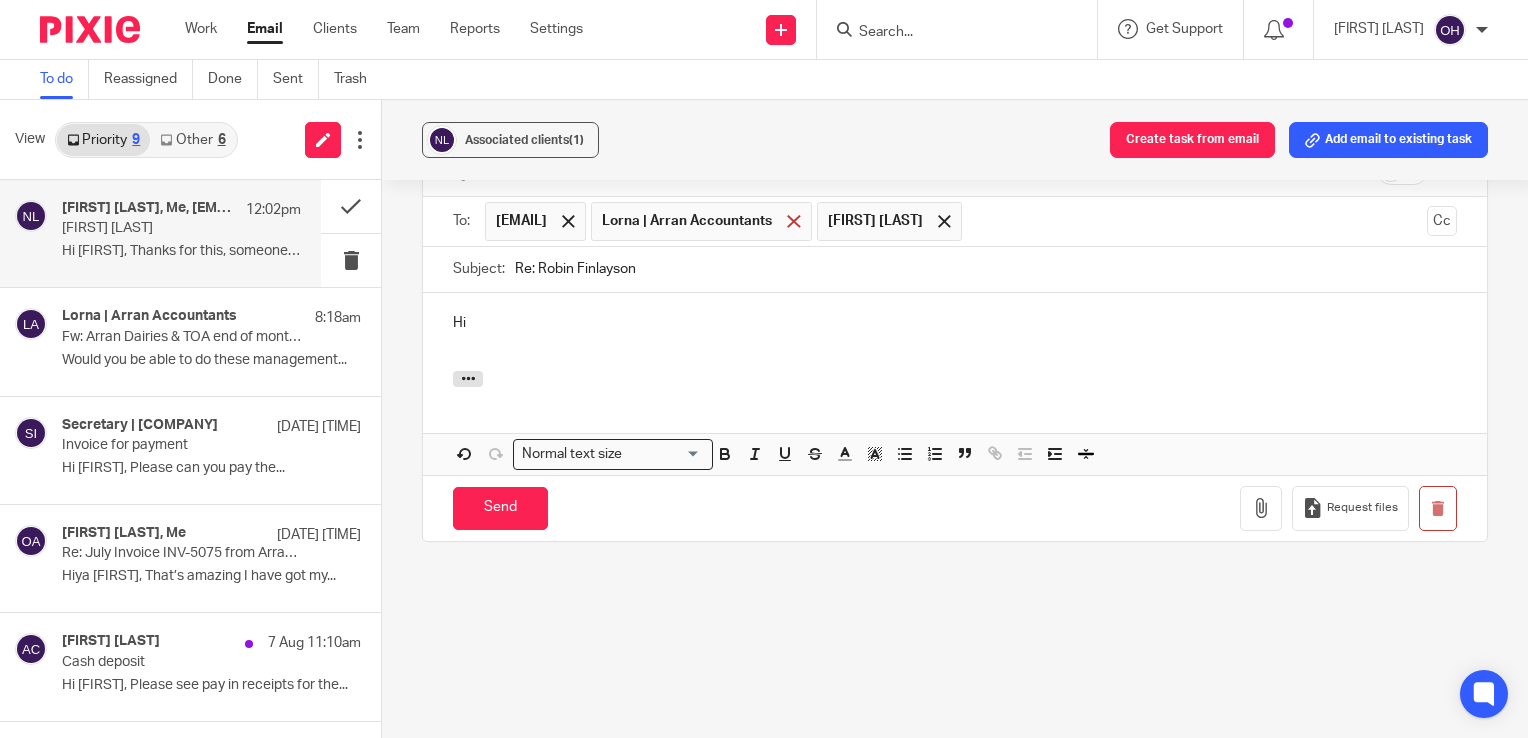 click at bounding box center [793, 221] 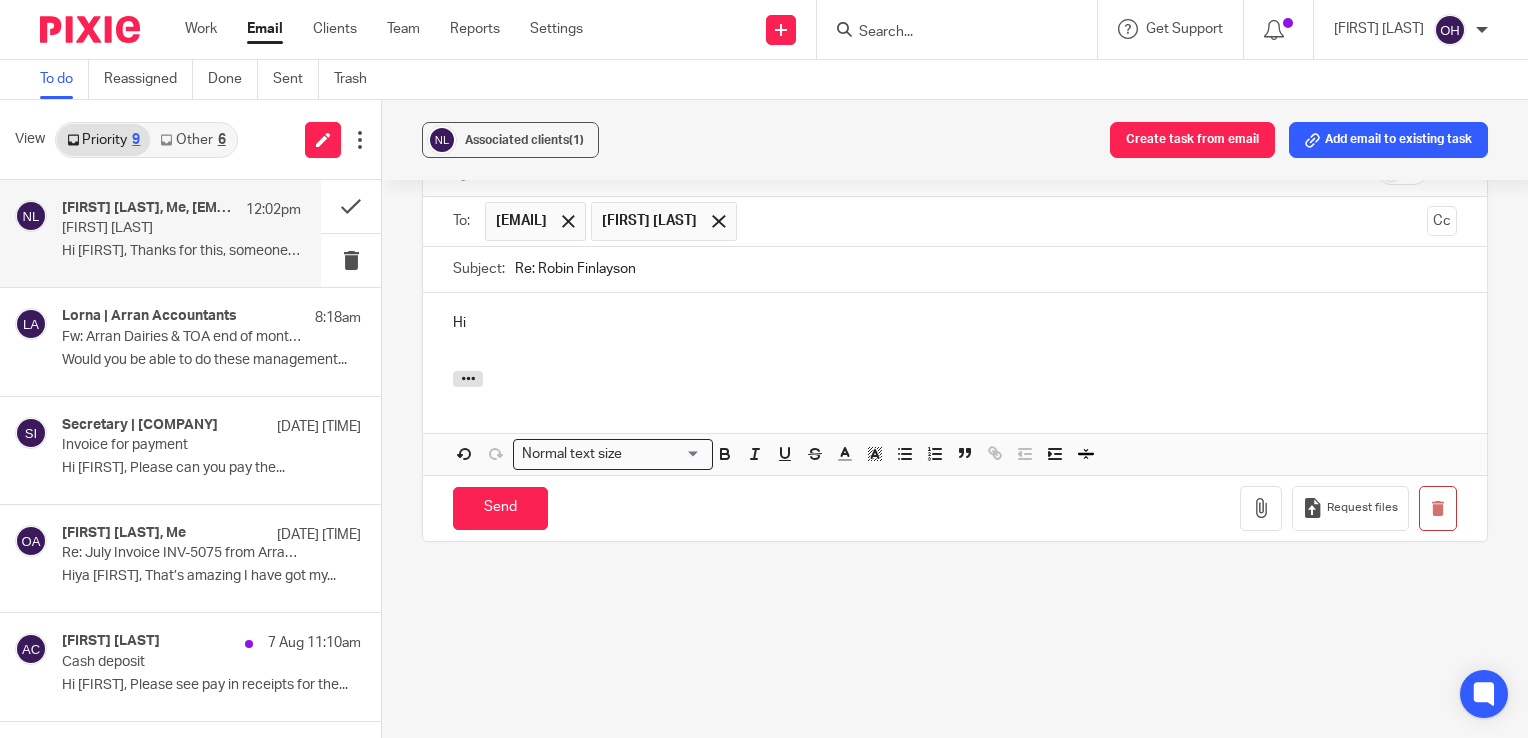 click on "Hi" at bounding box center (955, 323) 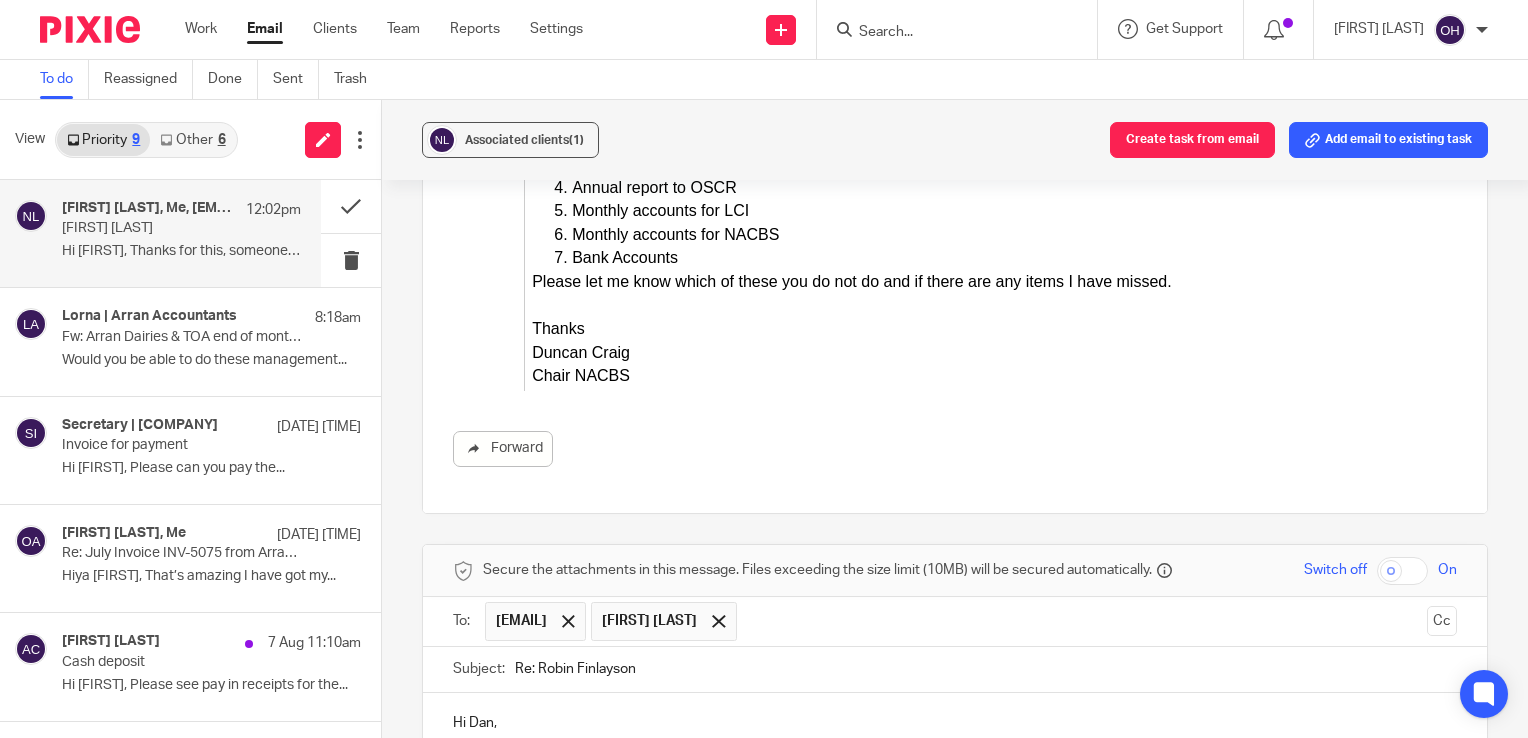 scroll, scrollTop: 4101, scrollLeft: 0, axis: vertical 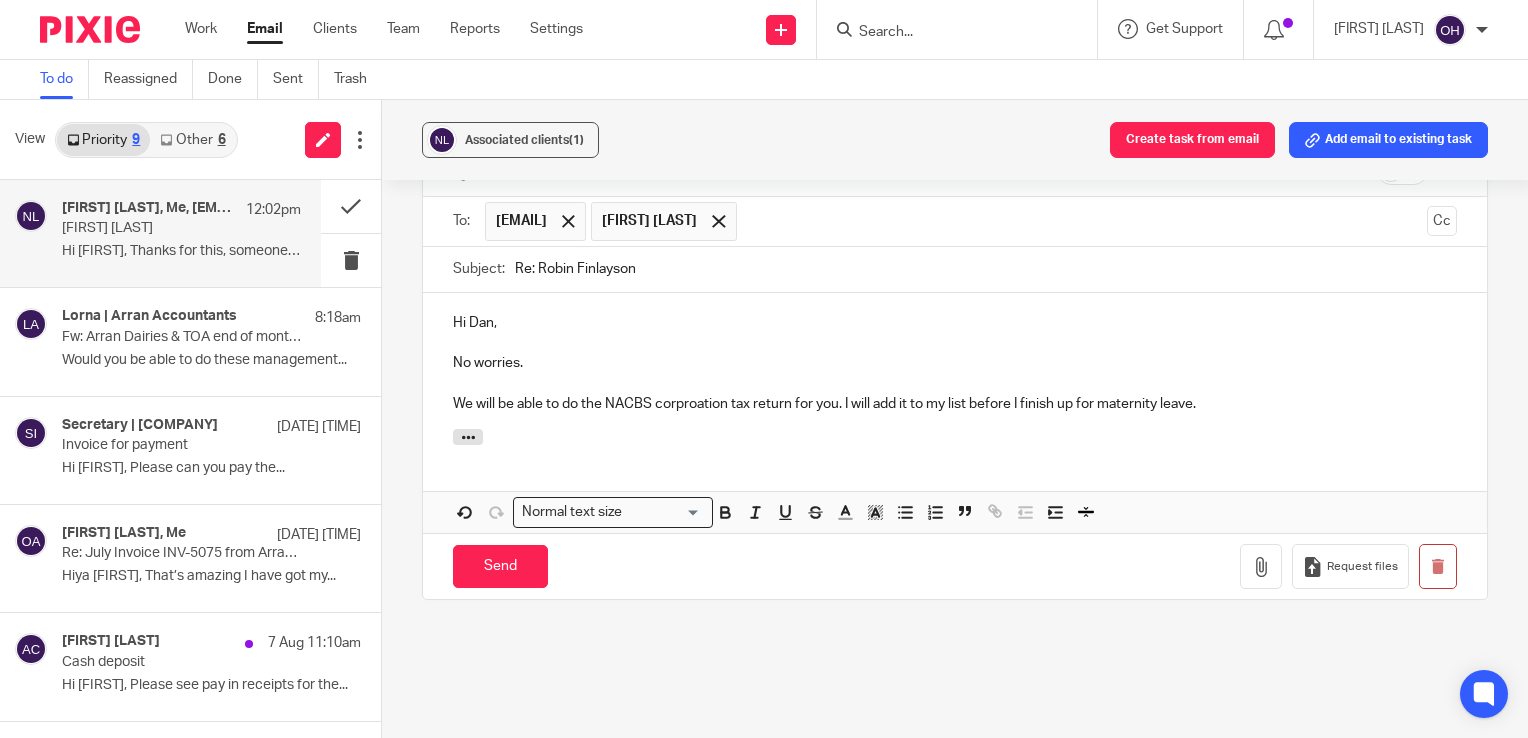 click on "We will be able to do the NACBS corproation tax return for you. I will add it to my list before I finish up for maternity leave." at bounding box center (955, 404) 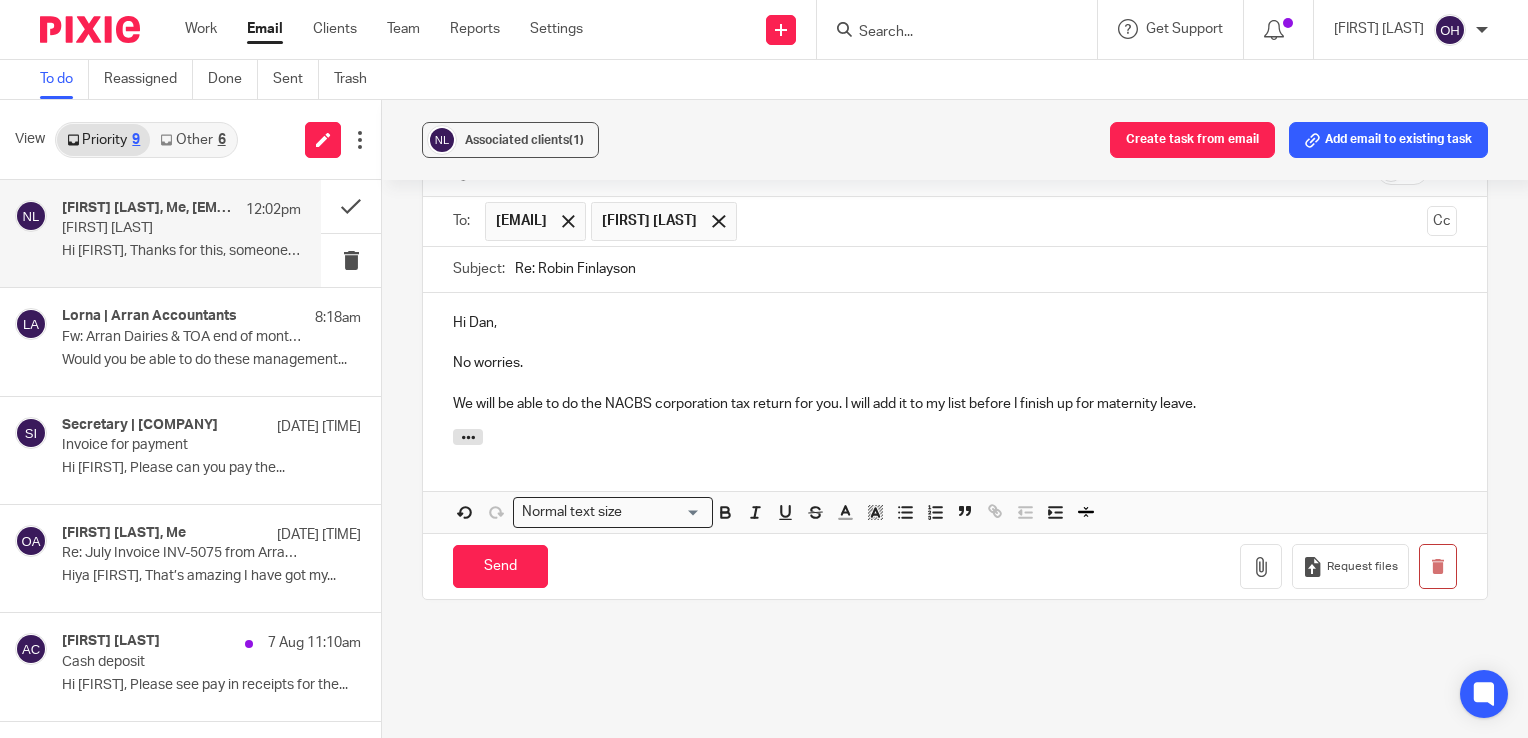 click on "We will be able to do the NACBS corporation tax return for you. I will add it to my list before I finish up for maternity leave." at bounding box center [955, 404] 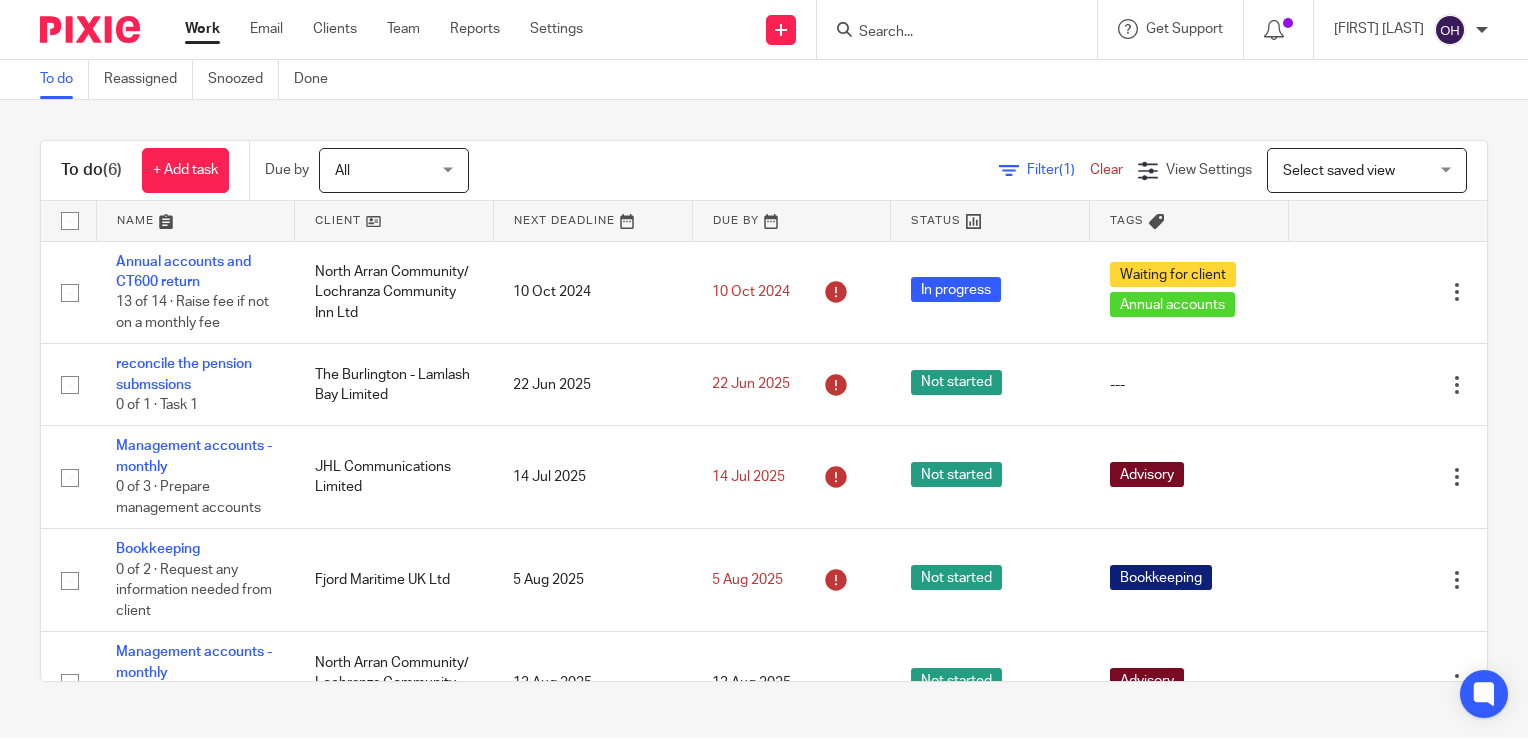 scroll, scrollTop: 0, scrollLeft: 0, axis: both 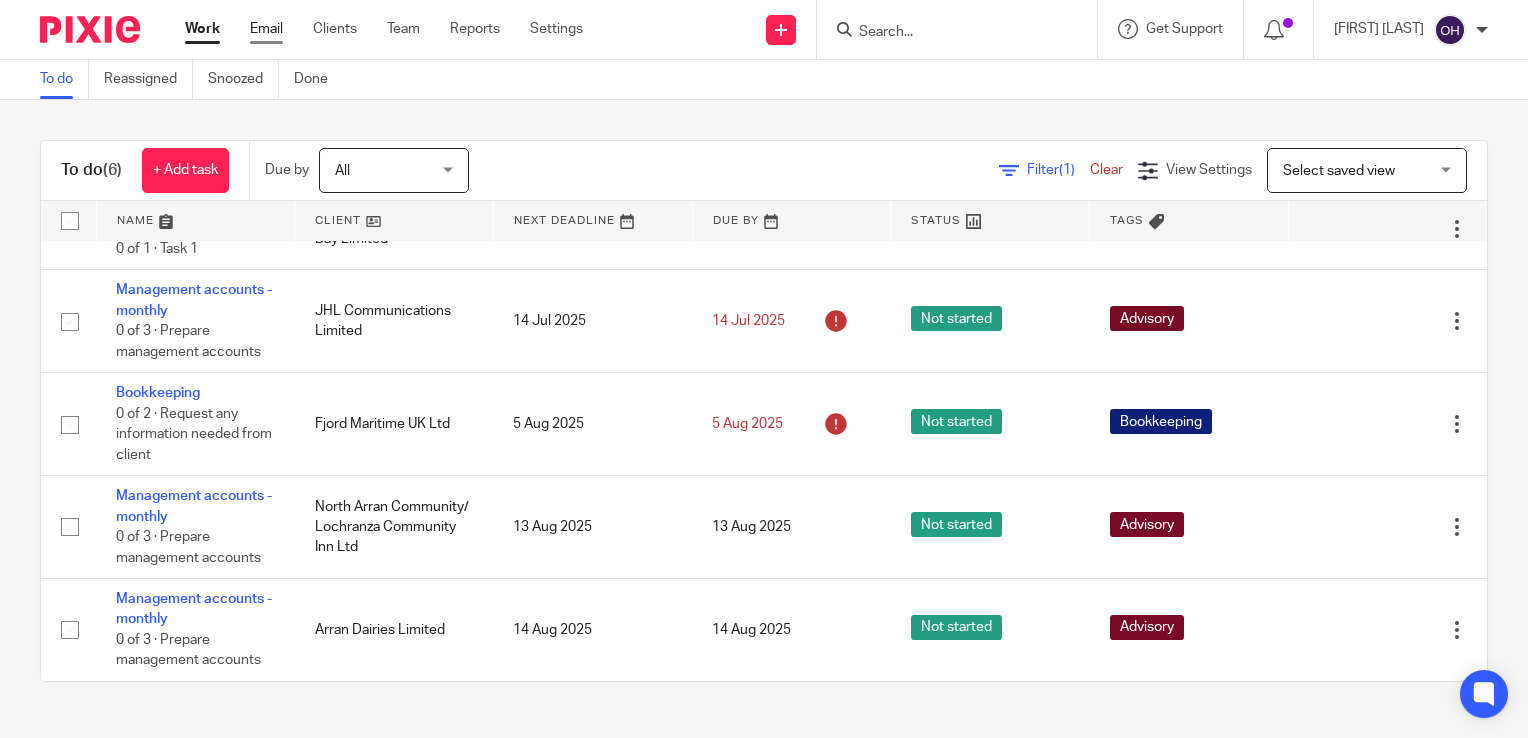 click on "Email" at bounding box center [266, 29] 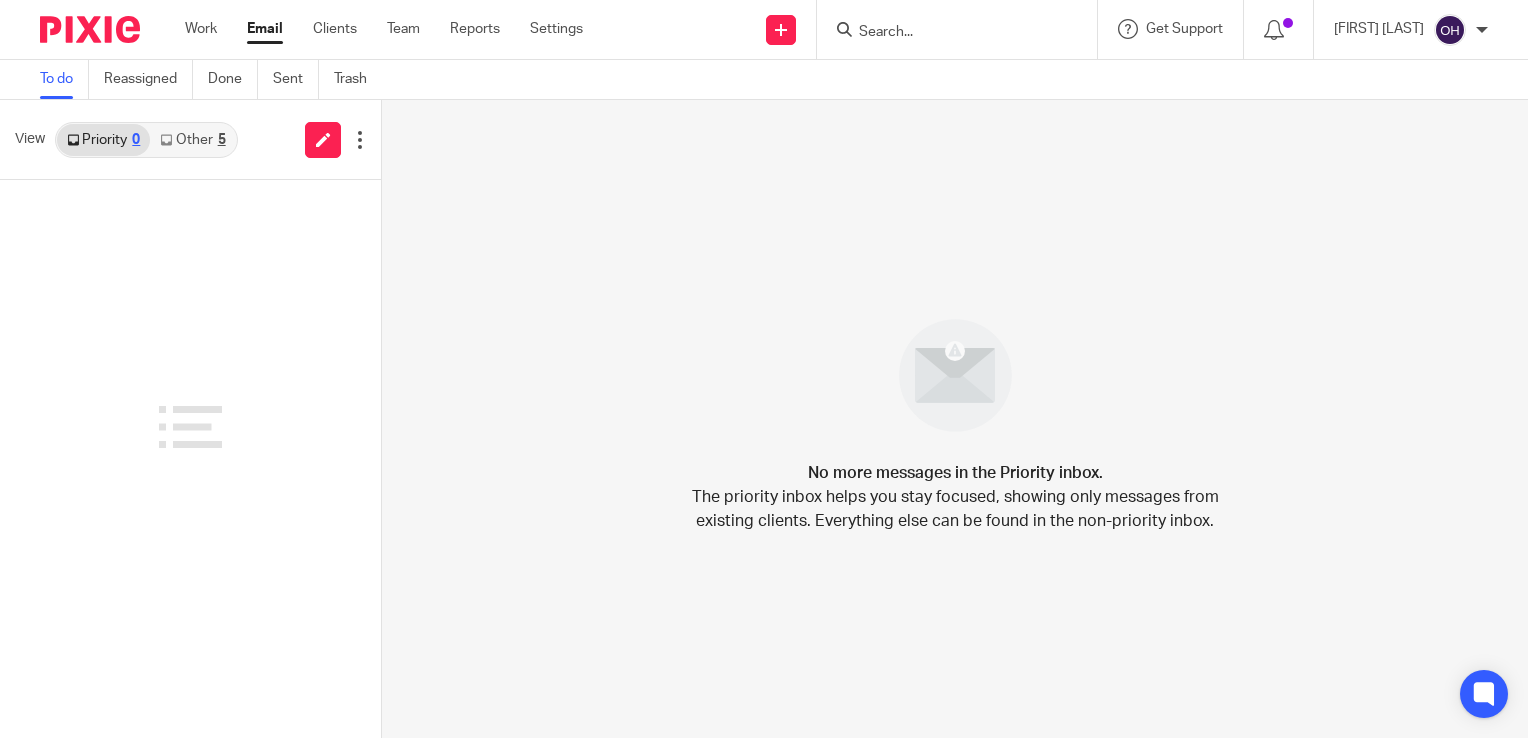scroll, scrollTop: 0, scrollLeft: 0, axis: both 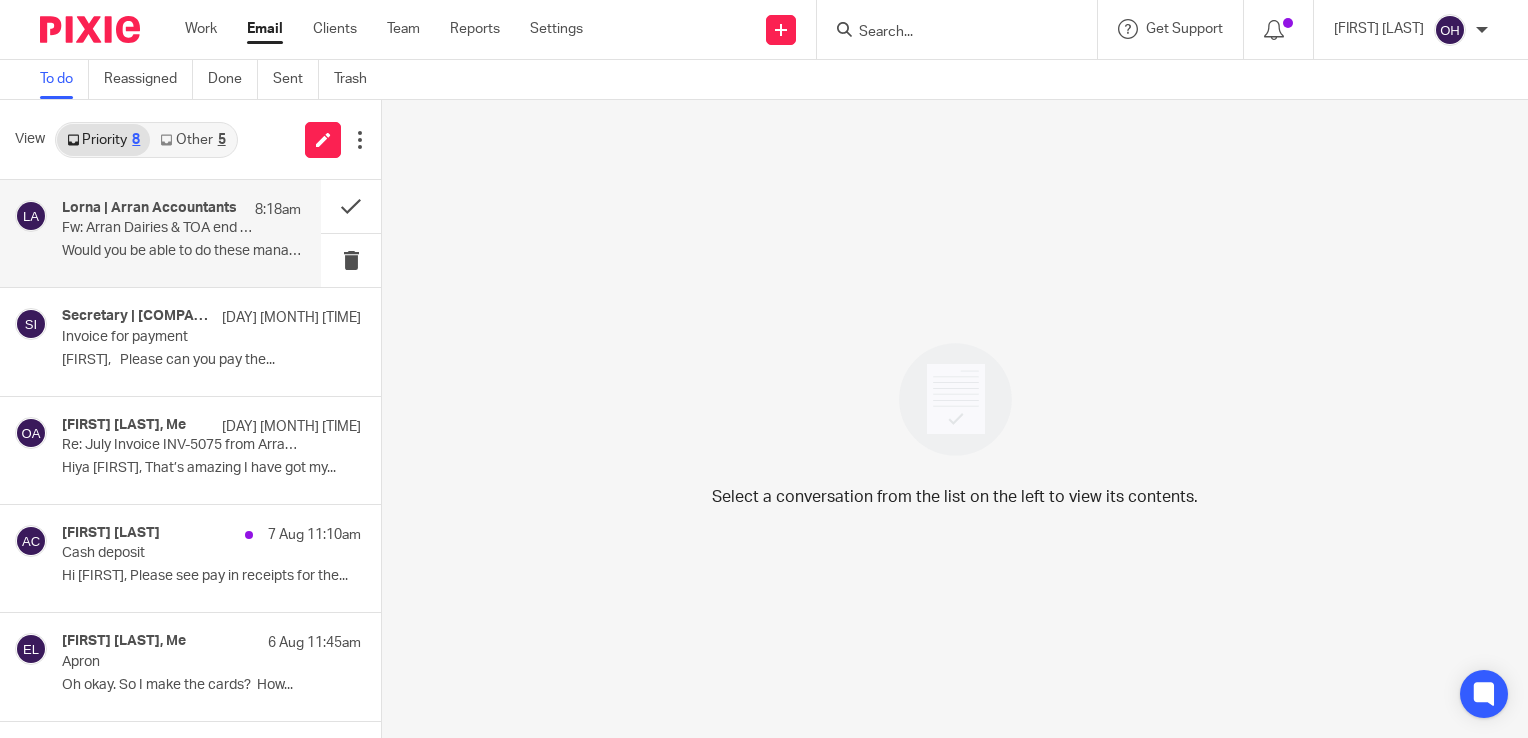 click on "Would you be able to do these management..." at bounding box center (181, 251) 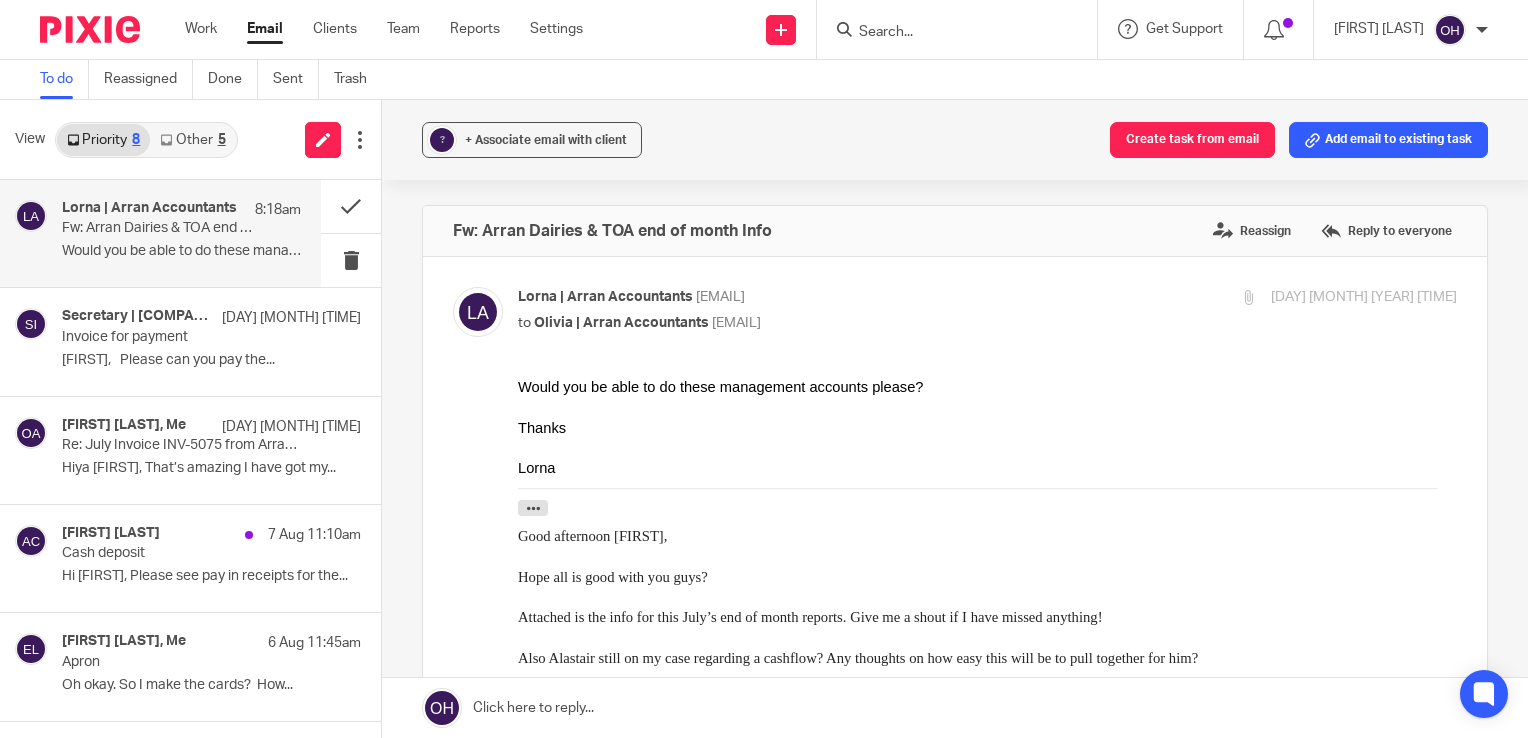 scroll, scrollTop: 0, scrollLeft: 0, axis: both 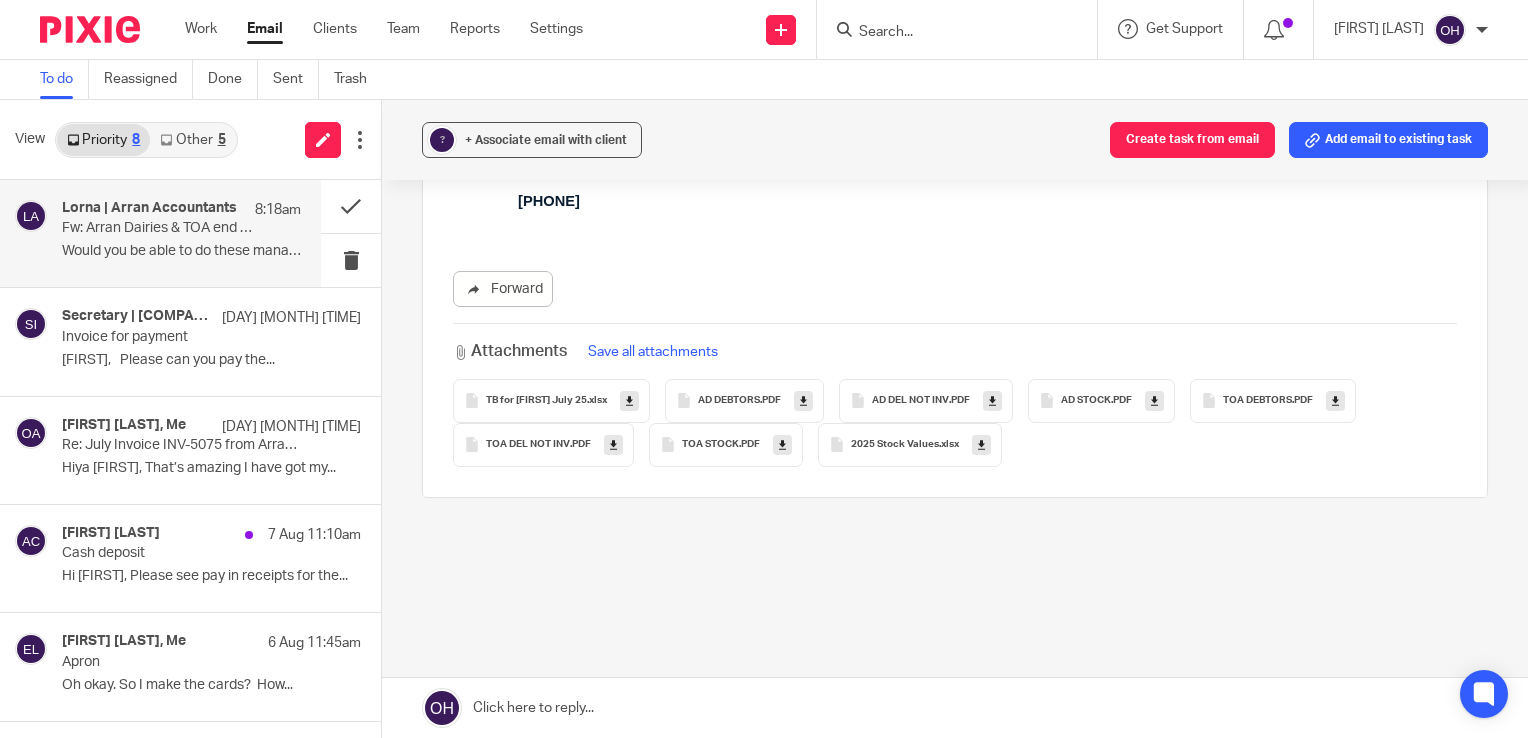 click at bounding box center (629, 400) 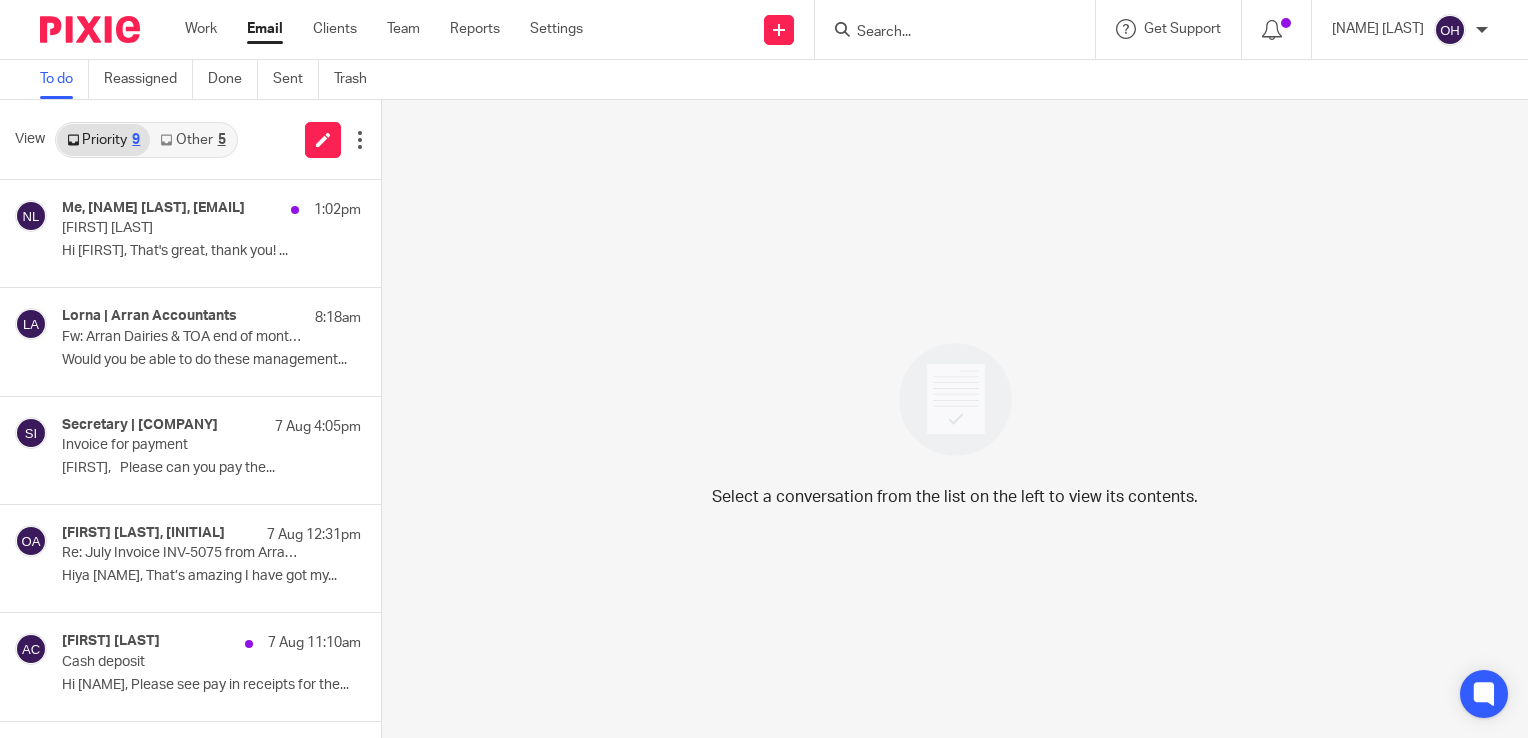 scroll, scrollTop: 0, scrollLeft: 0, axis: both 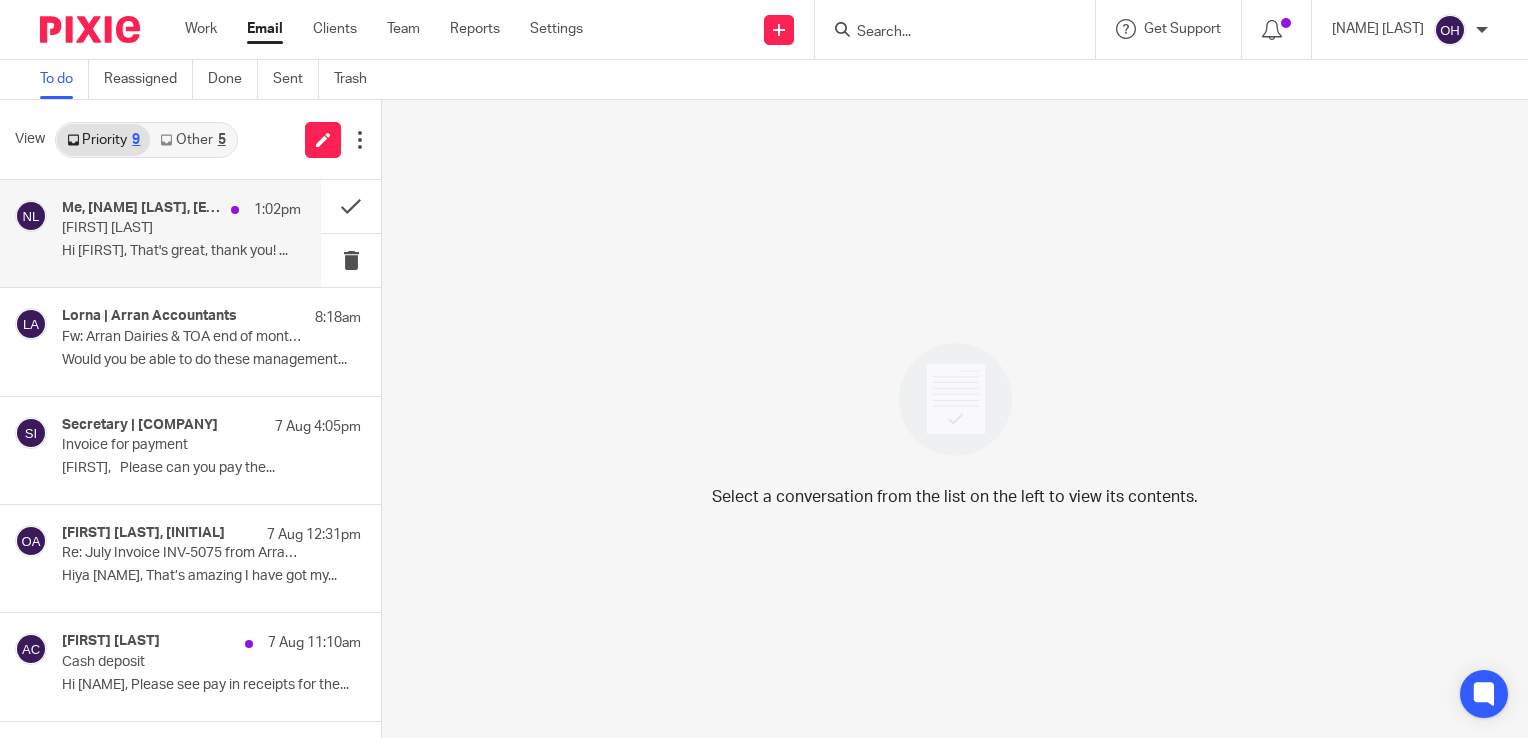 click on "Me, [NAME] [LAST], [EMAIL]" at bounding box center (141, 208) 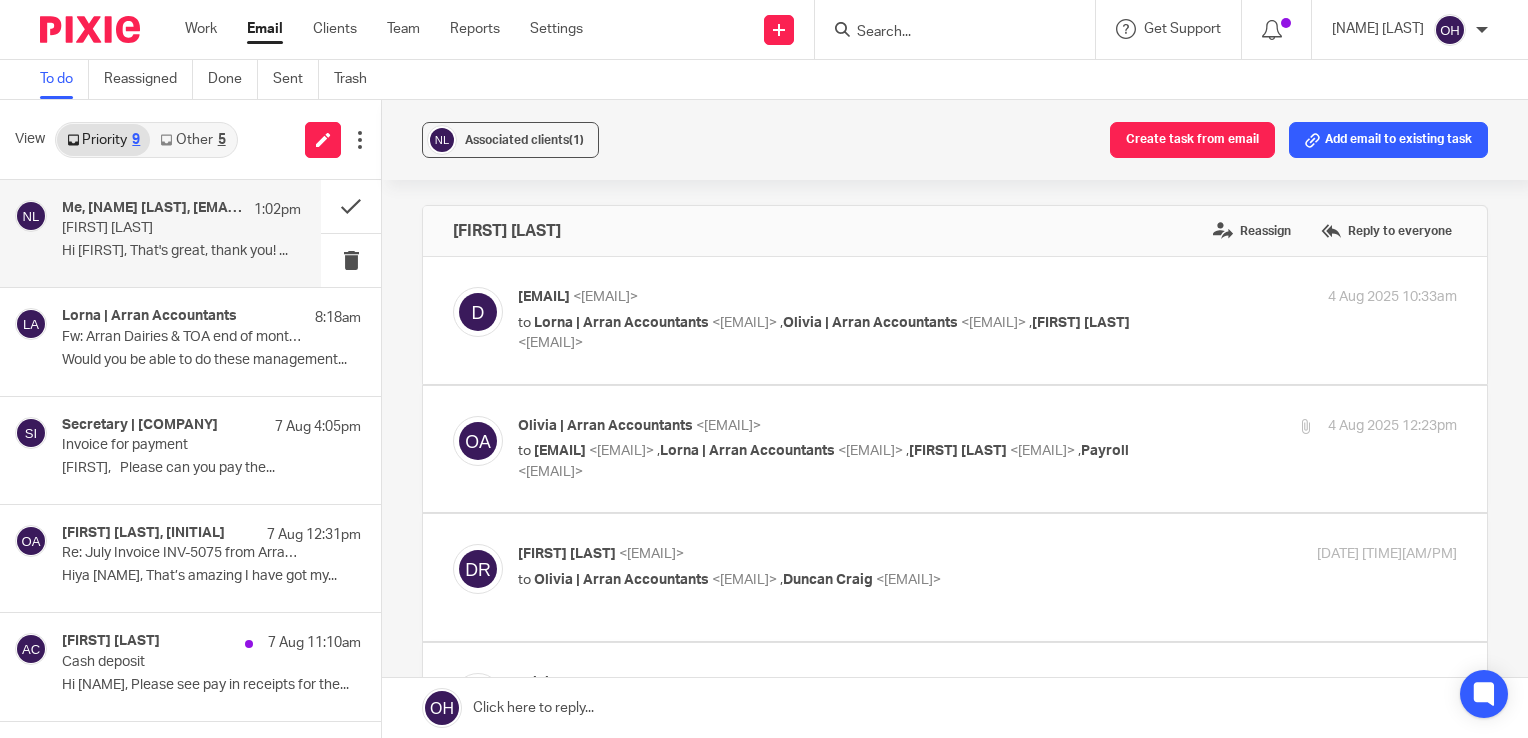scroll, scrollTop: 0, scrollLeft: 0, axis: both 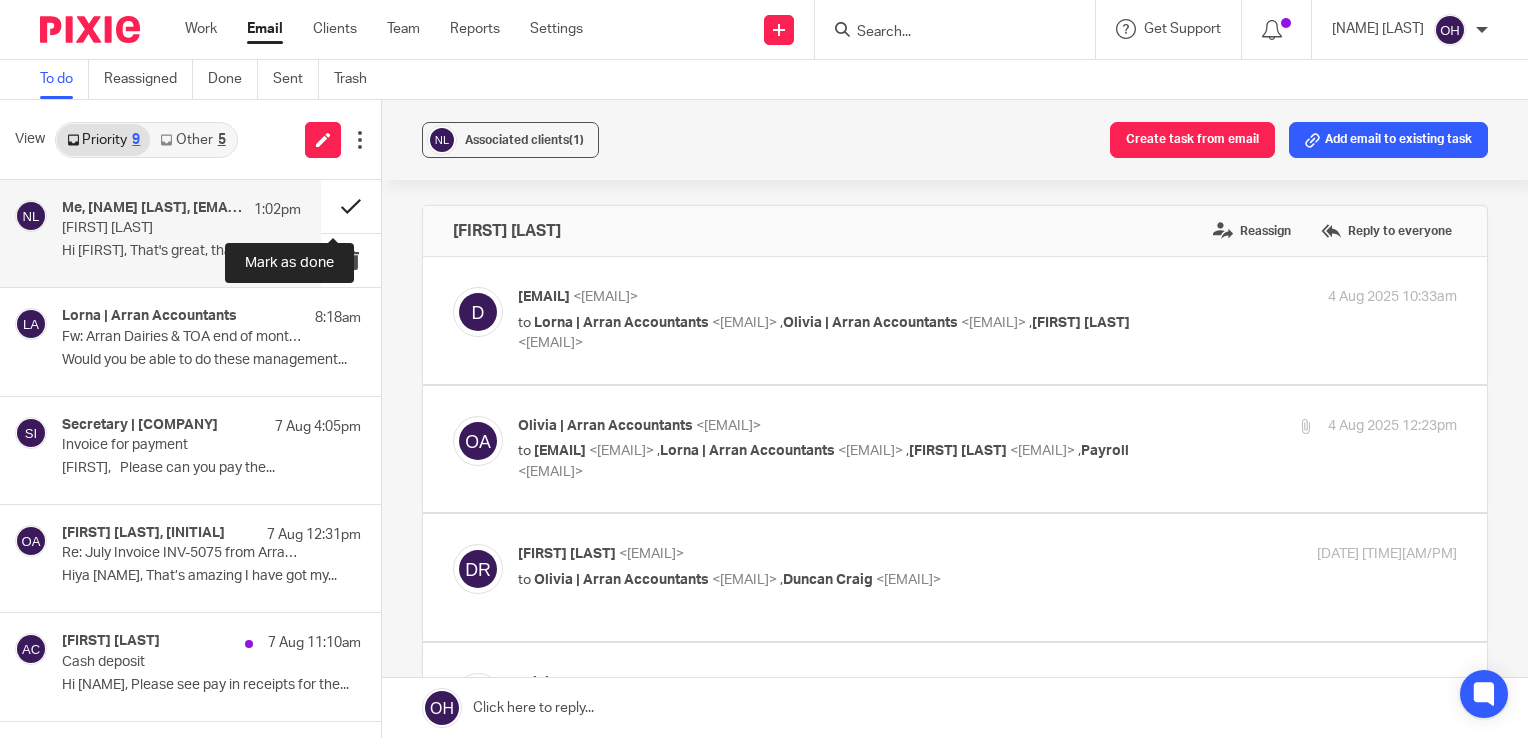 drag, startPoint x: 195, startPoint y: 215, endPoint x: 330, endPoint y: 206, distance: 135.29967 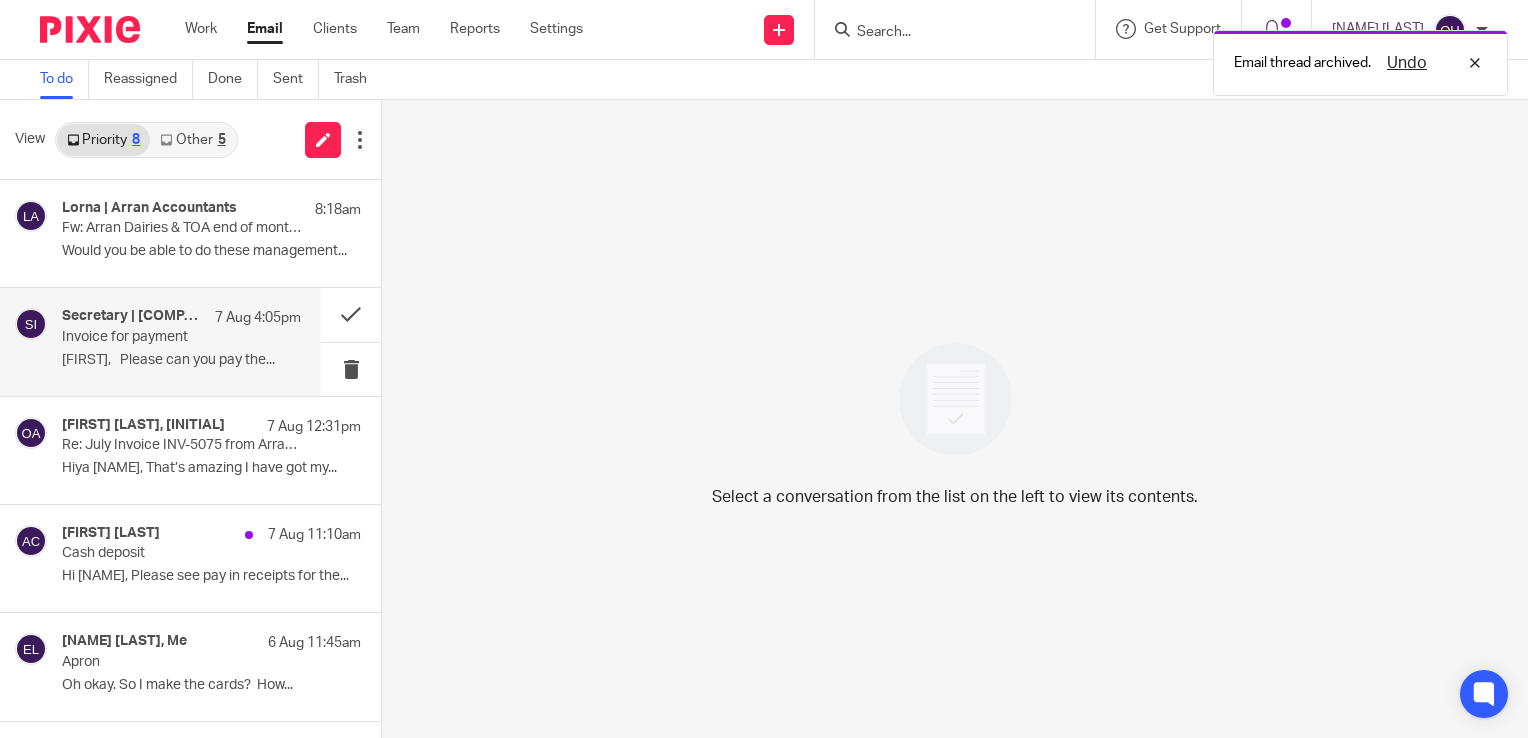 click on "Invoice for payment" at bounding box center [157, 337] 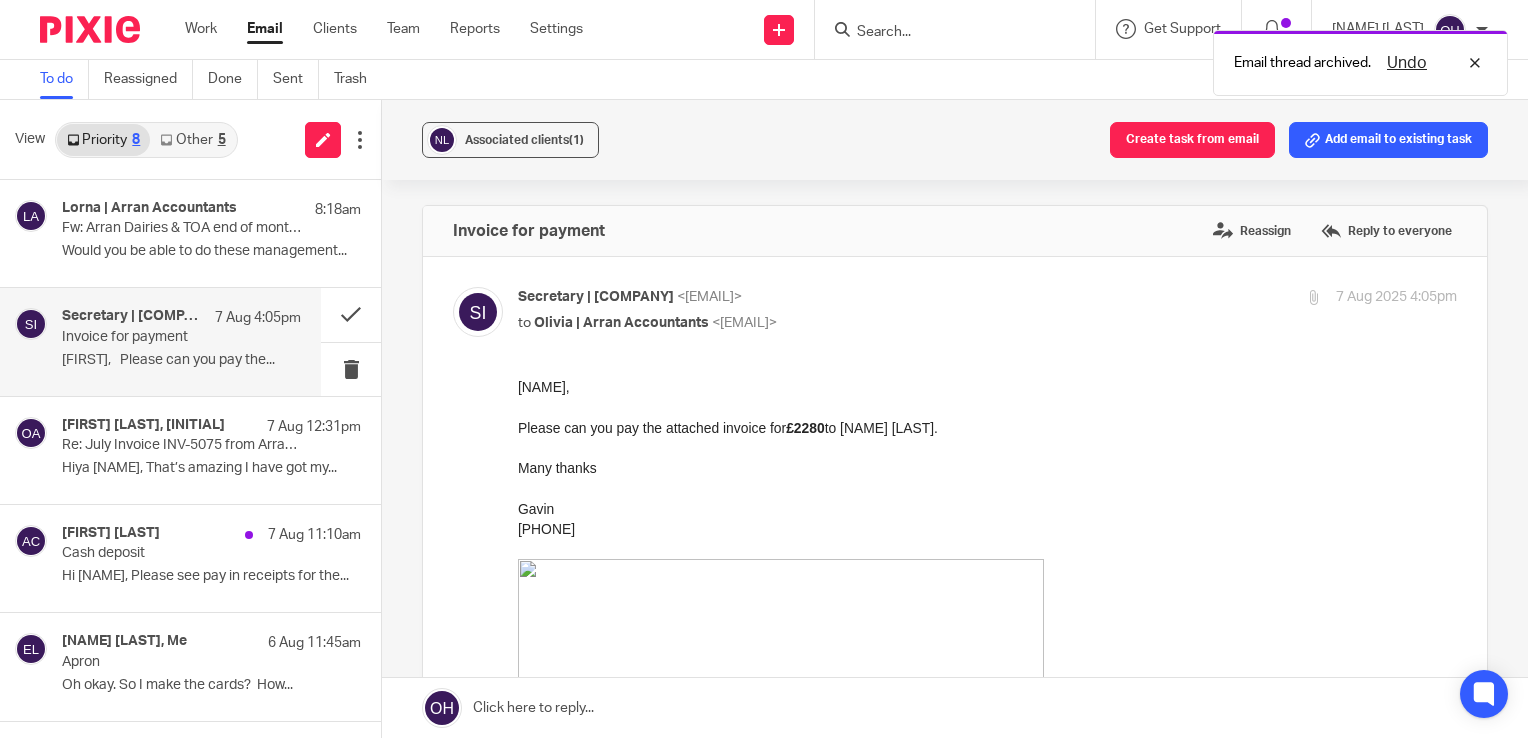 scroll, scrollTop: 0, scrollLeft: 0, axis: both 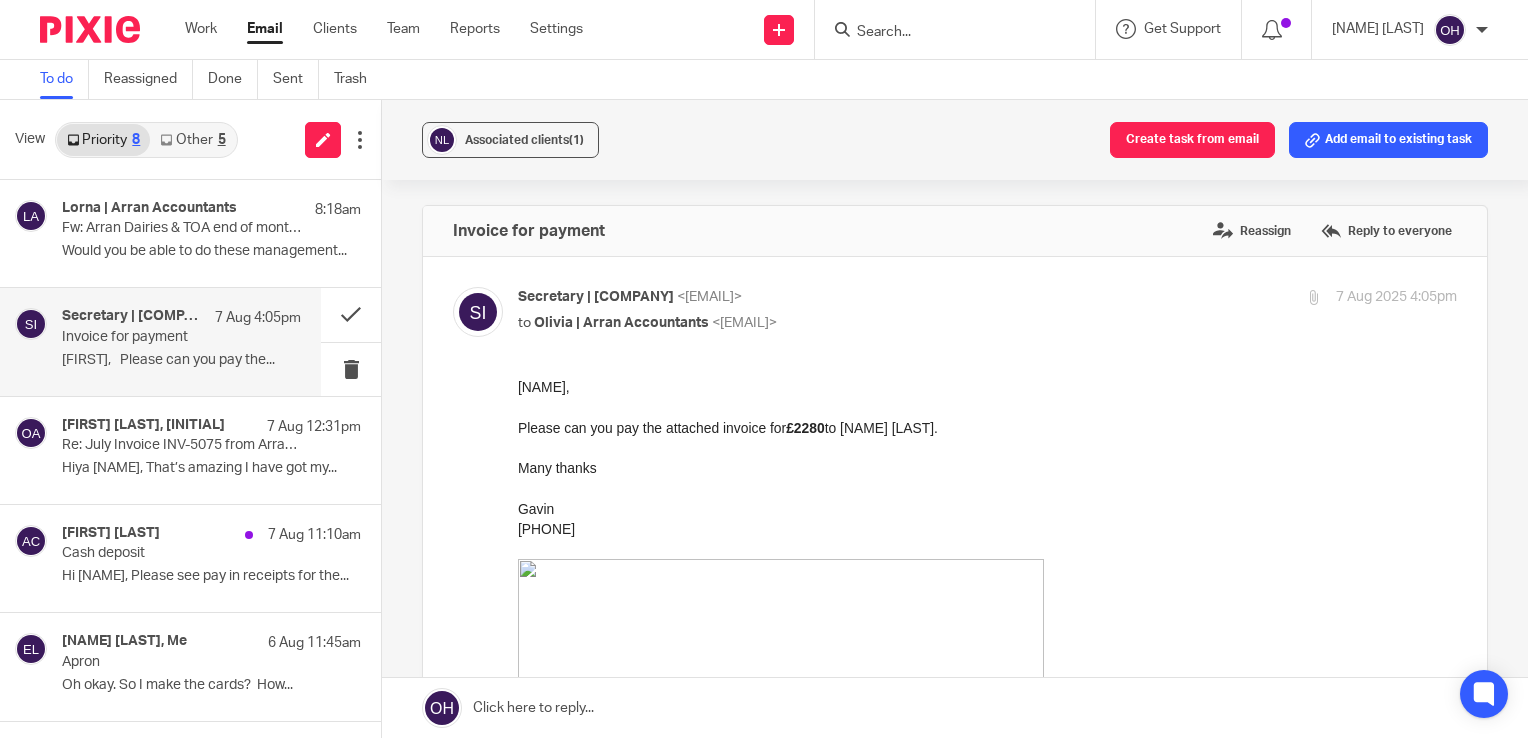 click at bounding box center [945, 33] 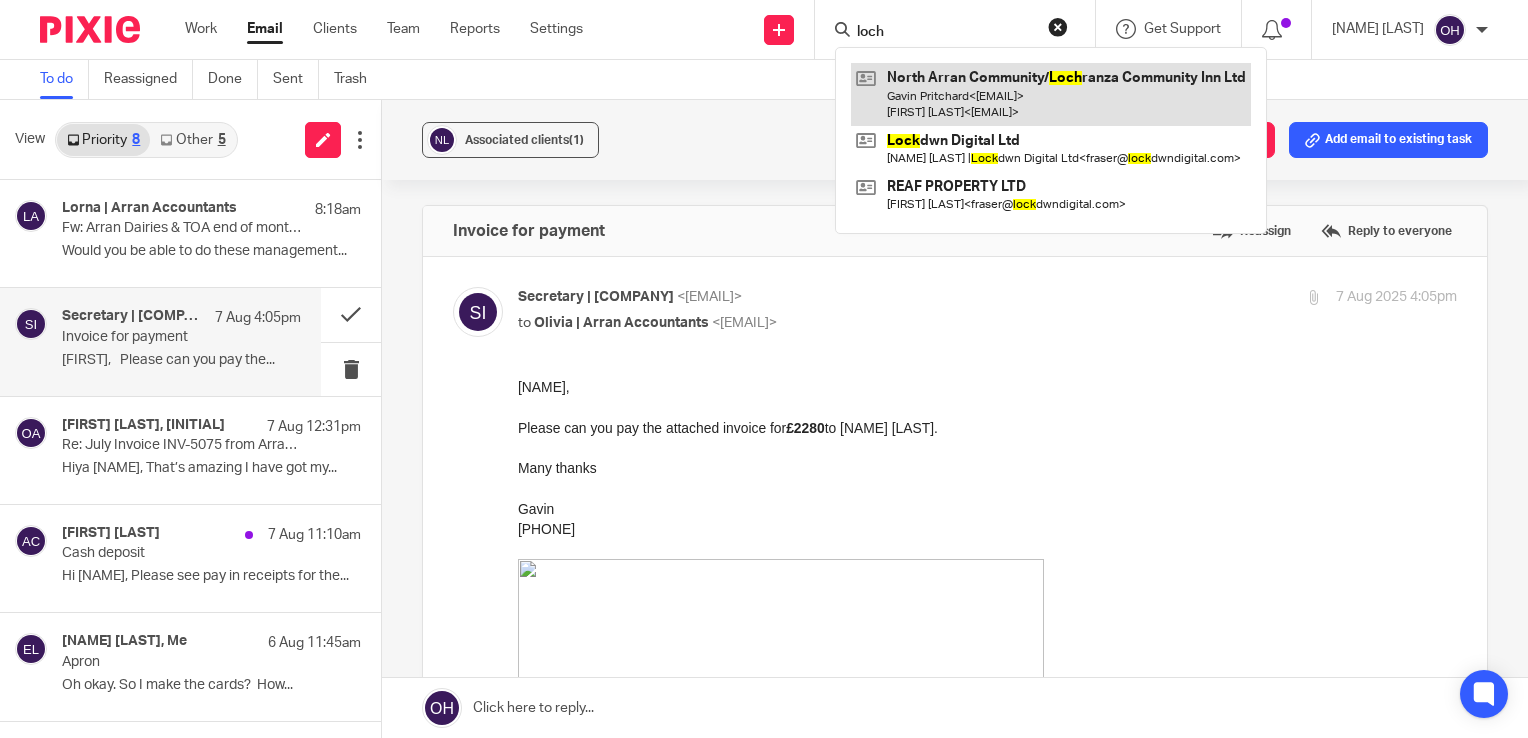 type on "loch" 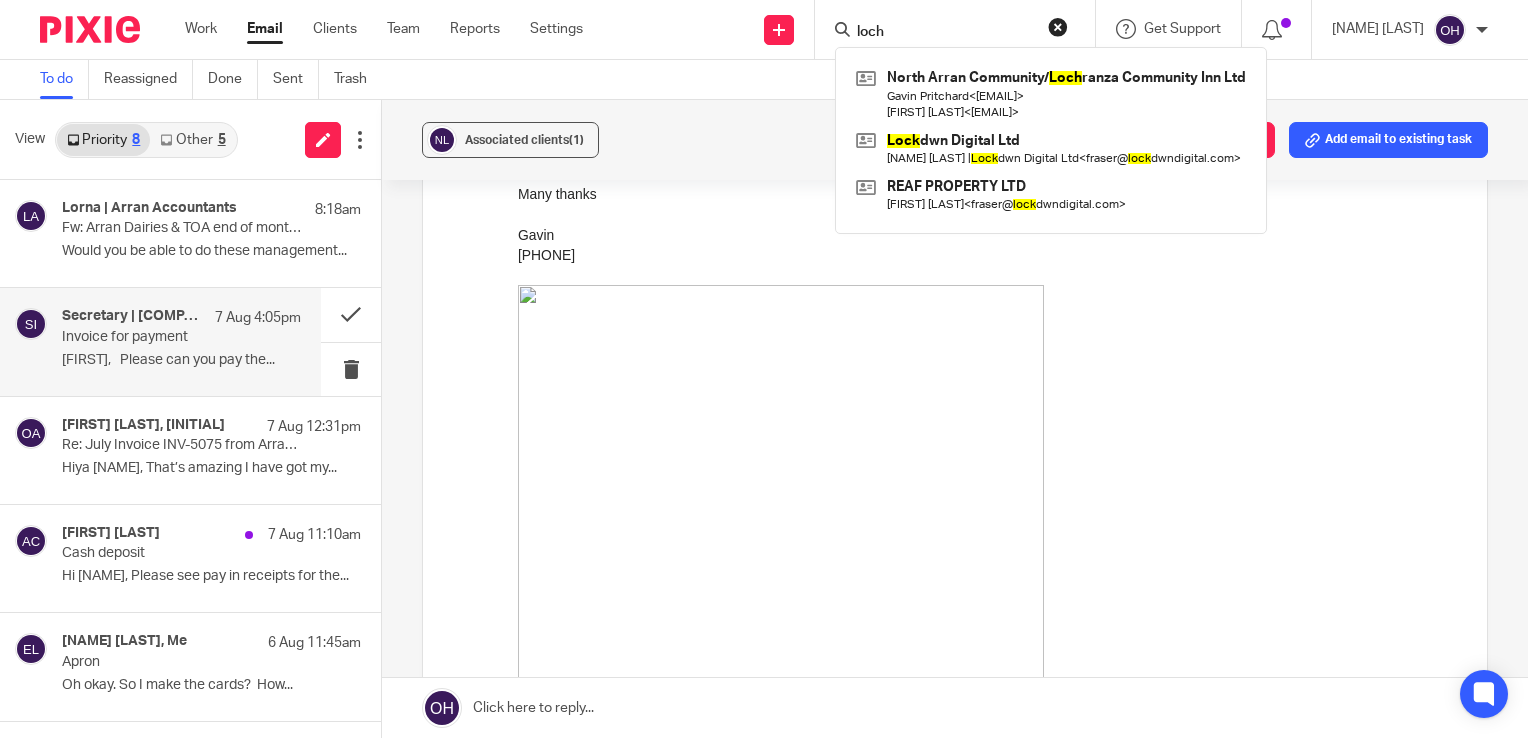 scroll, scrollTop: 0, scrollLeft: 0, axis: both 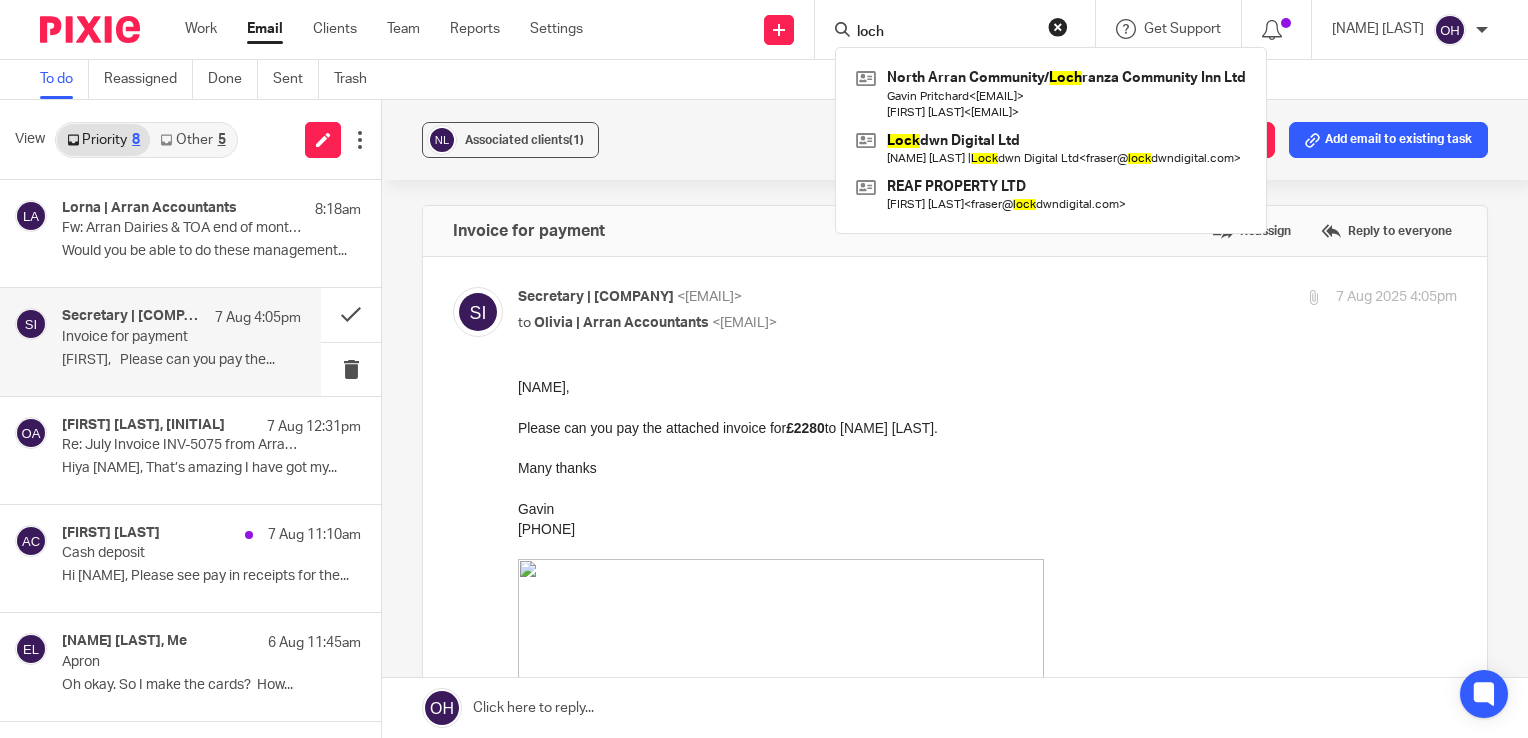 click at bounding box center [987, 407] 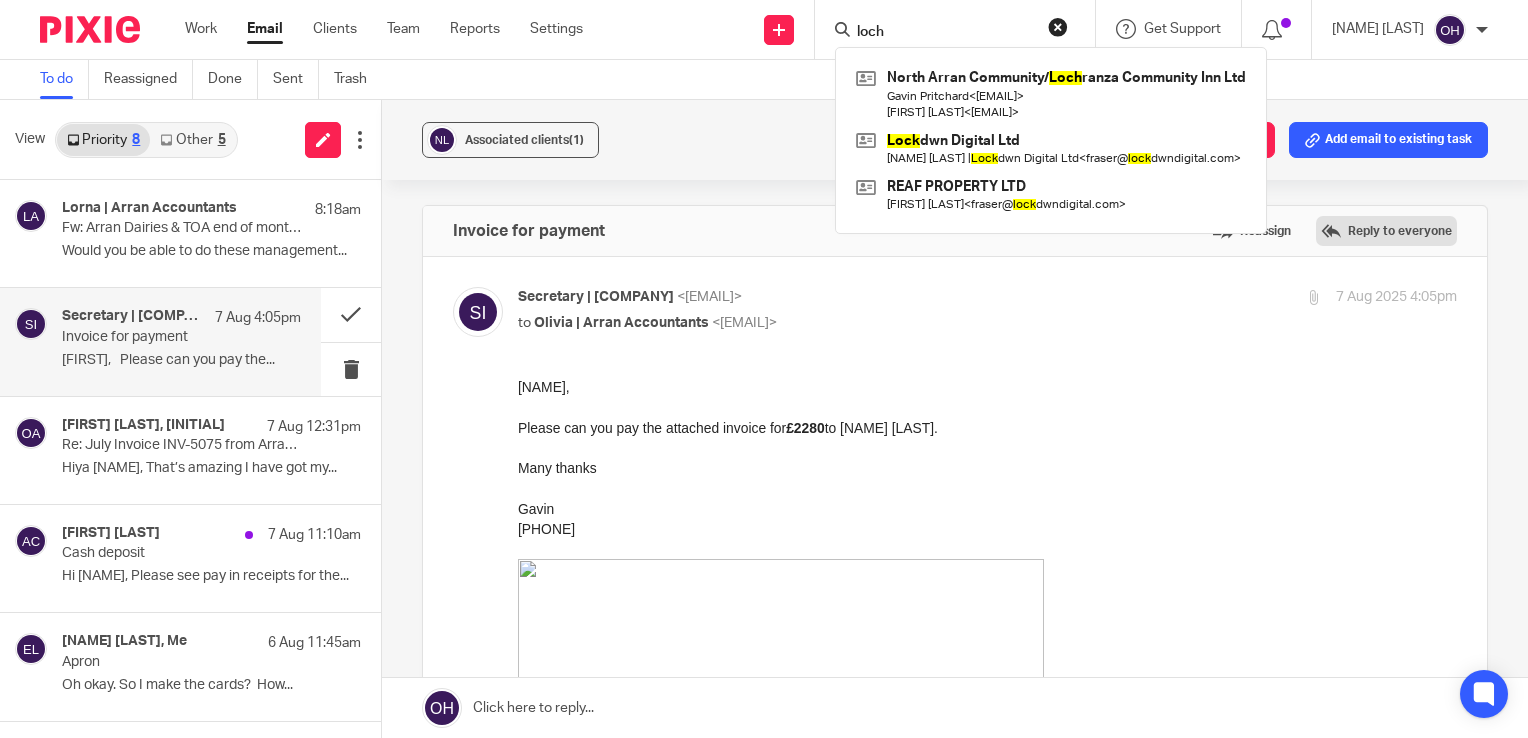 click on "Reply to everyone" at bounding box center [1386, 231] 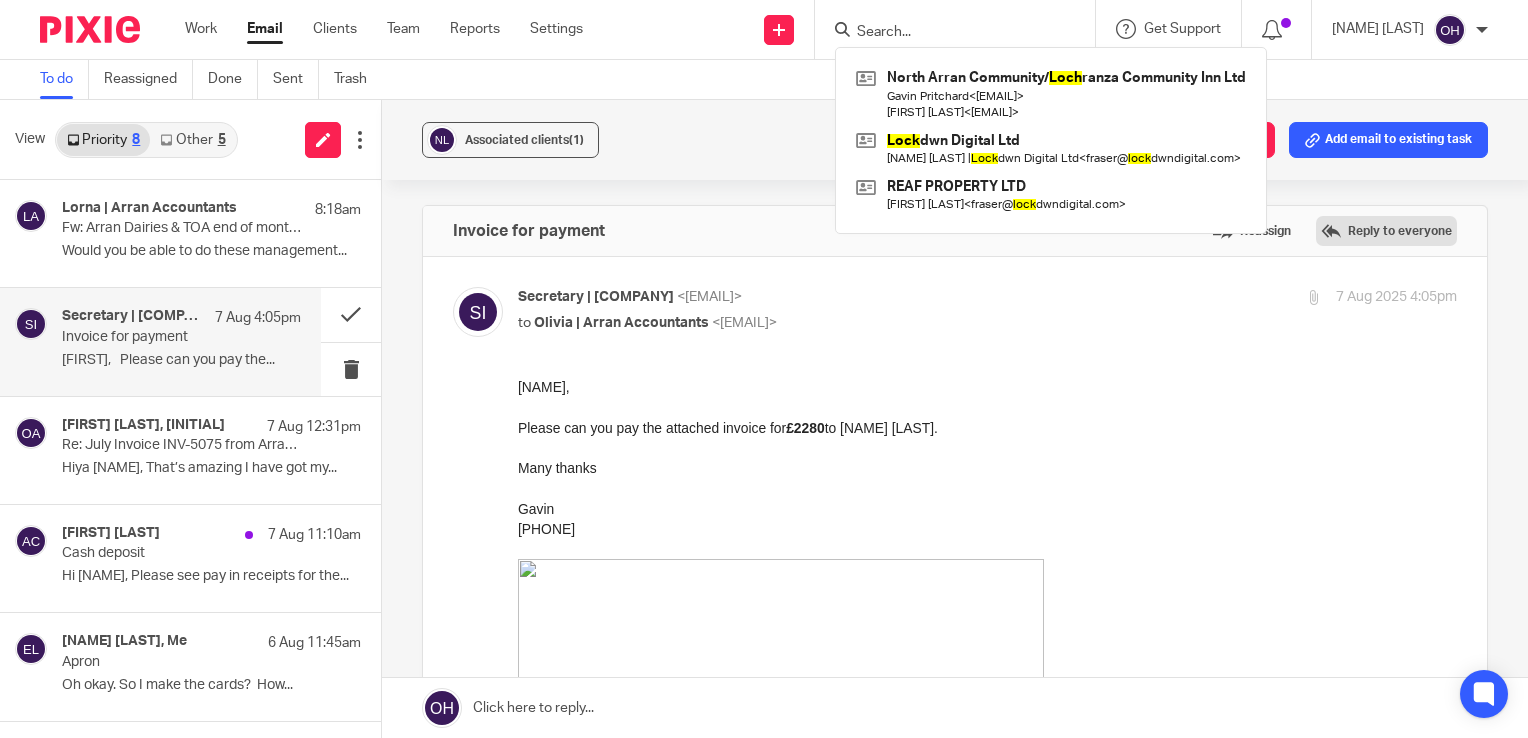 scroll, scrollTop: 1461, scrollLeft: 0, axis: vertical 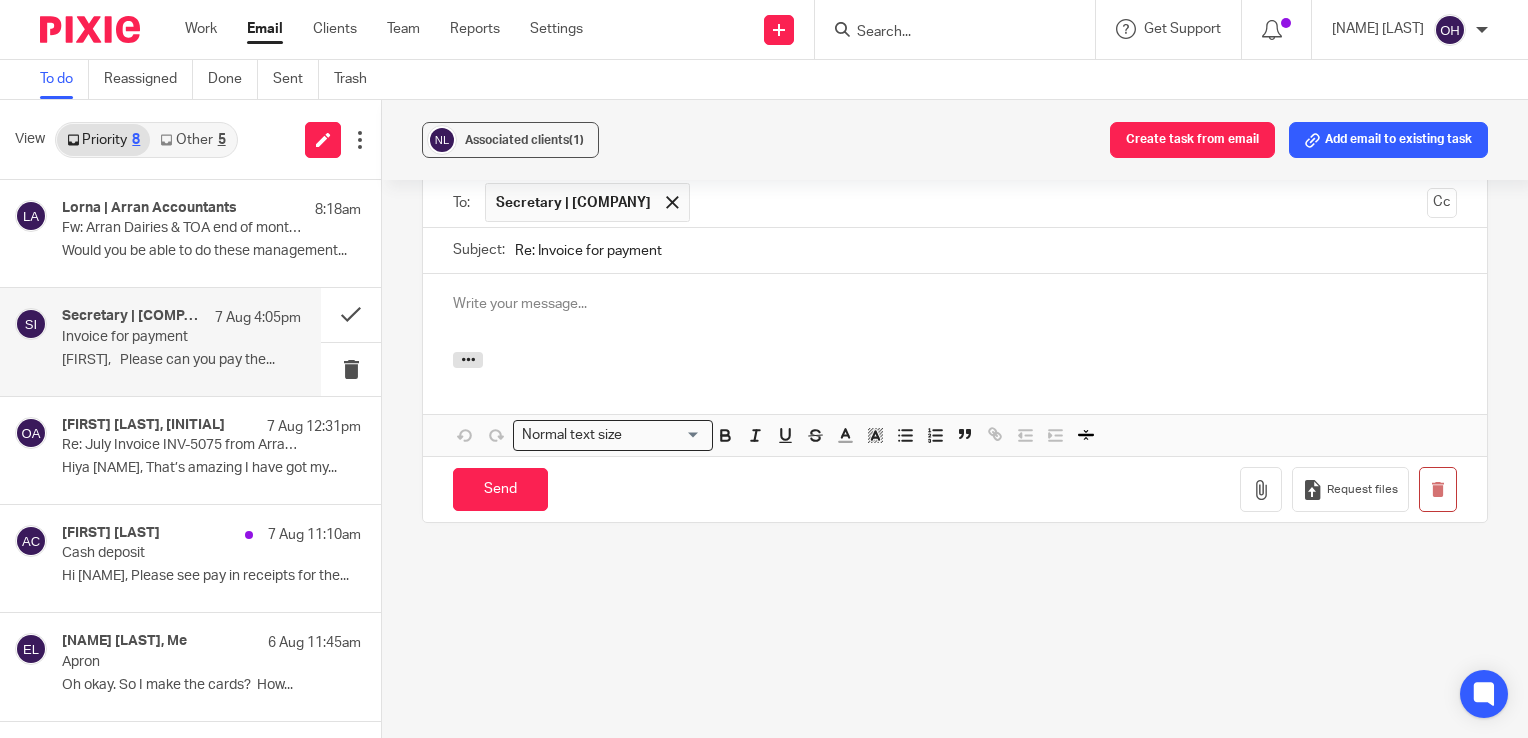 type 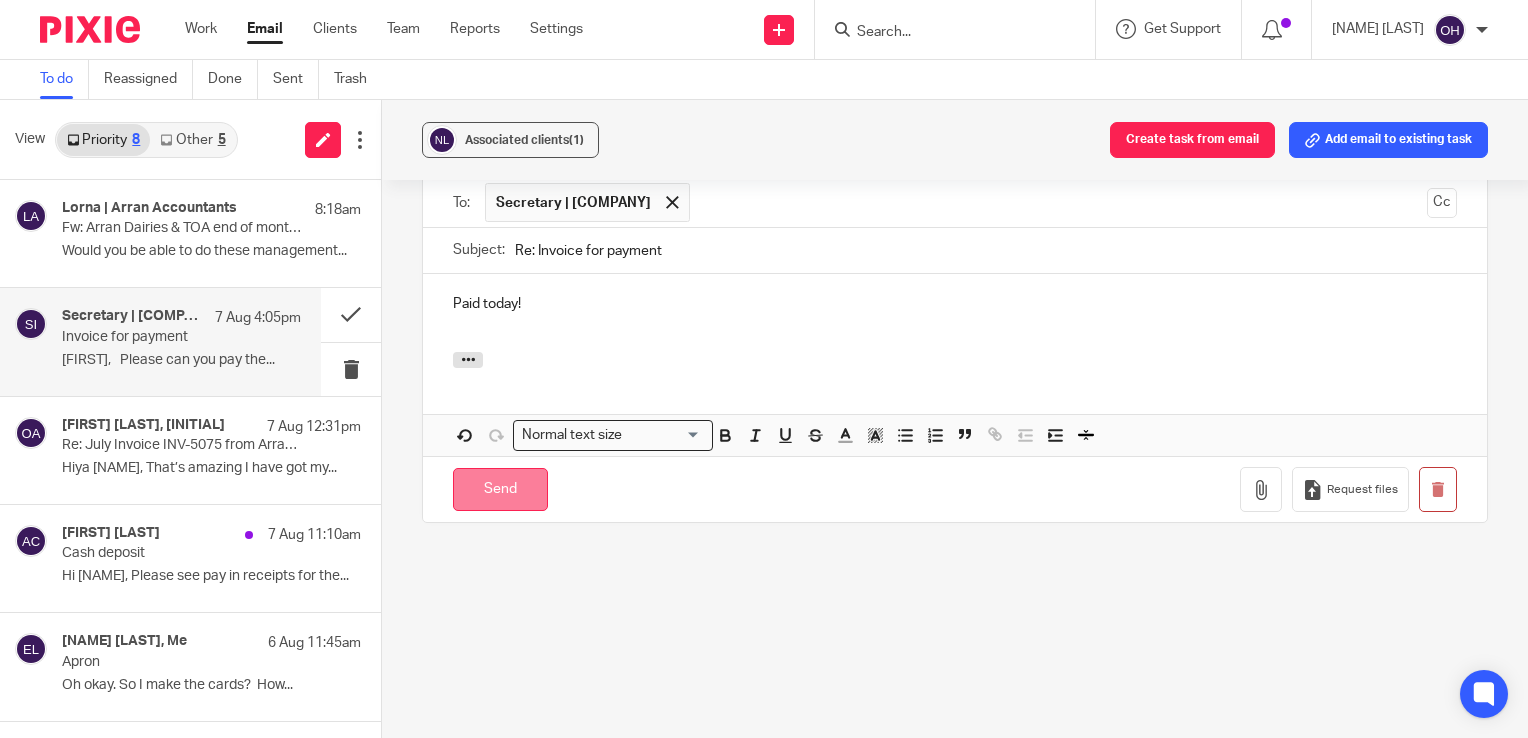 click on "Send" at bounding box center (500, 489) 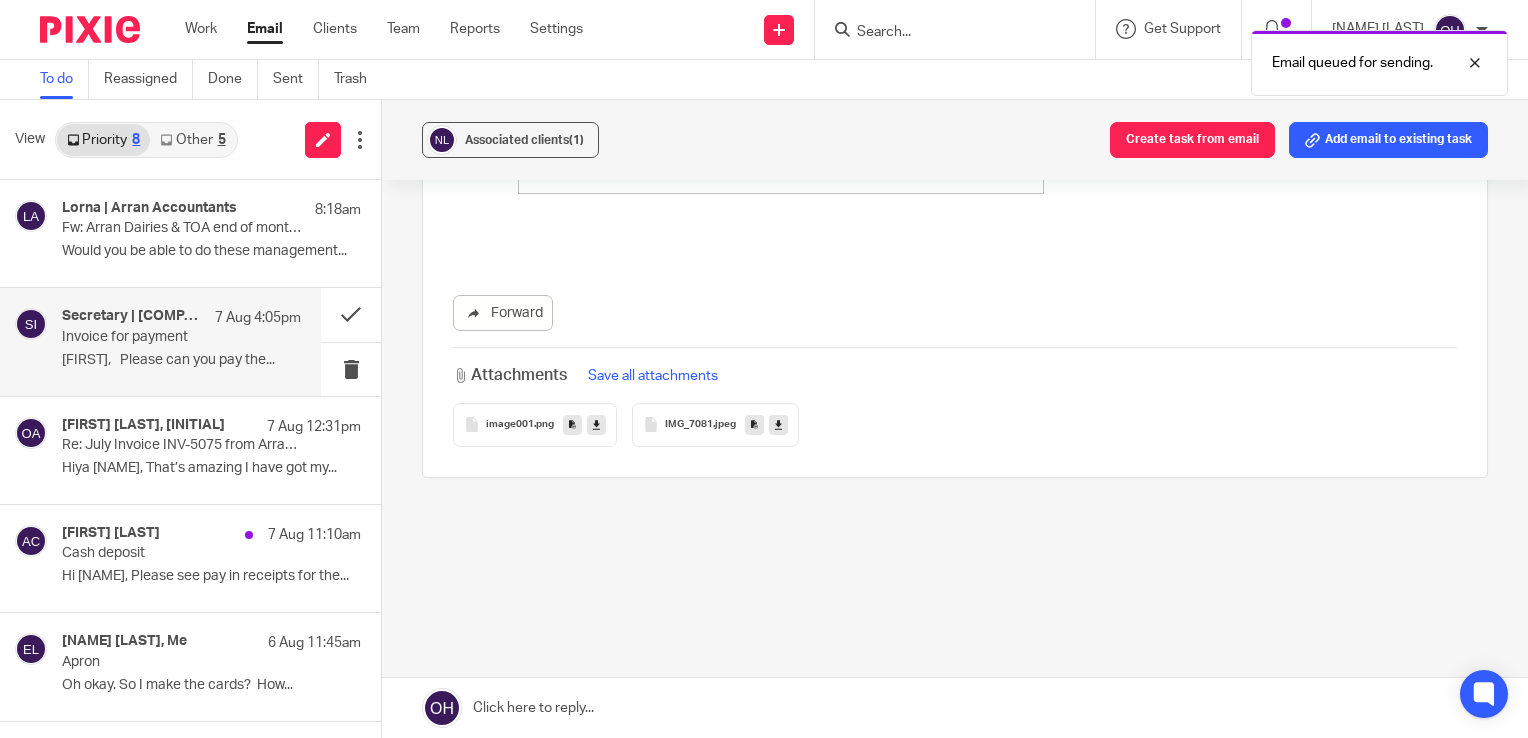 scroll, scrollTop: 1114, scrollLeft: 0, axis: vertical 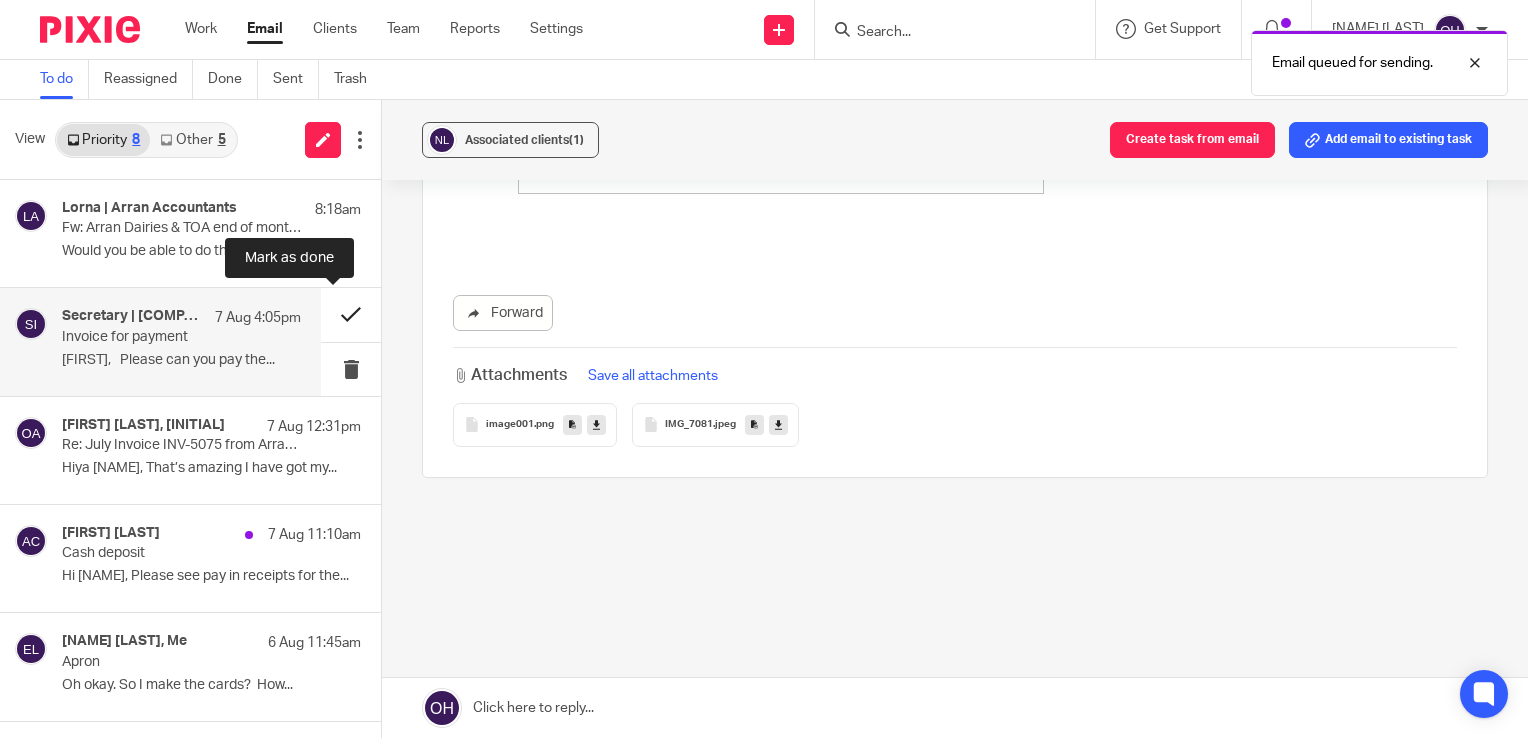 click at bounding box center (351, 314) 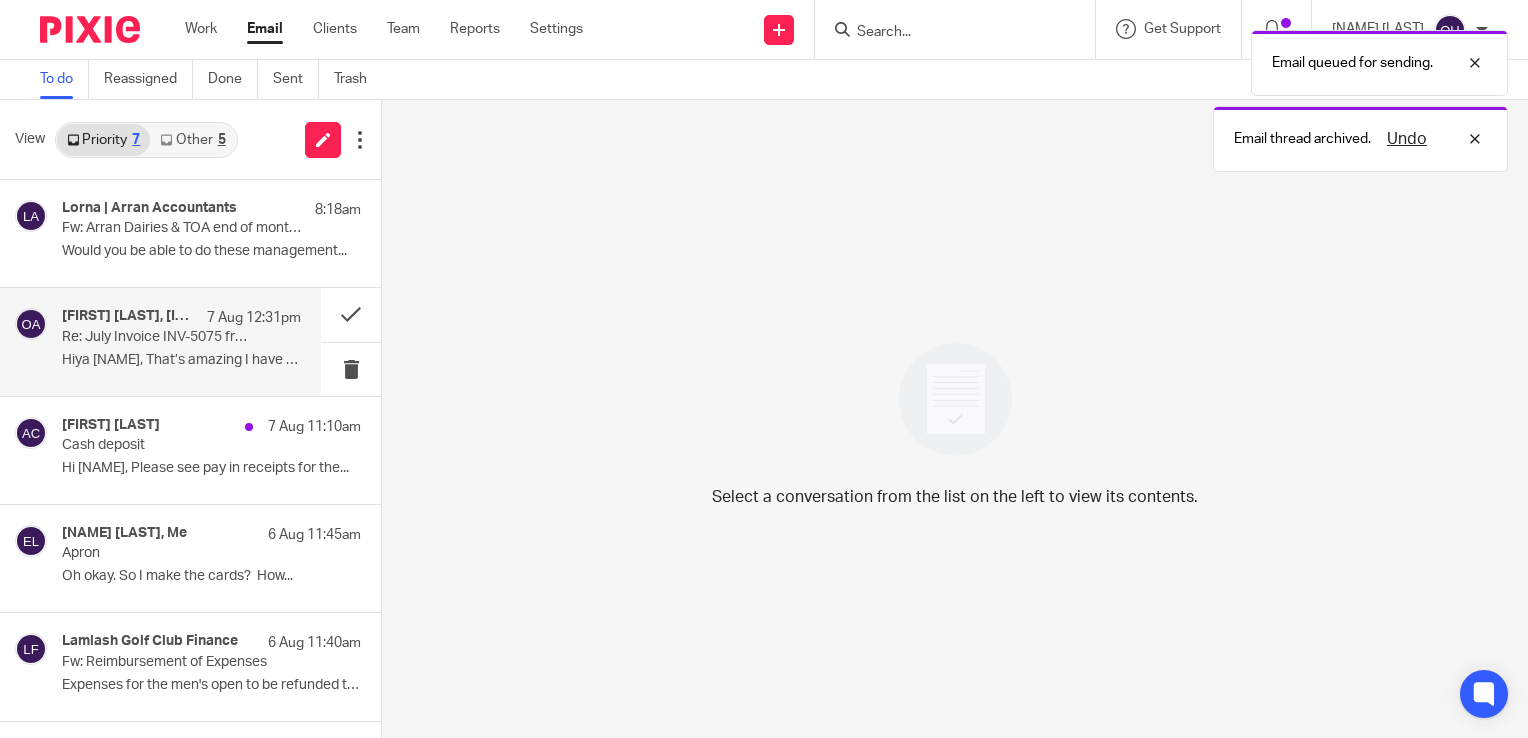 click on "Re: July Invoice INV-5075 from Arran Accountancy Limited for Lewis Thomson" at bounding box center (157, 337) 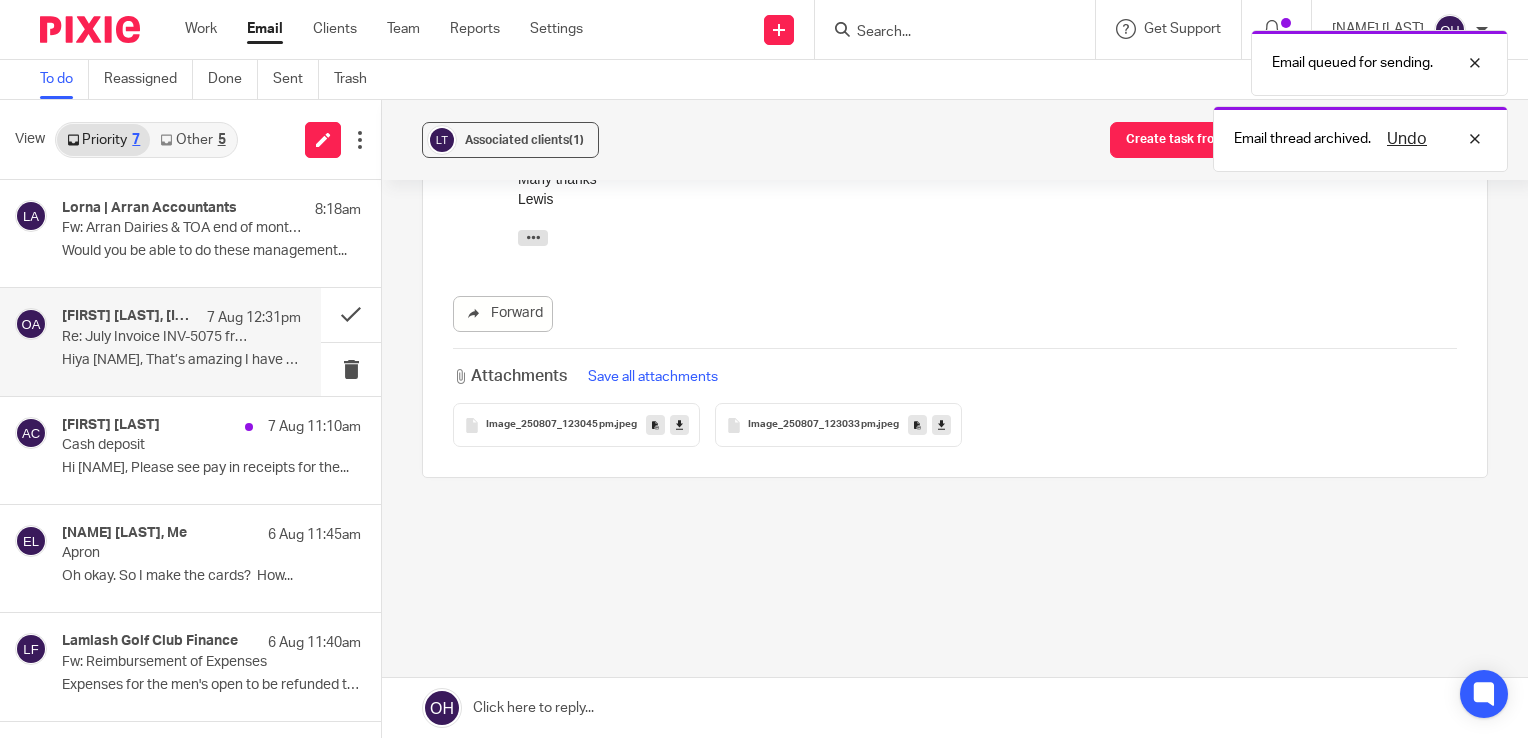 scroll, scrollTop: 0, scrollLeft: 0, axis: both 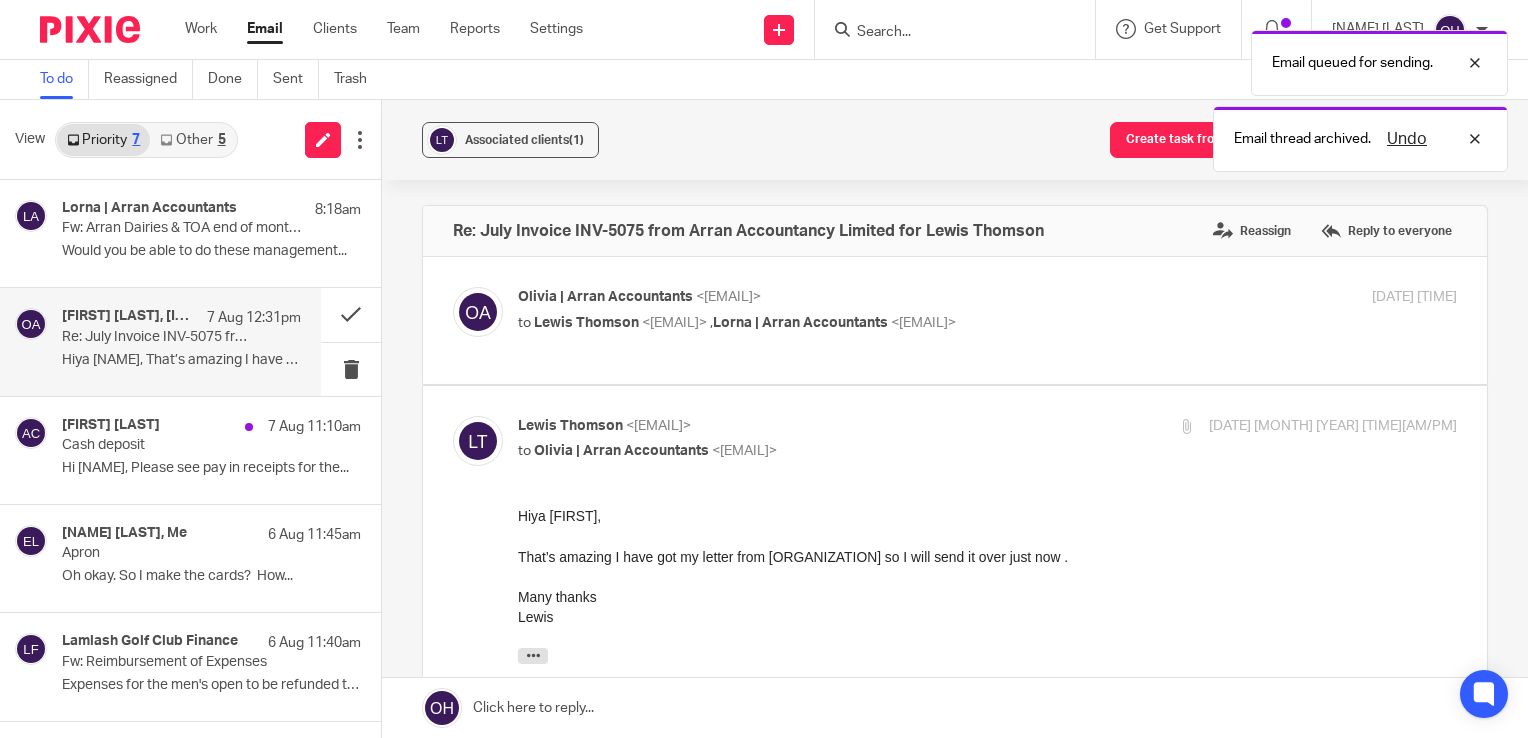 click on "Other
5" at bounding box center (192, 140) 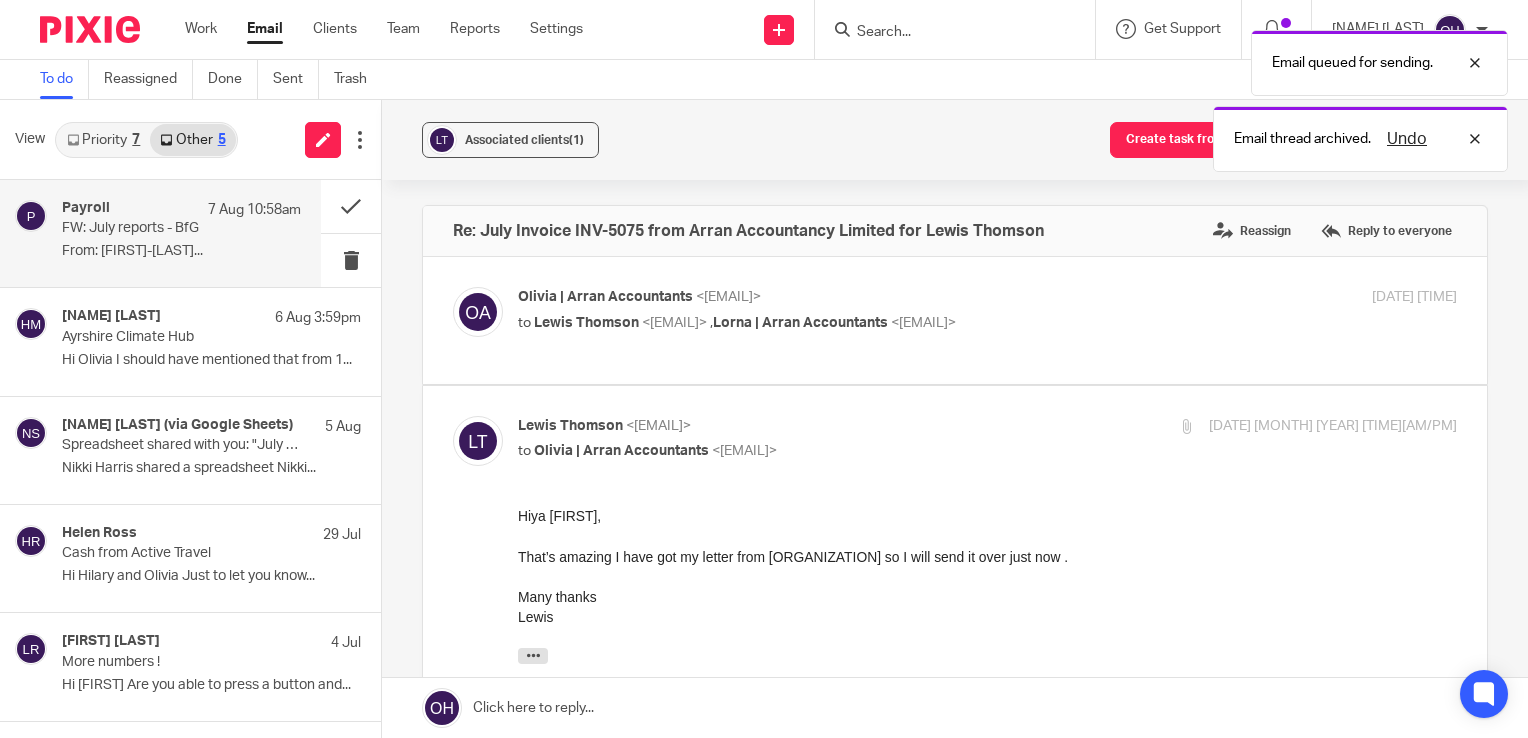 click on "Payroll
7 Aug 10:58am   FW: July reports - BfG          From: Carol-Ann Cormack..." at bounding box center [160, 233] 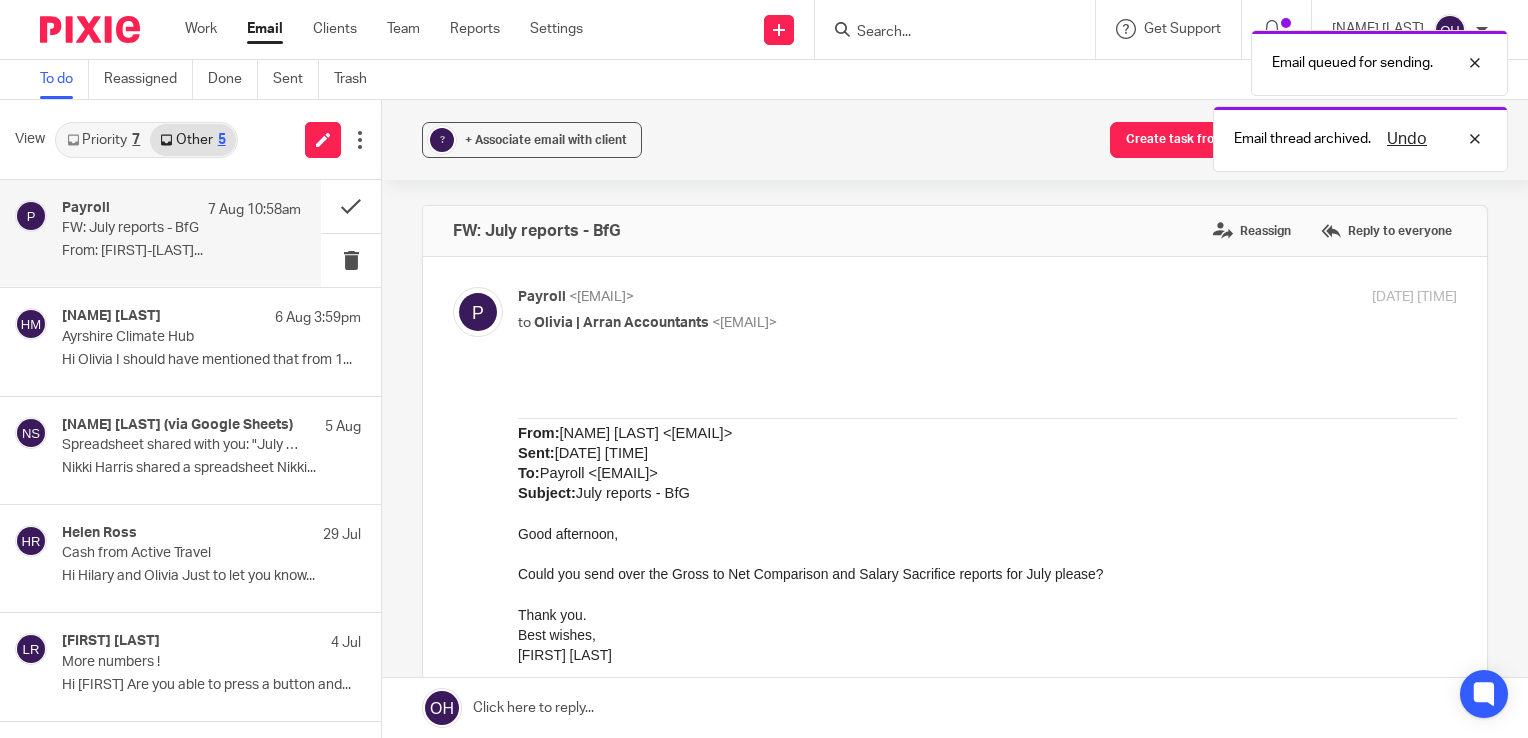 scroll, scrollTop: 0, scrollLeft: 0, axis: both 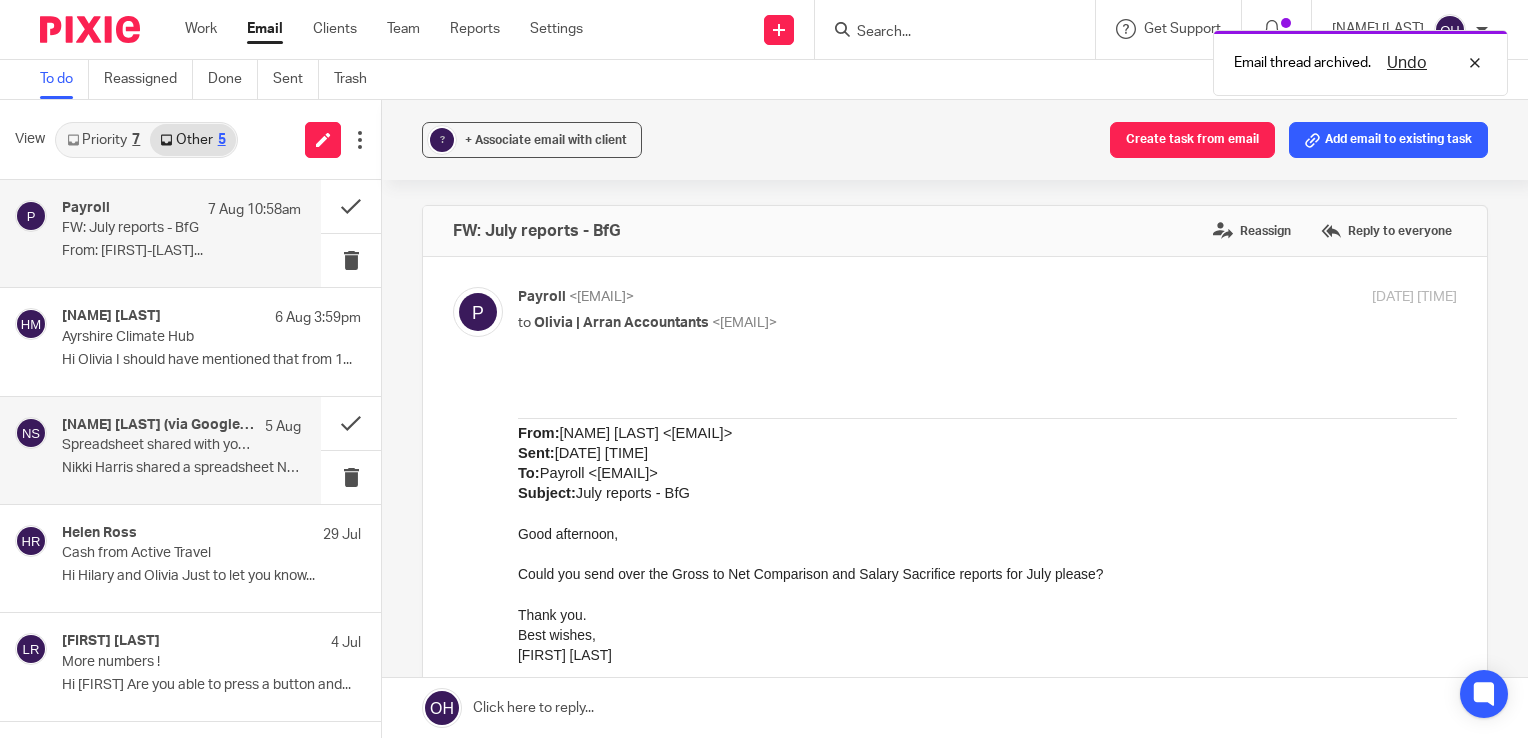 click on "Nikki Harris (via Google Sheets)
5 Aug   Spreadsheet shared with you: "July 2025- Shop Reconciliation"   Nikki Harris shared a spreadsheet    Nikki..." at bounding box center [160, 450] 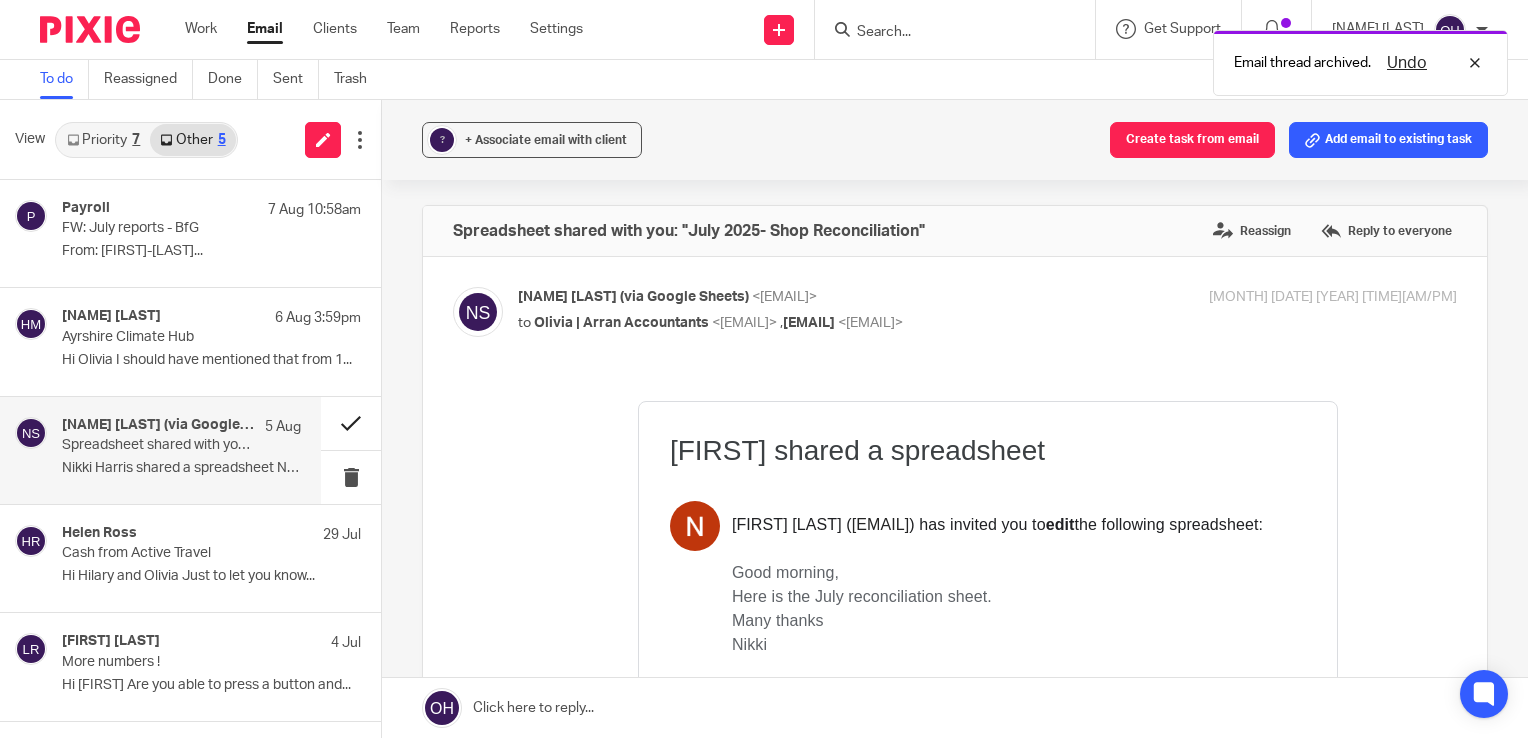 scroll, scrollTop: 0, scrollLeft: 0, axis: both 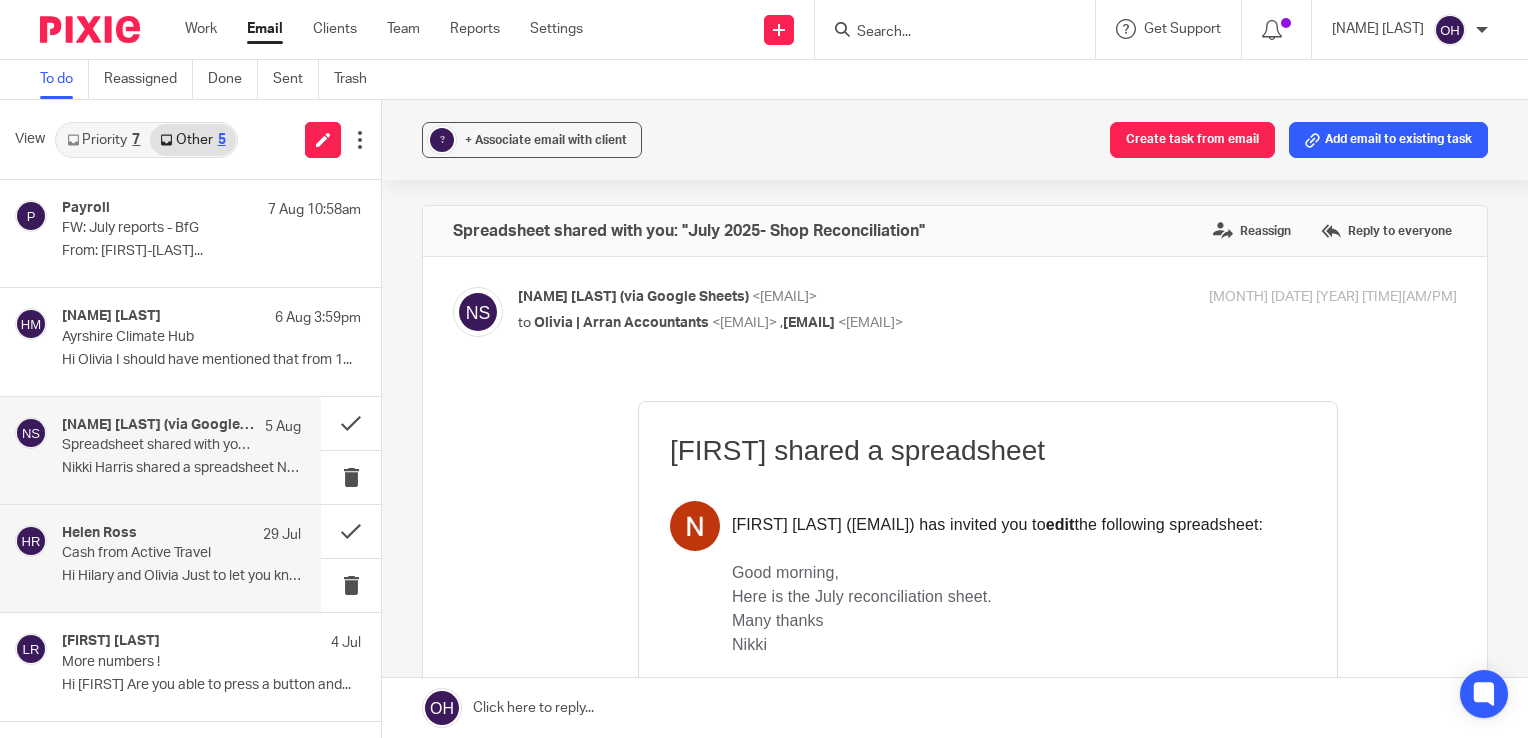 click on "Cash from Active Travel" at bounding box center [157, 553] 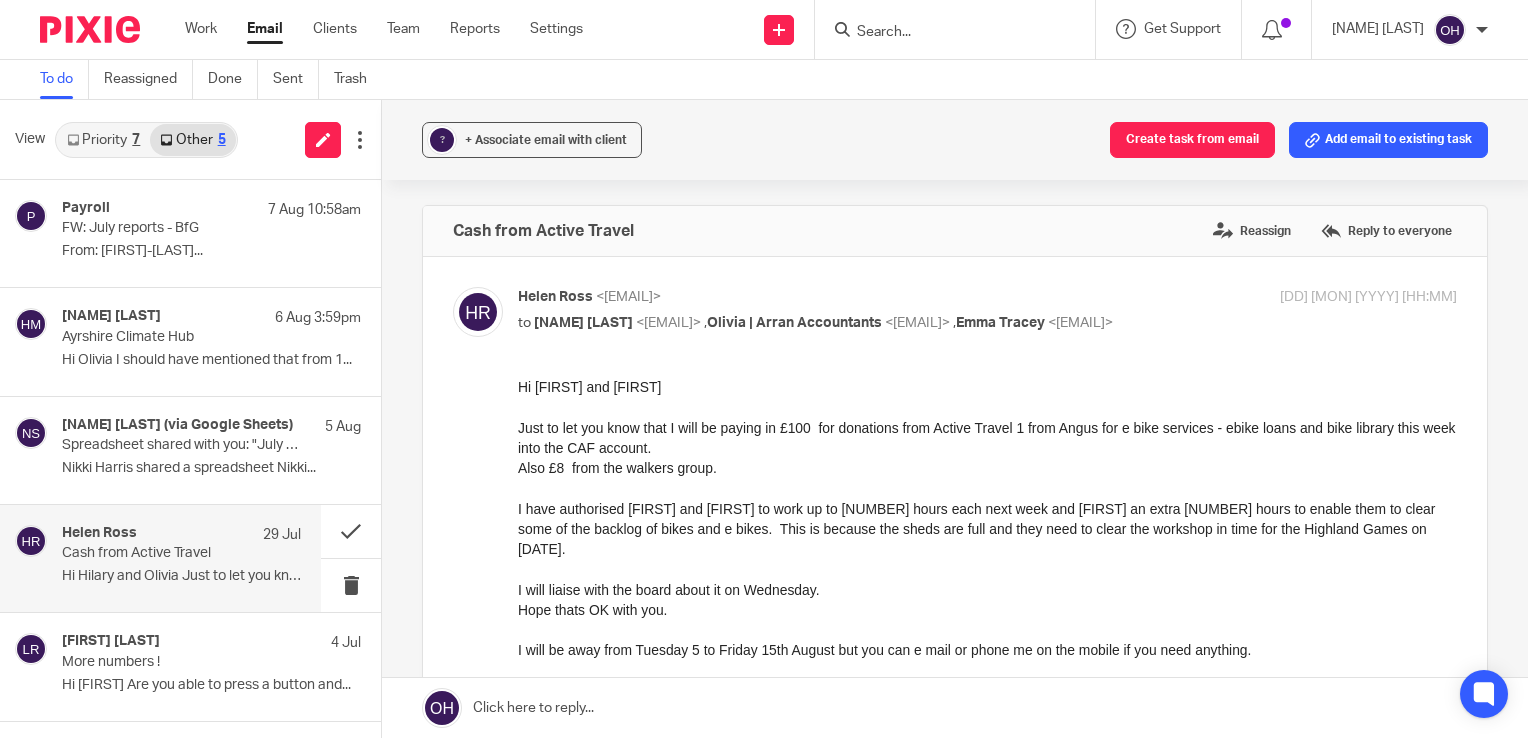 scroll, scrollTop: 0, scrollLeft: 0, axis: both 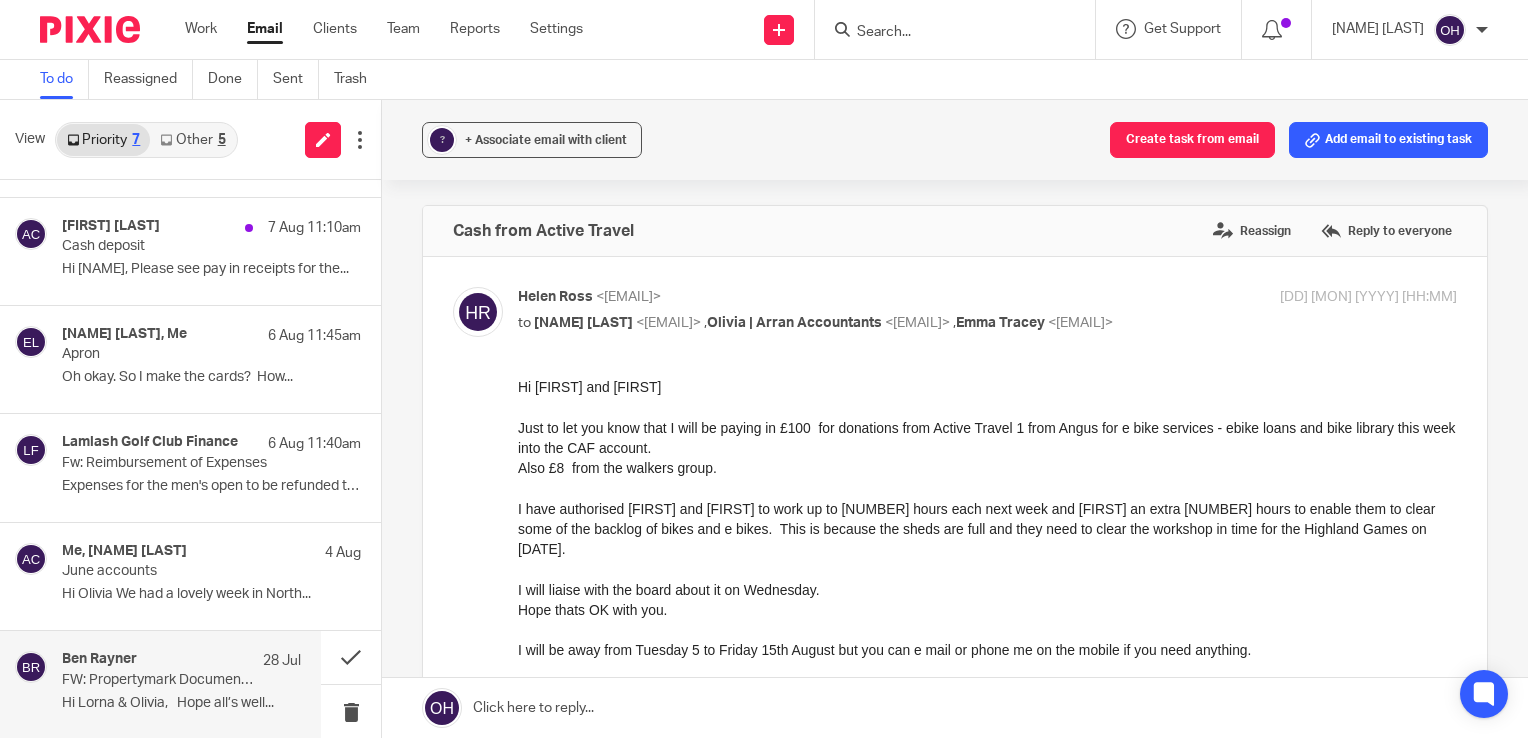 click on "FW: Propertymark Document Request" at bounding box center [157, 680] 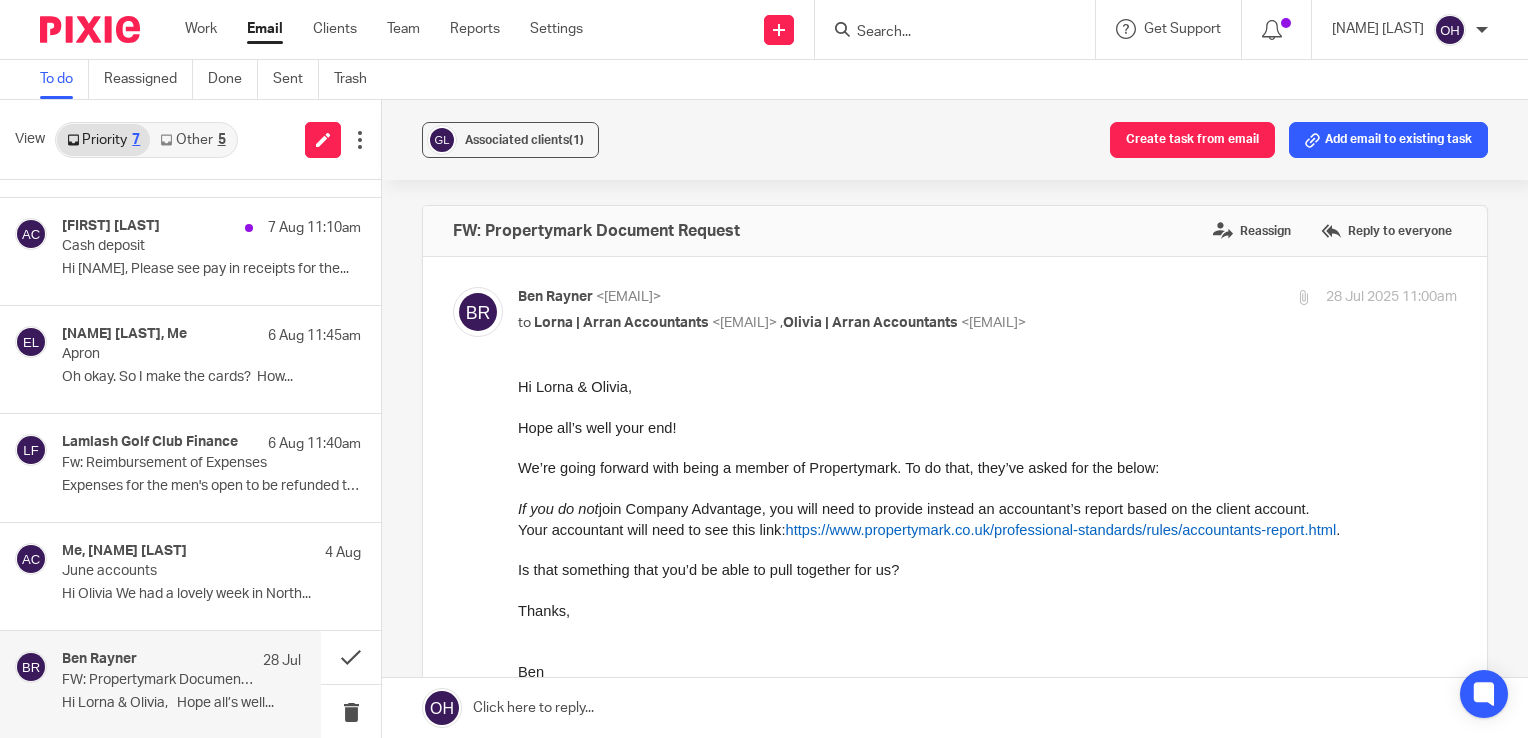 scroll, scrollTop: 0, scrollLeft: 0, axis: both 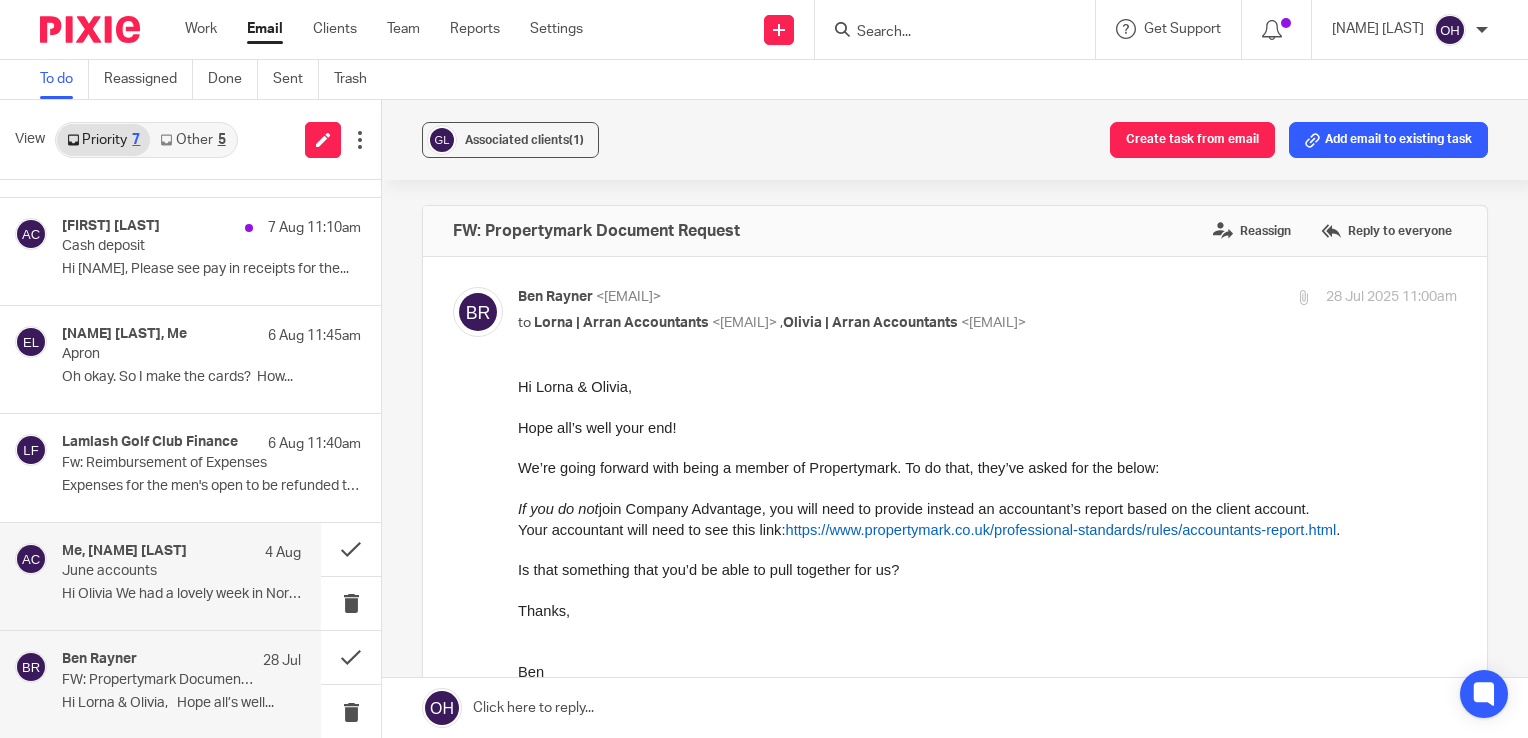 click on "Hi Olivia  We had a lovely week in North..." at bounding box center [181, 594] 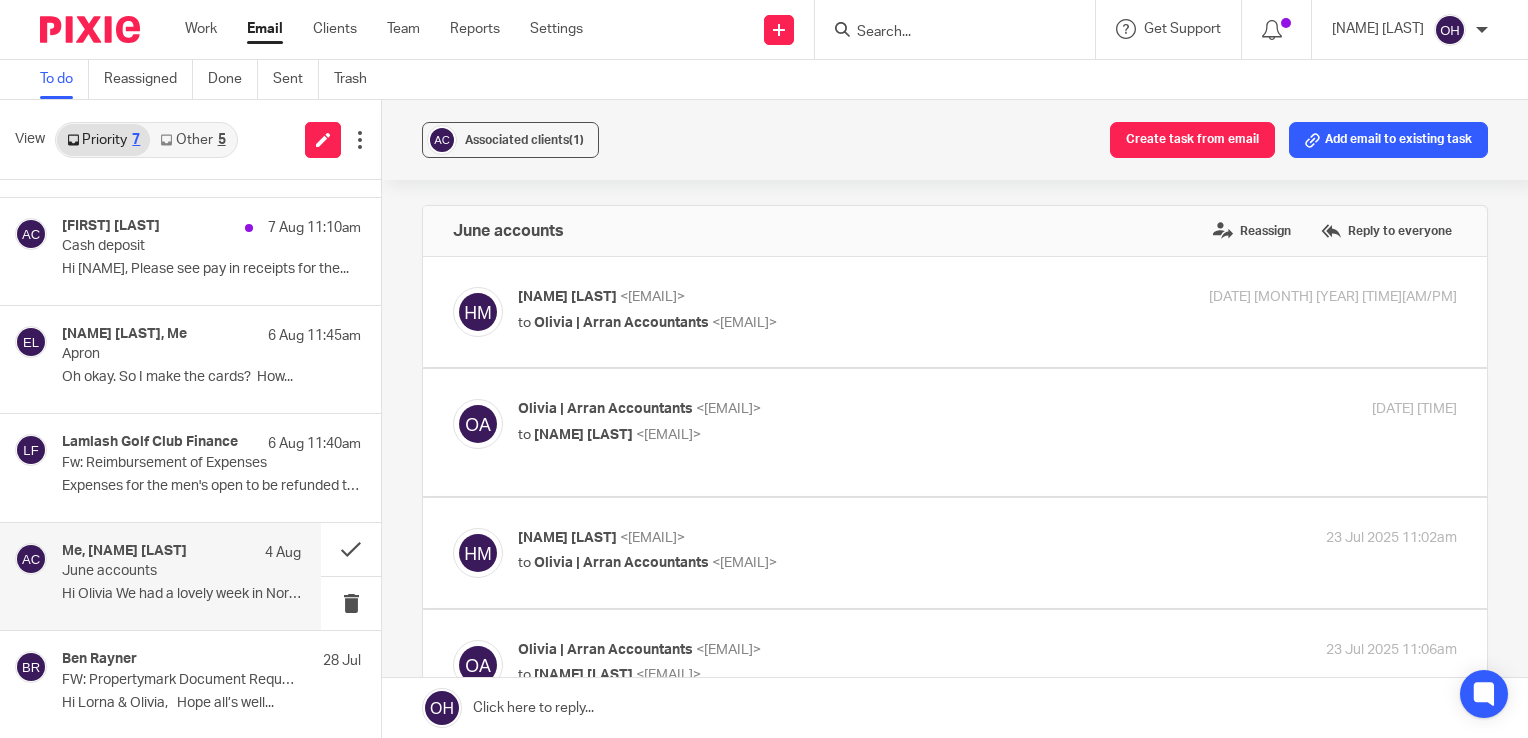 scroll, scrollTop: 0, scrollLeft: 0, axis: both 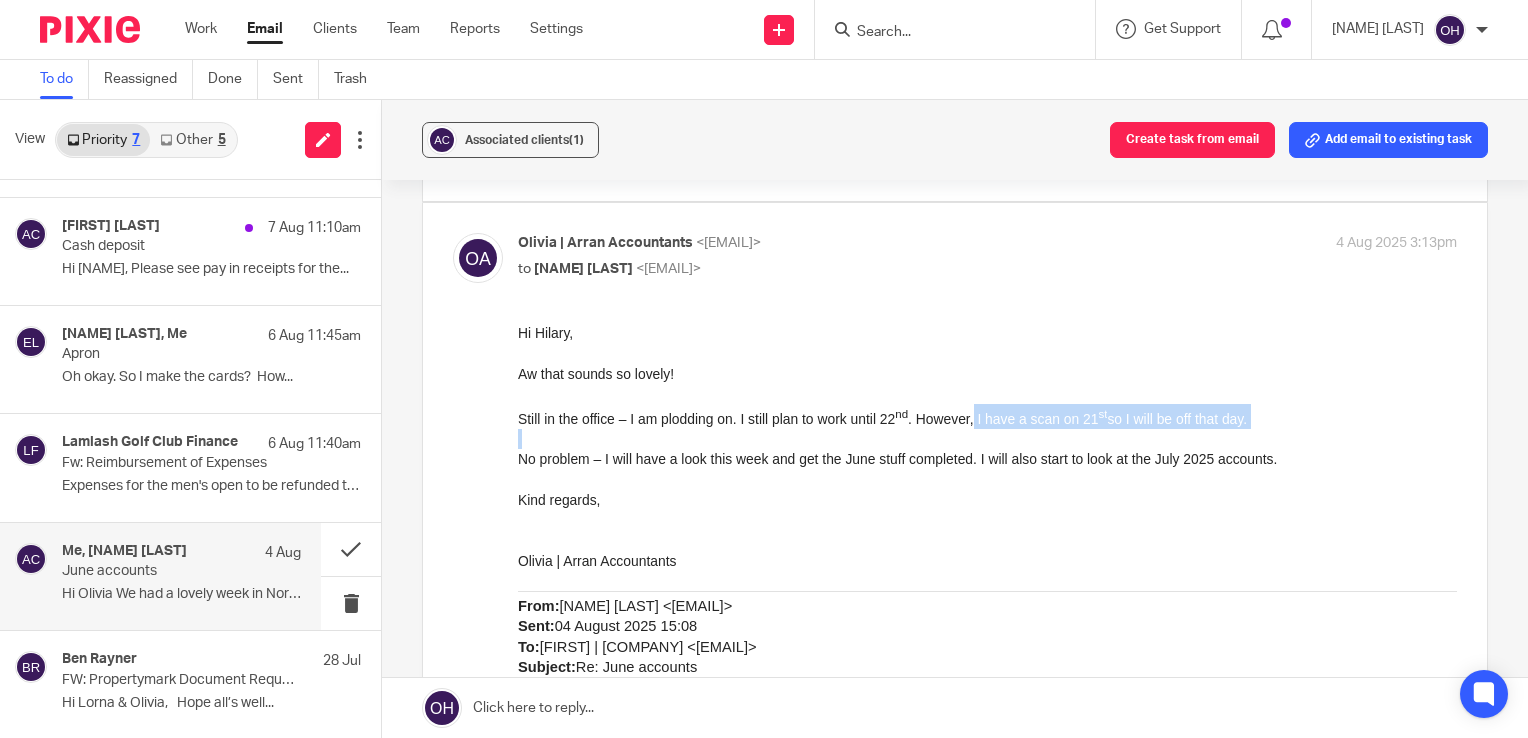 drag, startPoint x: 979, startPoint y: 421, endPoint x: 1136, endPoint y: 434, distance: 157.5373 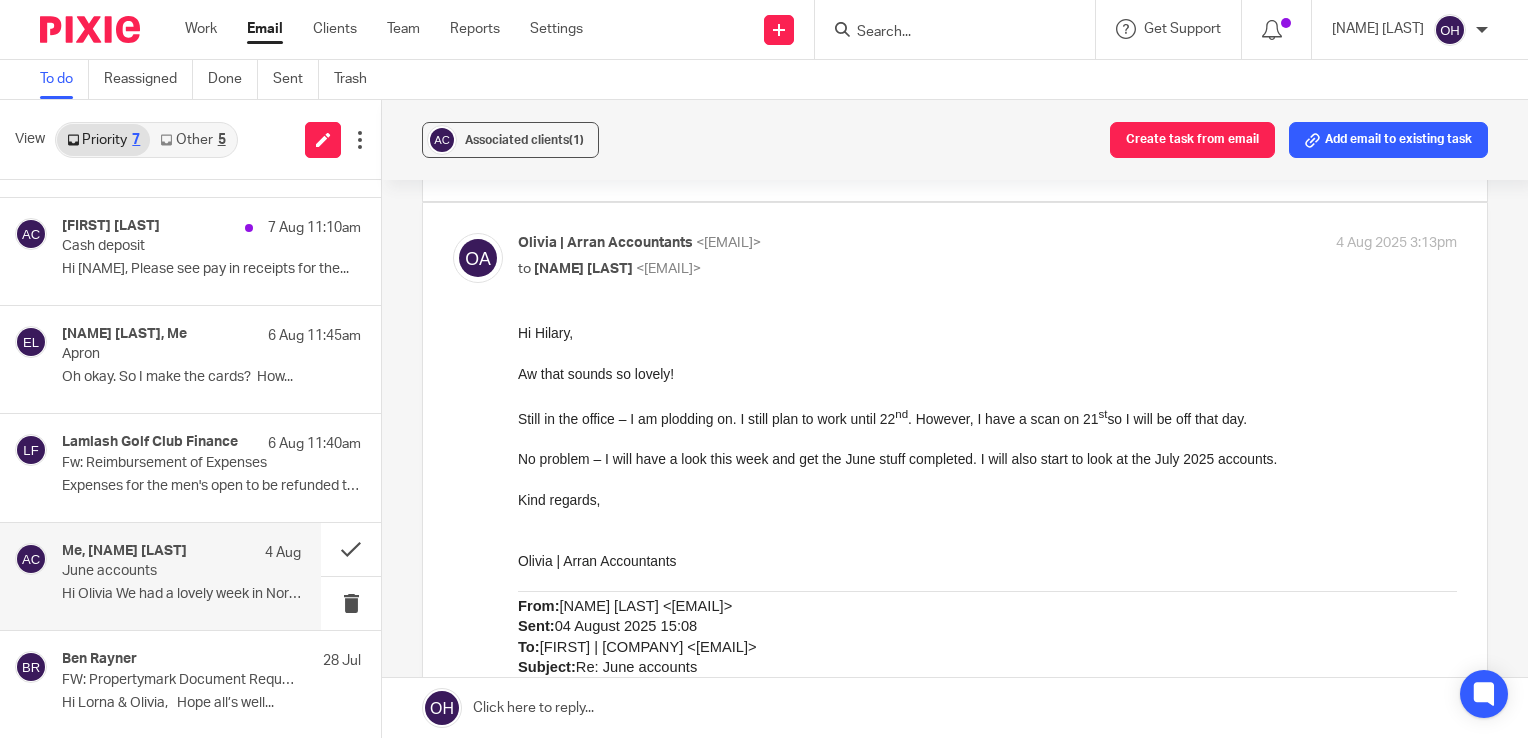 click at bounding box center [987, 479] 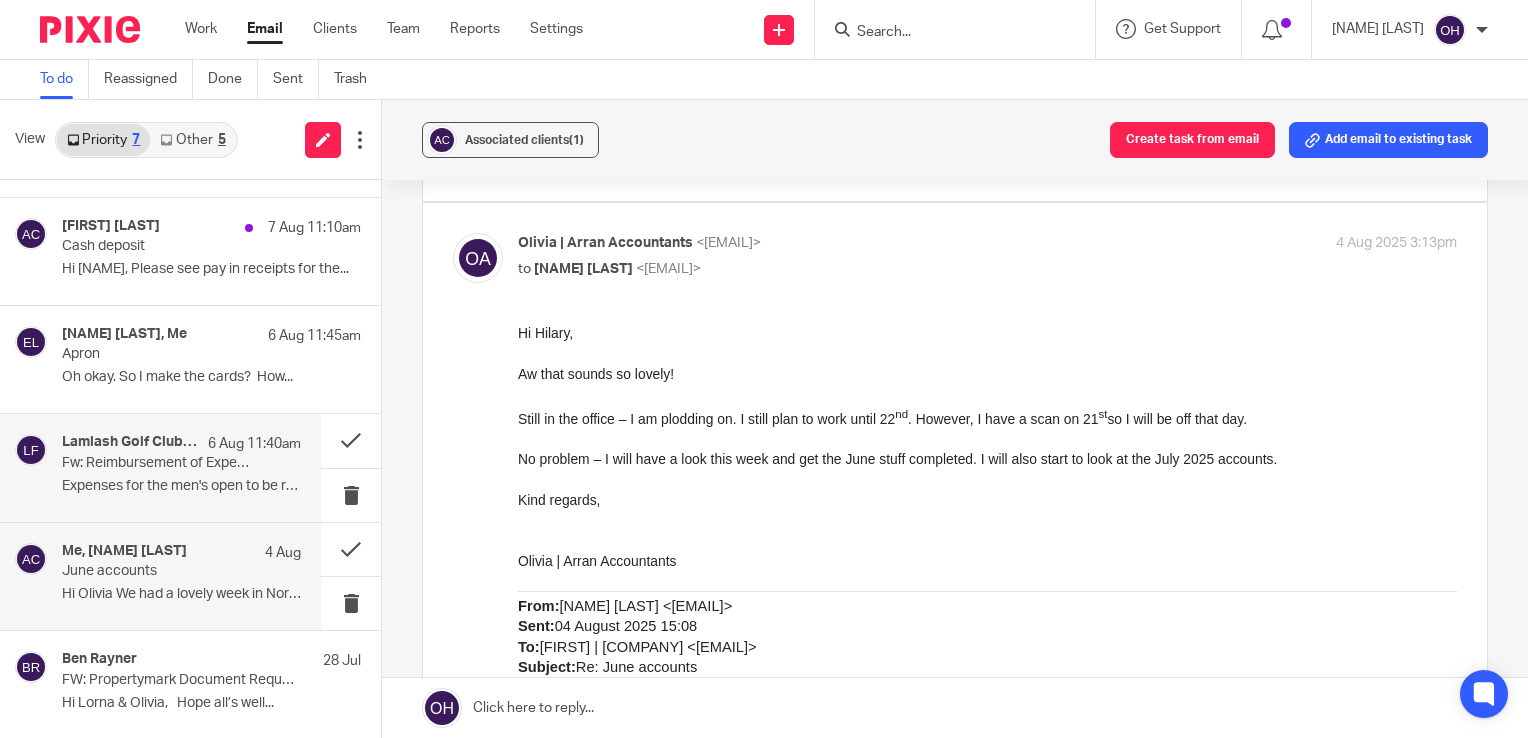click on "Fw: Reimbursement of Expenses" at bounding box center (157, 463) 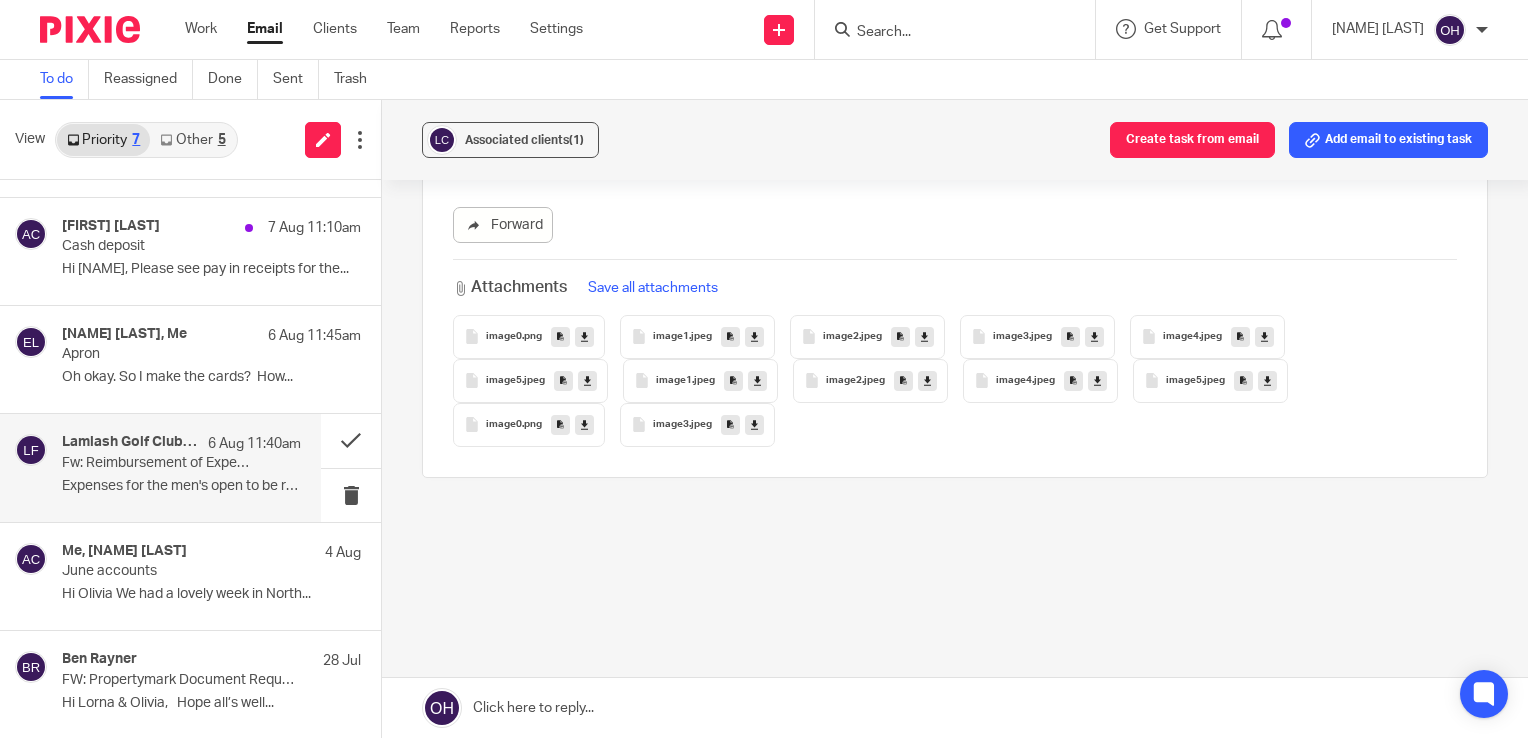 scroll, scrollTop: 0, scrollLeft: 0, axis: both 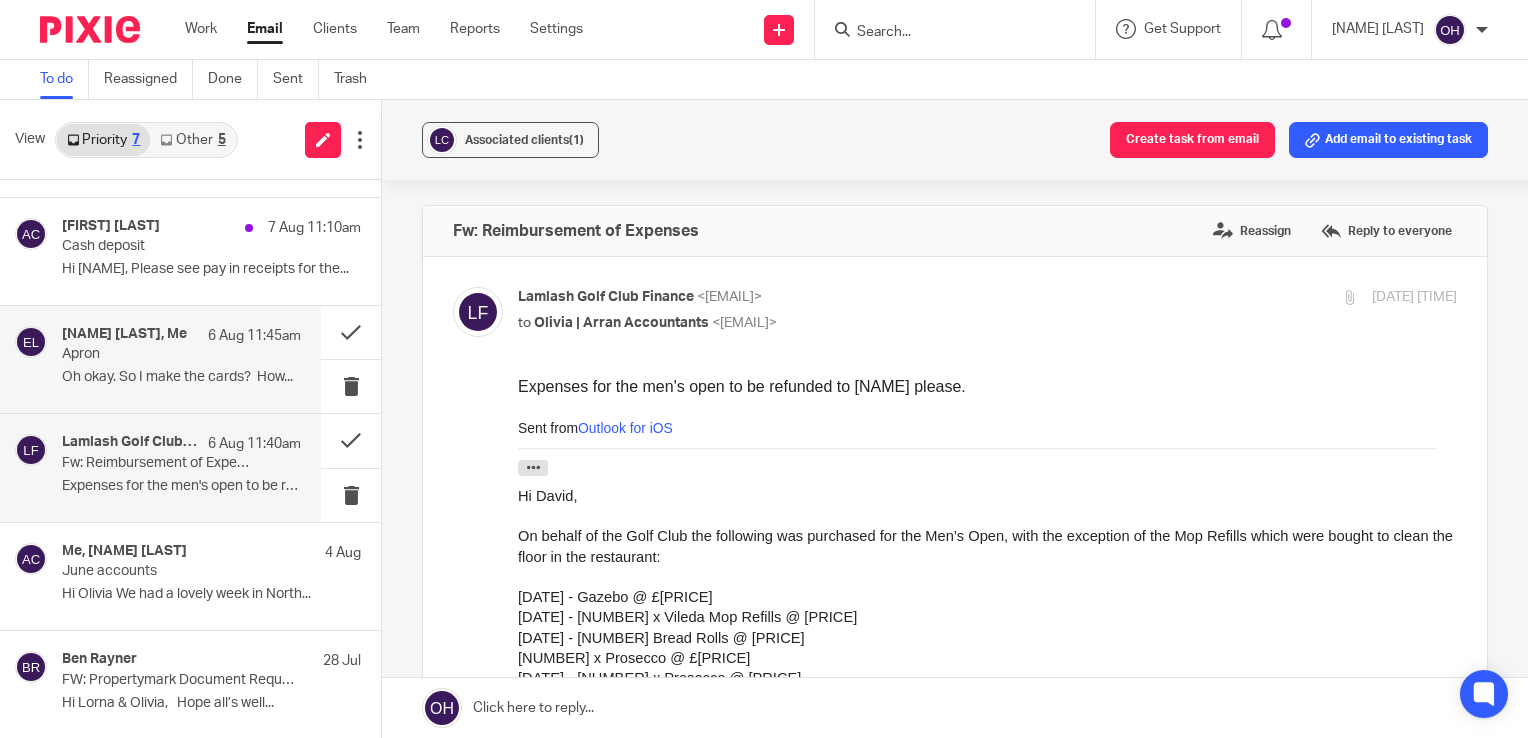 click on "Oh okay. So I make the cards?      How..." at bounding box center (181, 377) 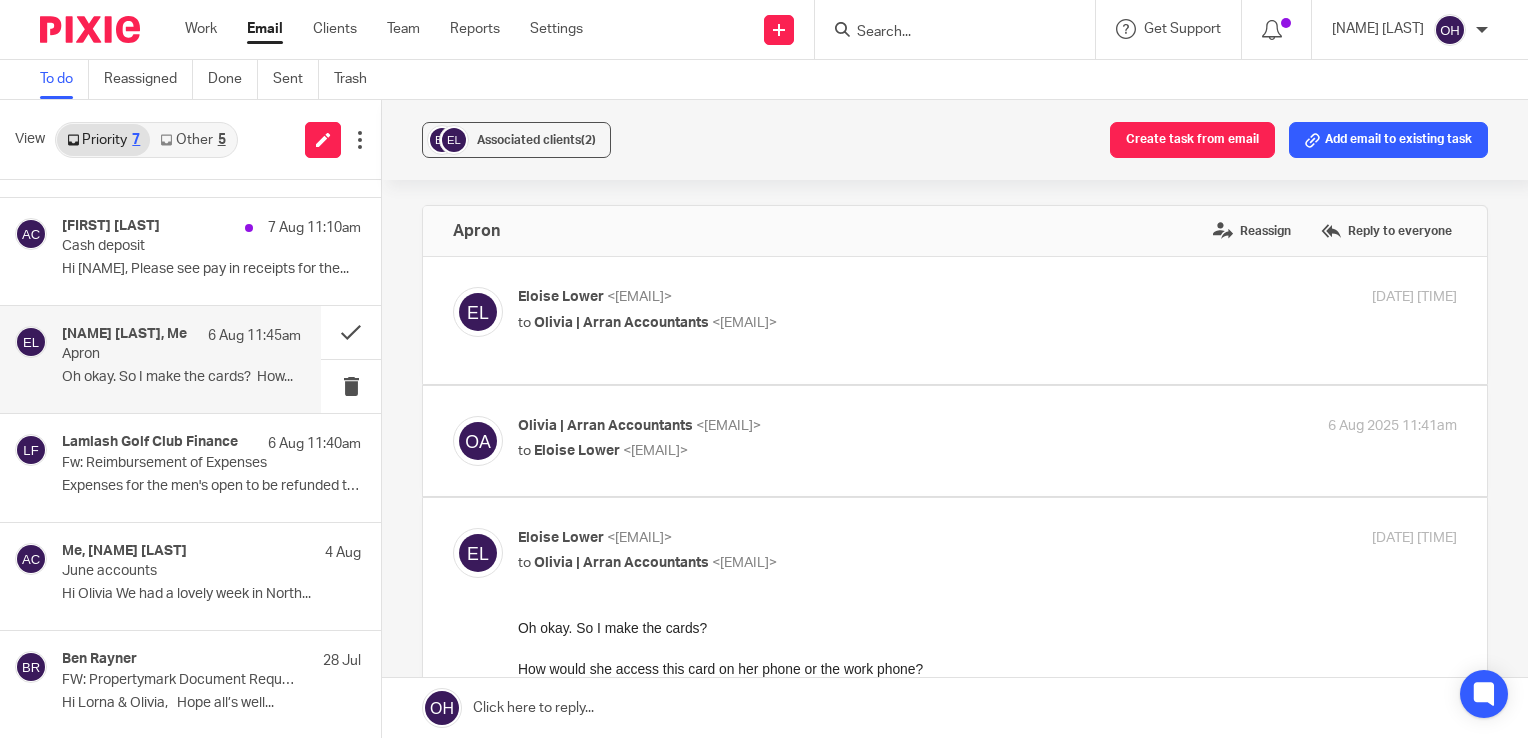 scroll, scrollTop: 0, scrollLeft: 0, axis: both 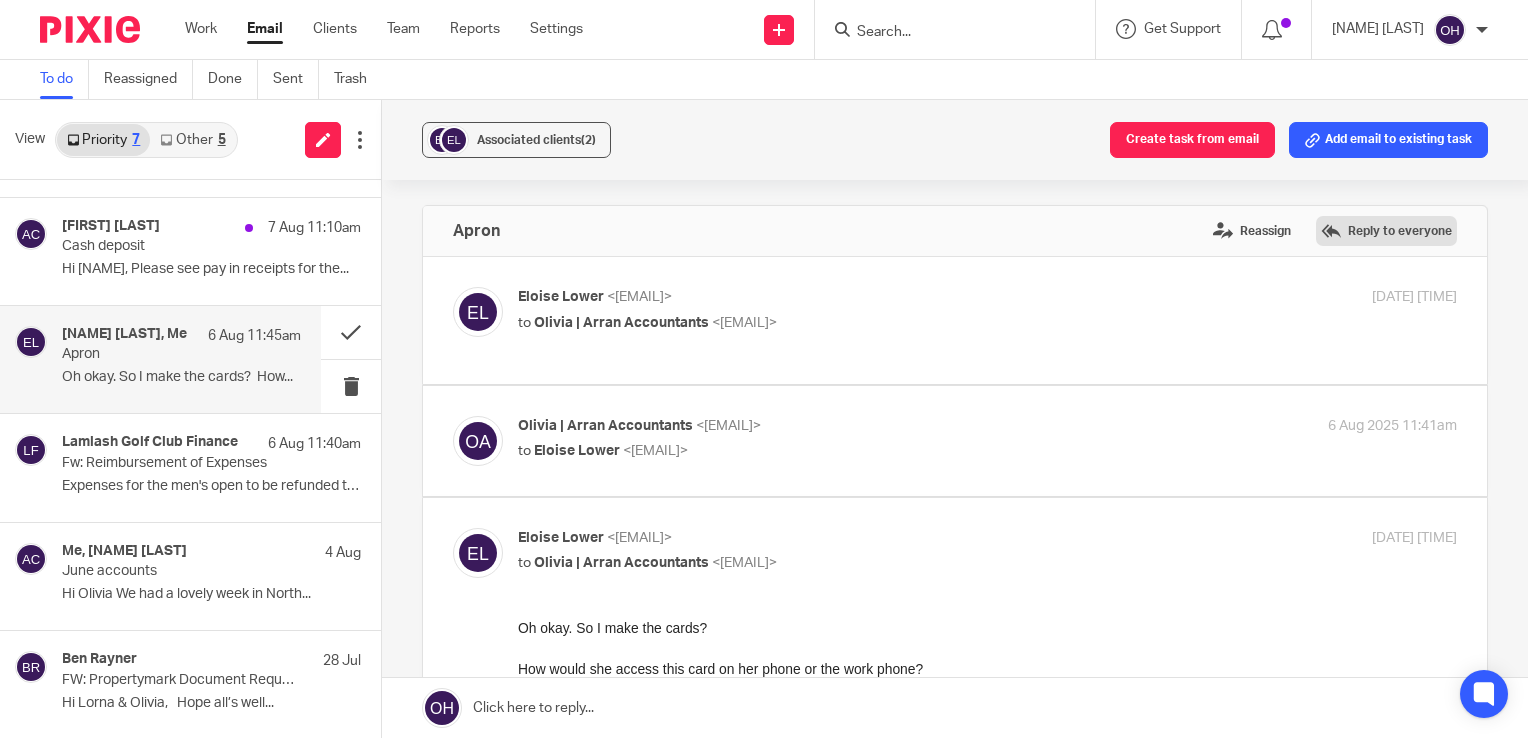 click on "Reply to everyone" at bounding box center (1386, 231) 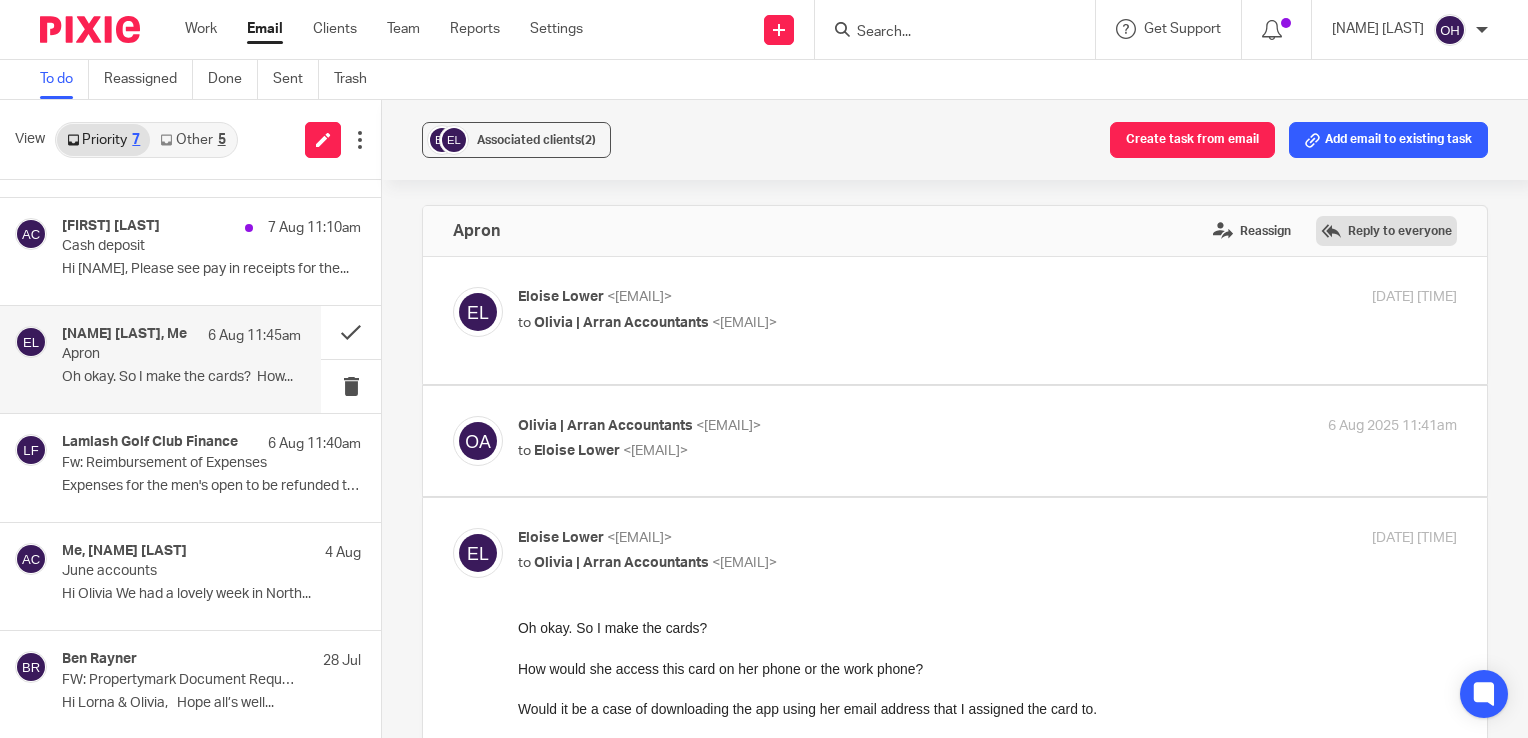 scroll, scrollTop: 0, scrollLeft: 0, axis: both 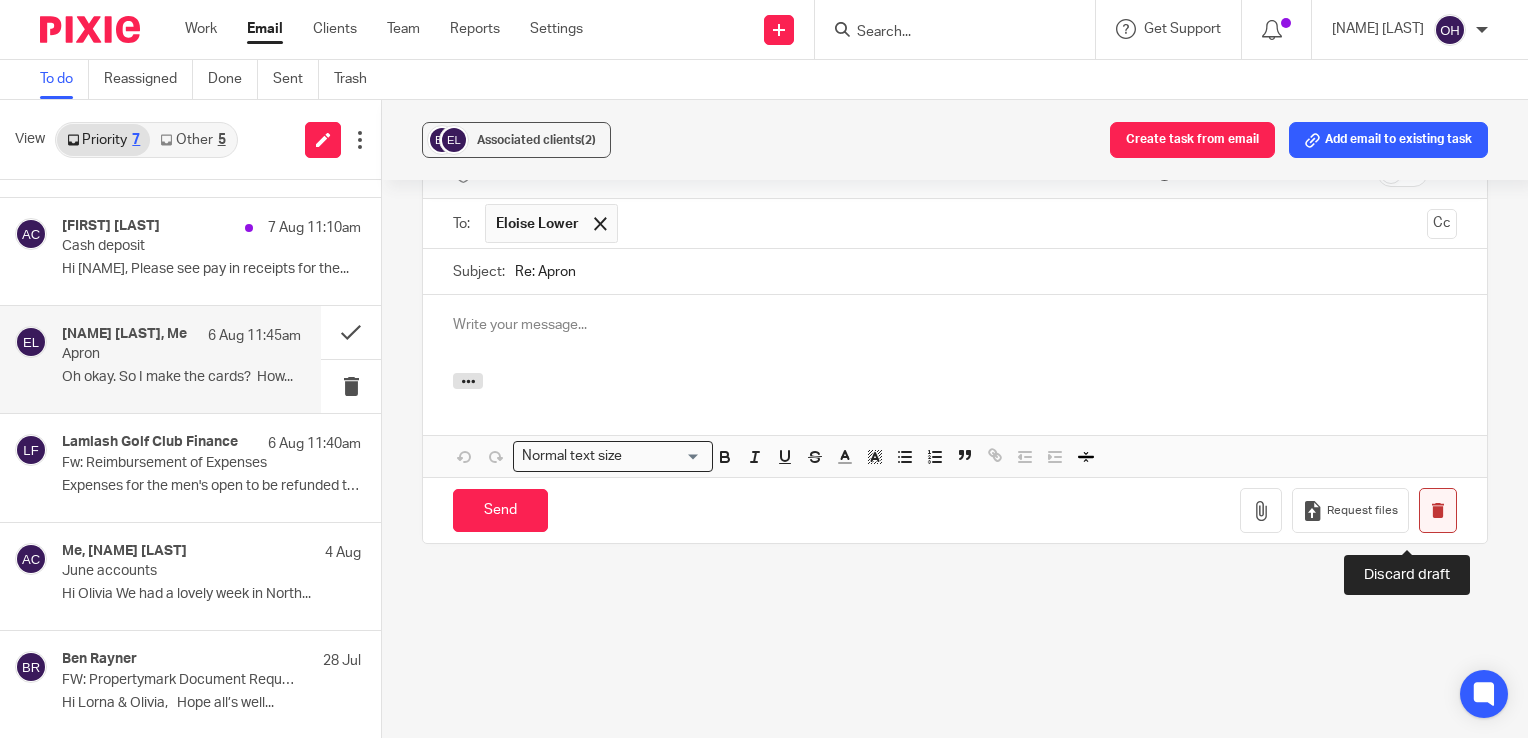click at bounding box center (1438, 510) 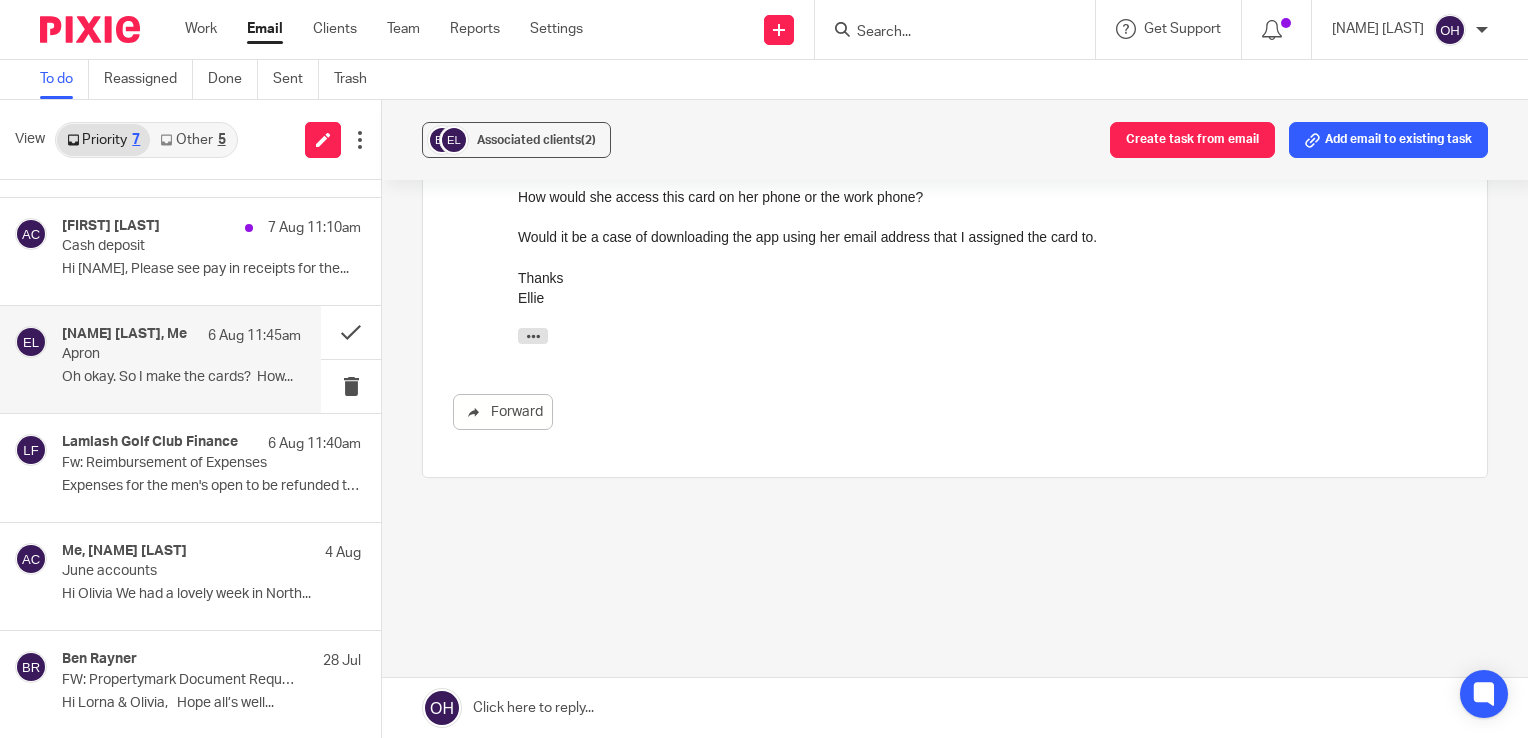 scroll, scrollTop: 486, scrollLeft: 0, axis: vertical 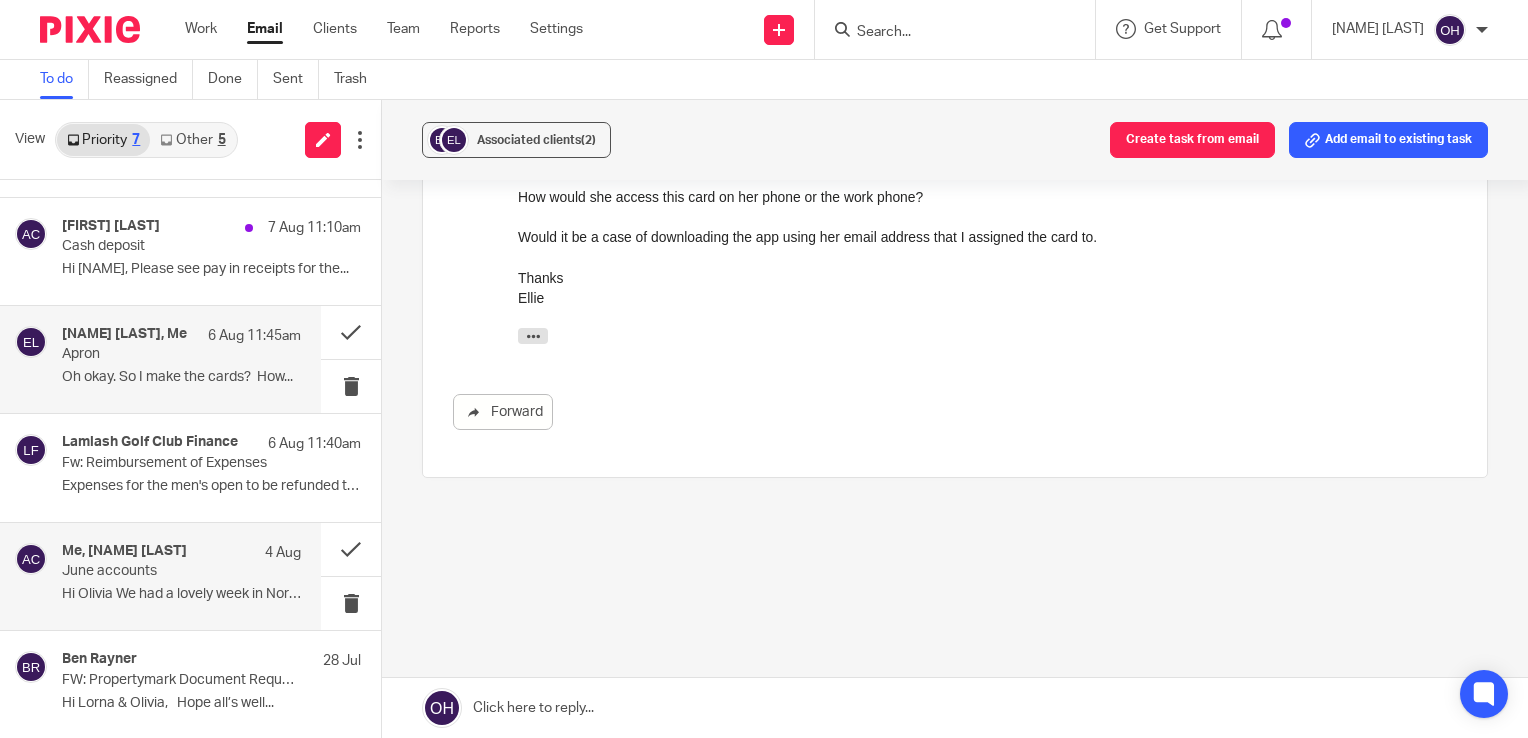 click on "June accounts" at bounding box center [157, 571] 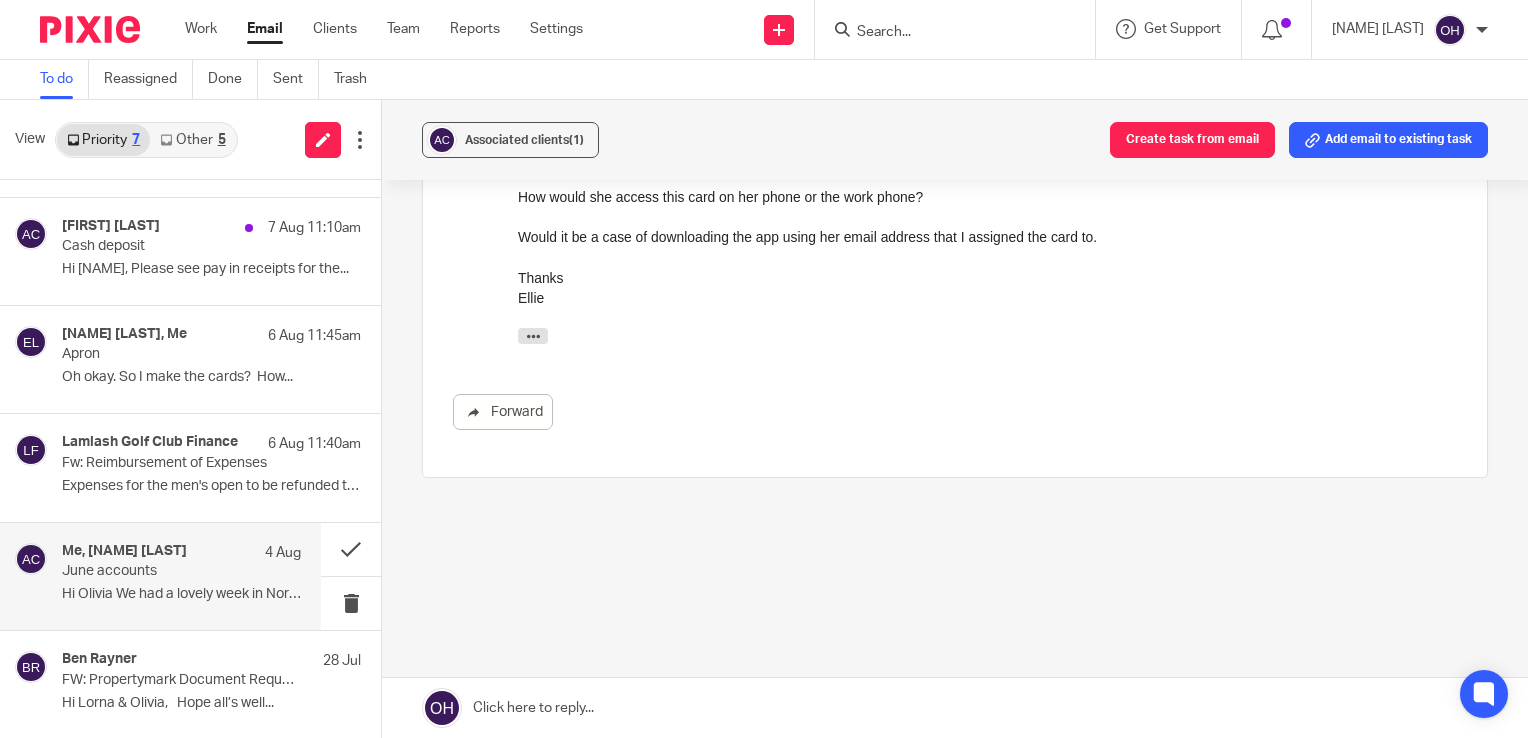 scroll, scrollTop: 0, scrollLeft: 0, axis: both 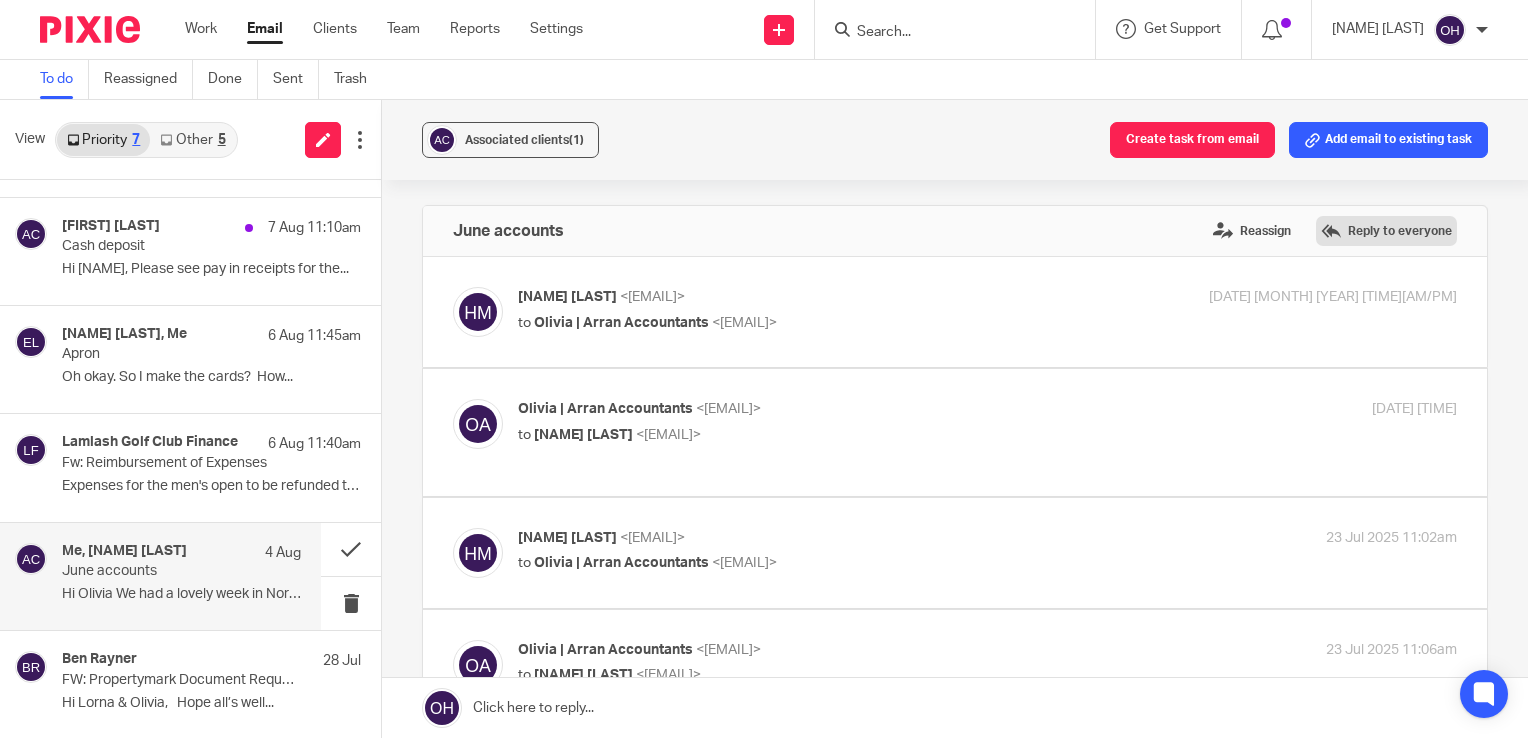 click on "Reply to everyone" at bounding box center (1386, 231) 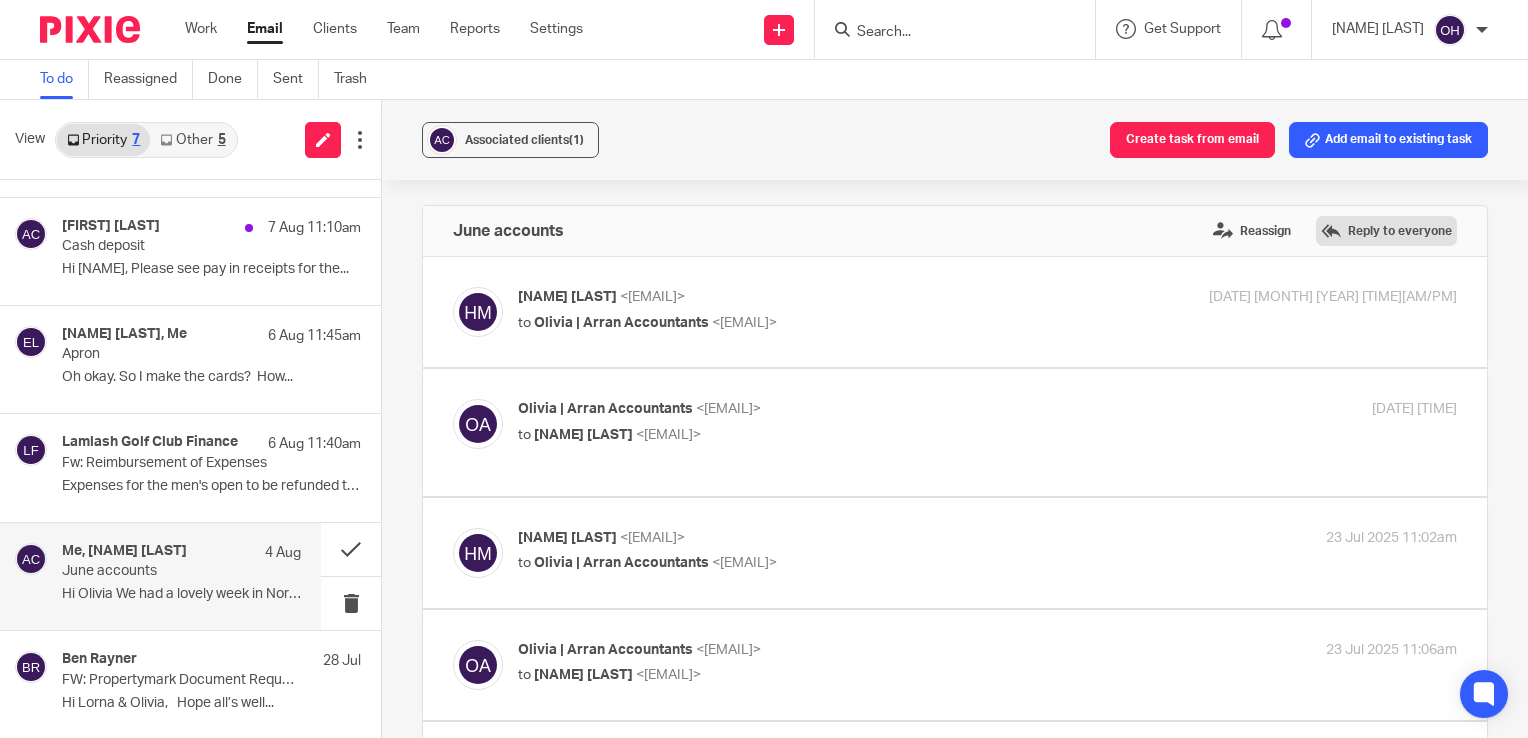 scroll, scrollTop: 0, scrollLeft: 0, axis: both 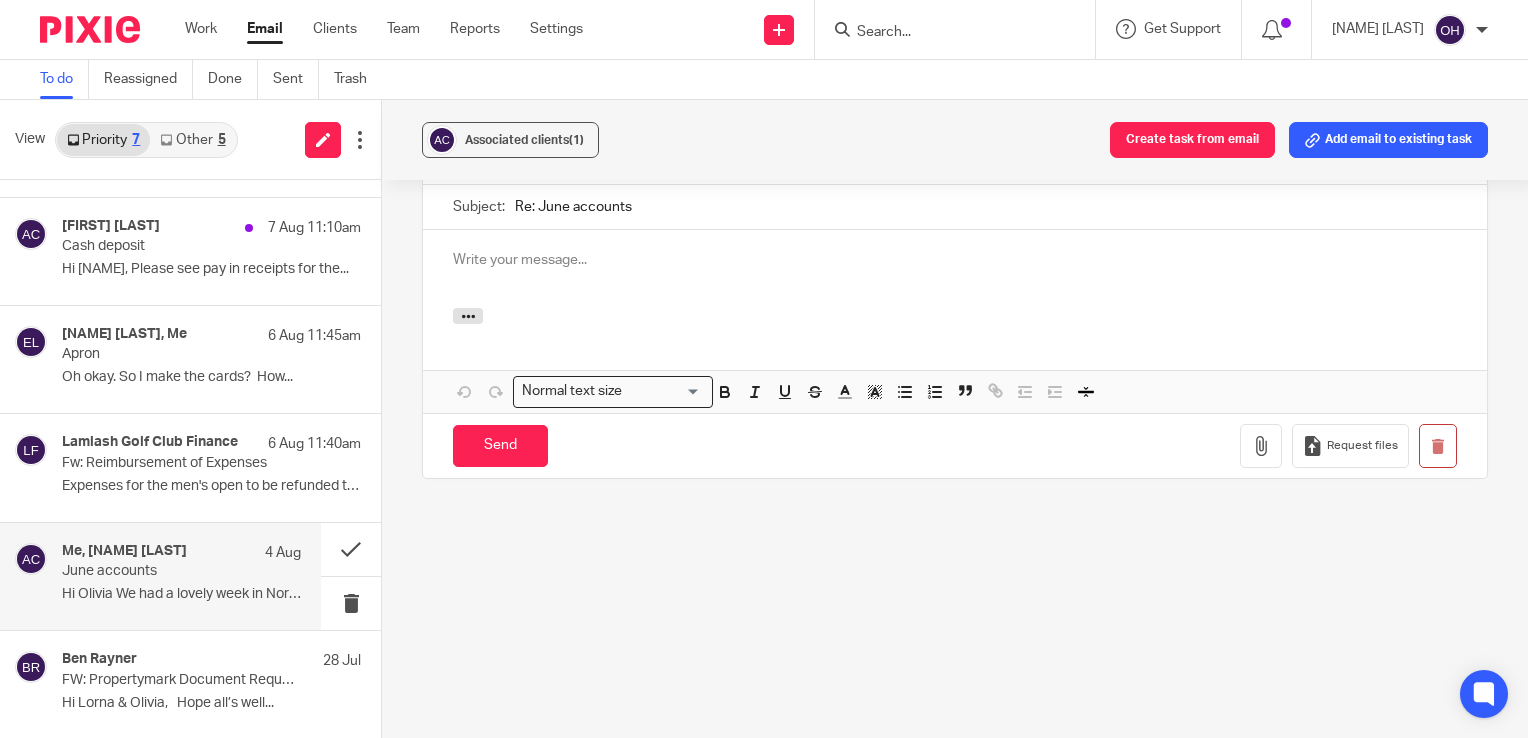 type 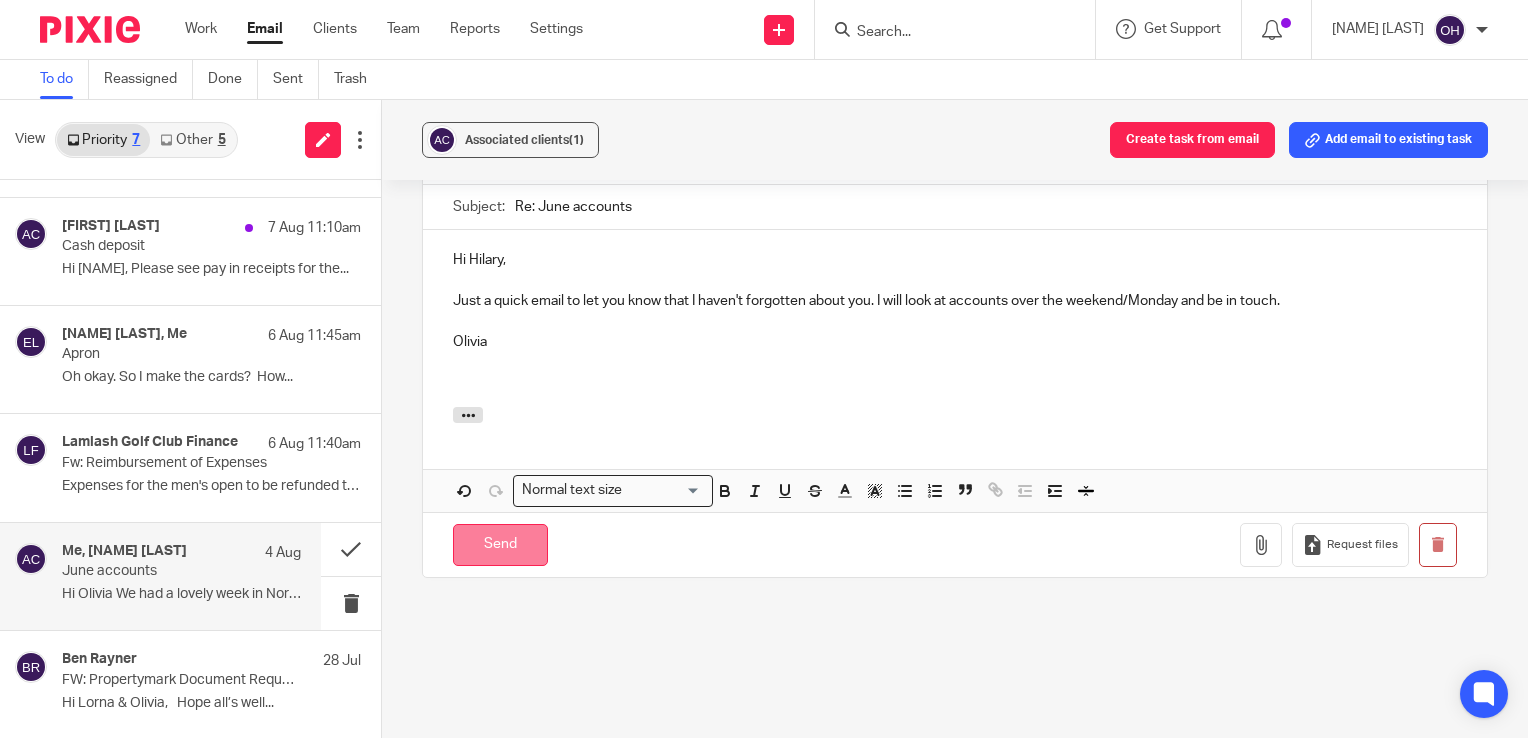 click on "Send" at bounding box center (500, 545) 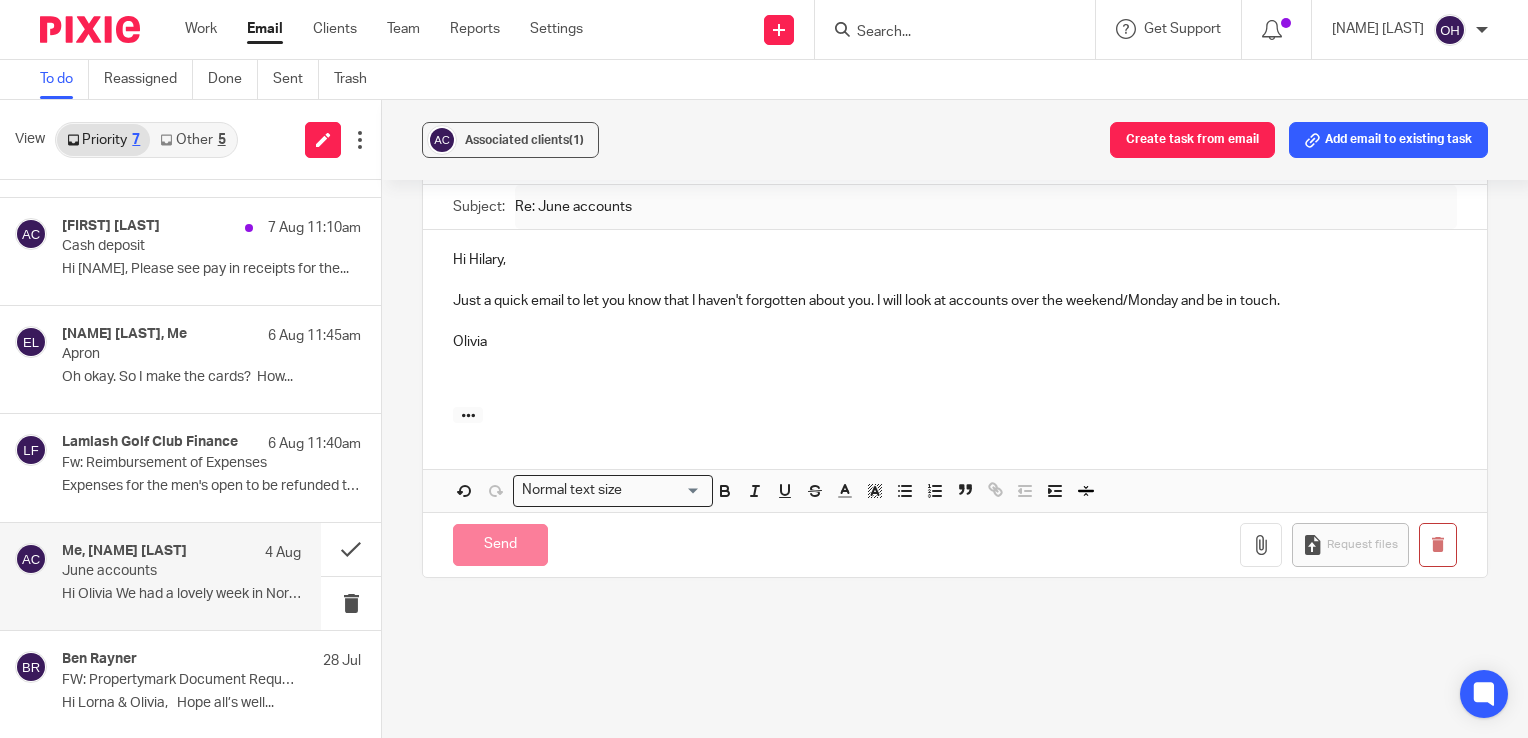 scroll, scrollTop: 3449, scrollLeft: 0, axis: vertical 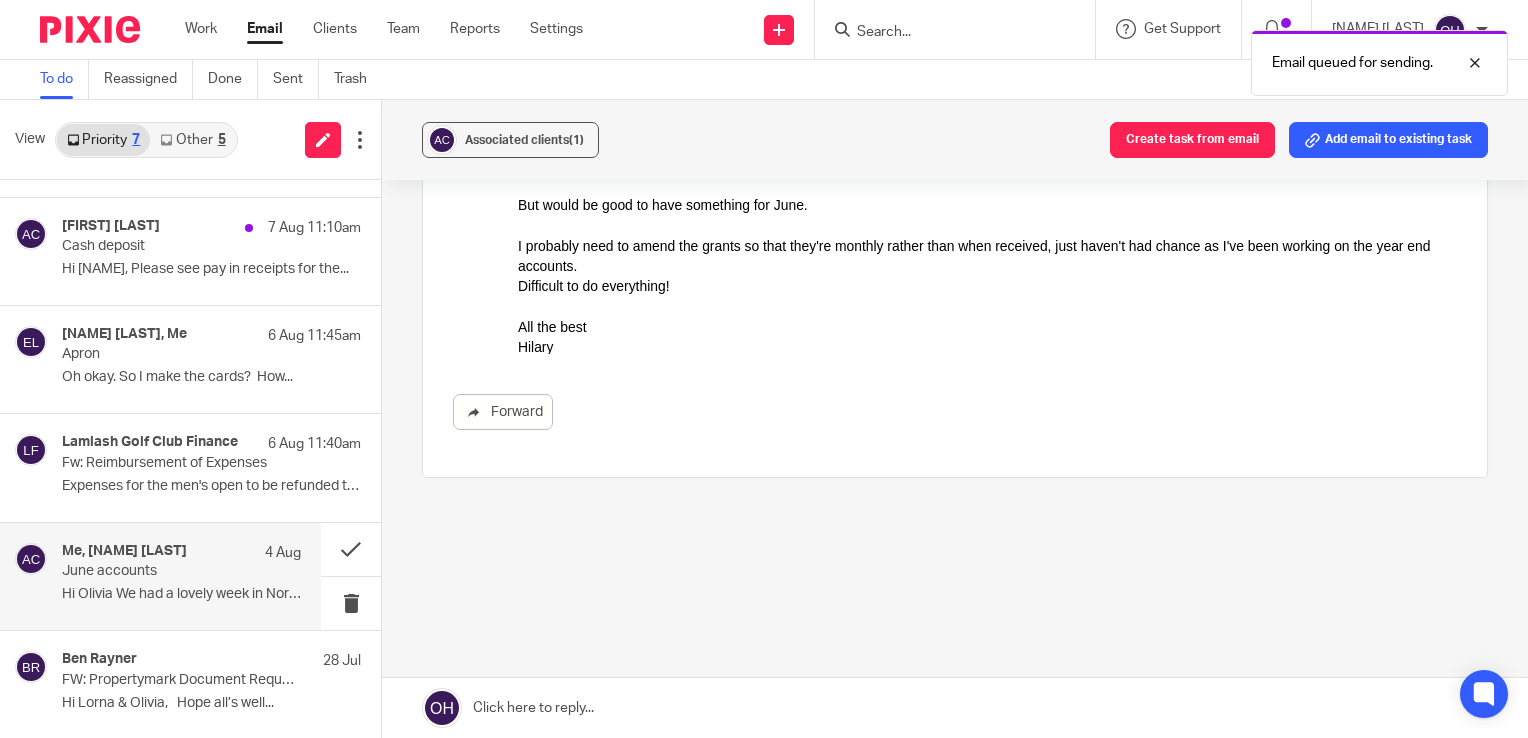 click on "Hi Olivia  We had a lovely week in North..." at bounding box center (181, 594) 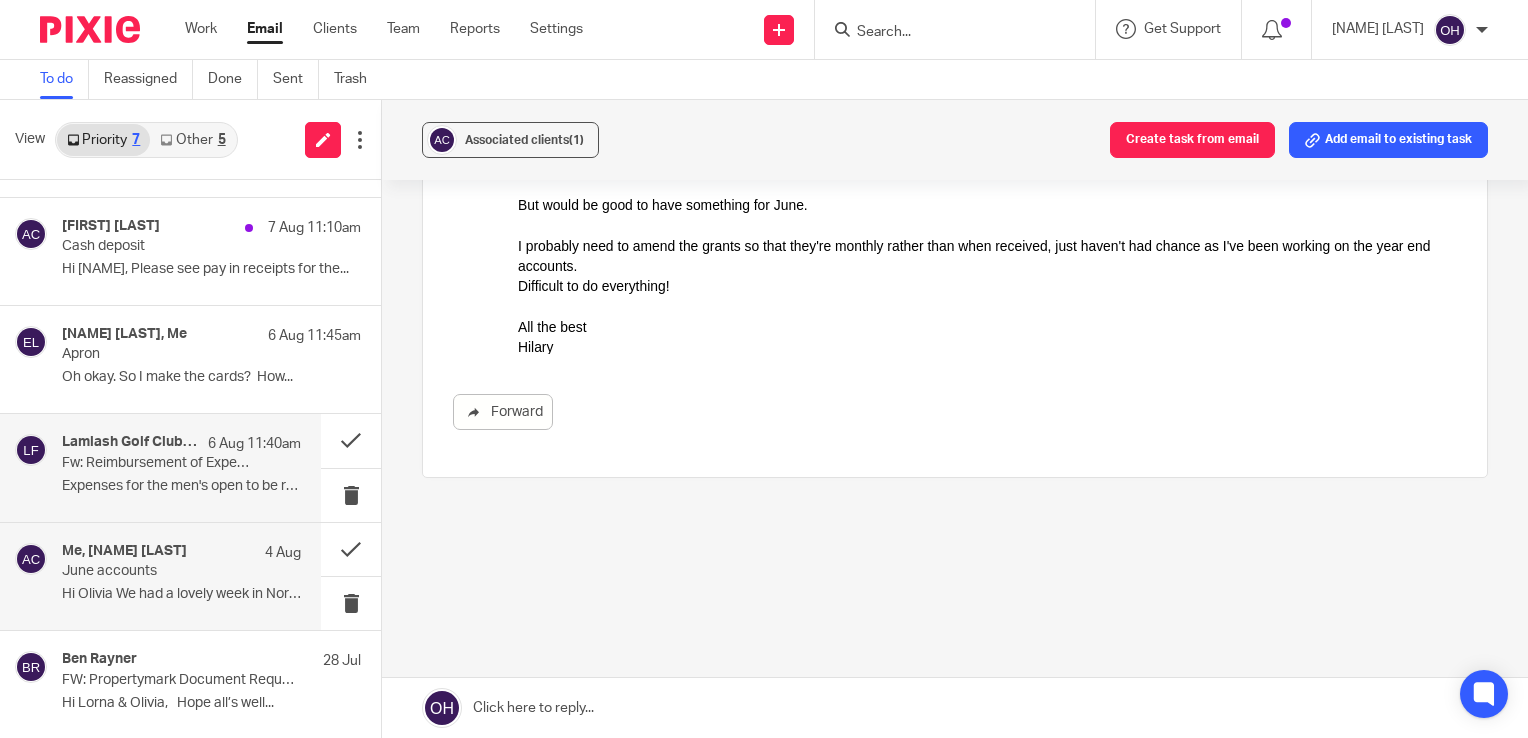 click on "Expenses for the men's open to be refunded to..." at bounding box center [181, 486] 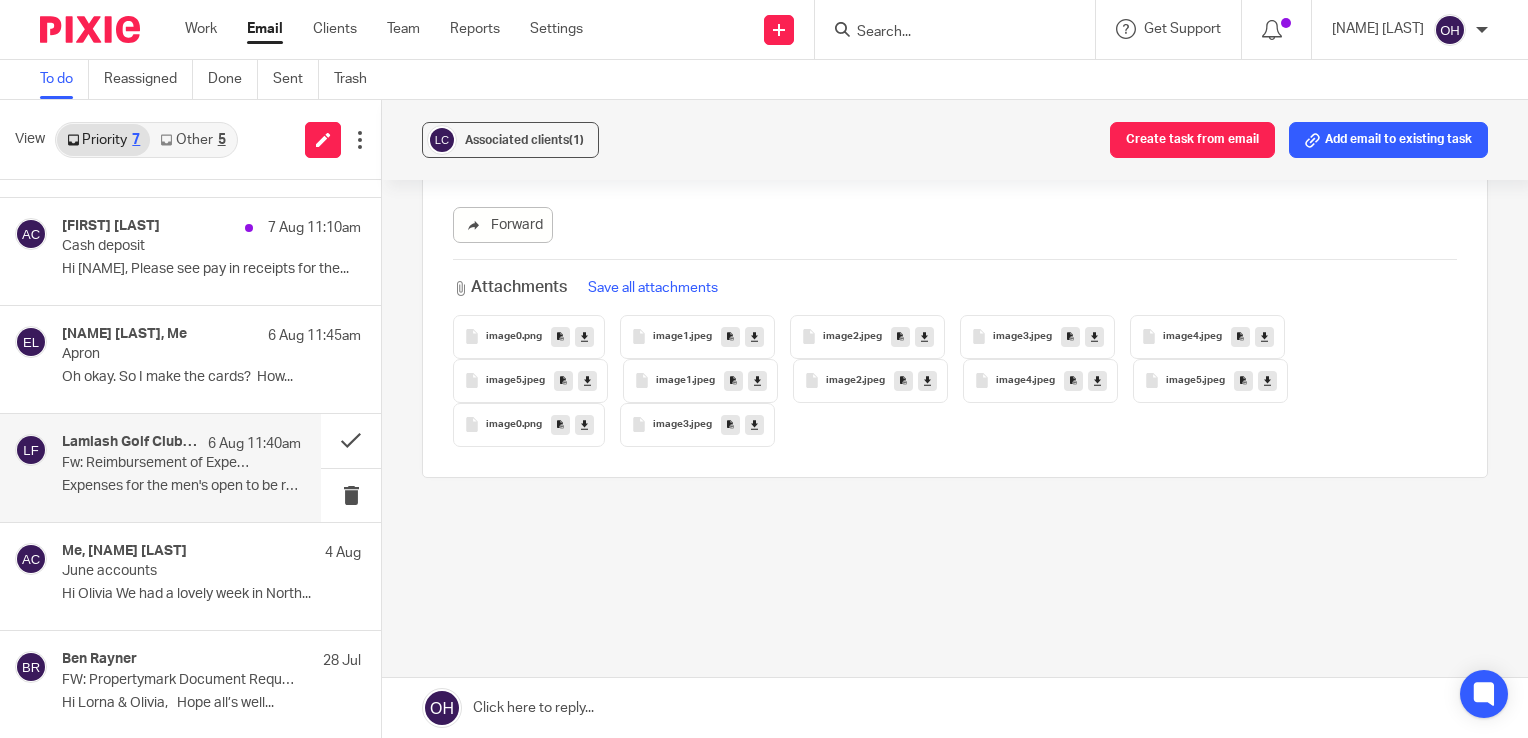 scroll, scrollTop: 0, scrollLeft: 0, axis: both 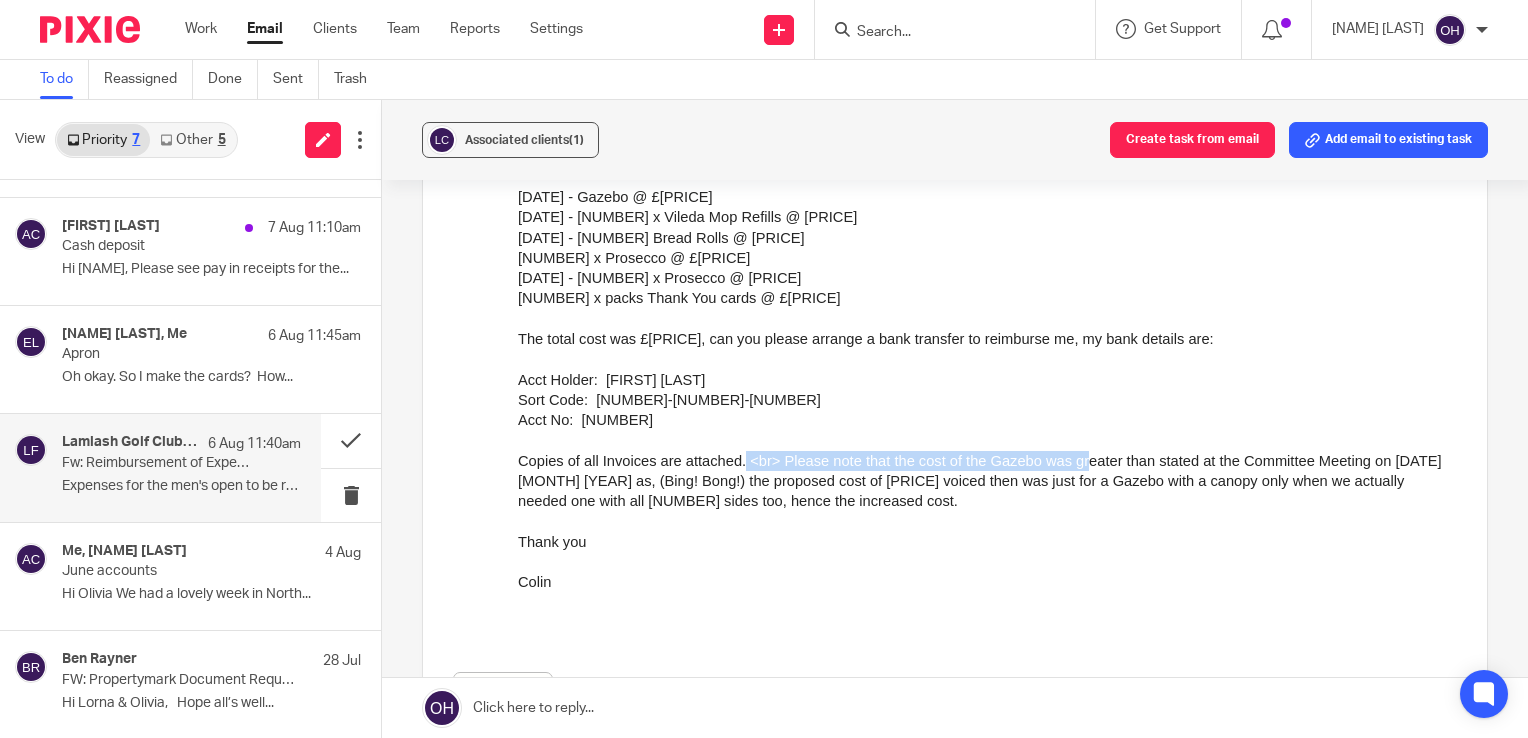 drag, startPoint x: 740, startPoint y: 452, endPoint x: 1076, endPoint y: 456, distance: 336.0238 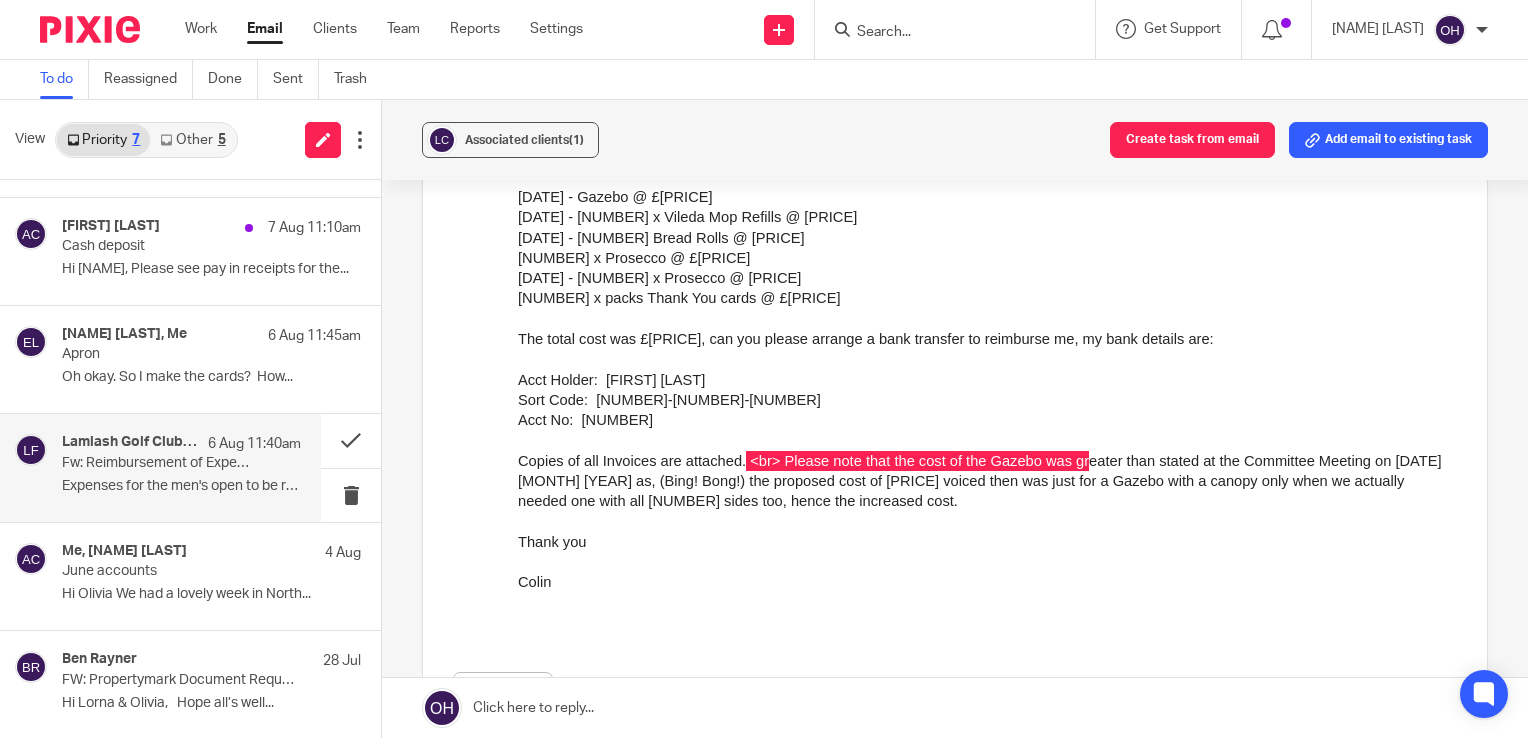 scroll, scrollTop: 0, scrollLeft: 0, axis: both 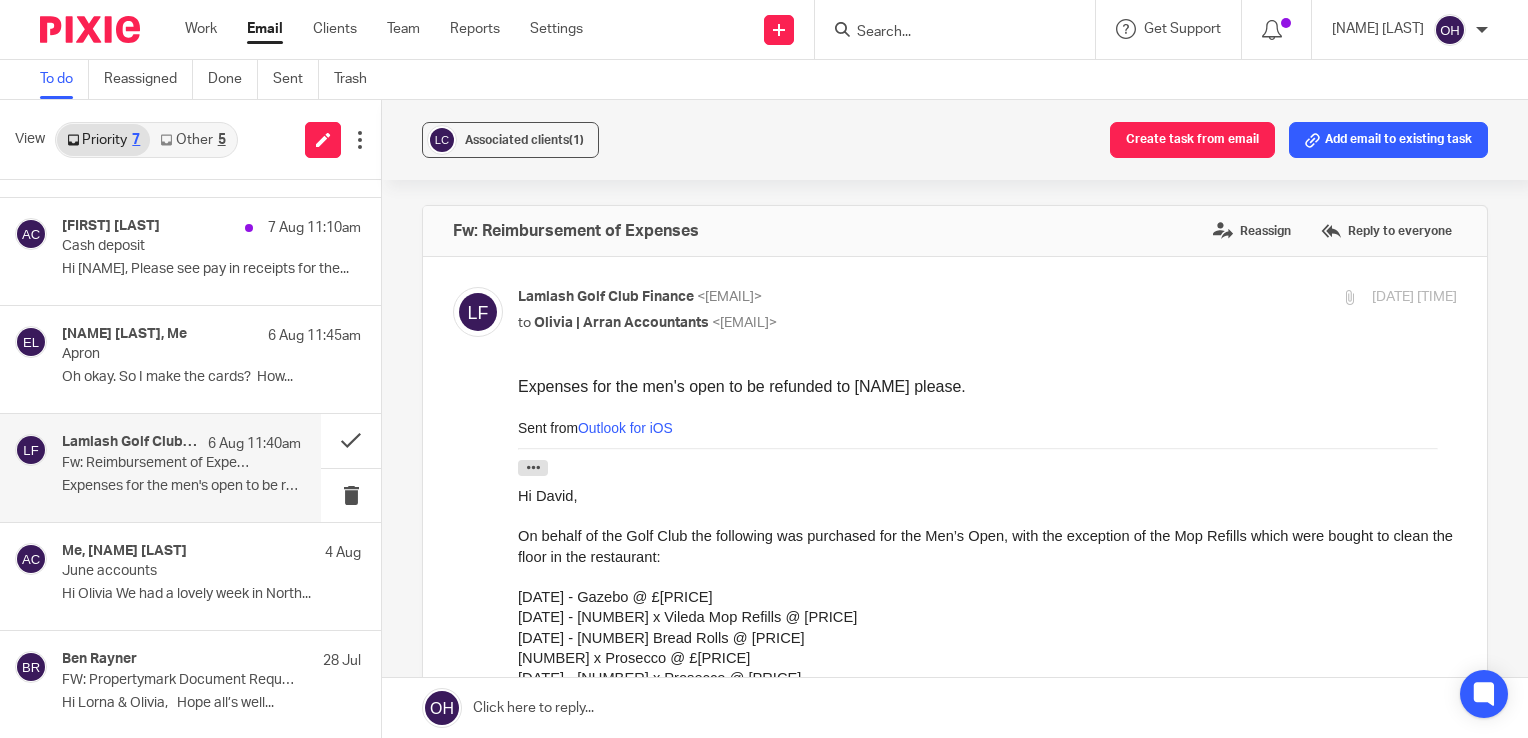 click on "Fw: Reimbursement of Expenses
Reassign
Reply to everyone" at bounding box center [955, 231] 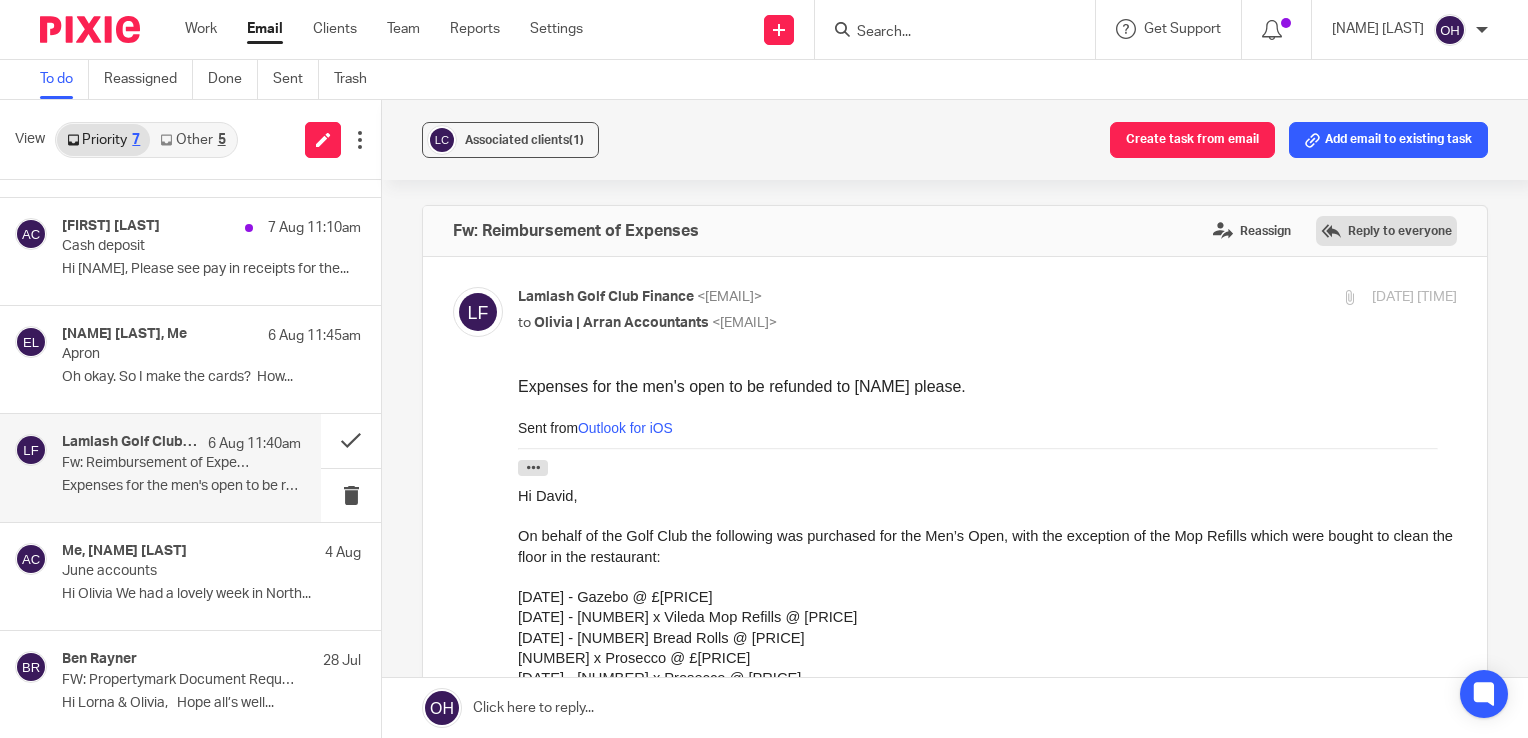 click on "Reply to everyone" at bounding box center (1386, 231) 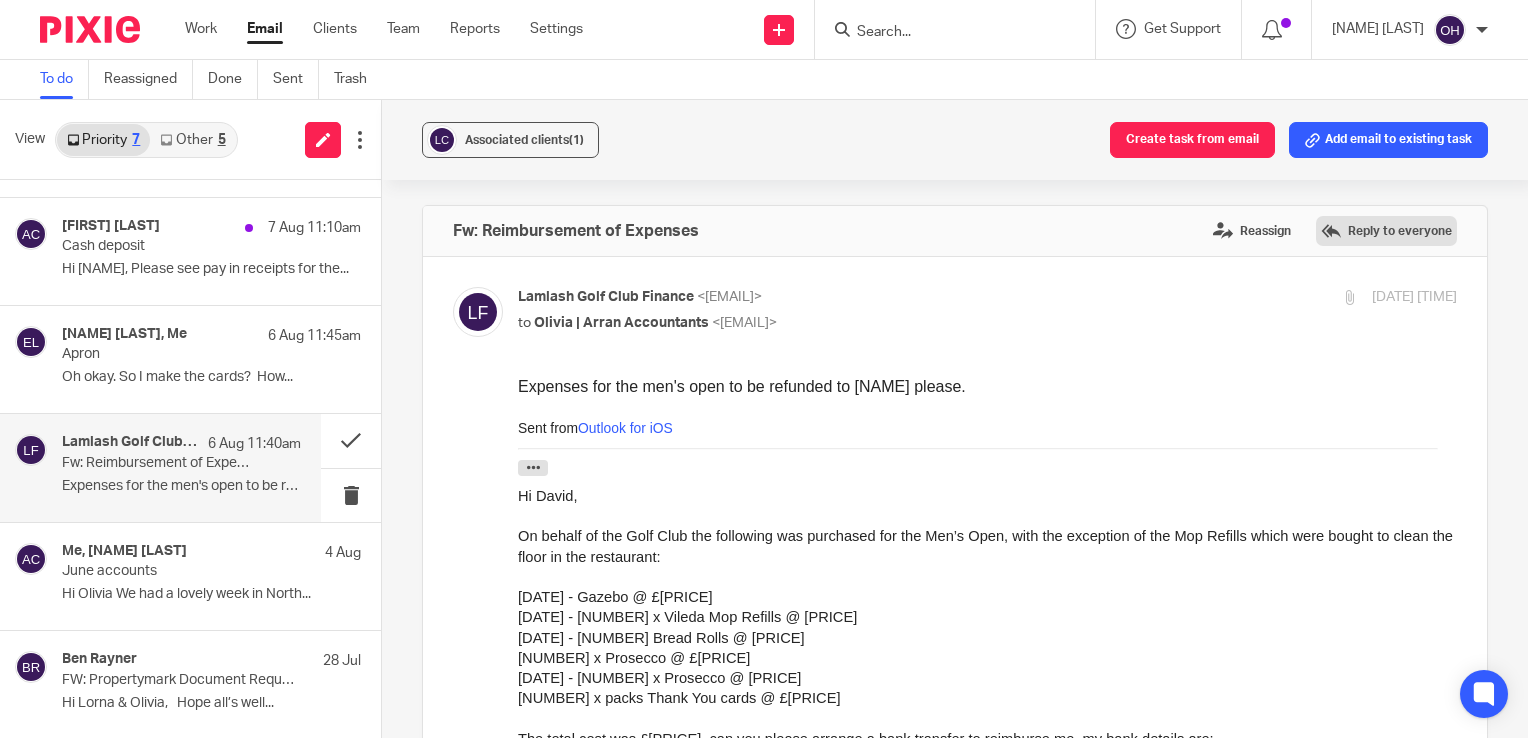 scroll, scrollTop: 0, scrollLeft: 0, axis: both 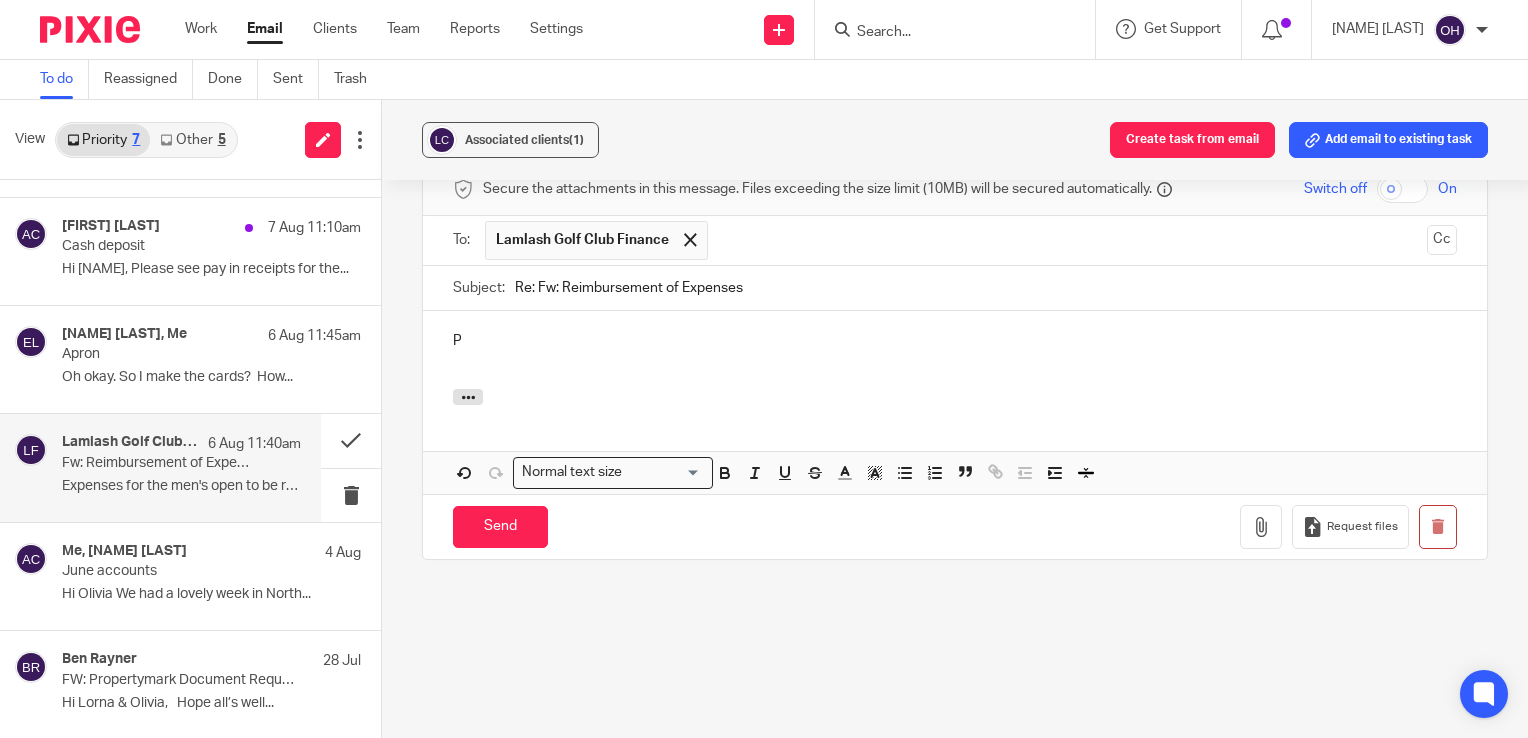 type 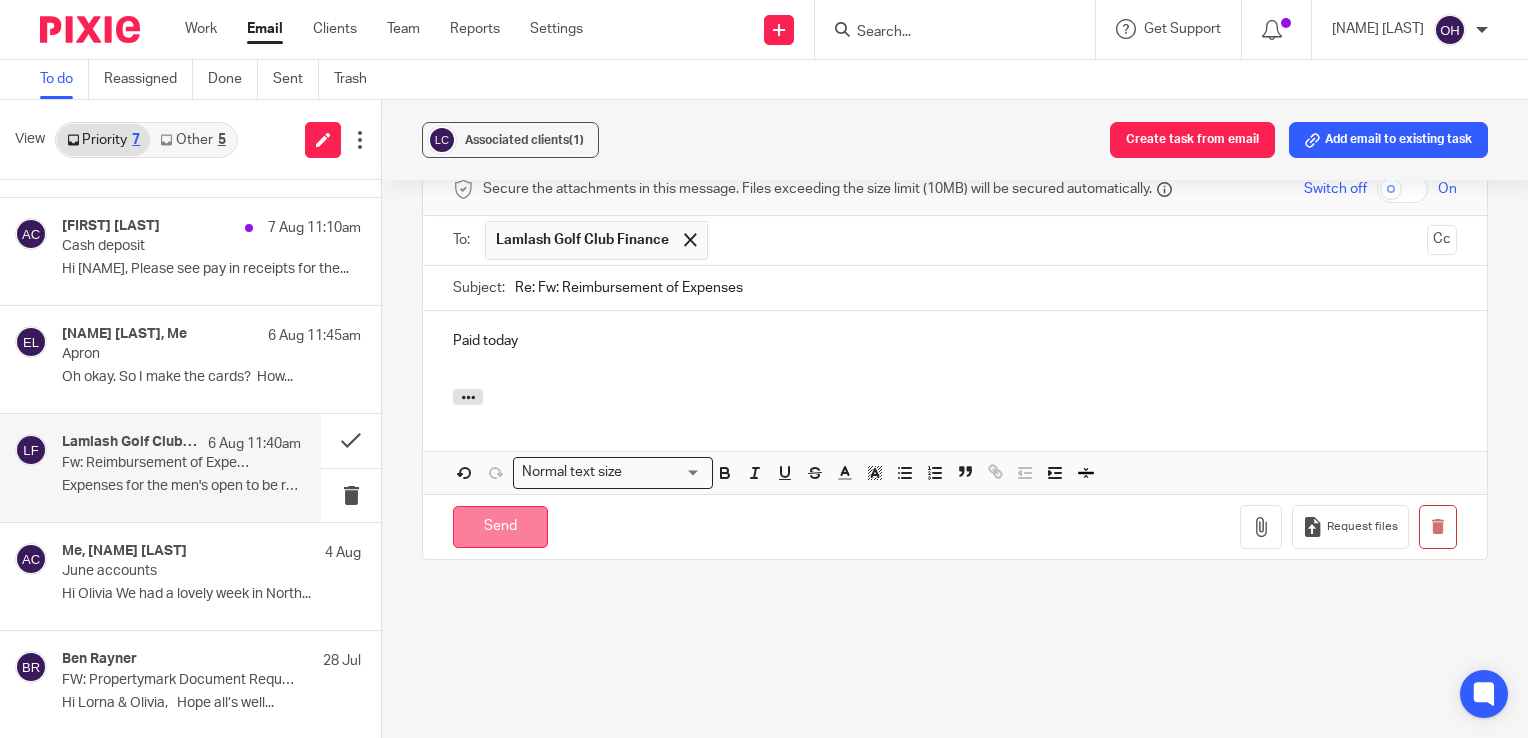 click on "Send" at bounding box center [500, 527] 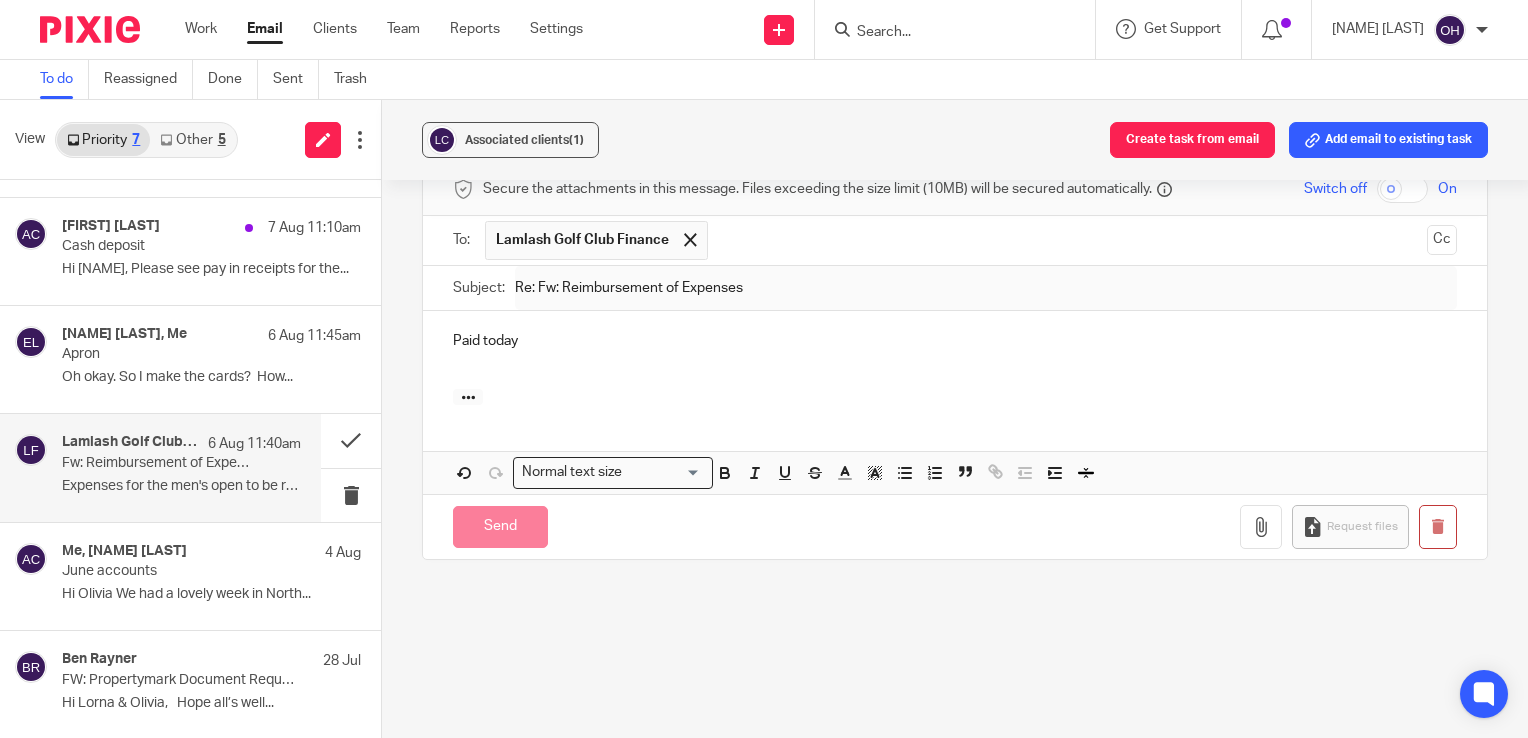 scroll, scrollTop: 864, scrollLeft: 0, axis: vertical 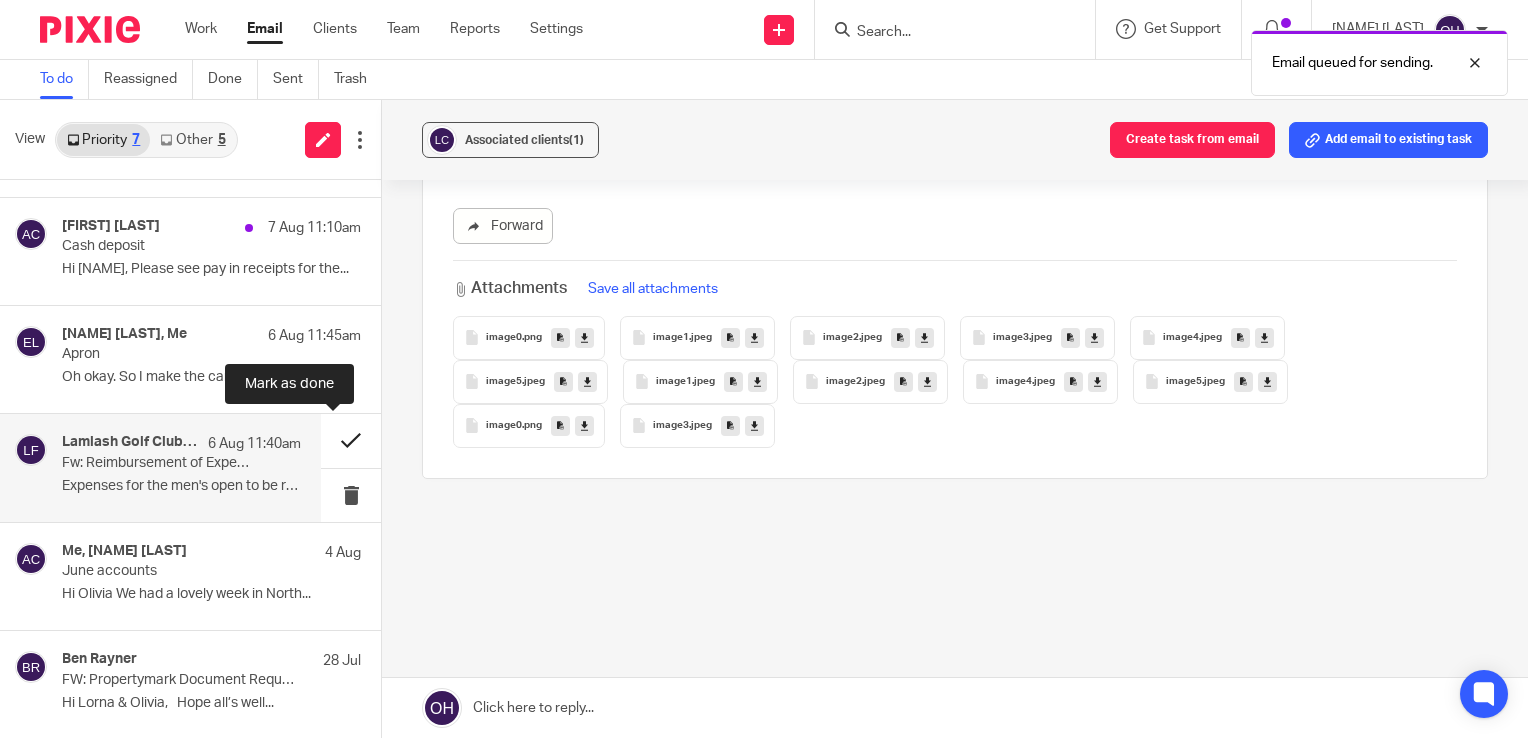 click at bounding box center [351, 440] 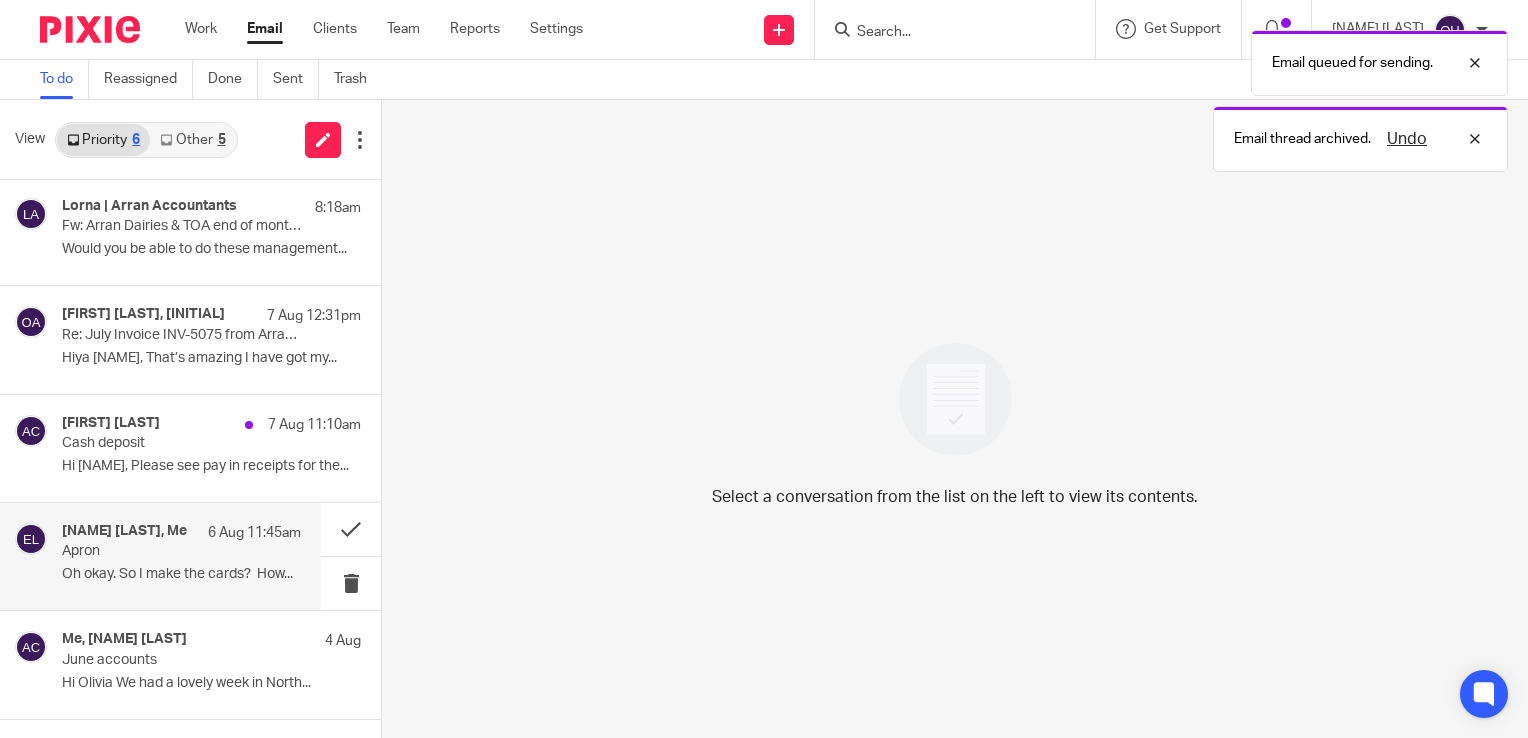 scroll, scrollTop: 0, scrollLeft: 0, axis: both 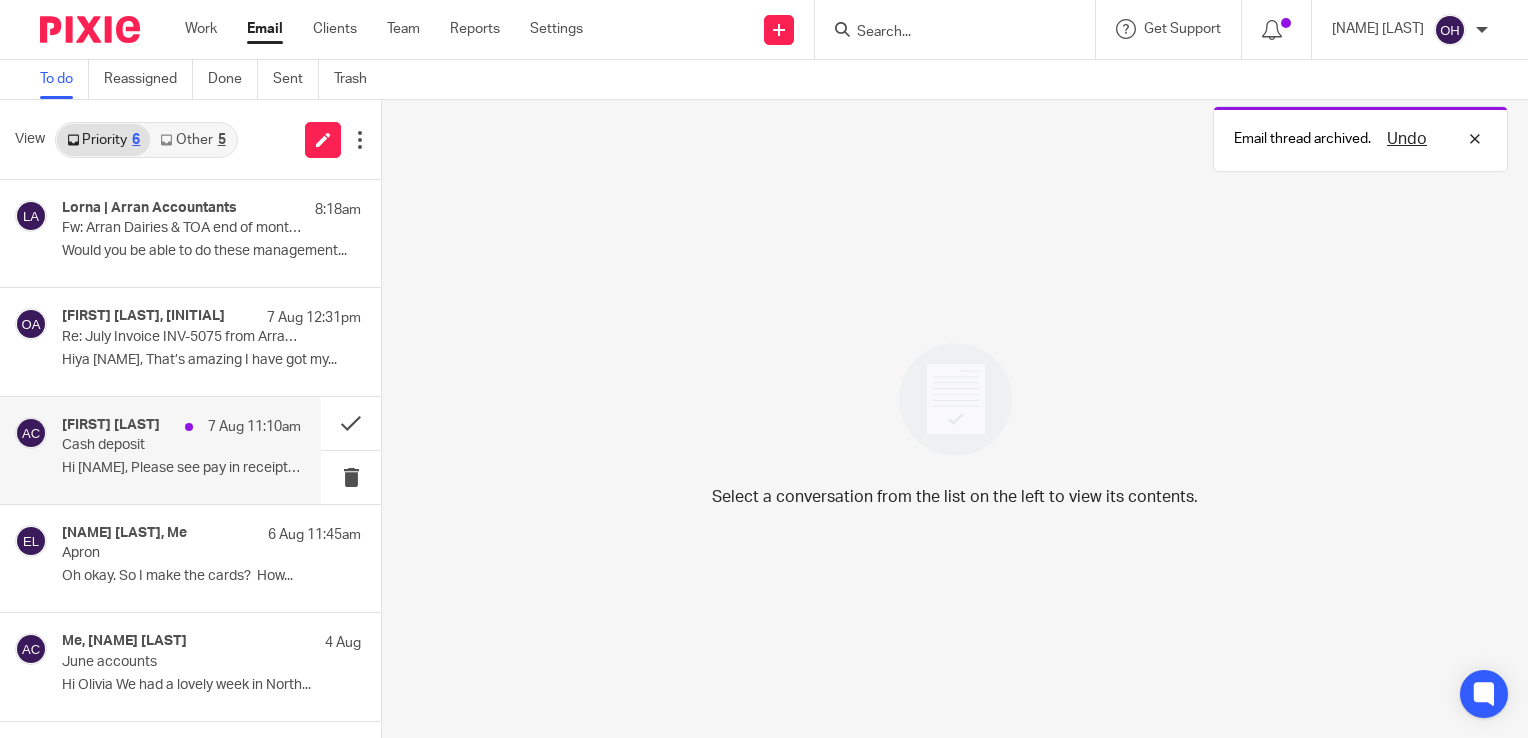 click on "Hi Olivia, Please see pay in receipts for the..." at bounding box center (181, 468) 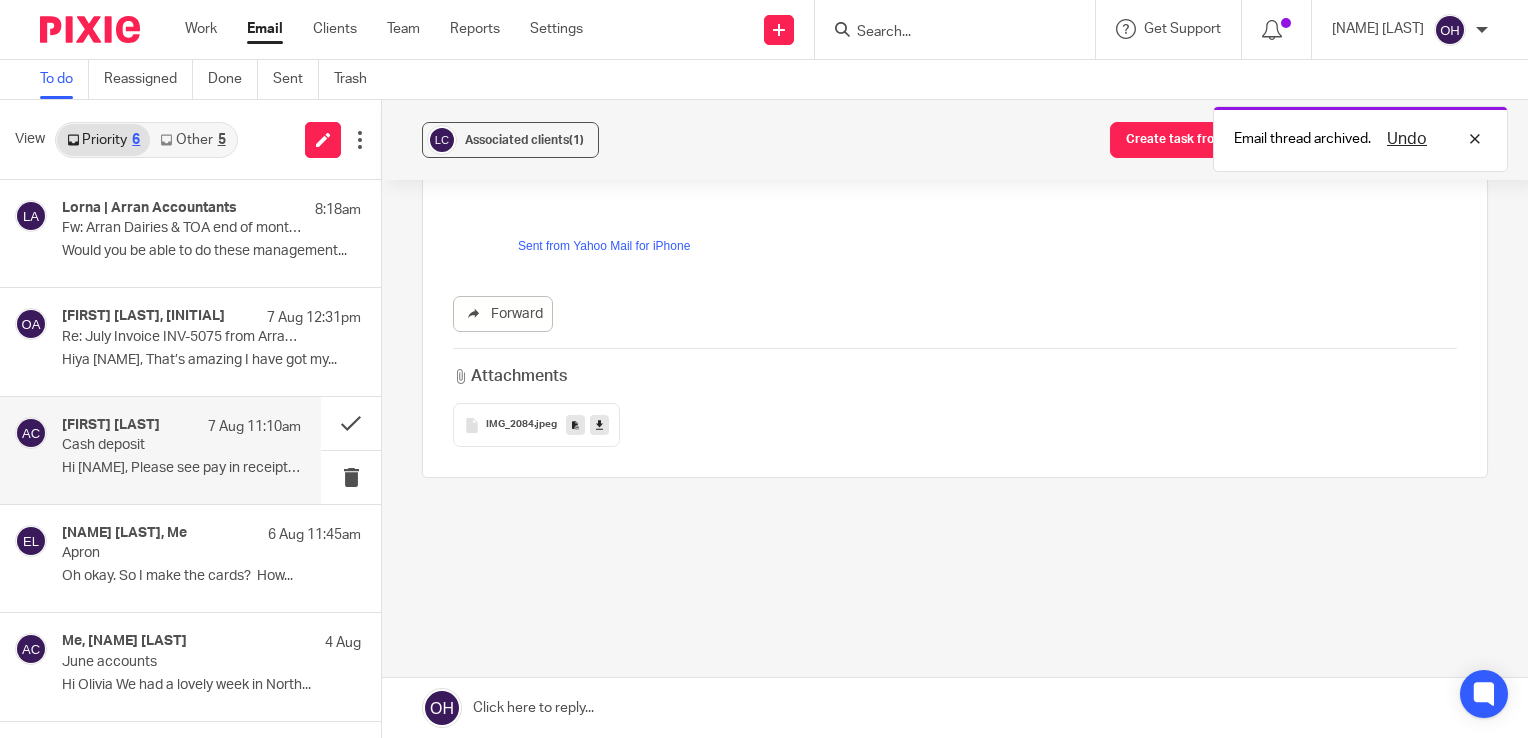 scroll, scrollTop: 0, scrollLeft: 0, axis: both 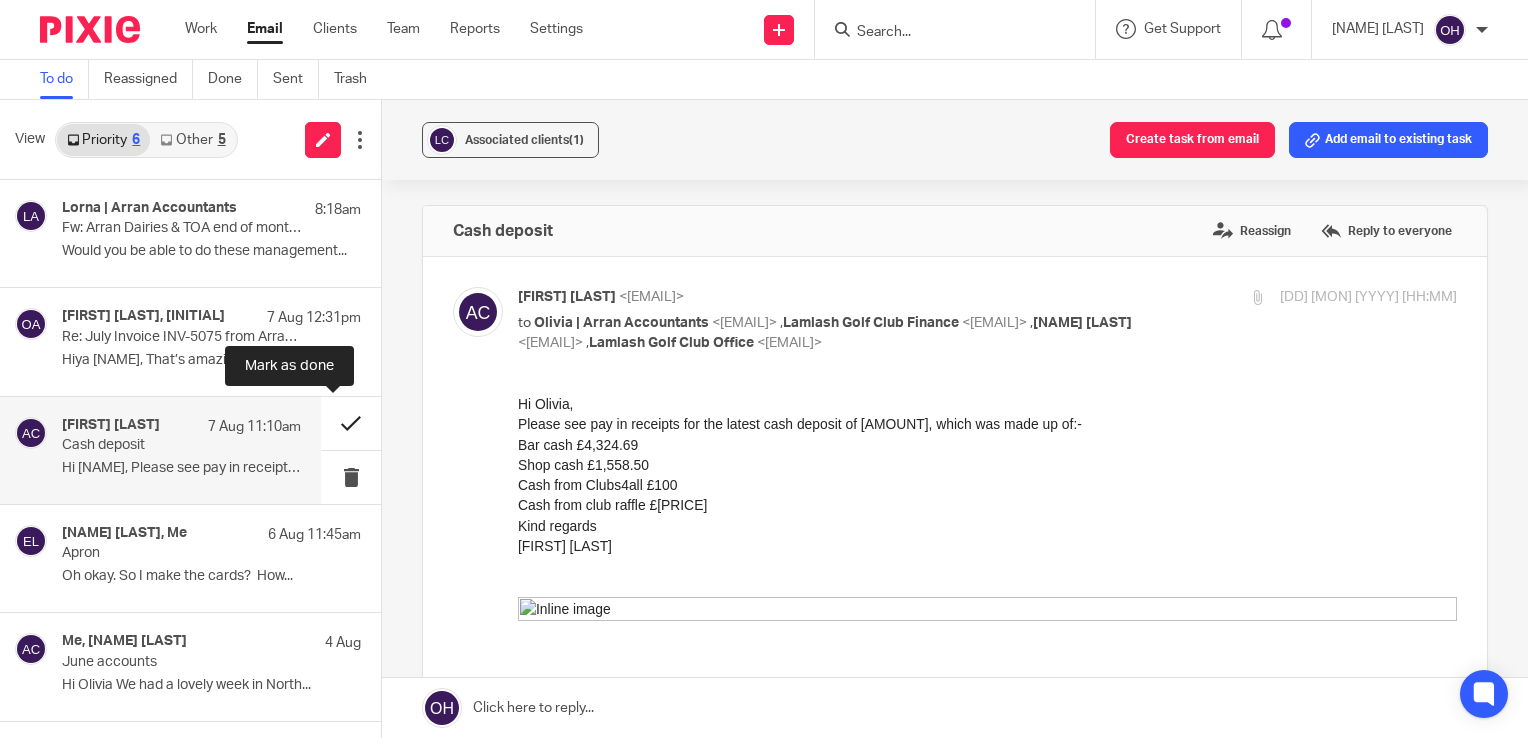 click at bounding box center (351, 423) 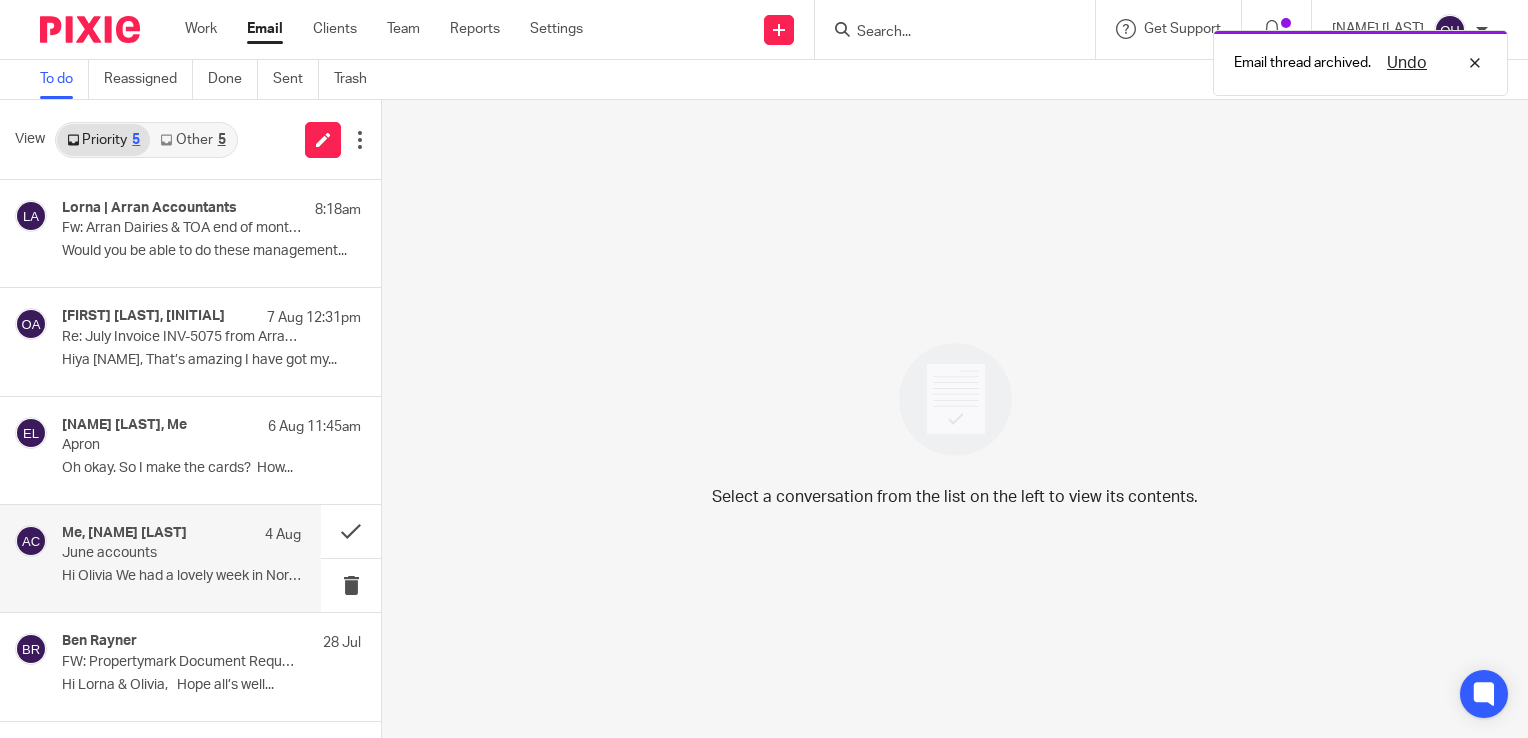 click on "Hi Olivia  We had a lovely week in North..." at bounding box center [181, 576] 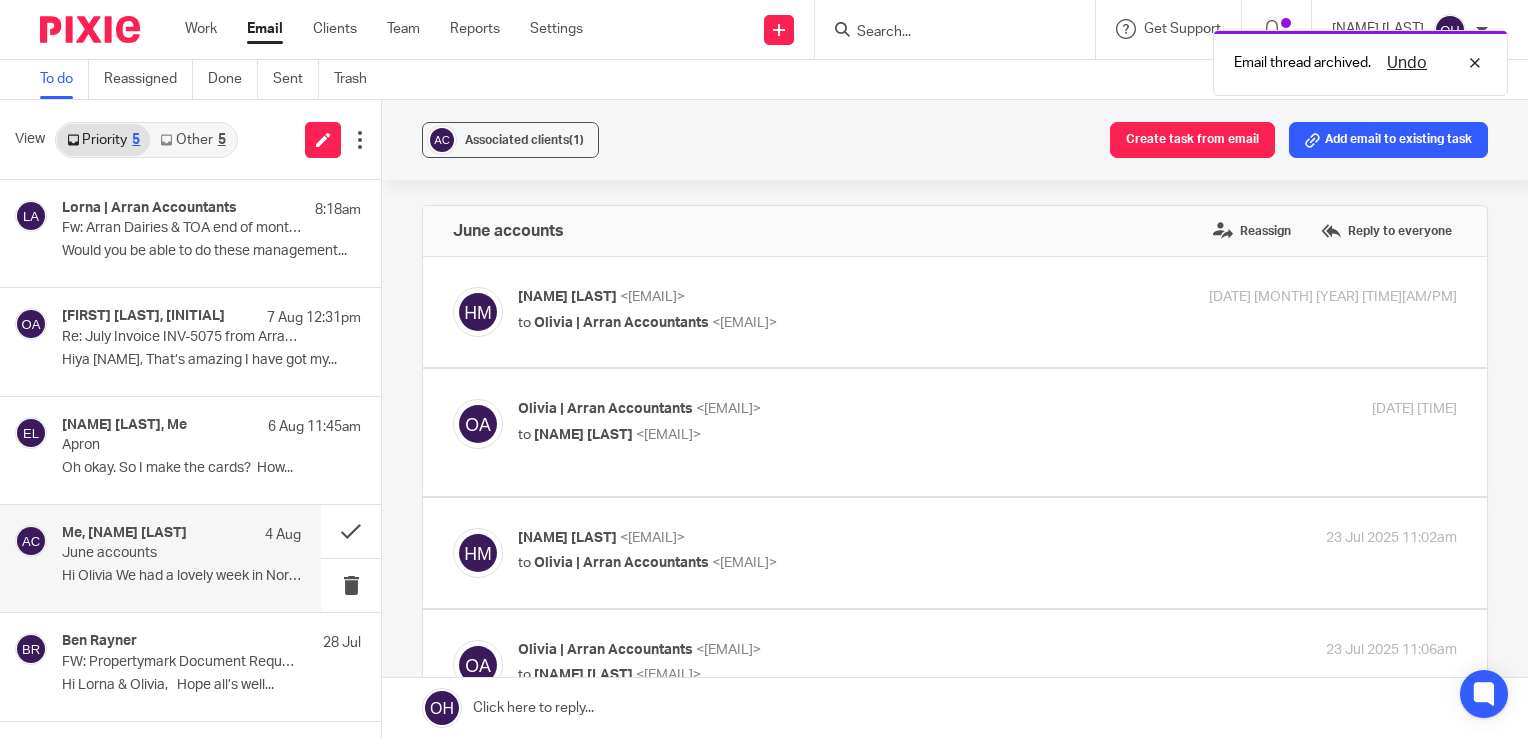 scroll, scrollTop: 0, scrollLeft: 0, axis: both 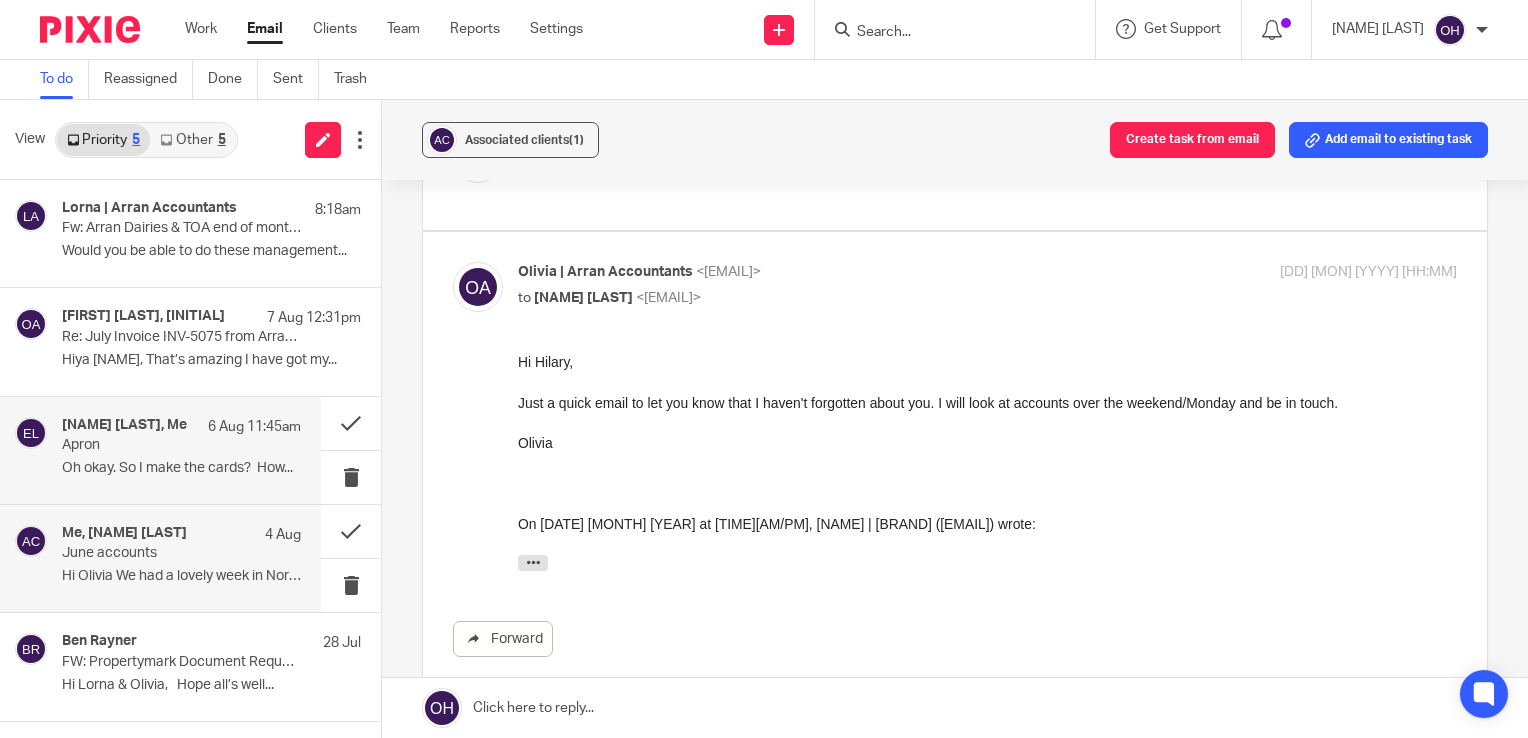 click on "Eloise Lower, Me
6 Aug 11:45am   Apron   Oh okay. So I make the cards?      How..." at bounding box center [181, 450] 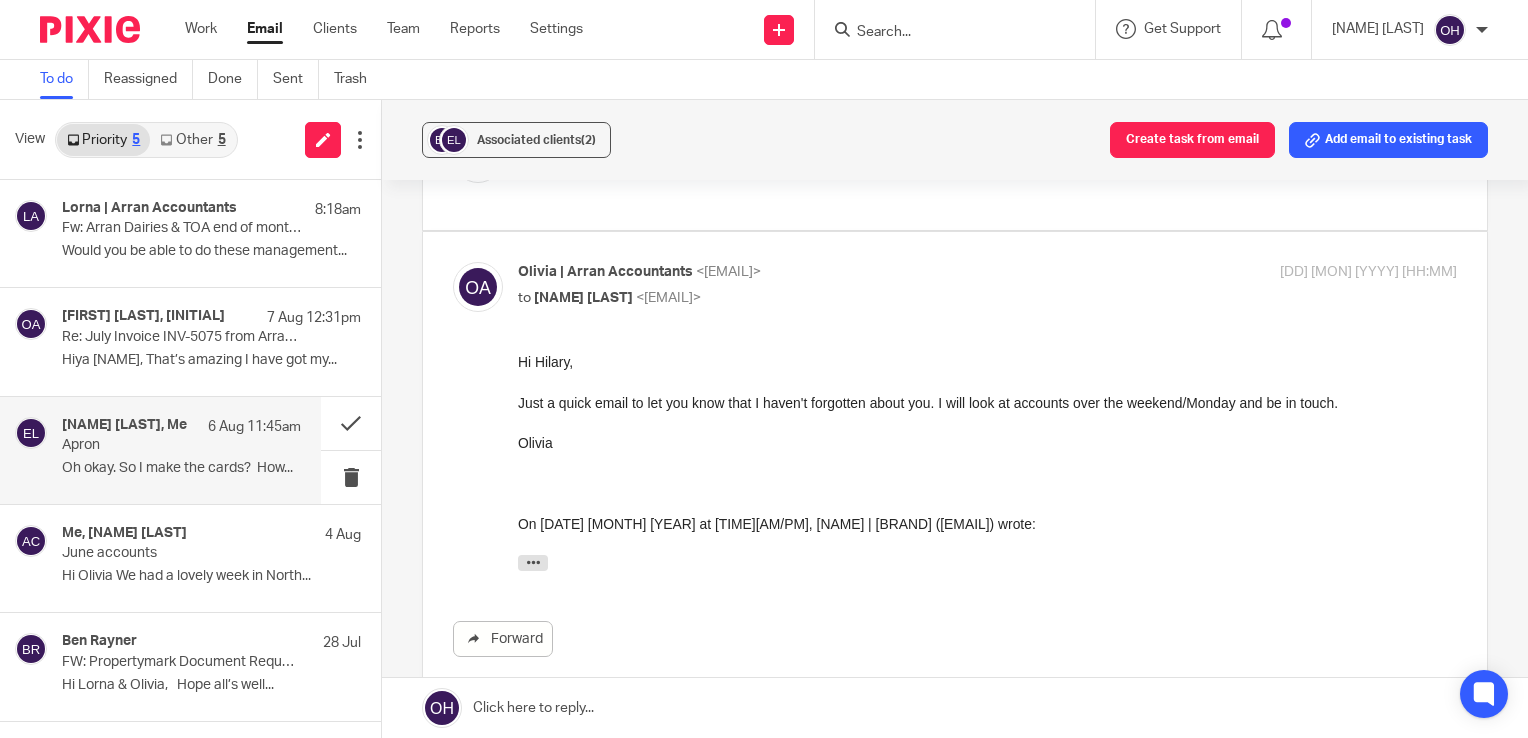 scroll, scrollTop: 0, scrollLeft: 0, axis: both 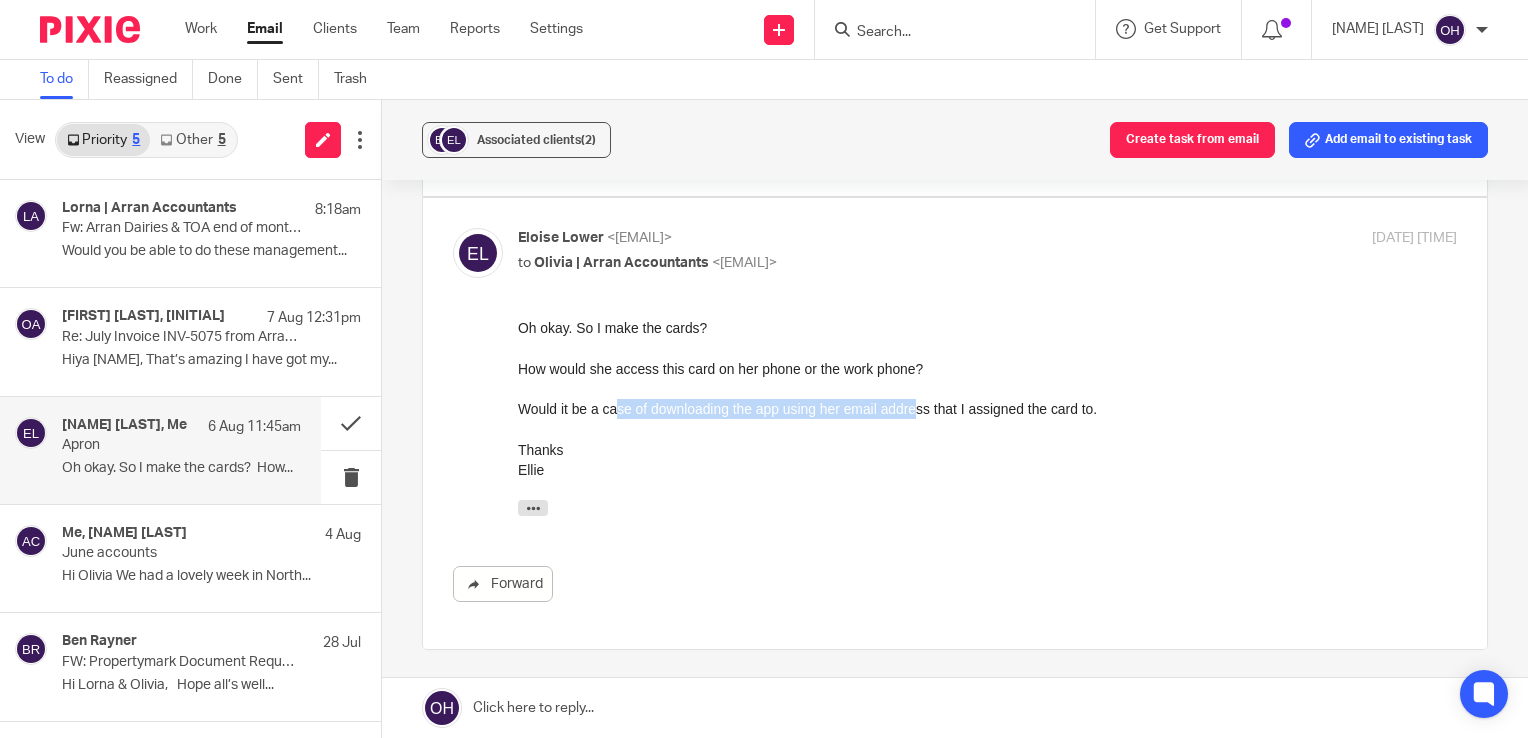 drag, startPoint x: 613, startPoint y: 410, endPoint x: 915, endPoint y: 411, distance: 302.00165 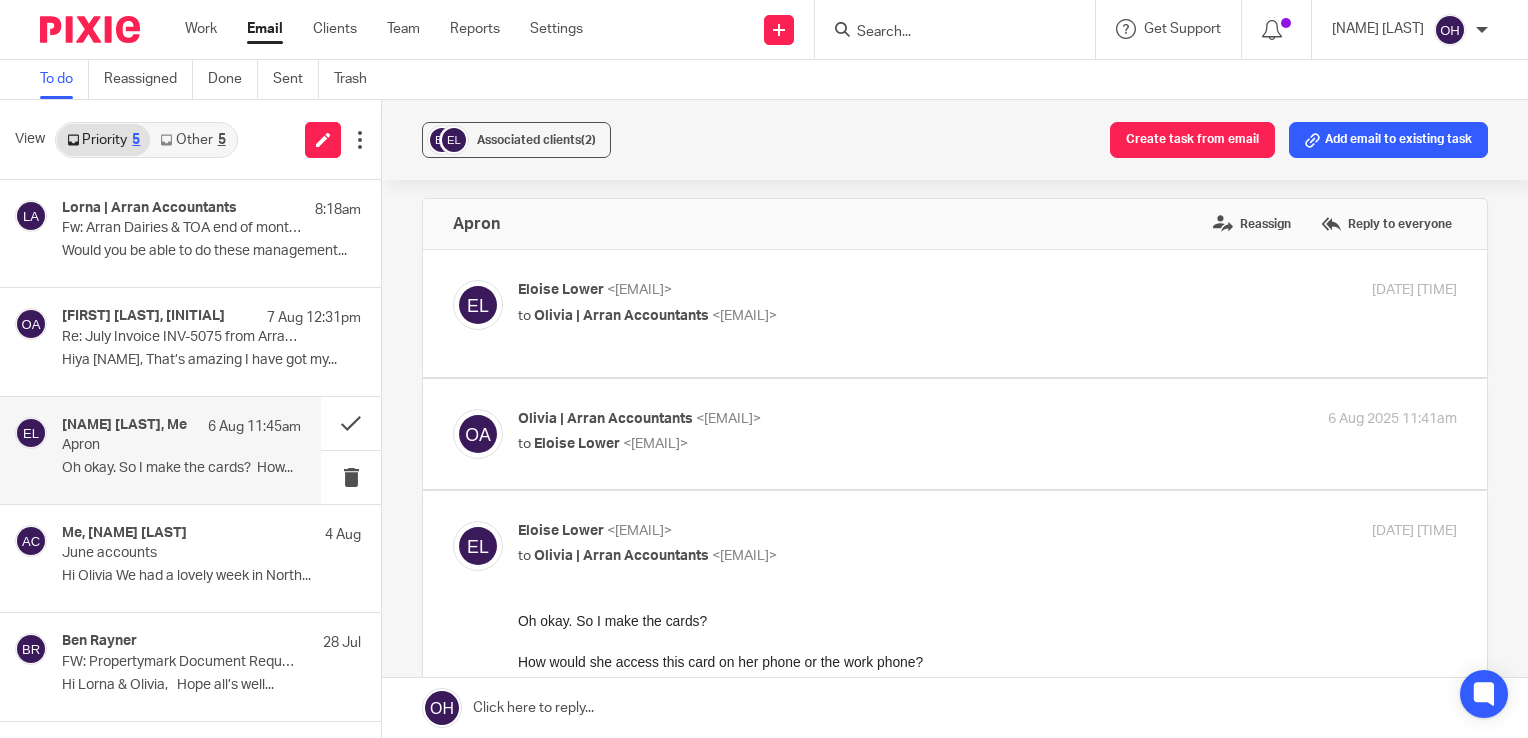 scroll, scrollTop: 0, scrollLeft: 0, axis: both 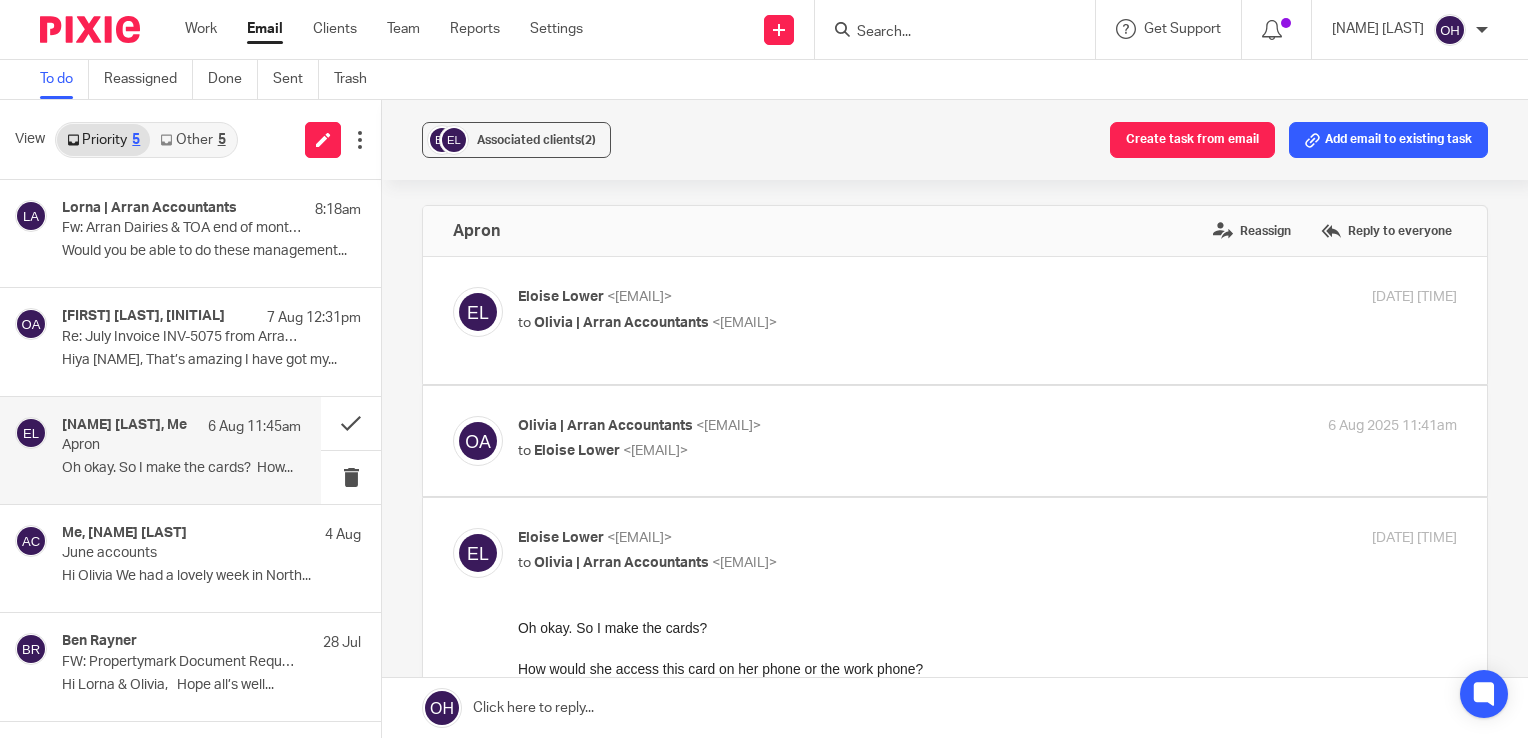 click on "Apron
Reassign
Reply to everyone" at bounding box center (955, 231) 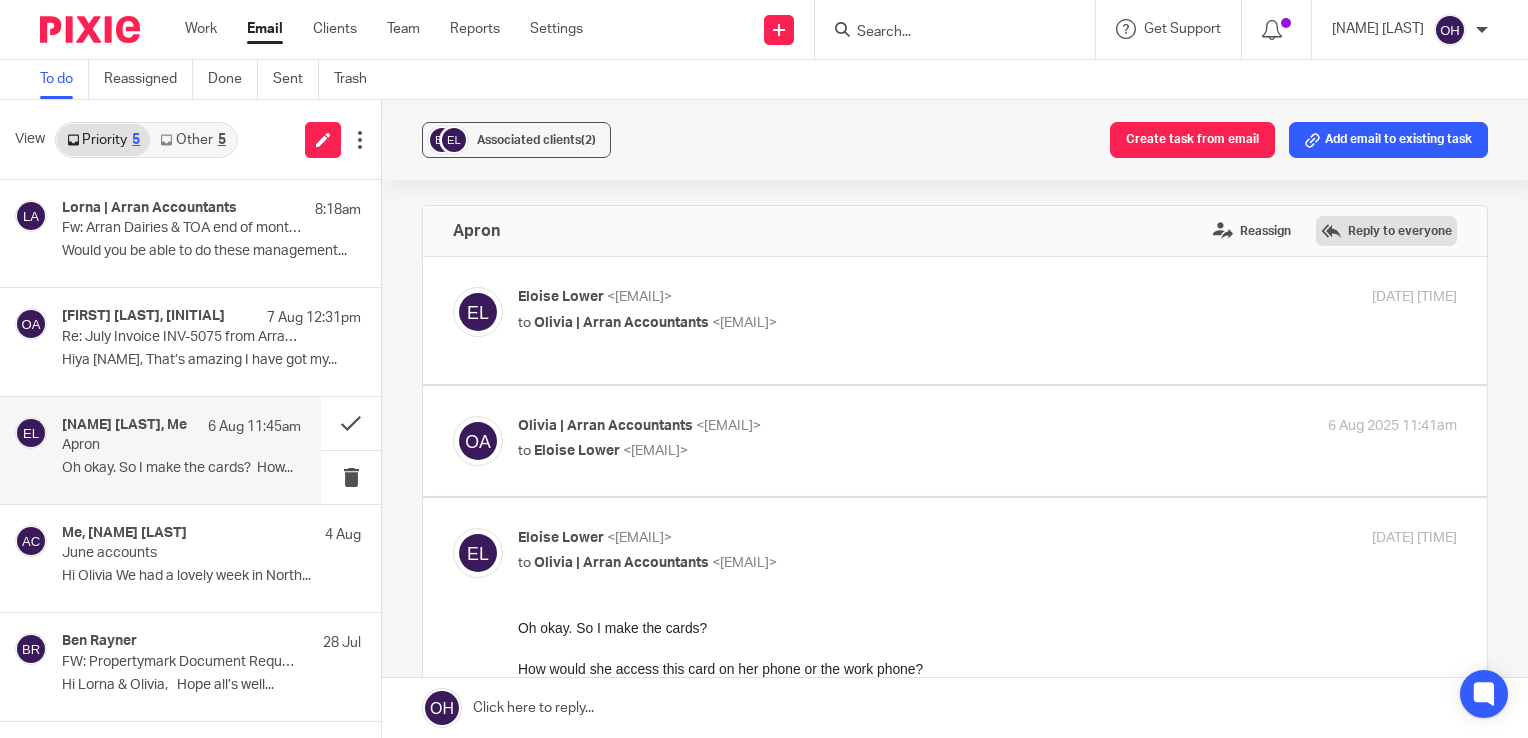 click on "Reply to everyone" at bounding box center (1386, 231) 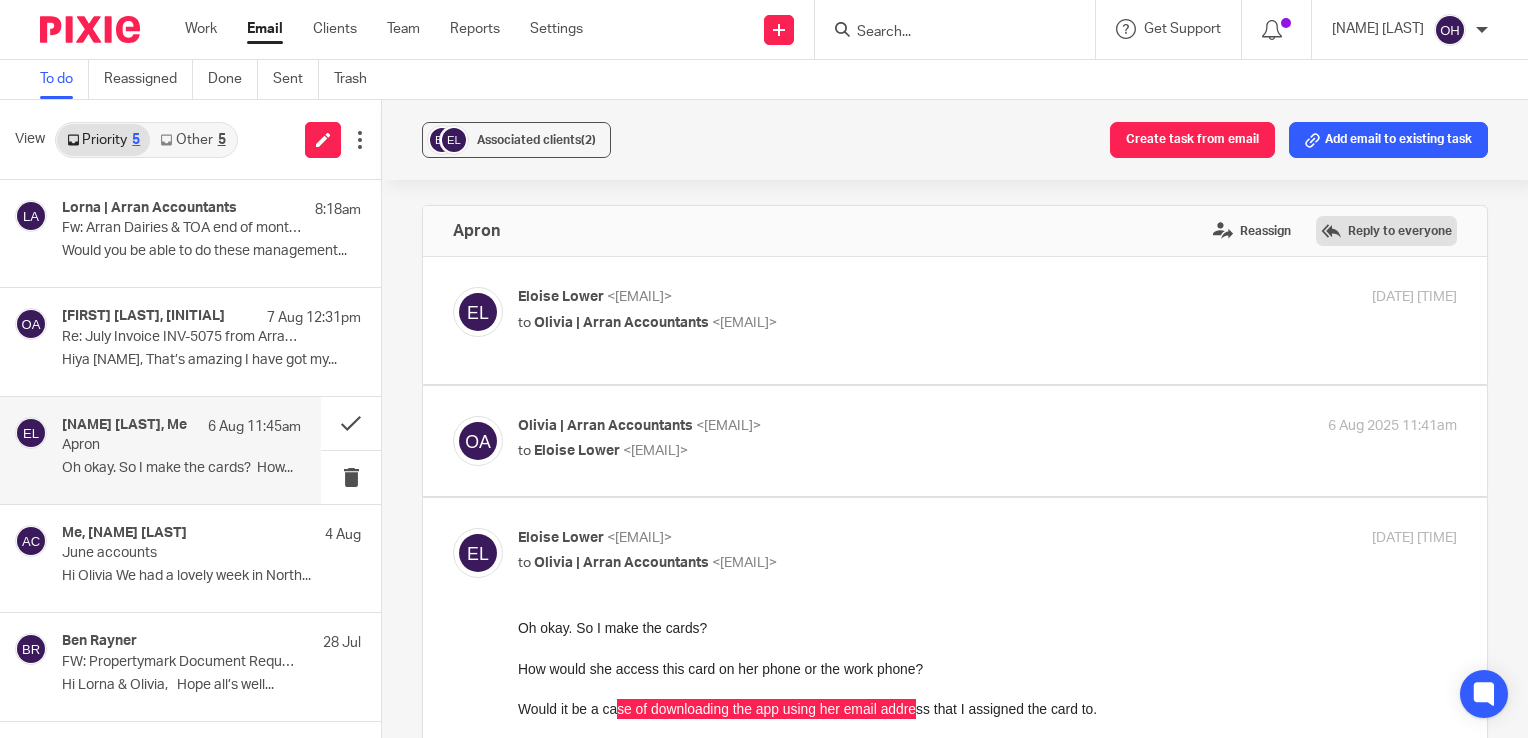 scroll, scrollTop: 833, scrollLeft: 0, axis: vertical 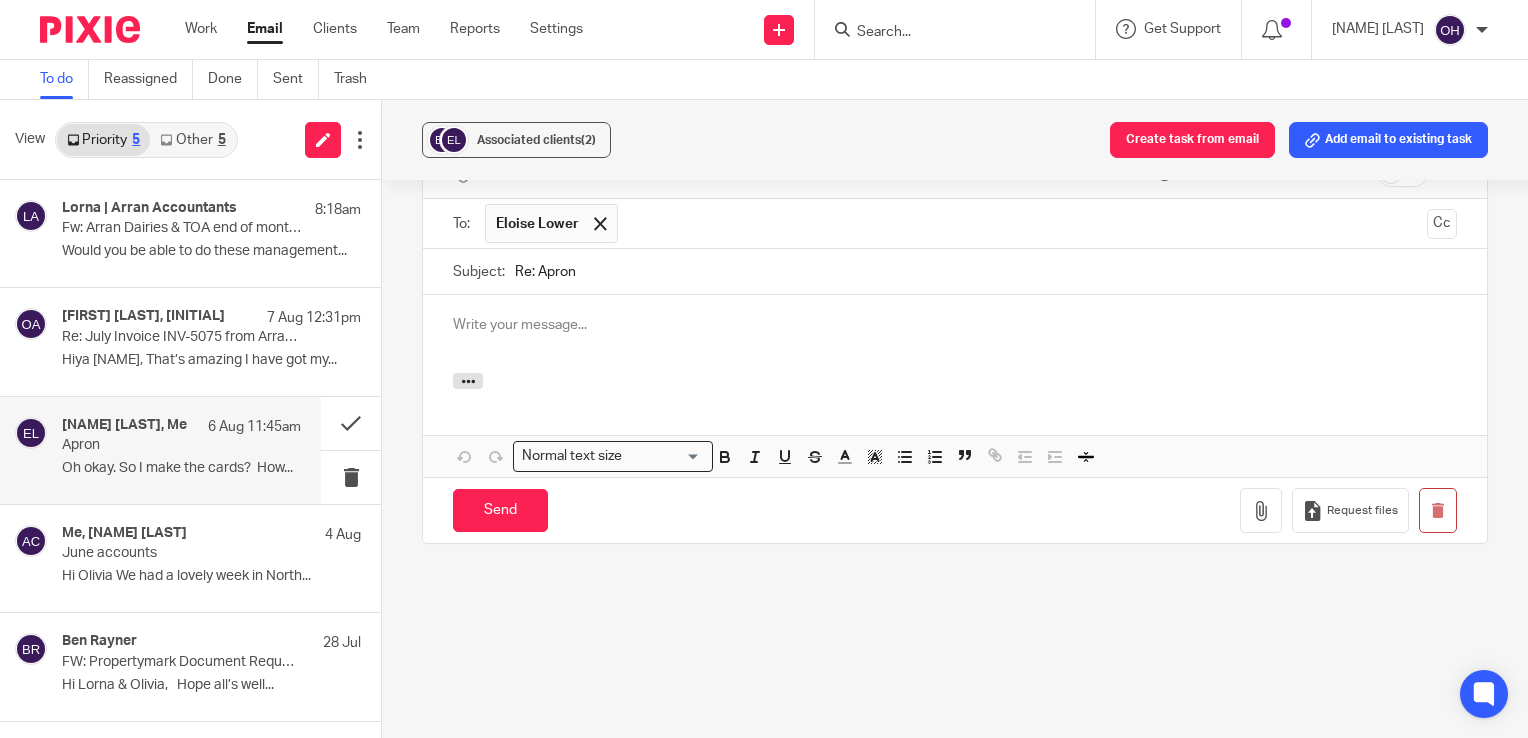 type 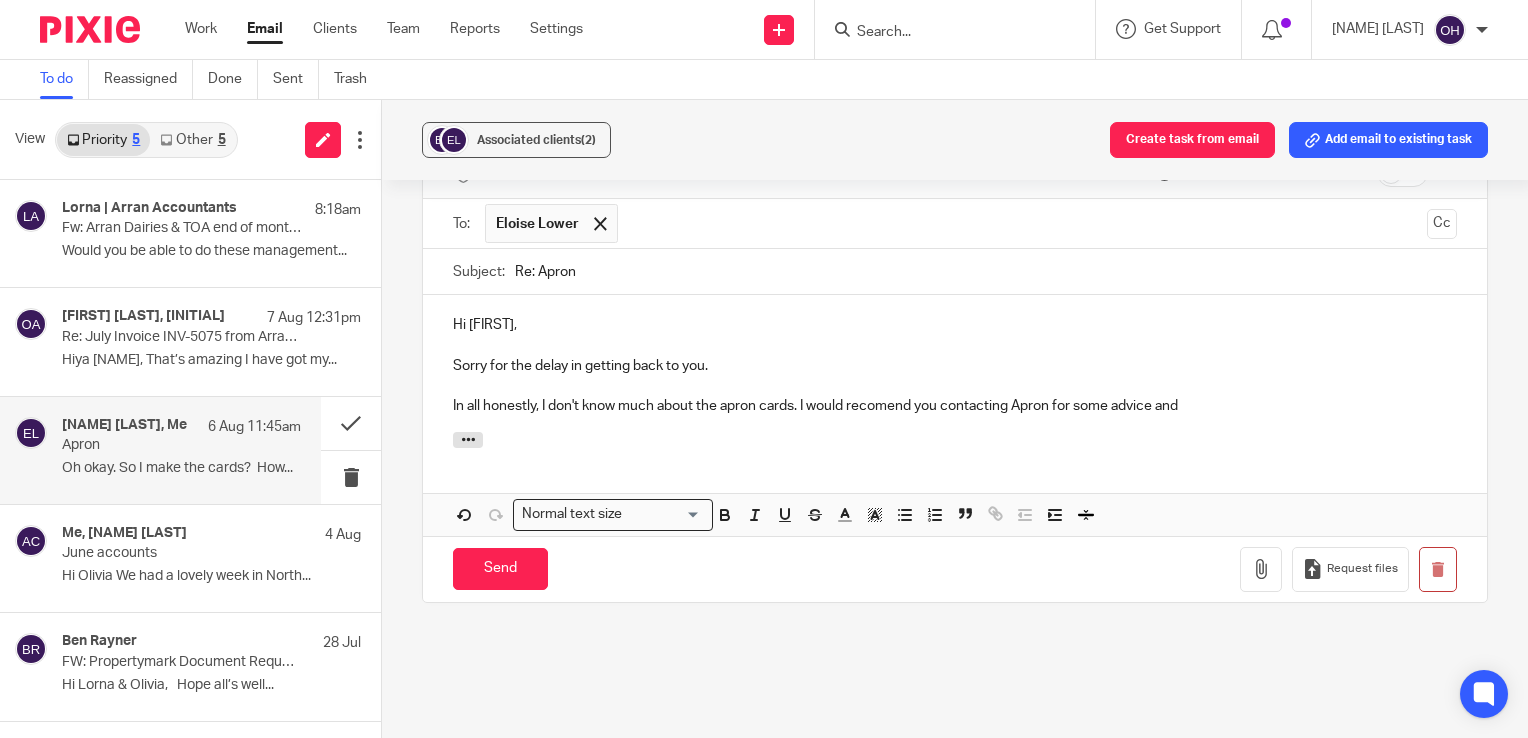 click on "In all honestly, I don't know much about the apron cards. I would recomend you contacting Apron for some advice and" at bounding box center (955, 406) 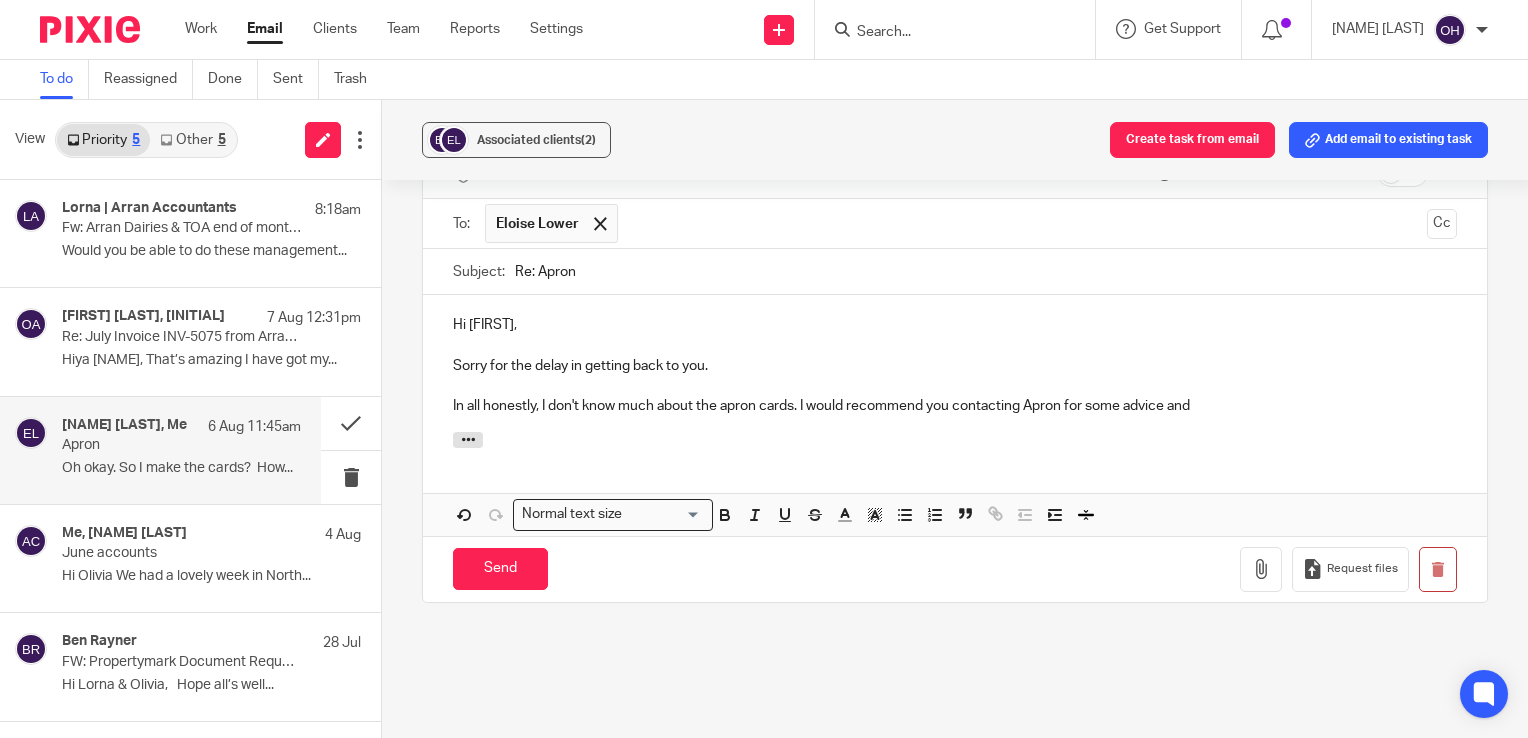 click on "Hi Ellie, Sorry for the delay in getting back to you. In all honestly, I don't know much about the apron cards. I would recommend you contacting Apron for some advice and" at bounding box center (955, 363) 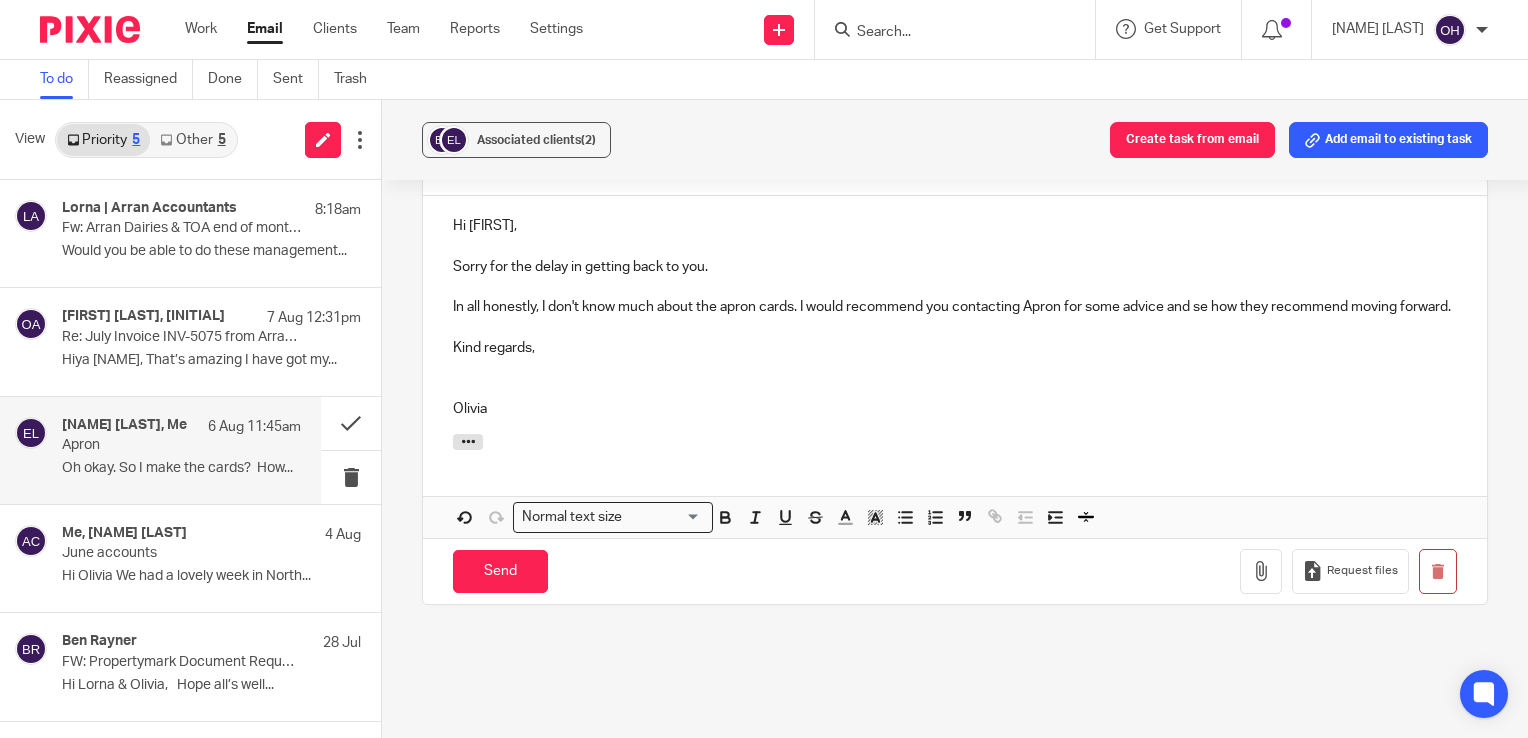 scroll, scrollTop: 933, scrollLeft: 0, axis: vertical 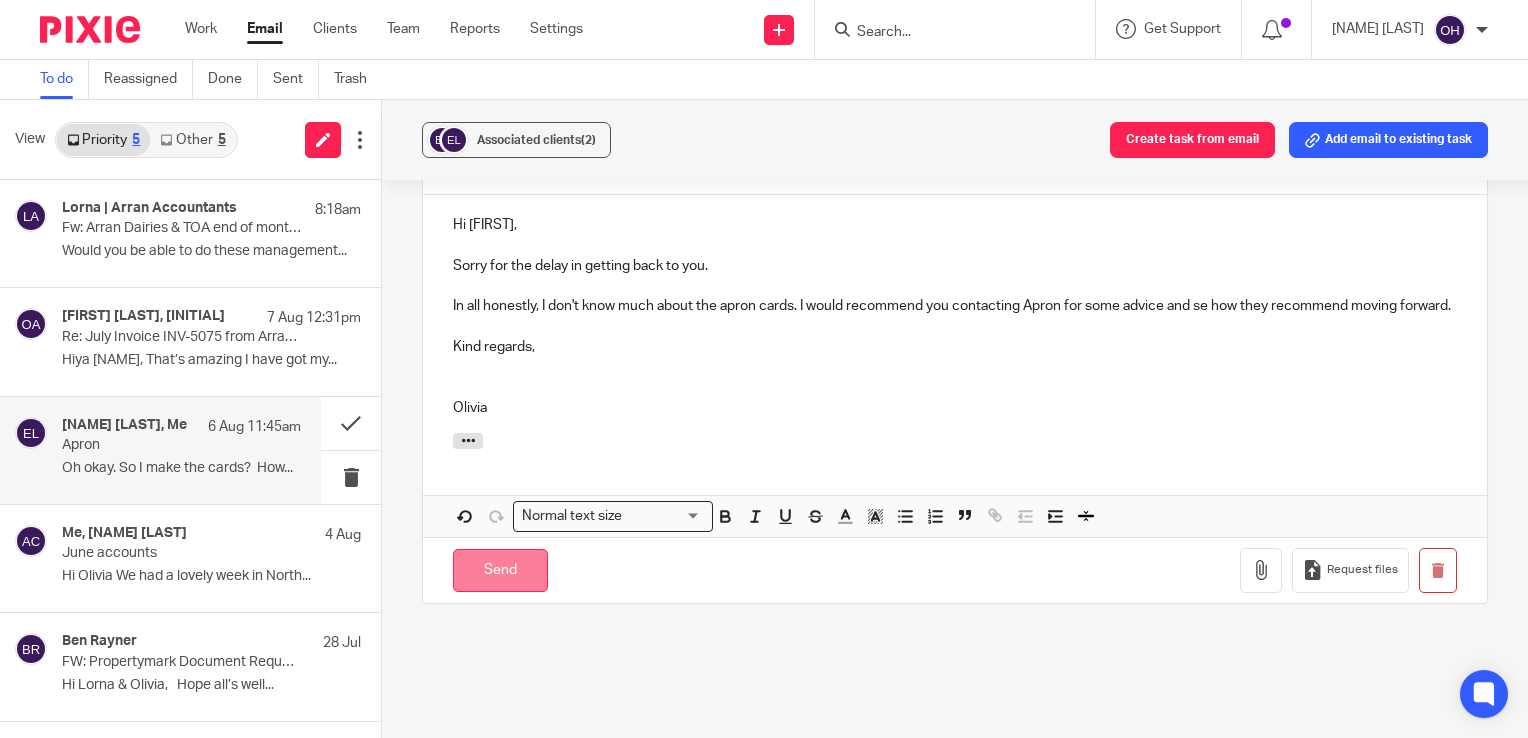 click on "Send" at bounding box center (500, 570) 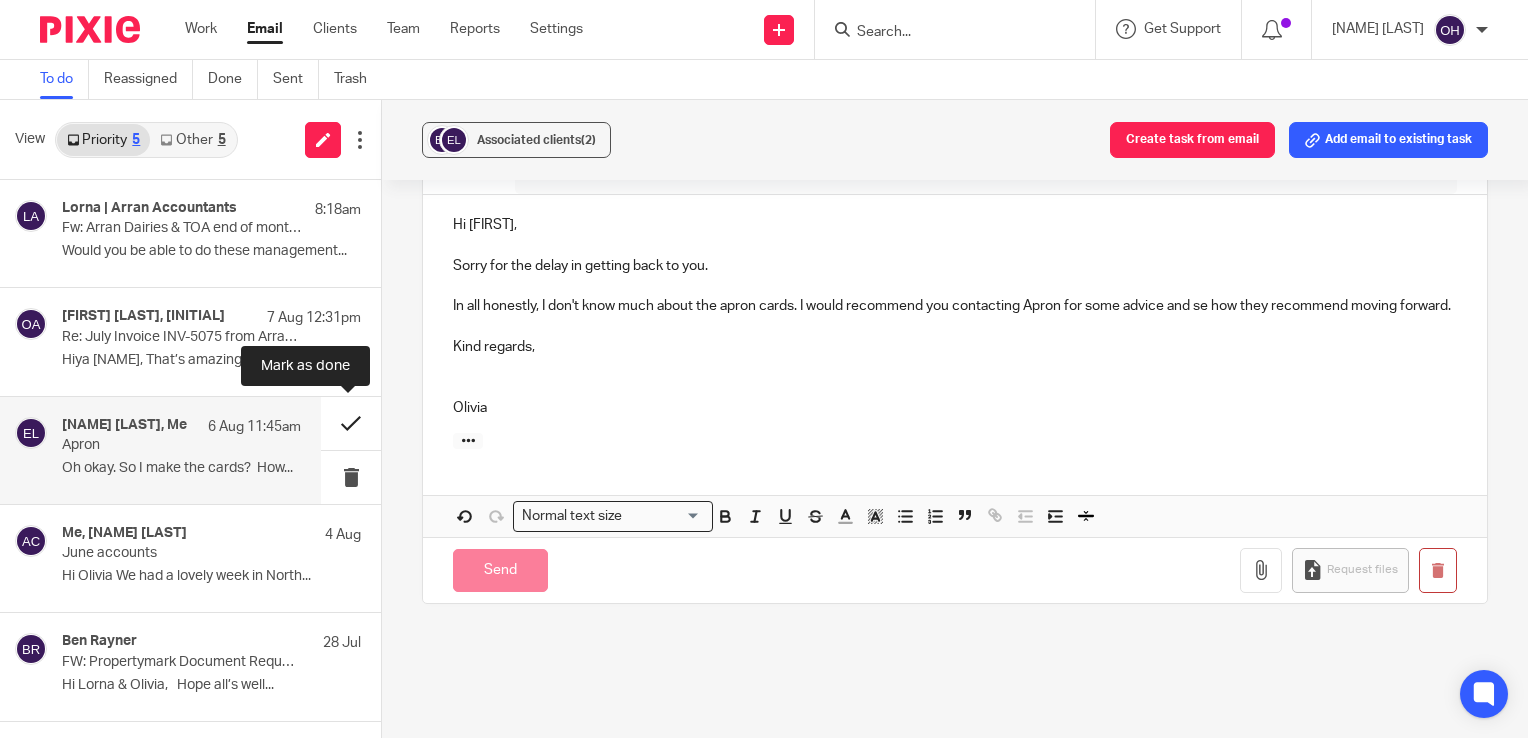 scroll, scrollTop: 486, scrollLeft: 0, axis: vertical 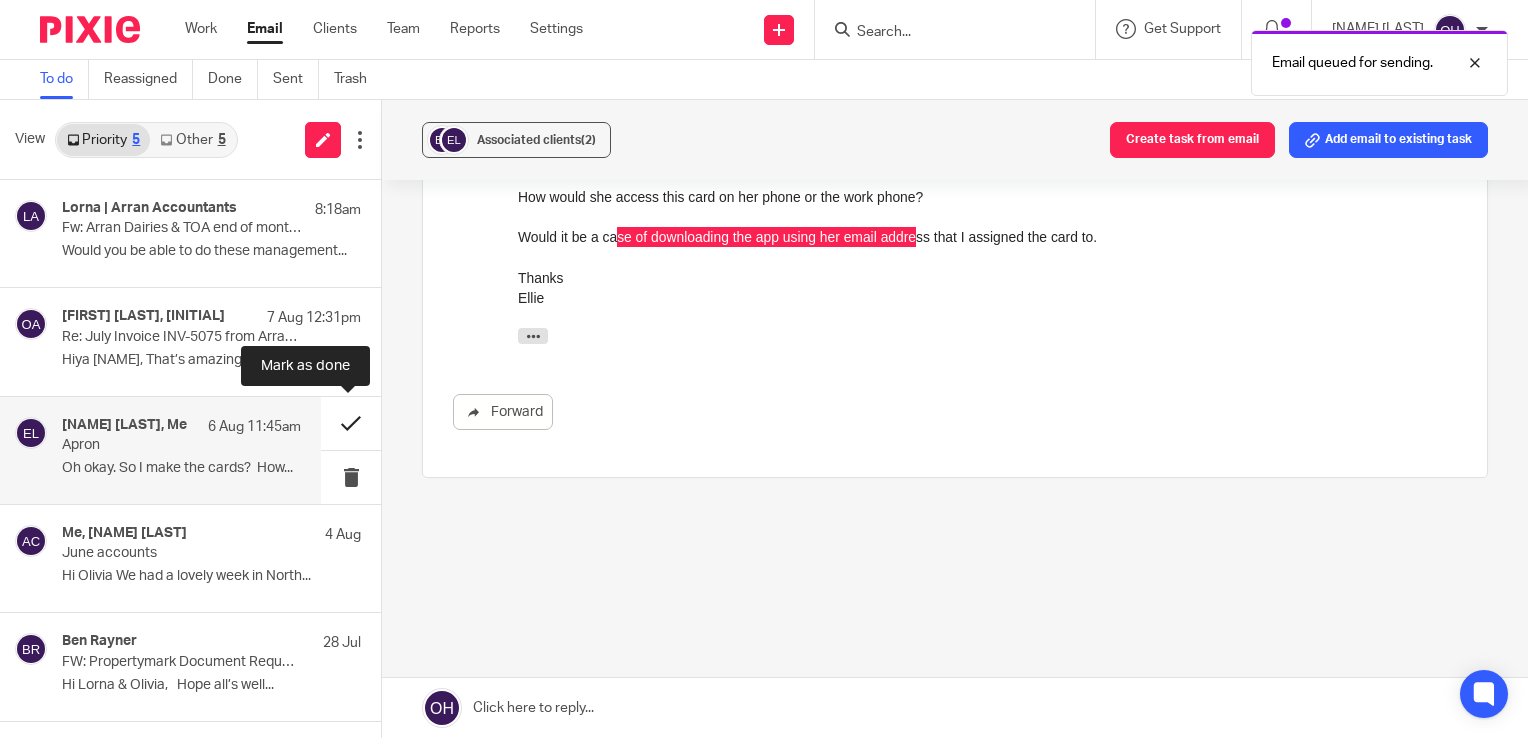 click at bounding box center [351, 423] 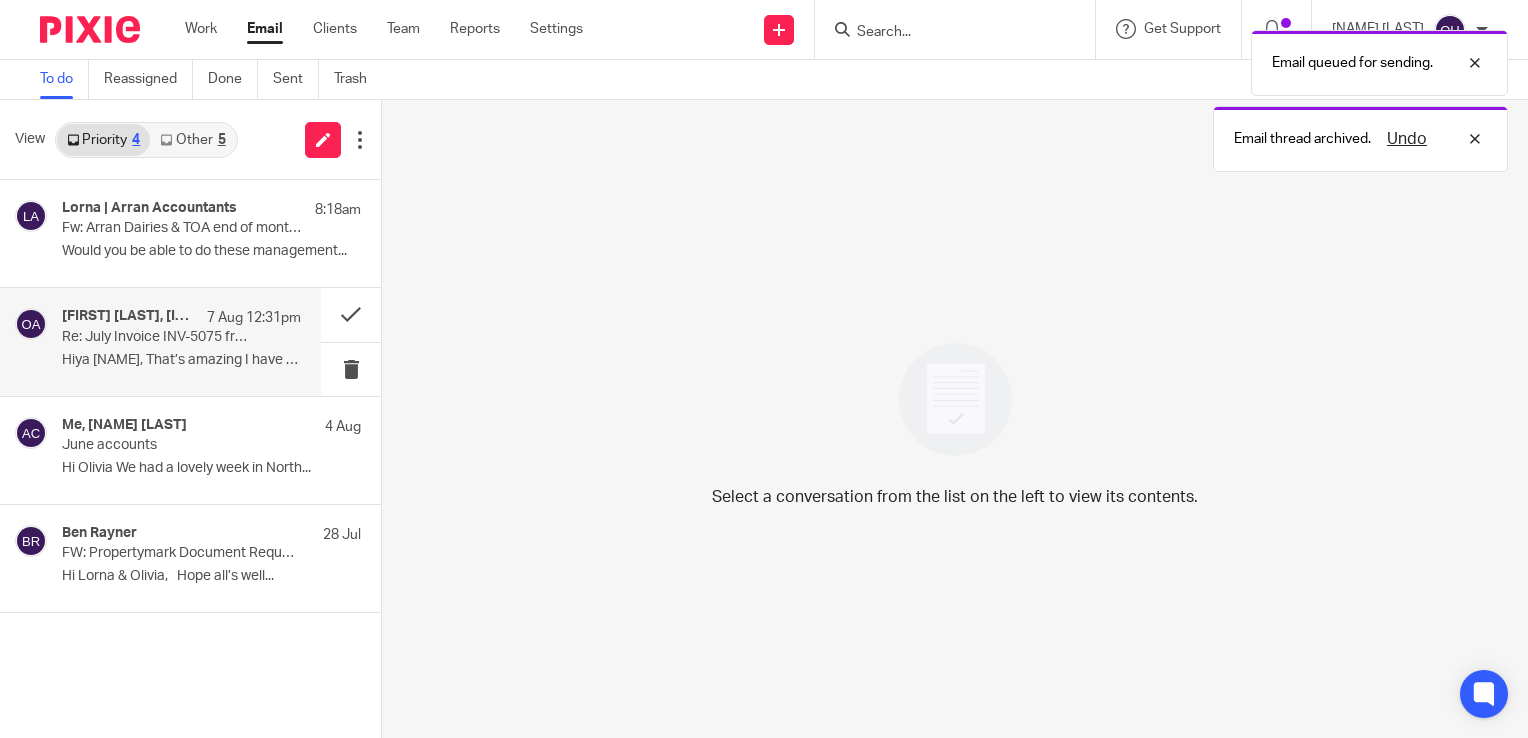 click on "Lewis Thomson, Me
7 Aug 12:31pm   Re: July Invoice INV-5075 from Arran Accountancy Limited for Lewis Thomson   Hiya Olivia,     That’s amazing I have got my..." at bounding box center (181, 341) 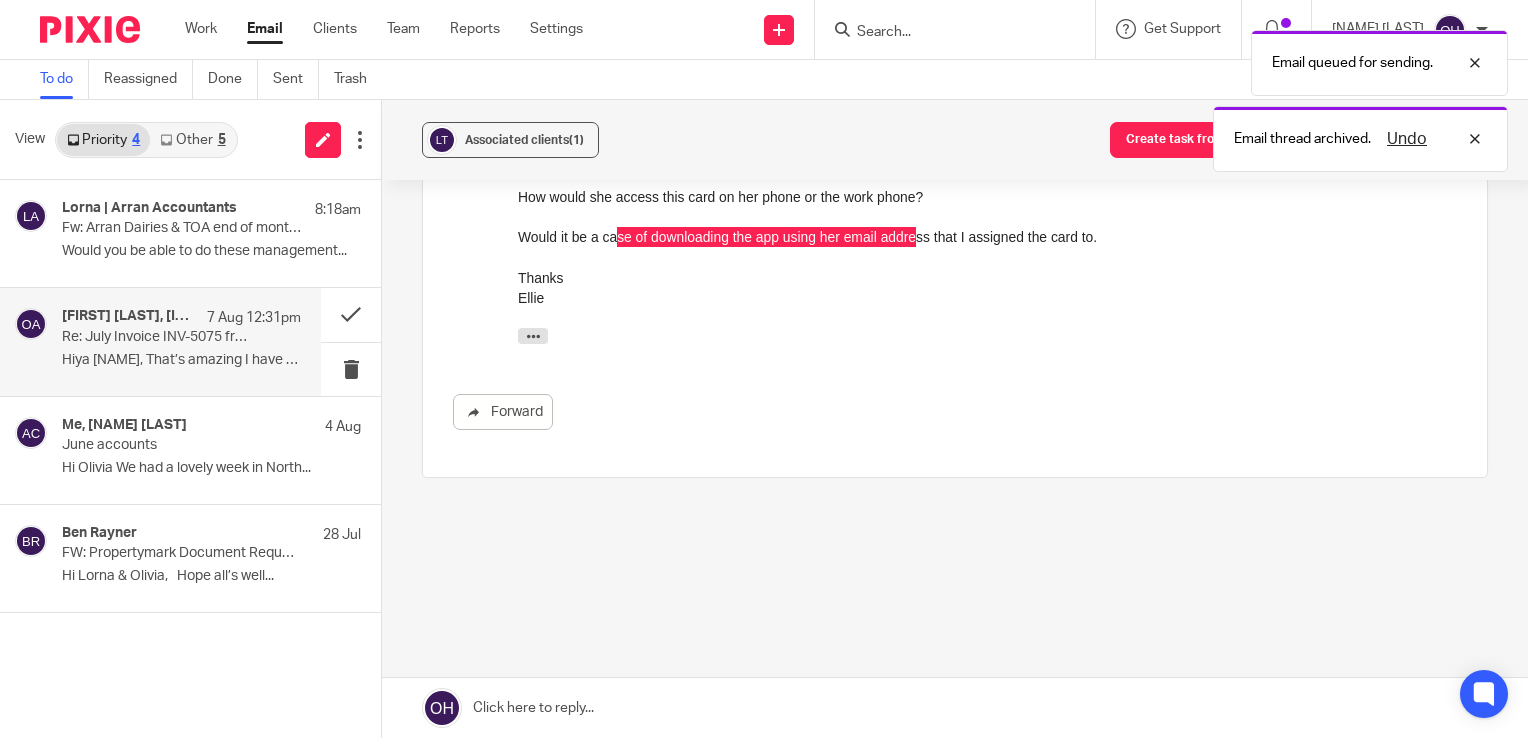 scroll, scrollTop: 0, scrollLeft: 0, axis: both 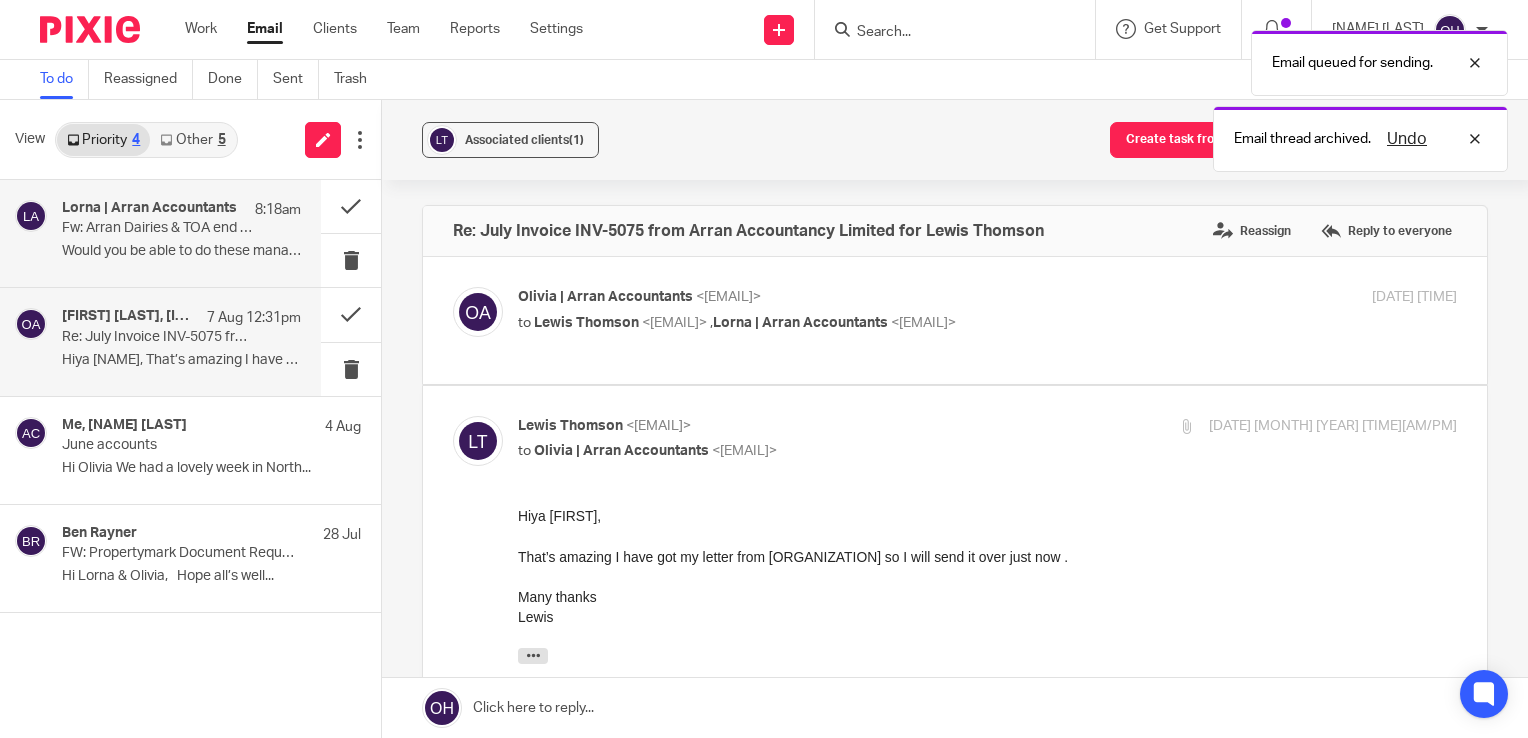 click on "Lorna | Arran Accountants
8:18am   Fw: Arran Dairies & TOA end of month Info   Would you be able to do these management..." at bounding box center [181, 233] 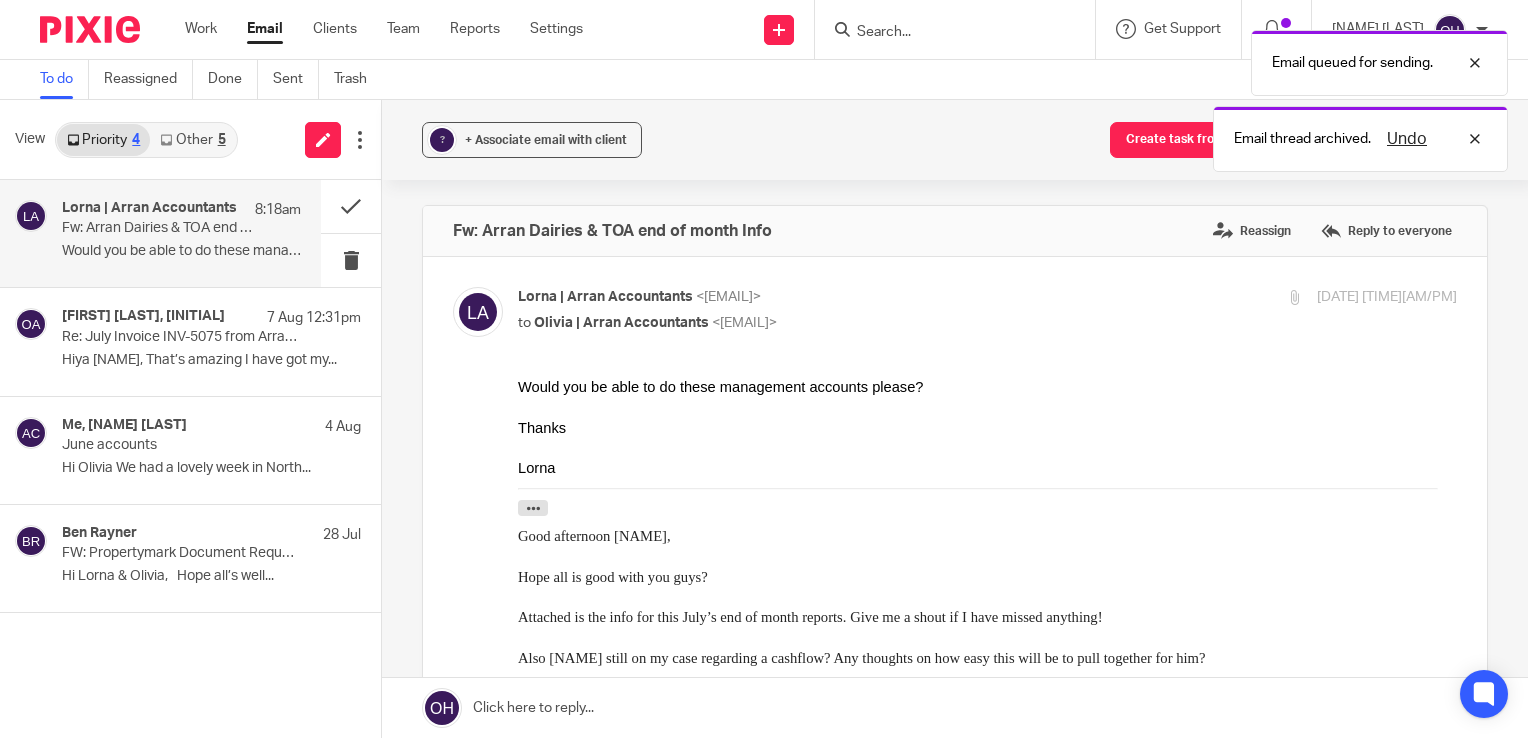scroll, scrollTop: 0, scrollLeft: 0, axis: both 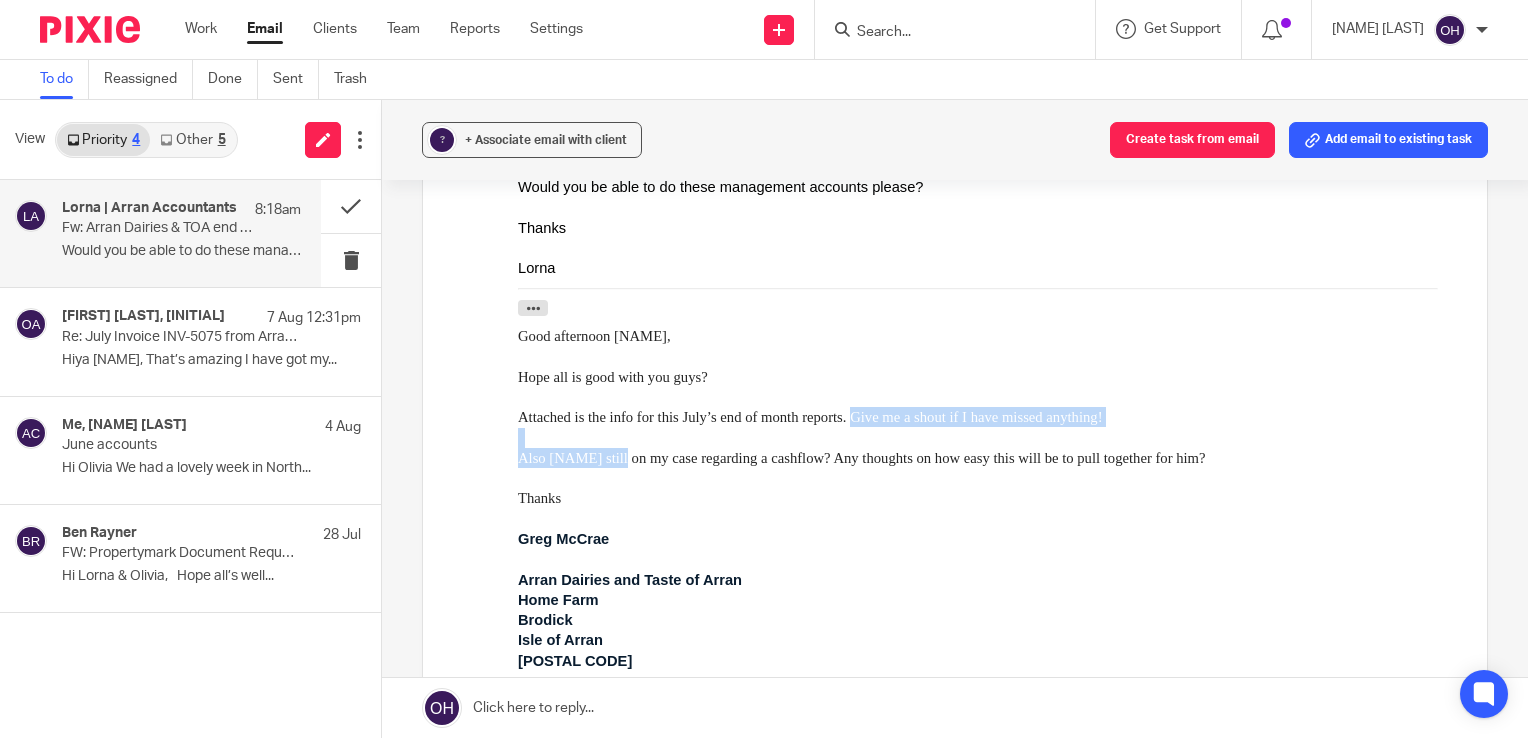 drag, startPoint x: 855, startPoint y: 415, endPoint x: 611, endPoint y: 456, distance: 247.4207 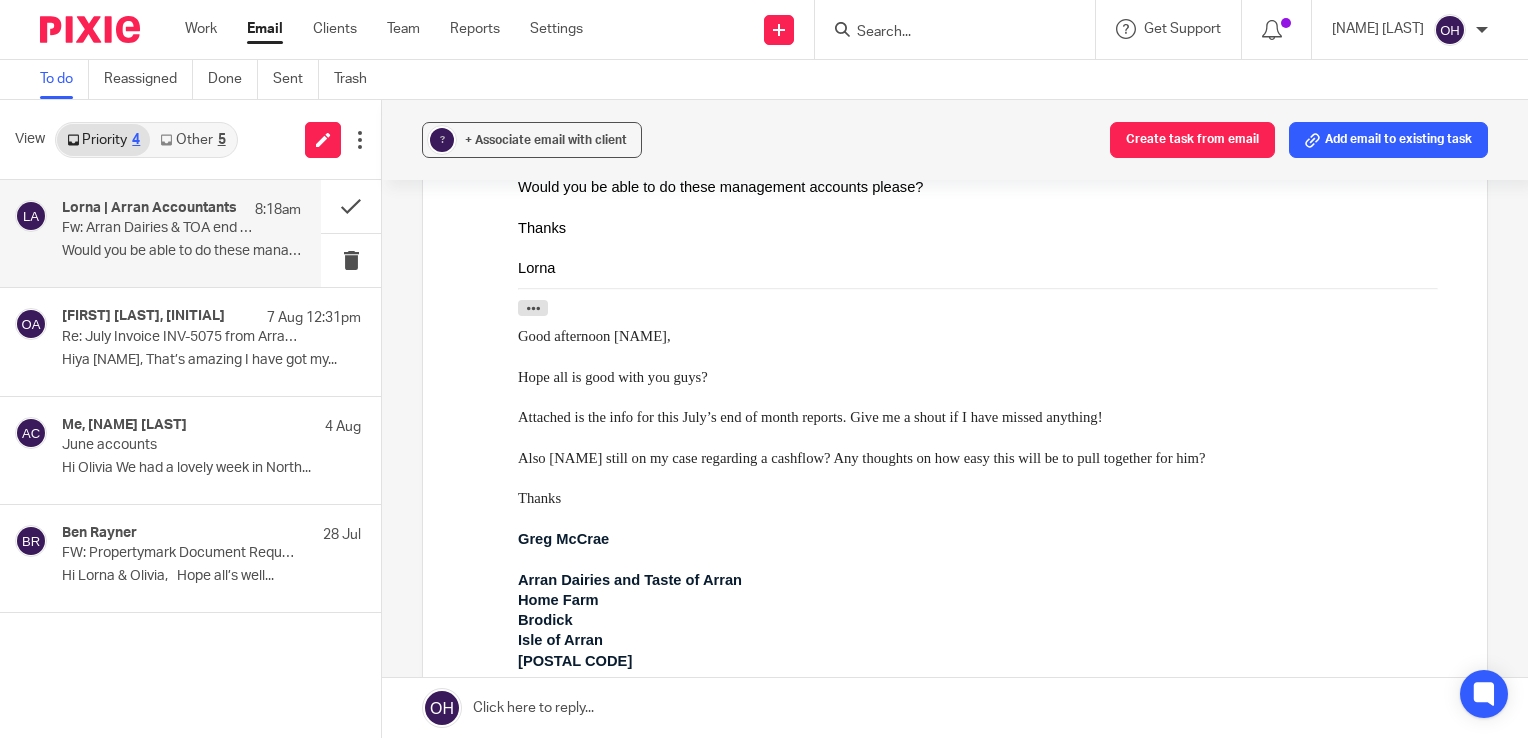 drag, startPoint x: 611, startPoint y: 456, endPoint x: 722, endPoint y: 524, distance: 130.17296 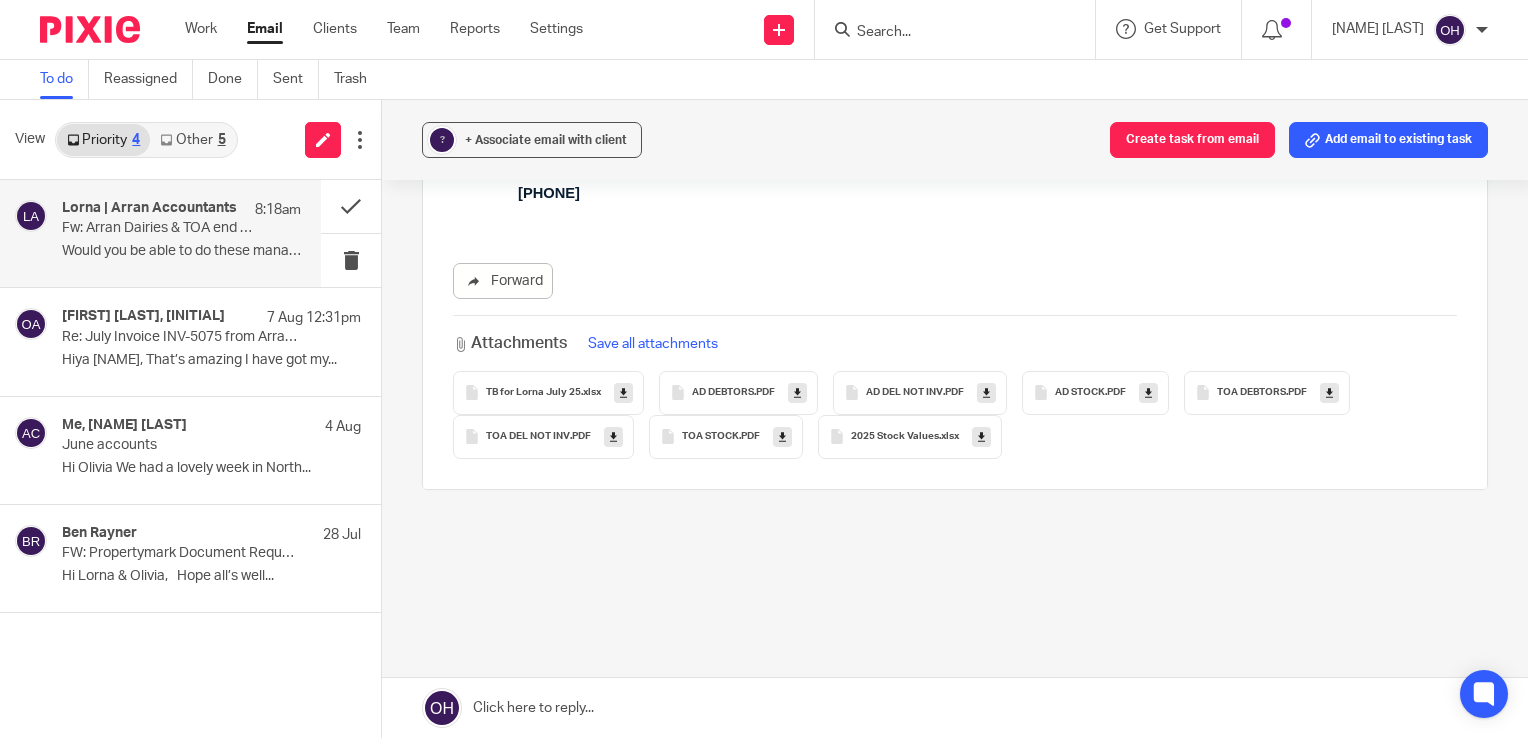 scroll, scrollTop: 718, scrollLeft: 0, axis: vertical 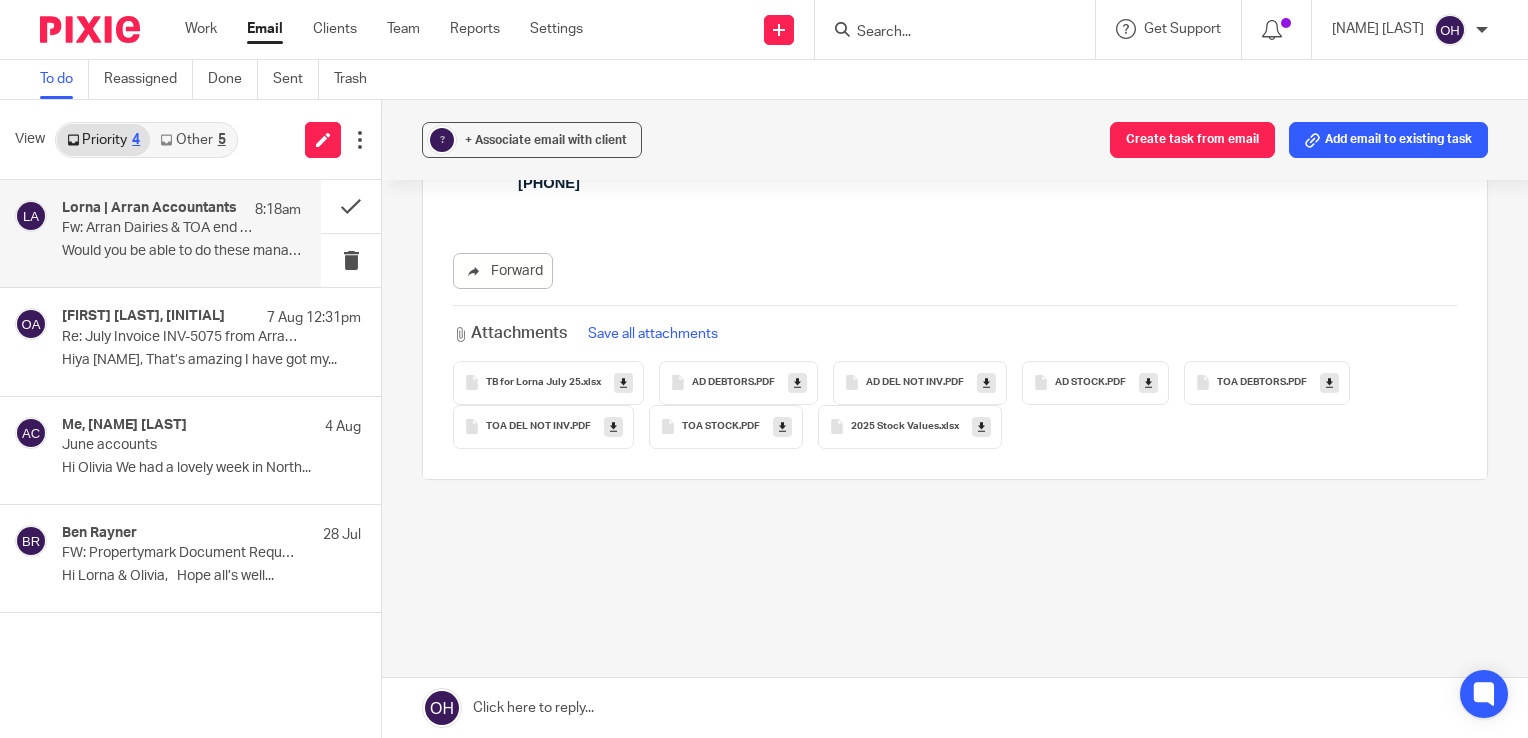 click at bounding box center [955, 9] 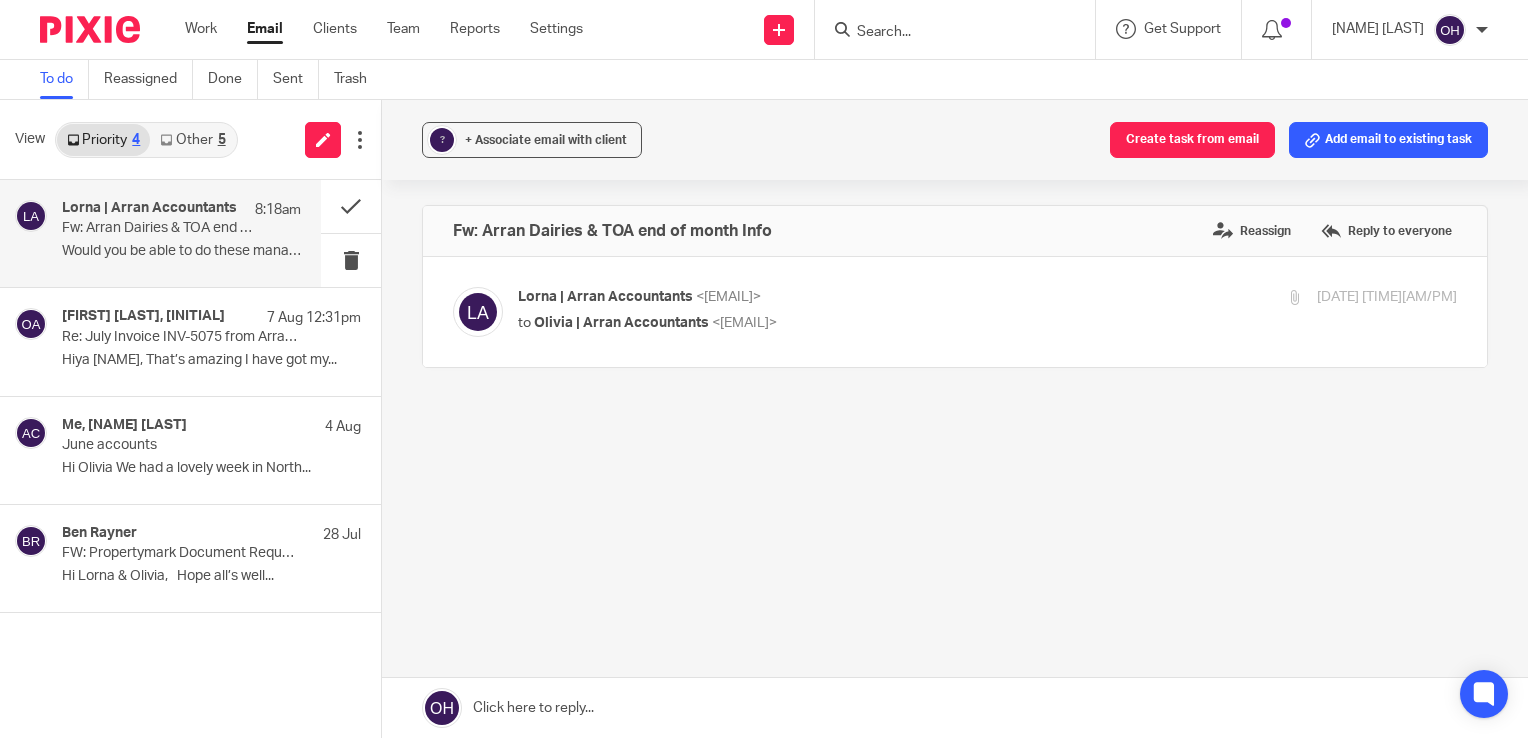 scroll, scrollTop: 0, scrollLeft: 0, axis: both 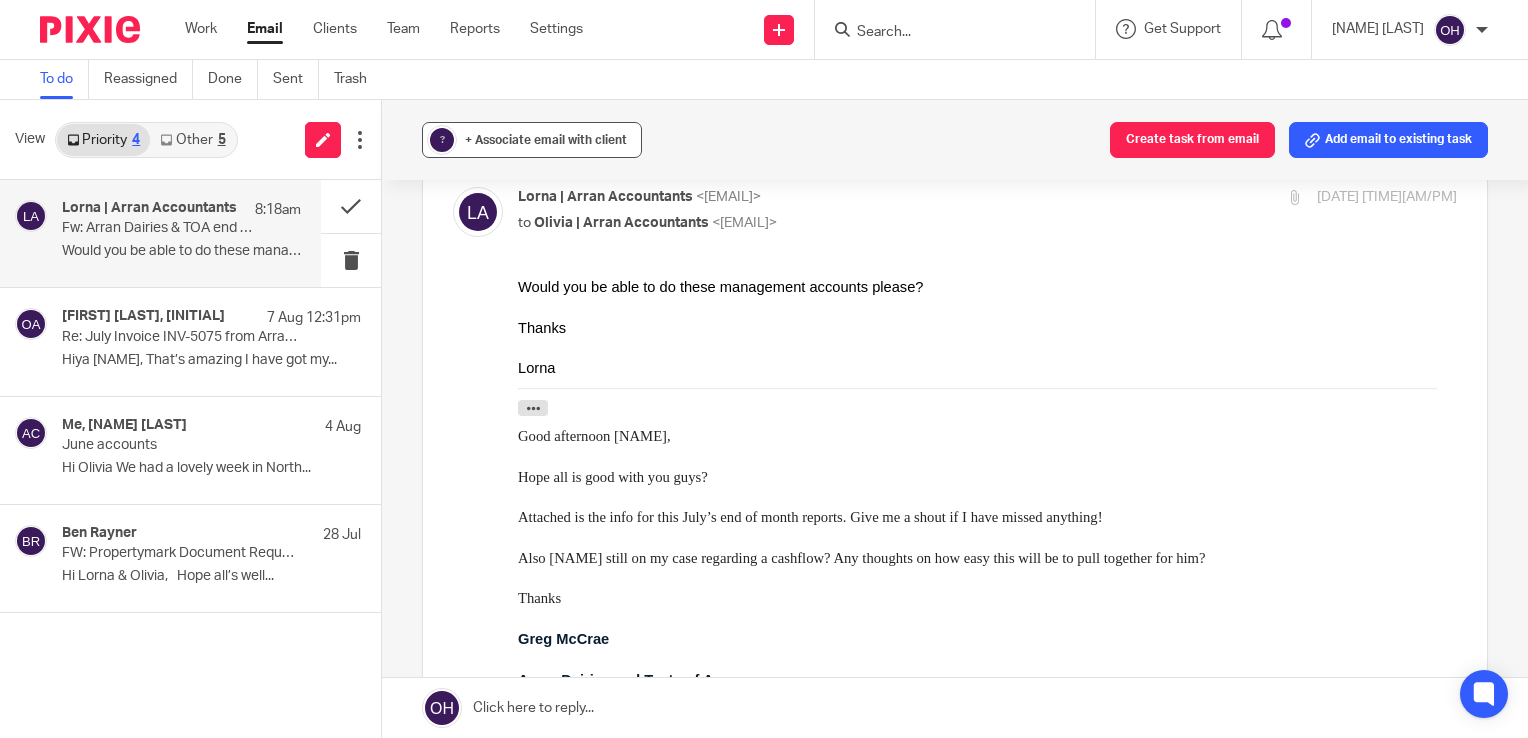 click on "+ Associate email with client" at bounding box center (546, 140) 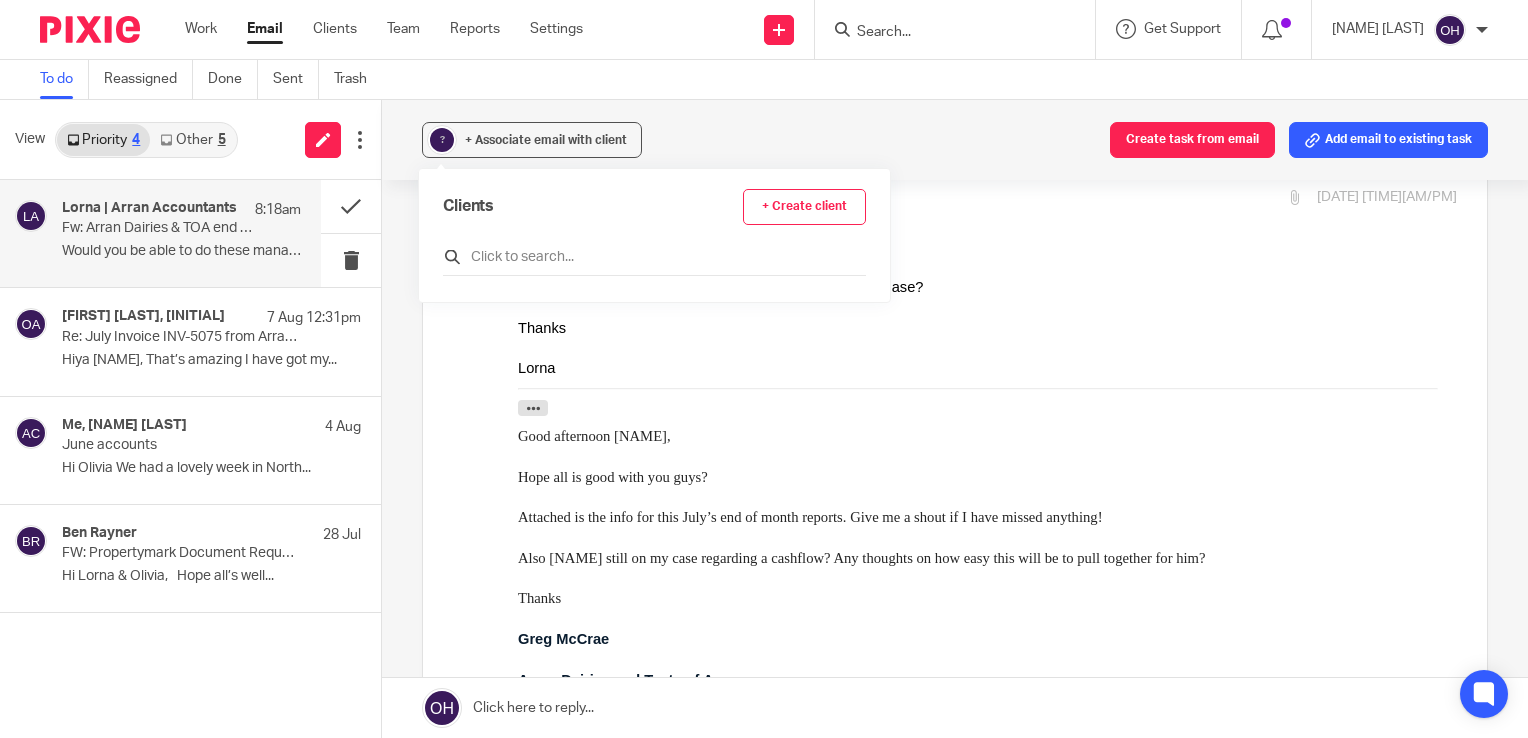 click at bounding box center (654, 257) 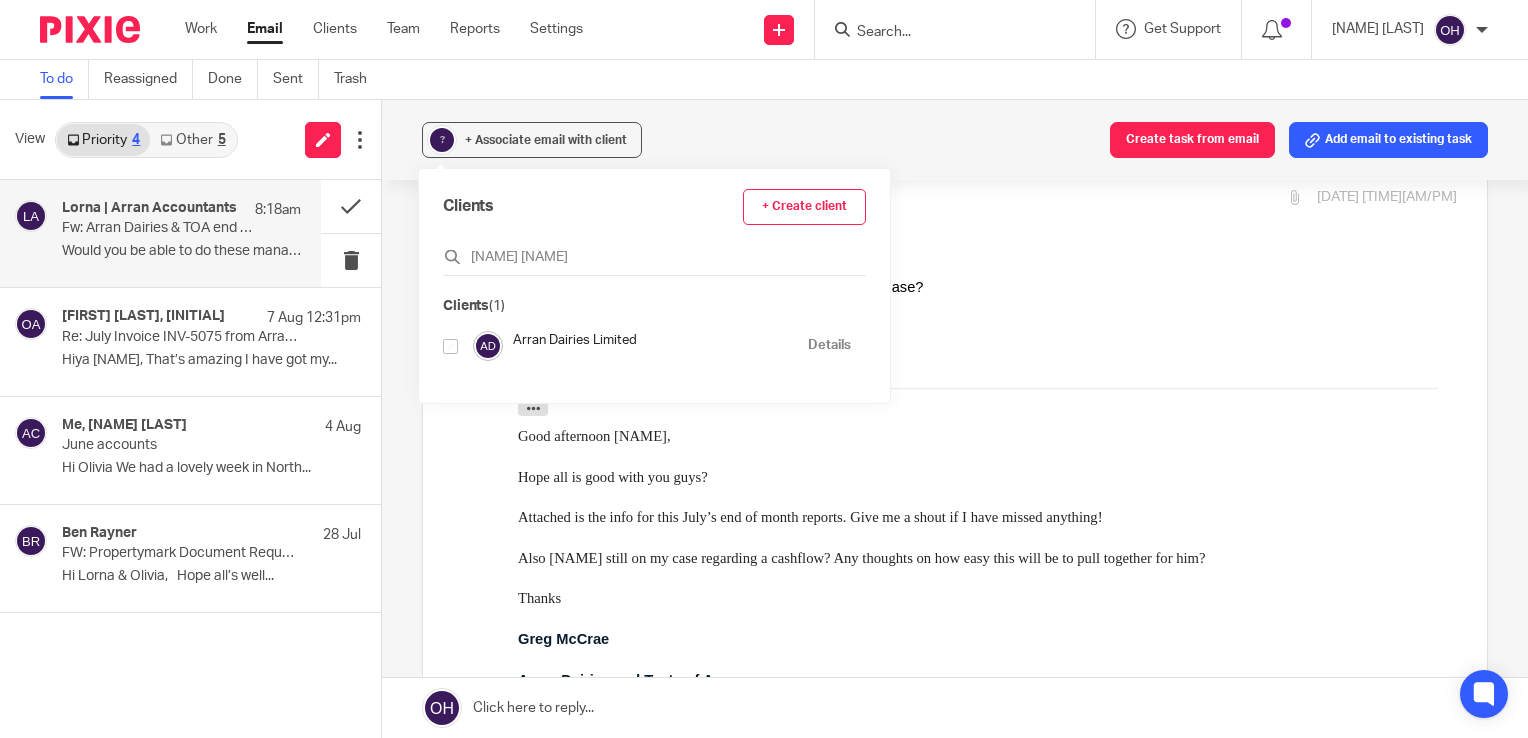 type on "arran dai" 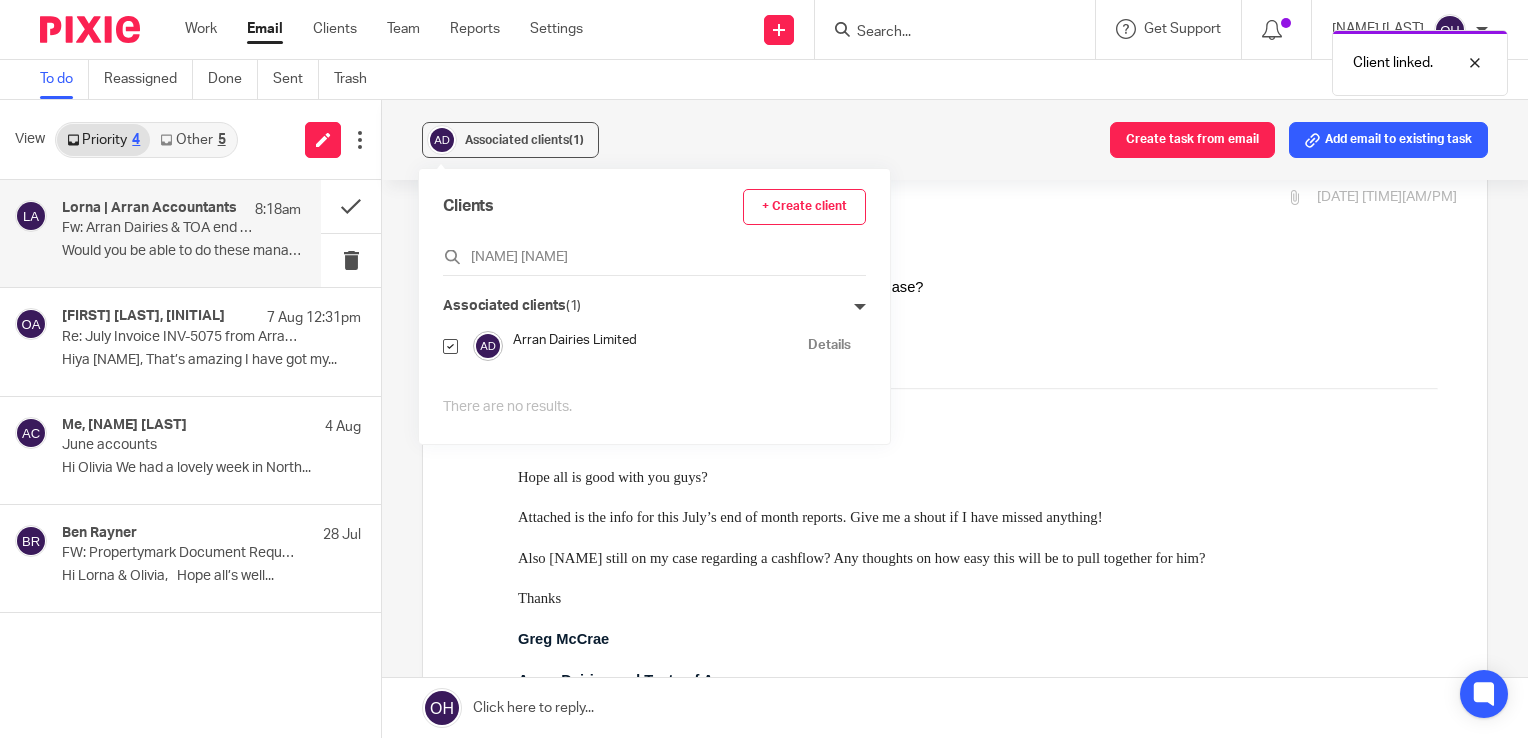 click at bounding box center [987, 497] 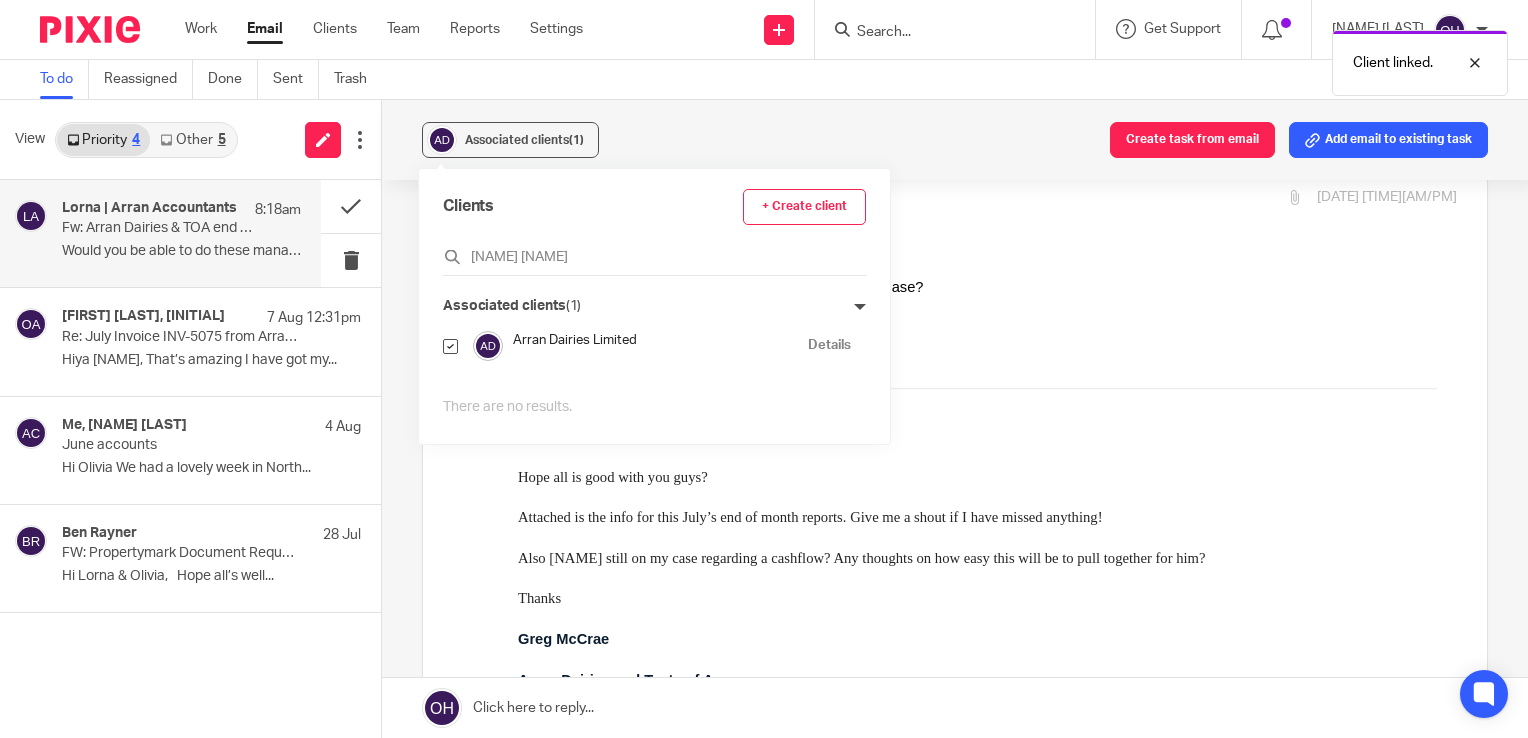 click on "Lorna" at bounding box center [987, 368] 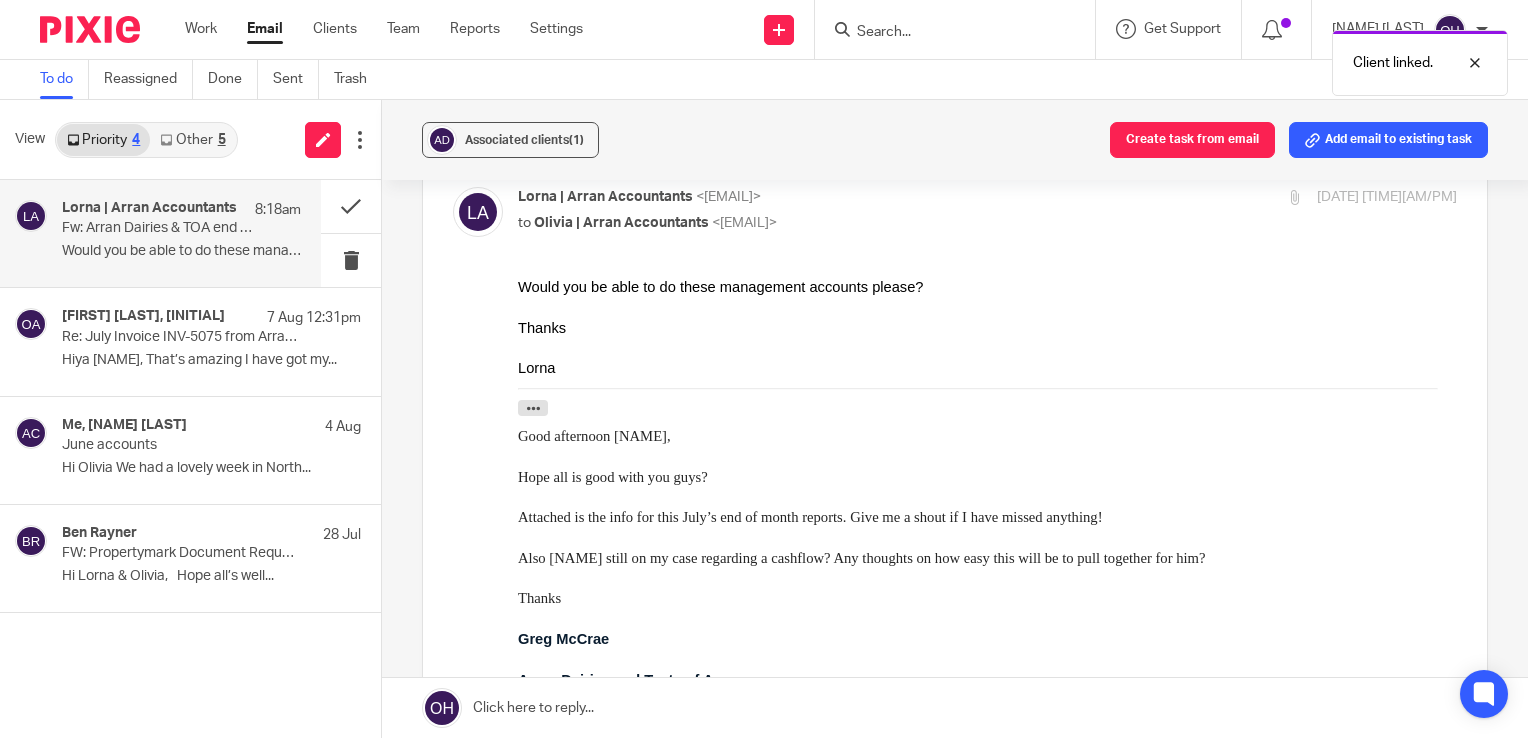 drag, startPoint x: 1425, startPoint y: 492, endPoint x: 1044, endPoint y: 333, distance: 412.84622 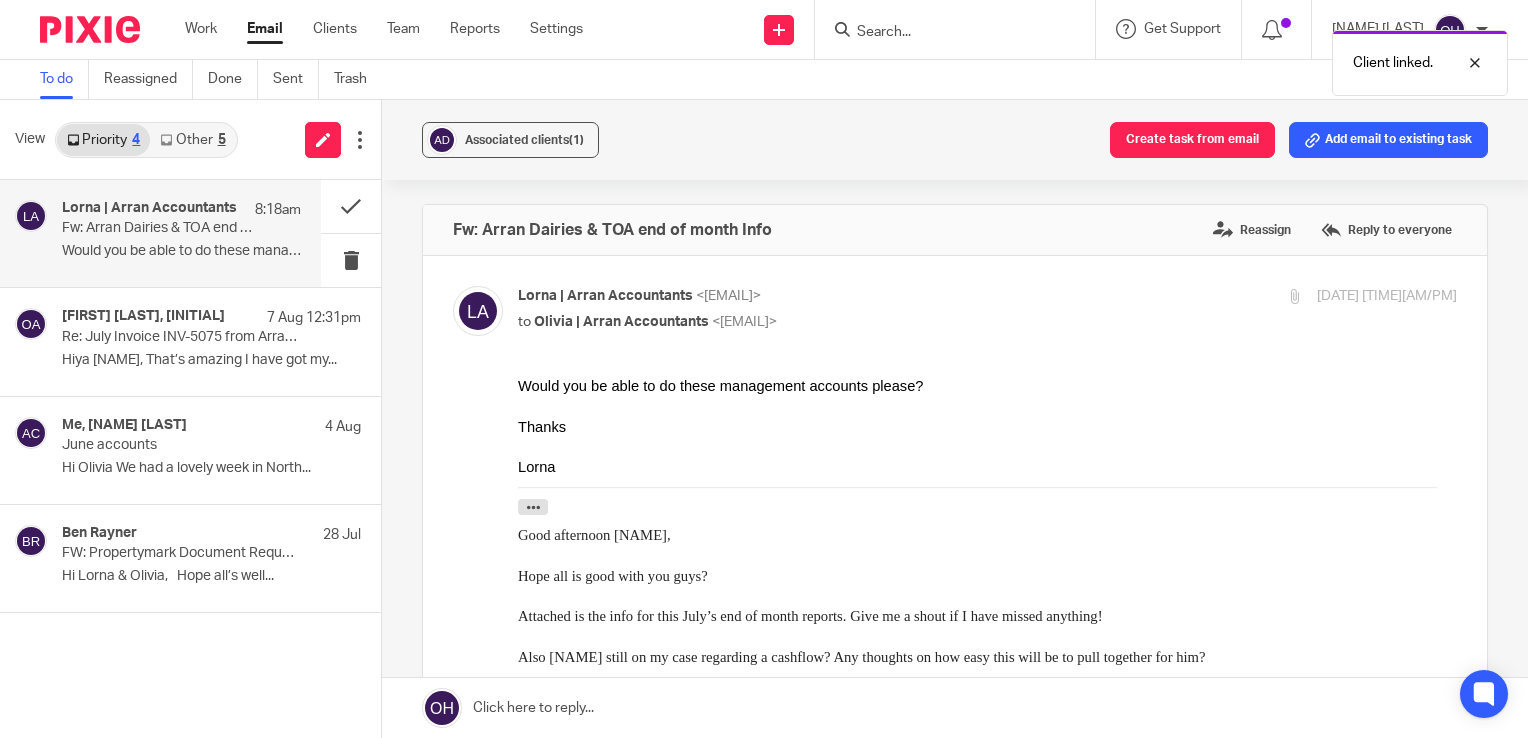 scroll, scrollTop: 0, scrollLeft: 0, axis: both 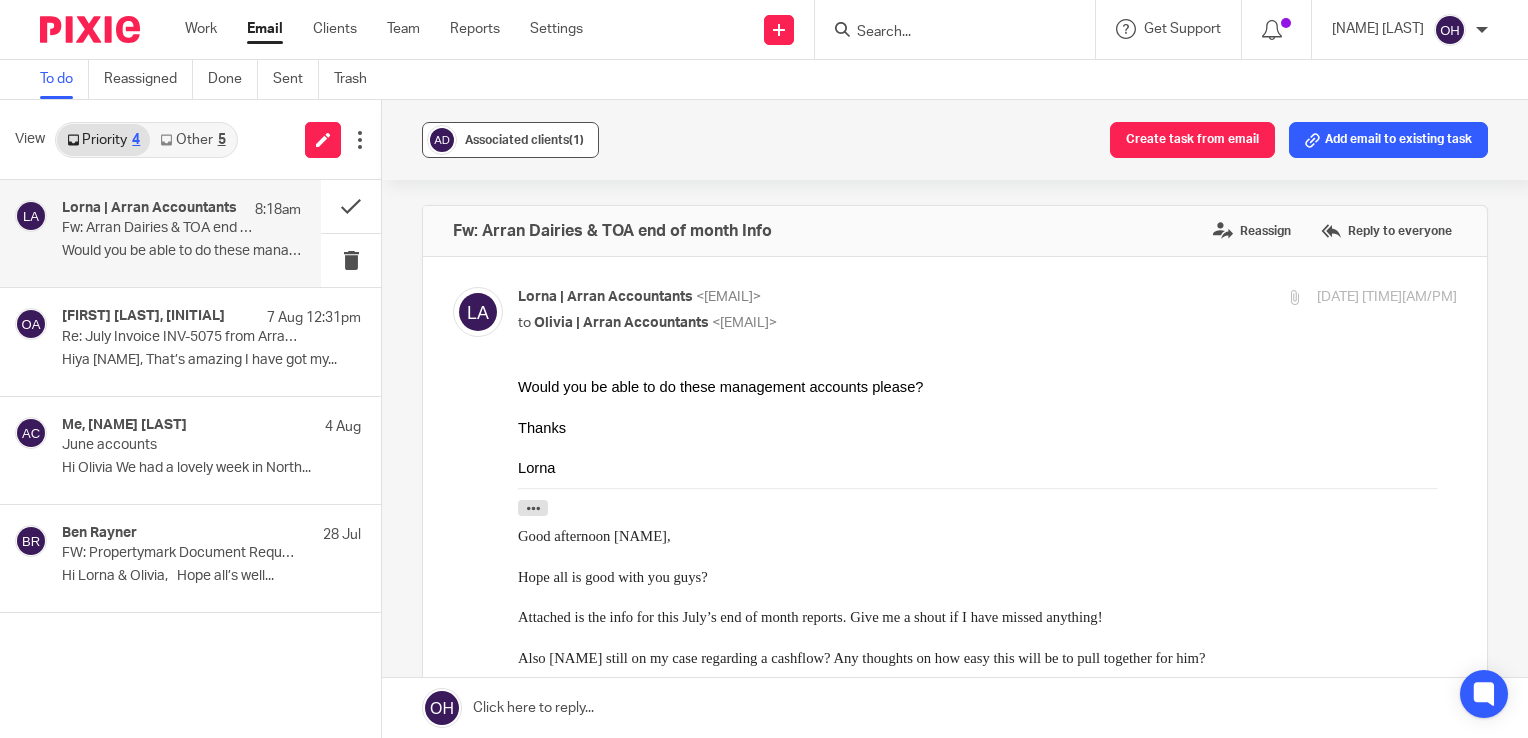 click on "Associated clients  (1)" at bounding box center (510, 140) 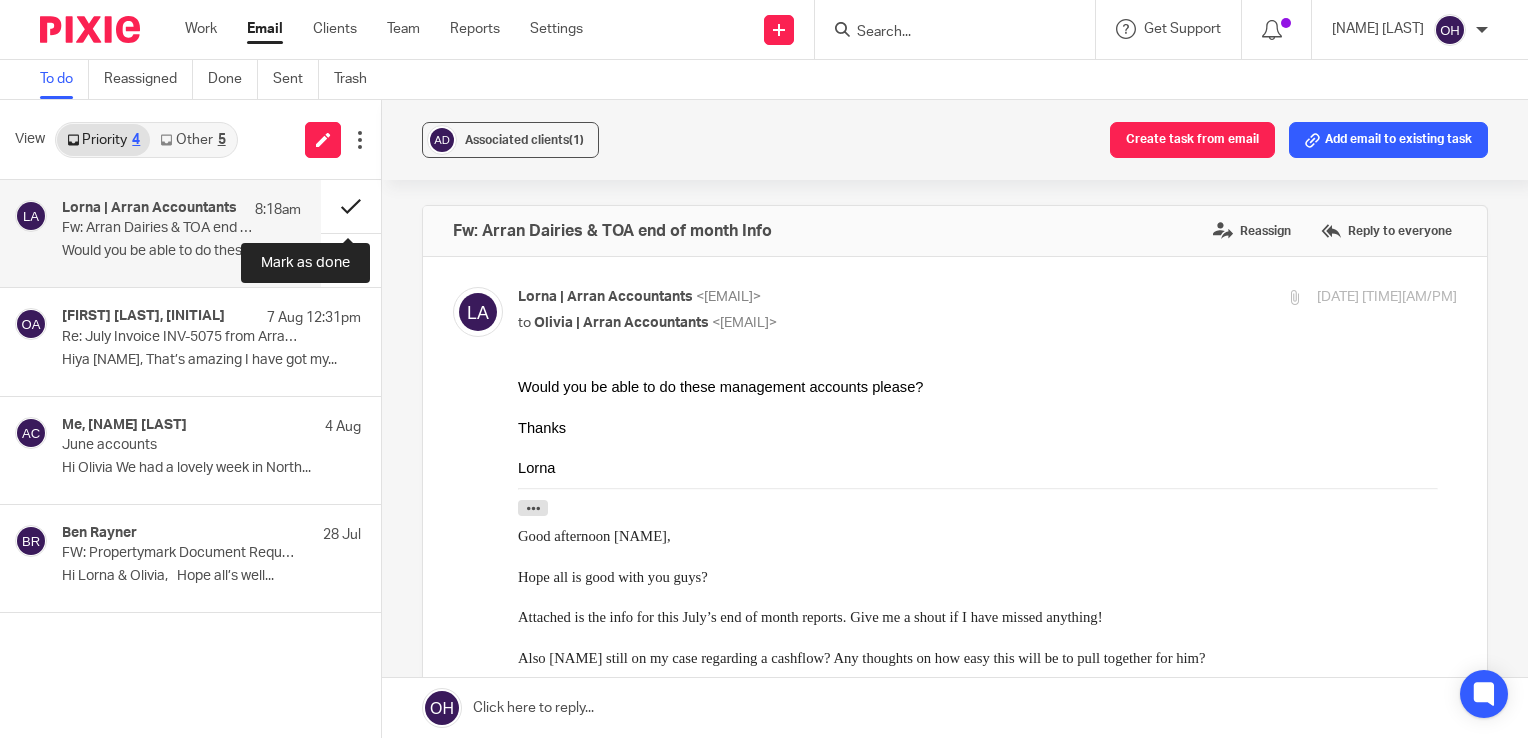 click at bounding box center (351, 206) 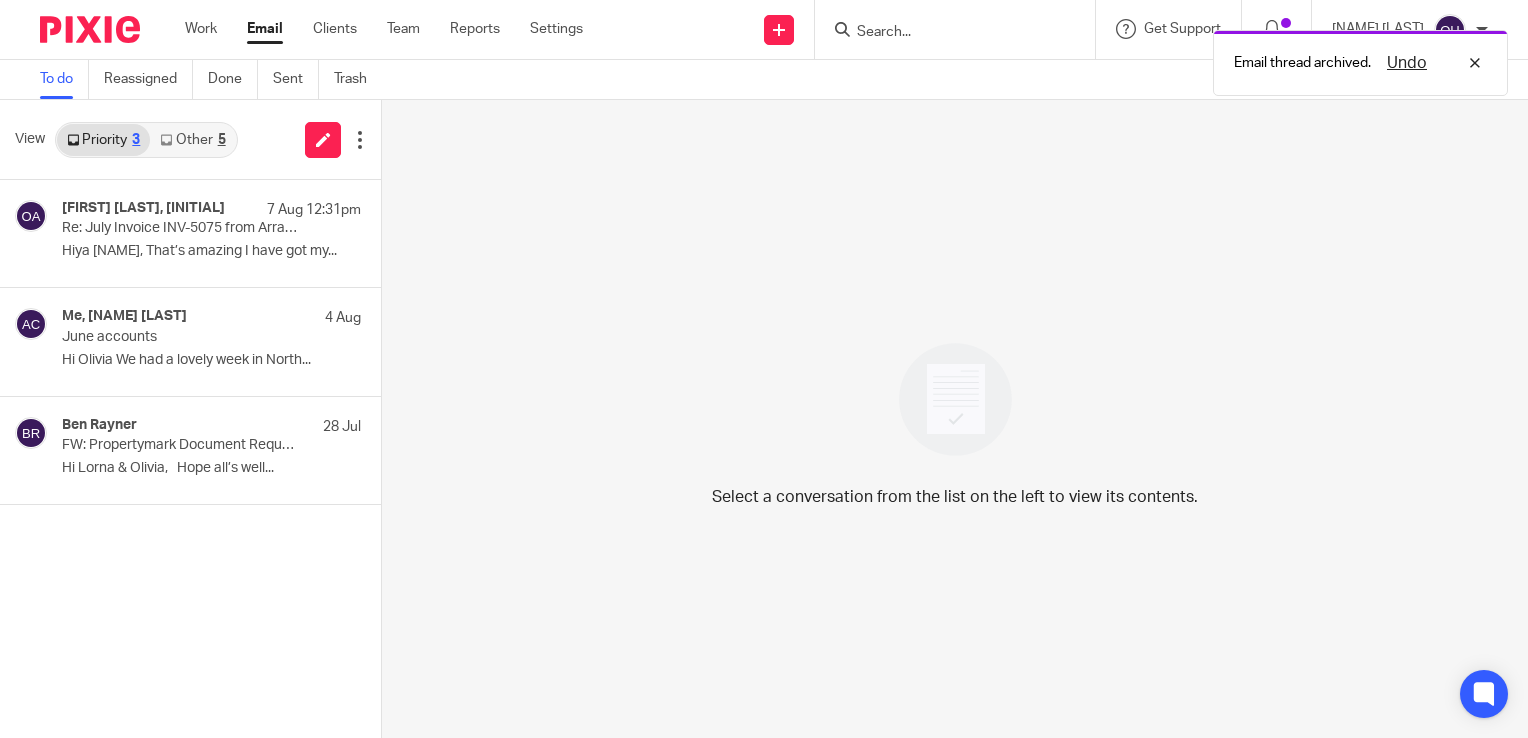 click on "Other
5" at bounding box center (192, 140) 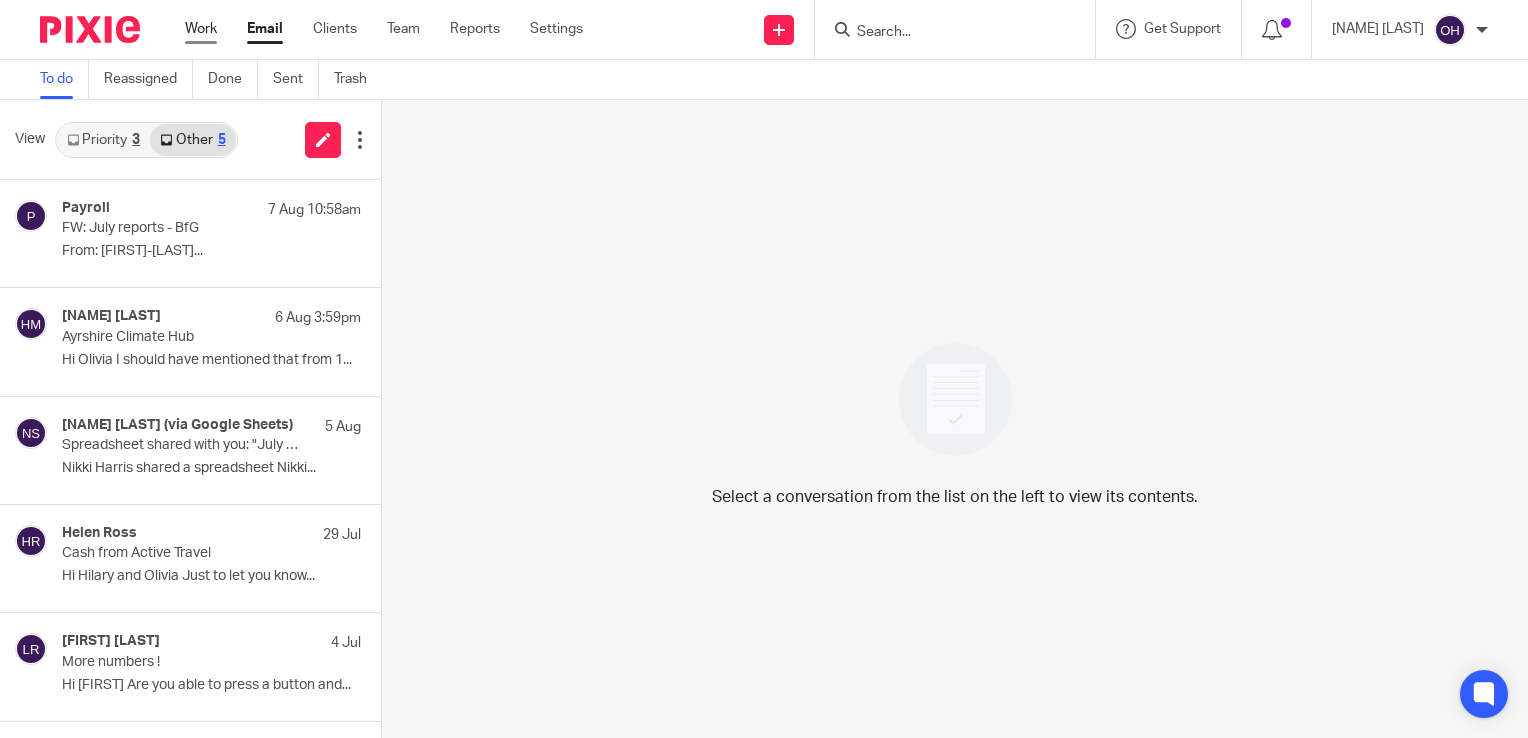 click on "Work" at bounding box center [201, 29] 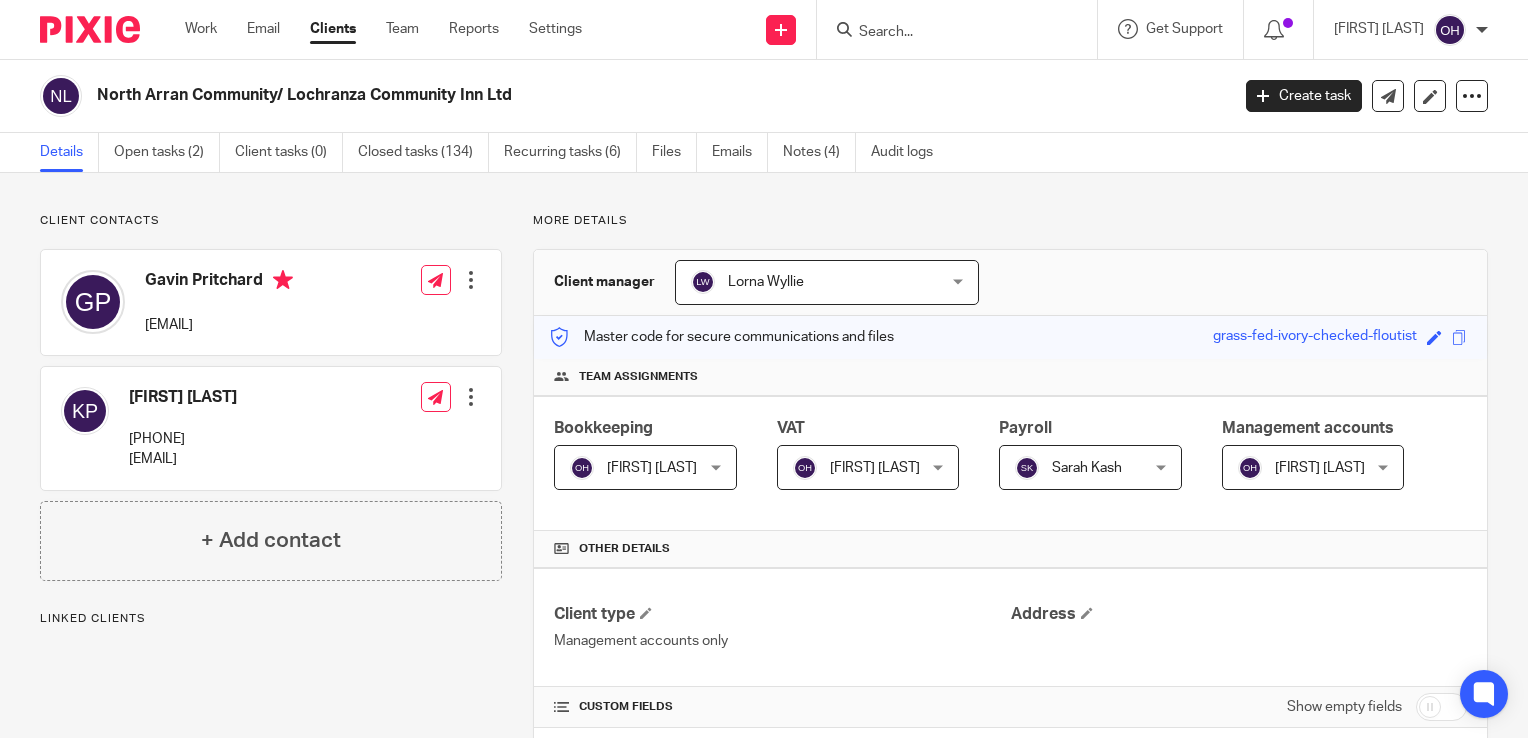 scroll, scrollTop: 0, scrollLeft: 0, axis: both 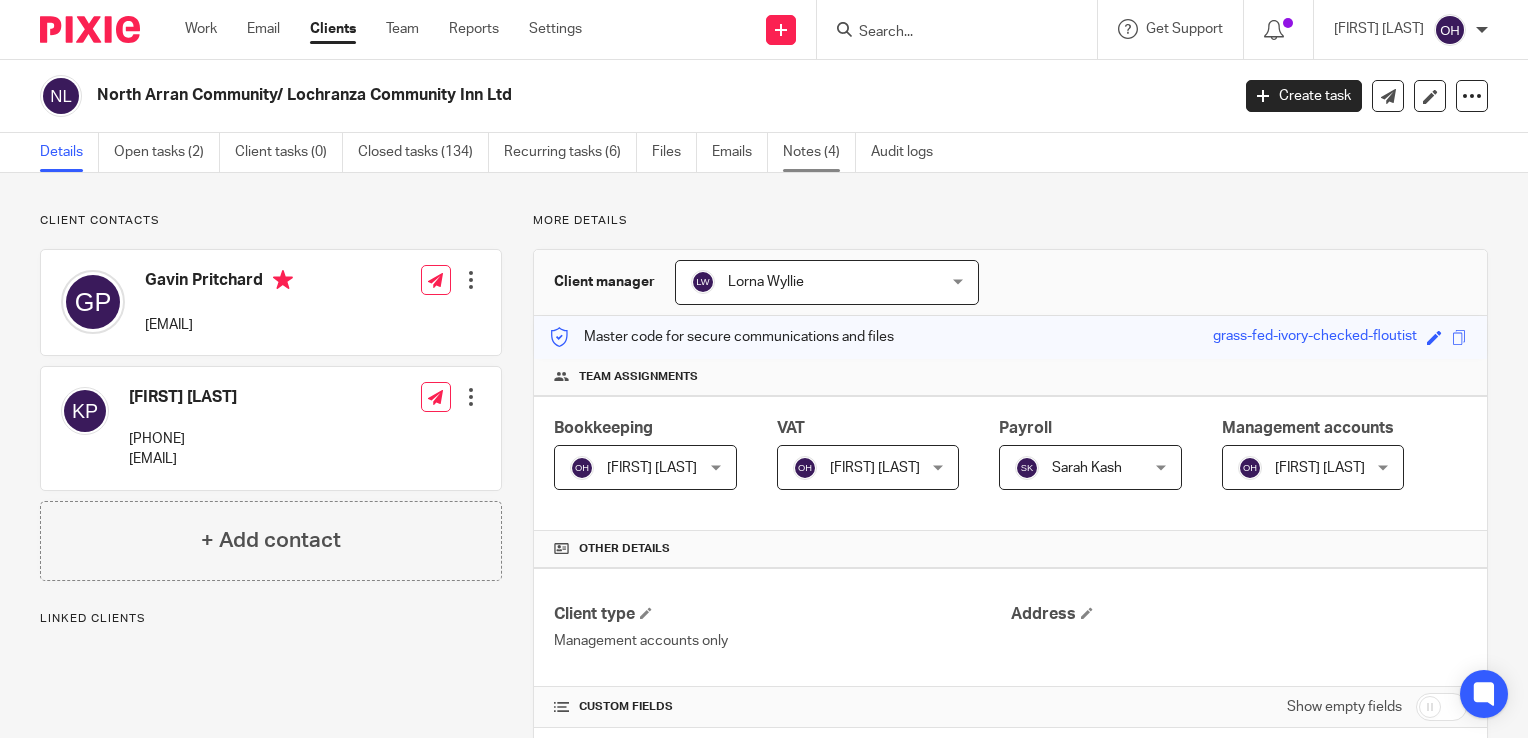 click on "Notes (4)" at bounding box center [819, 152] 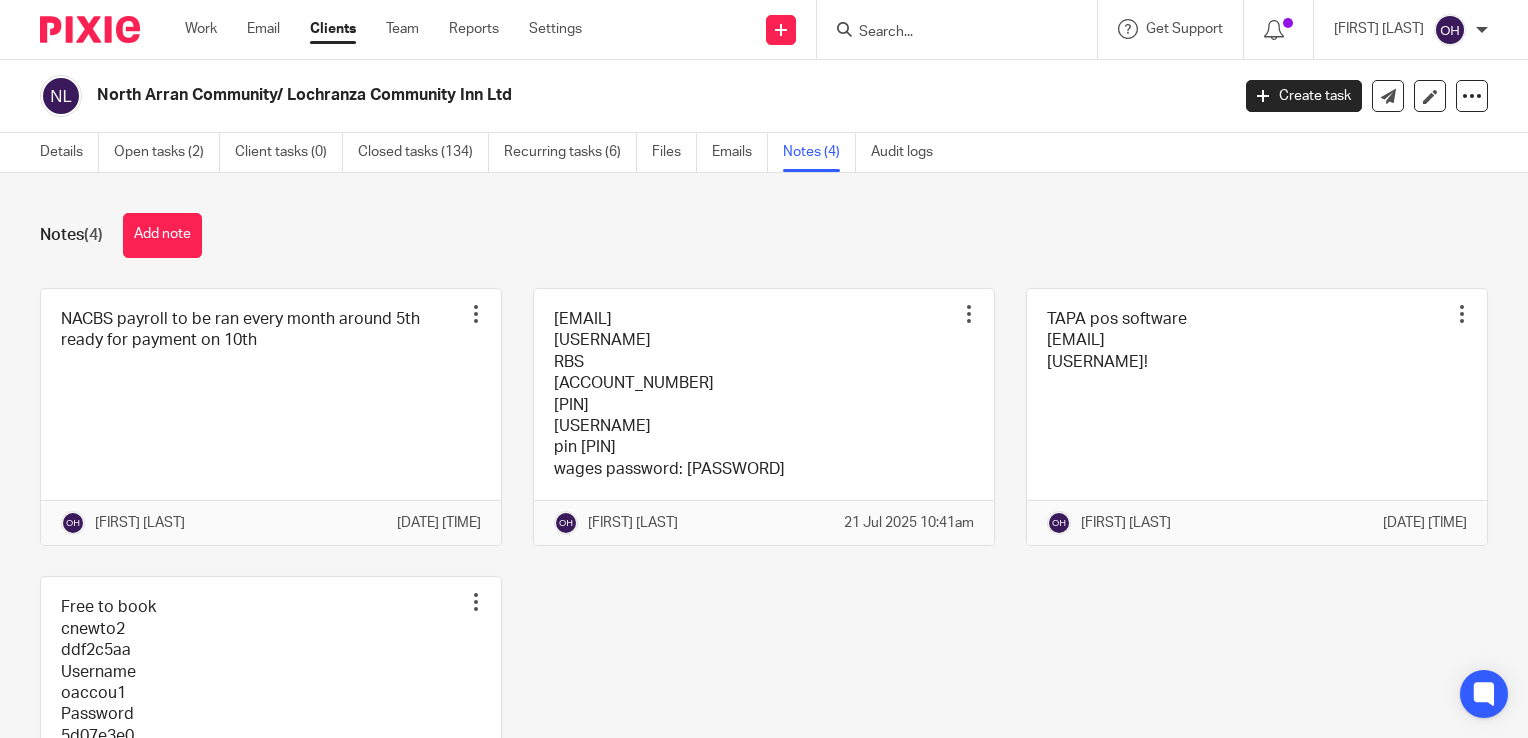 scroll, scrollTop: 0, scrollLeft: 0, axis: both 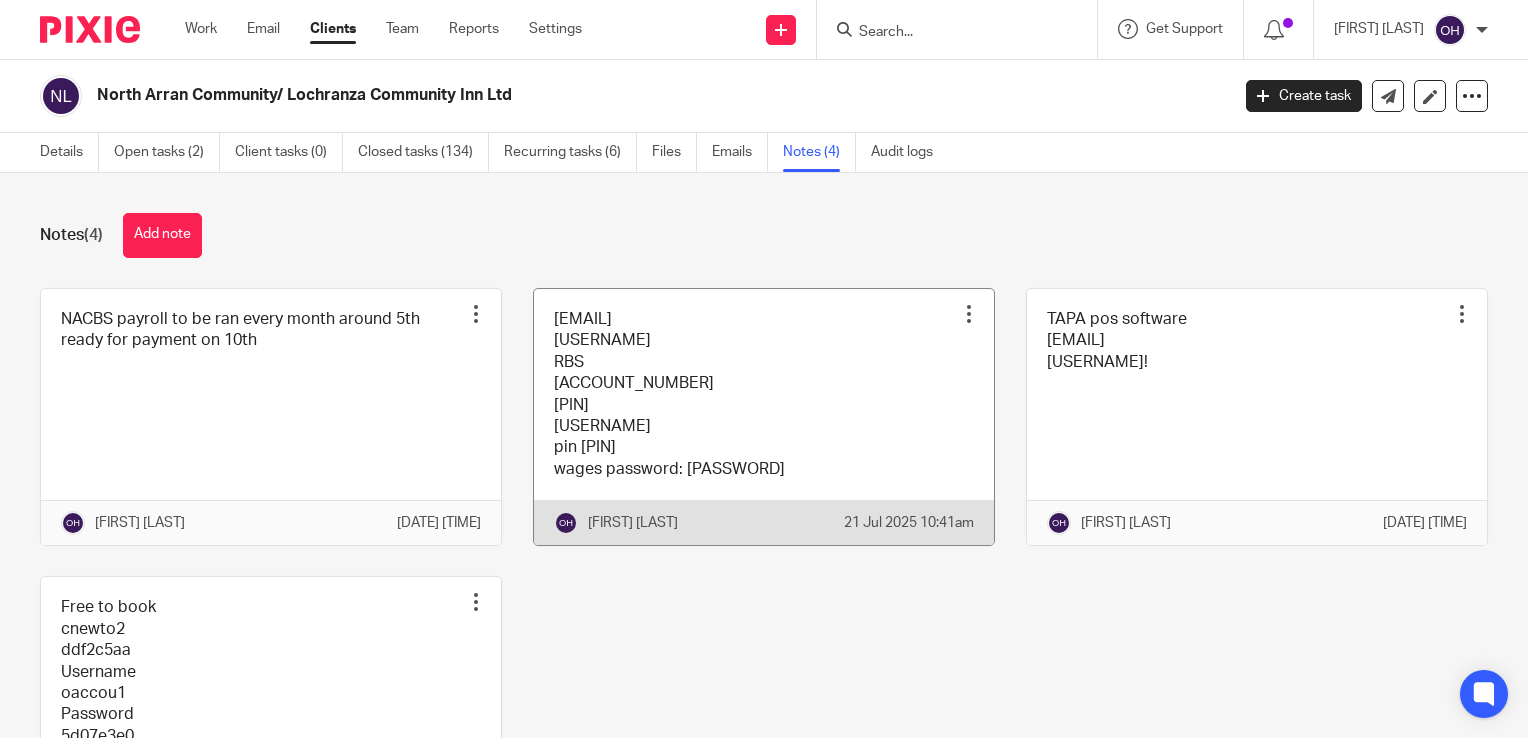 click at bounding box center (764, 417) 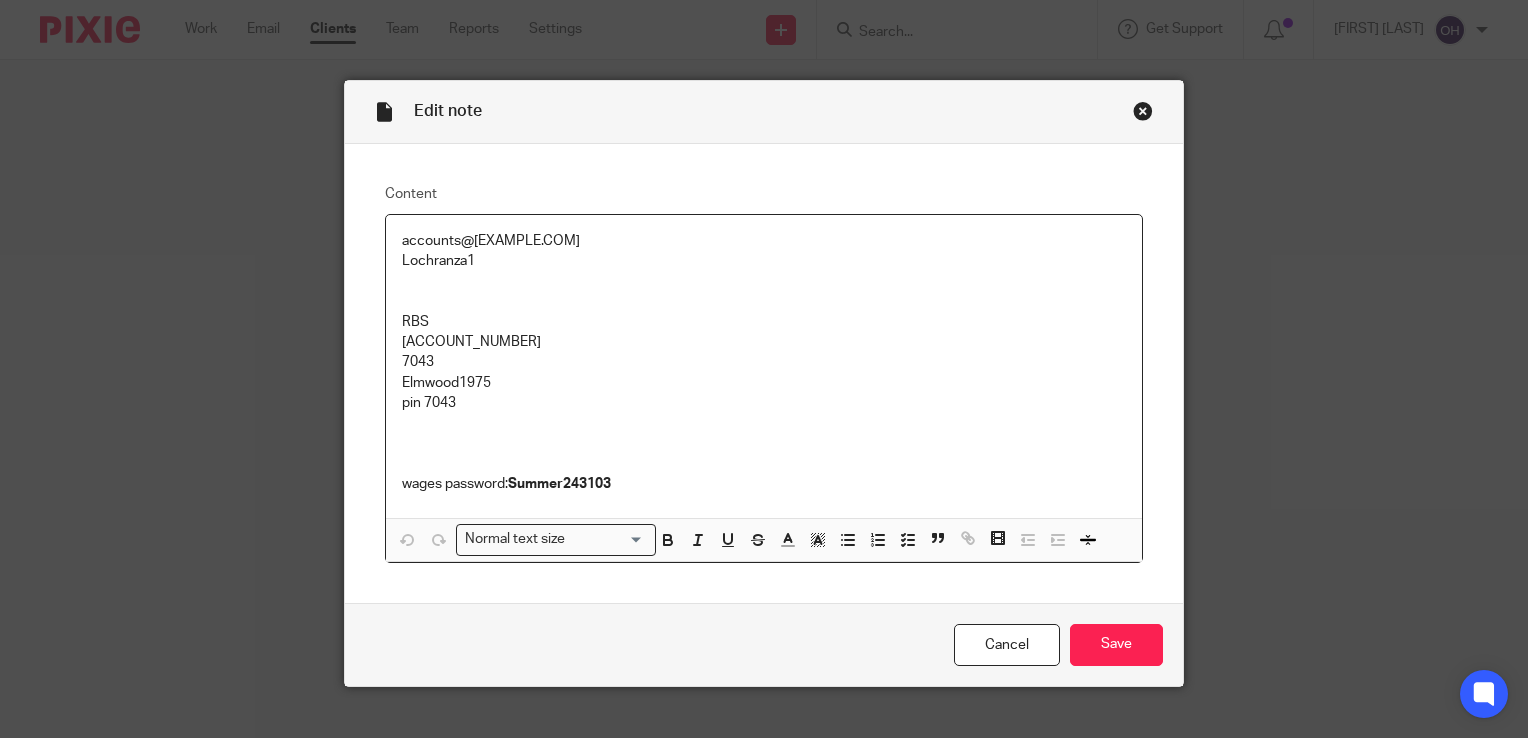 scroll, scrollTop: 0, scrollLeft: 0, axis: both 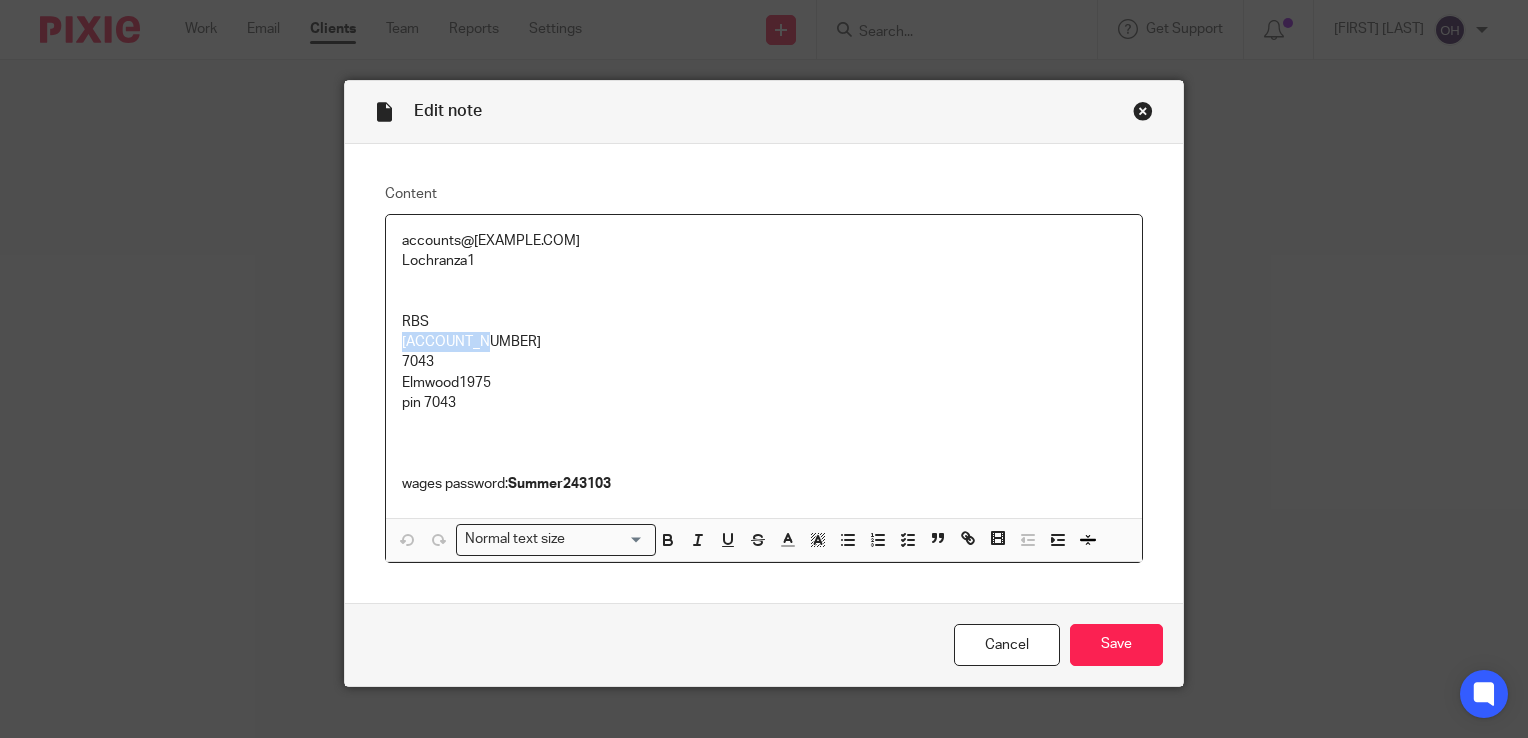 drag, startPoint x: 481, startPoint y: 340, endPoint x: 364, endPoint y: 342, distance: 117.01709 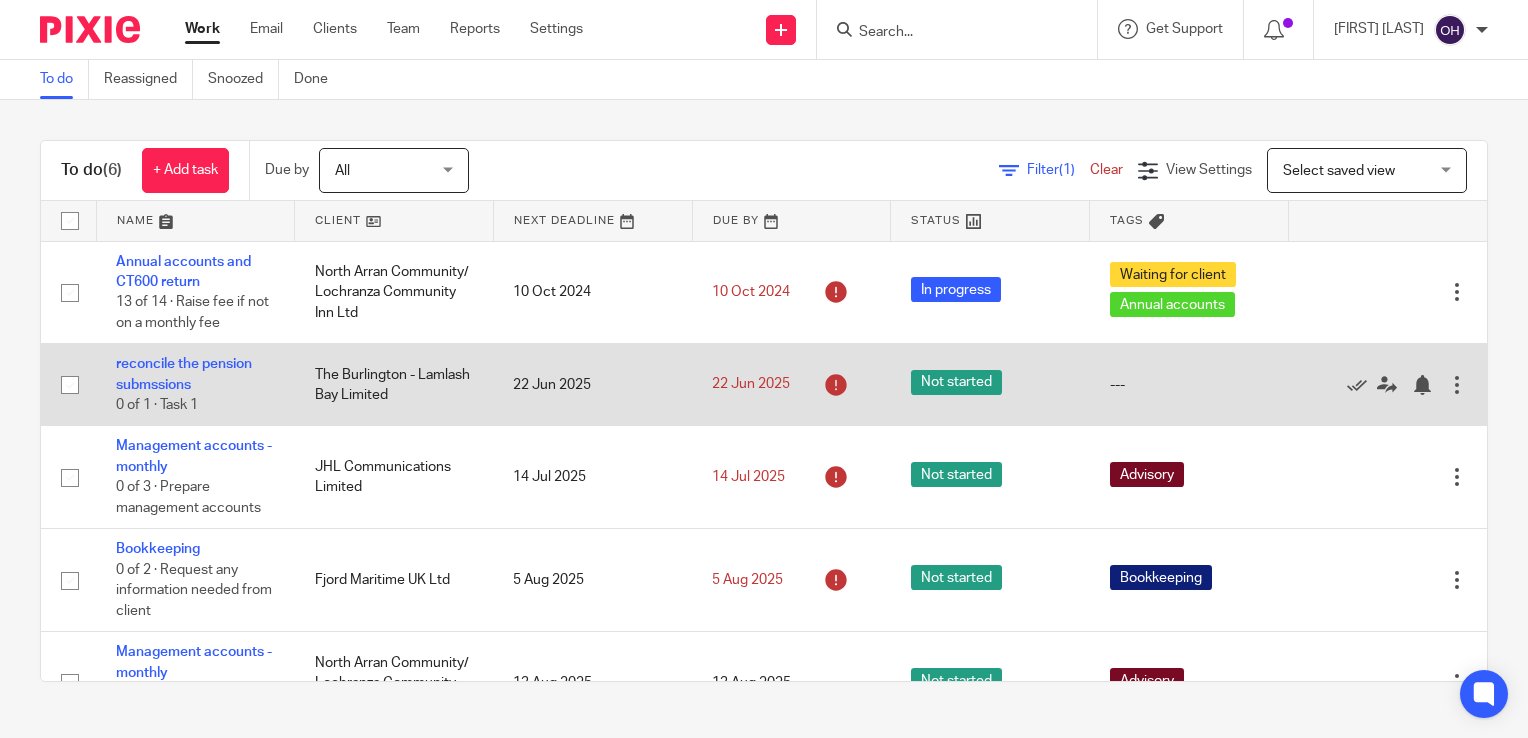 scroll, scrollTop: 0, scrollLeft: 0, axis: both 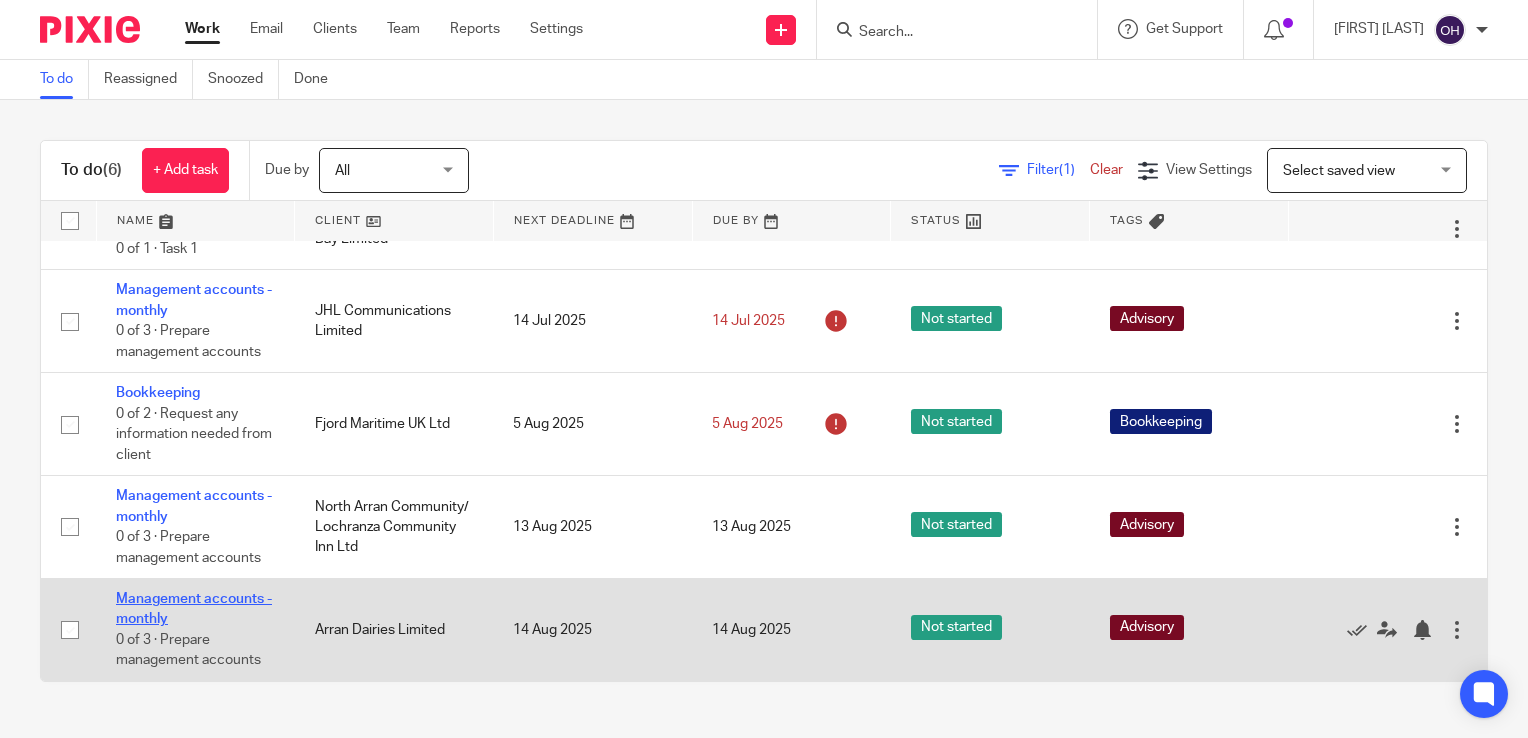click on "Management accounts - monthly" at bounding box center [194, 609] 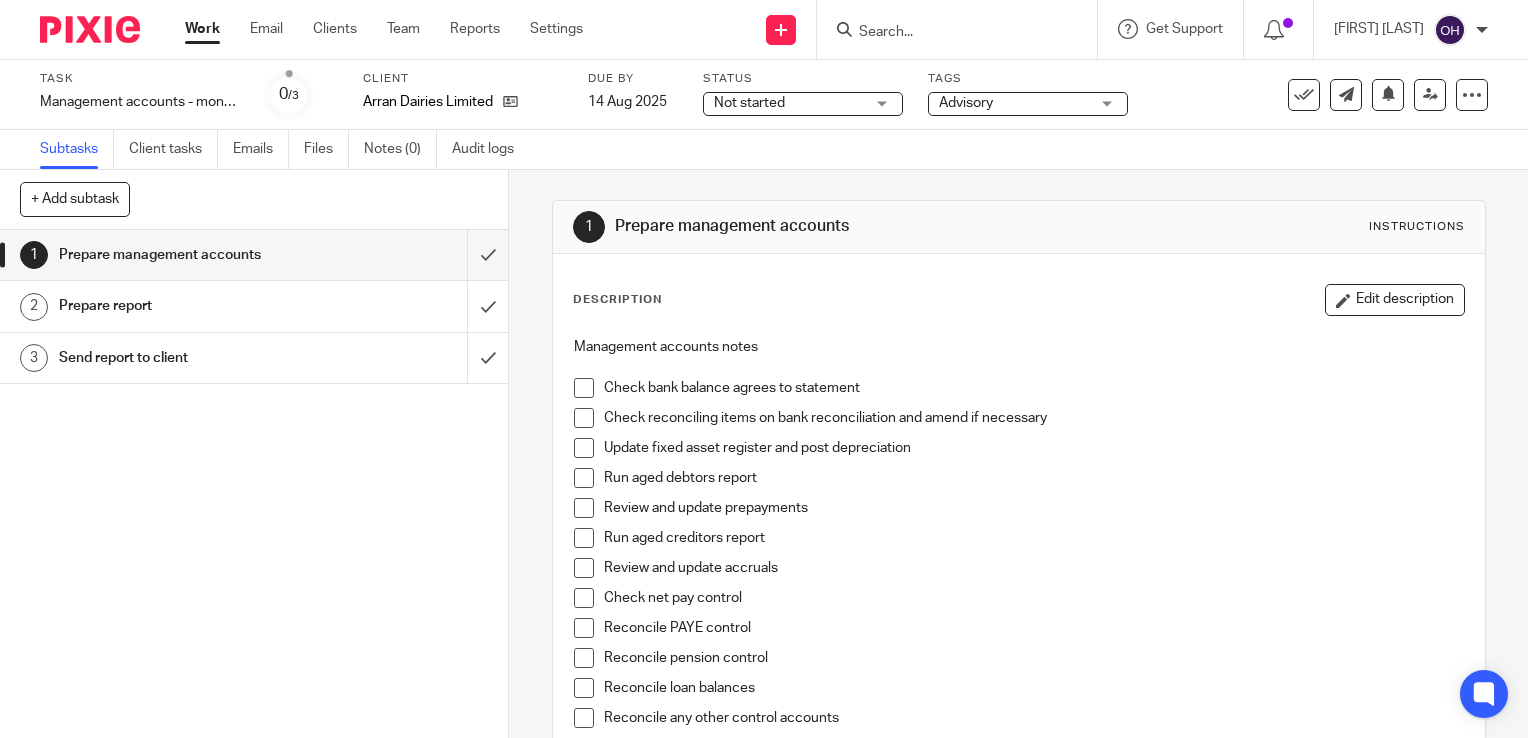 scroll, scrollTop: 0, scrollLeft: 0, axis: both 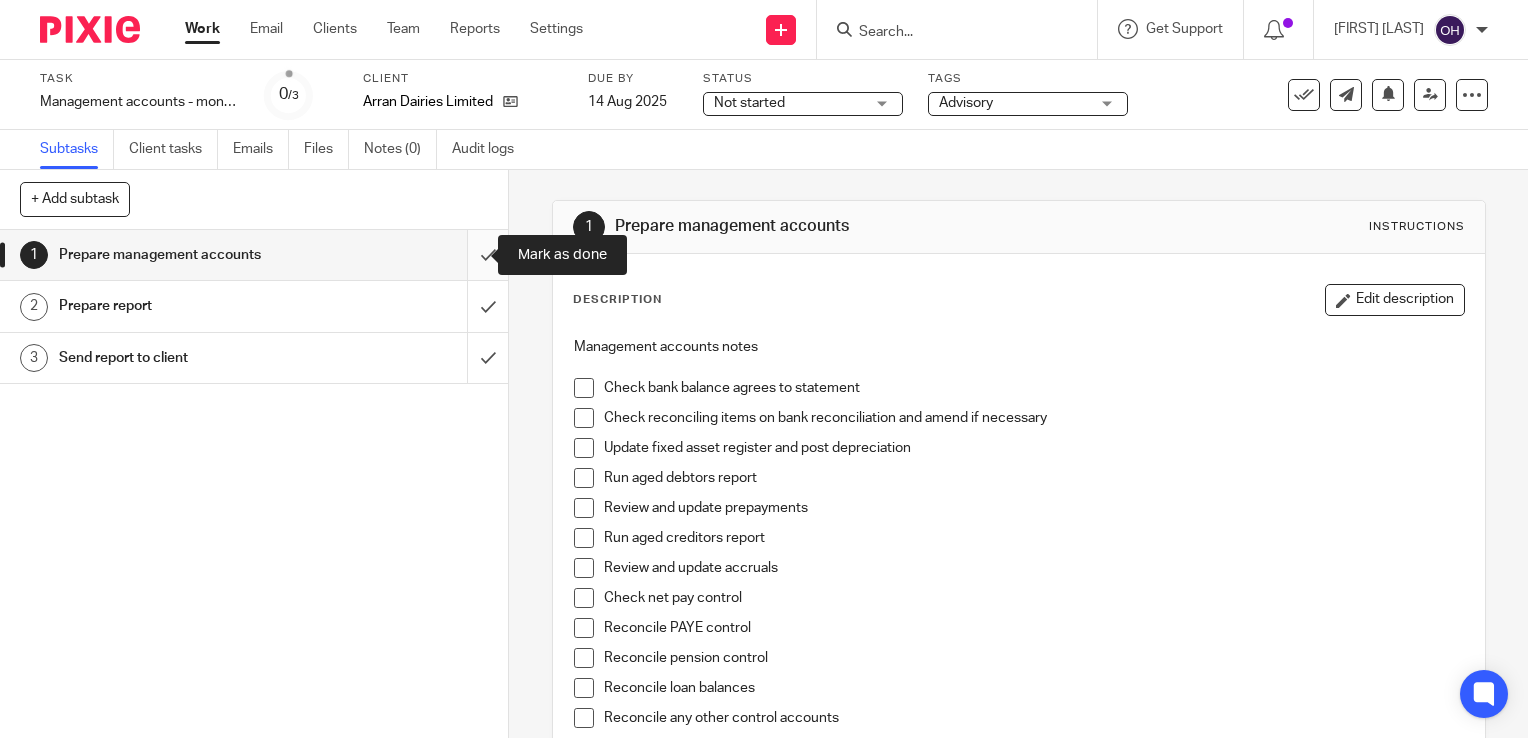 click at bounding box center (254, 255) 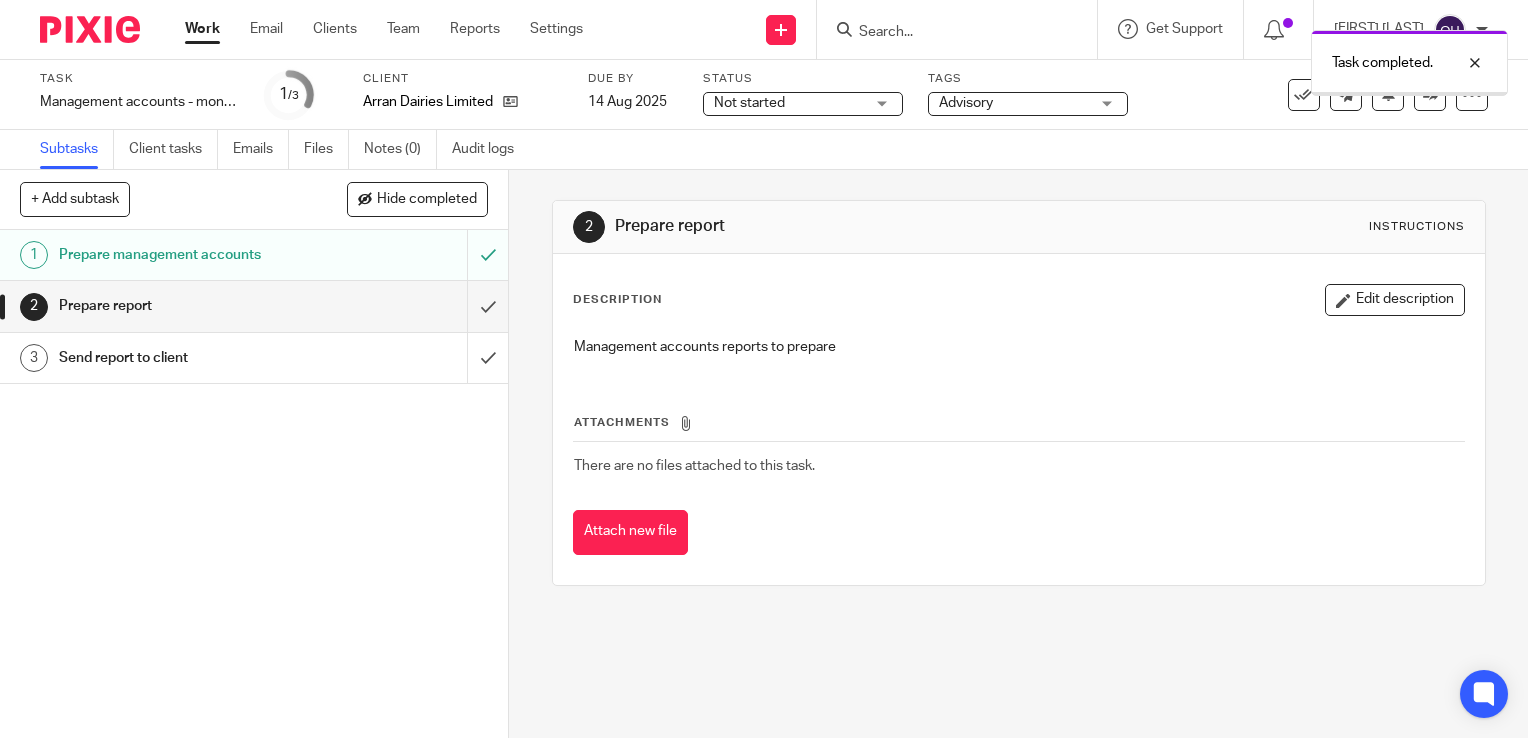 scroll, scrollTop: 0, scrollLeft: 0, axis: both 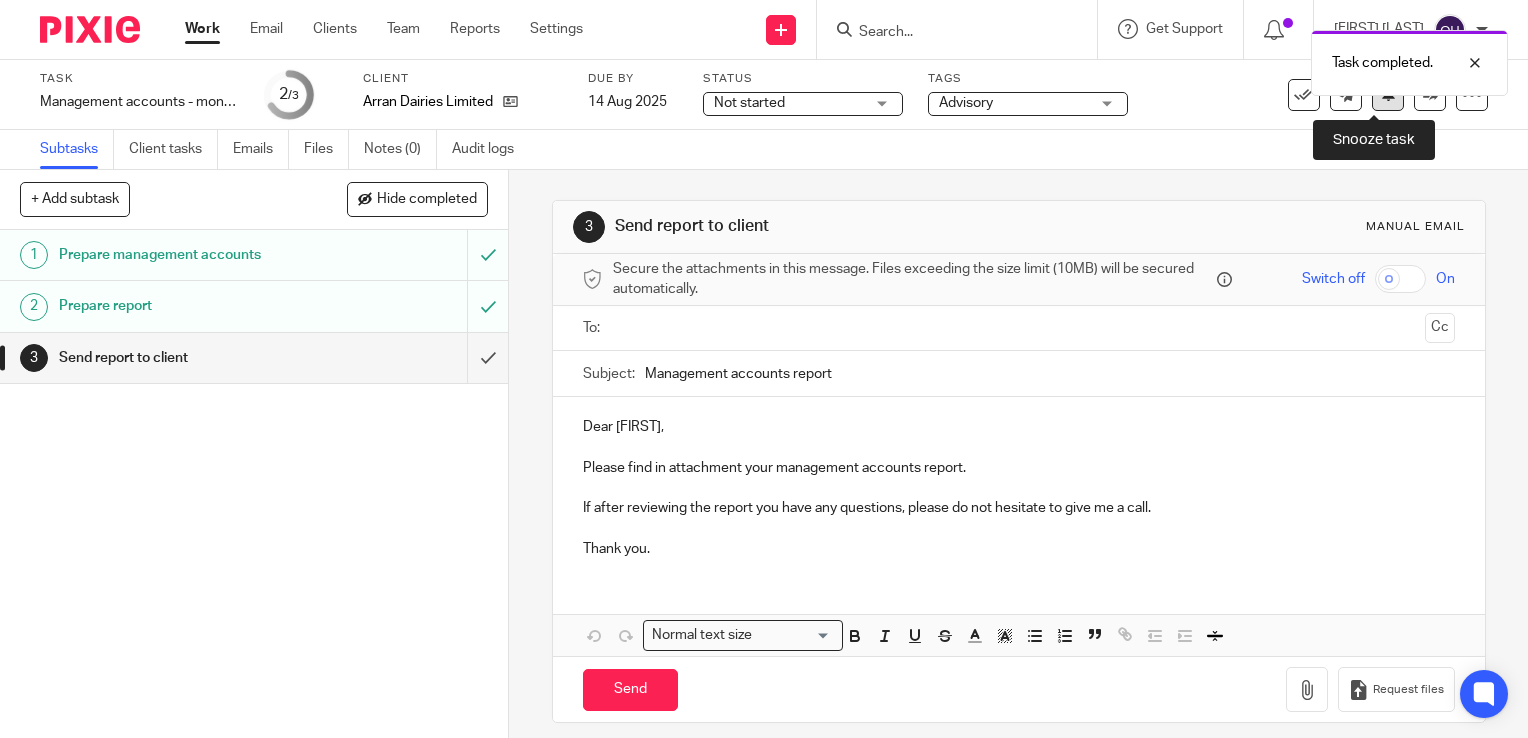 click at bounding box center [1388, 95] 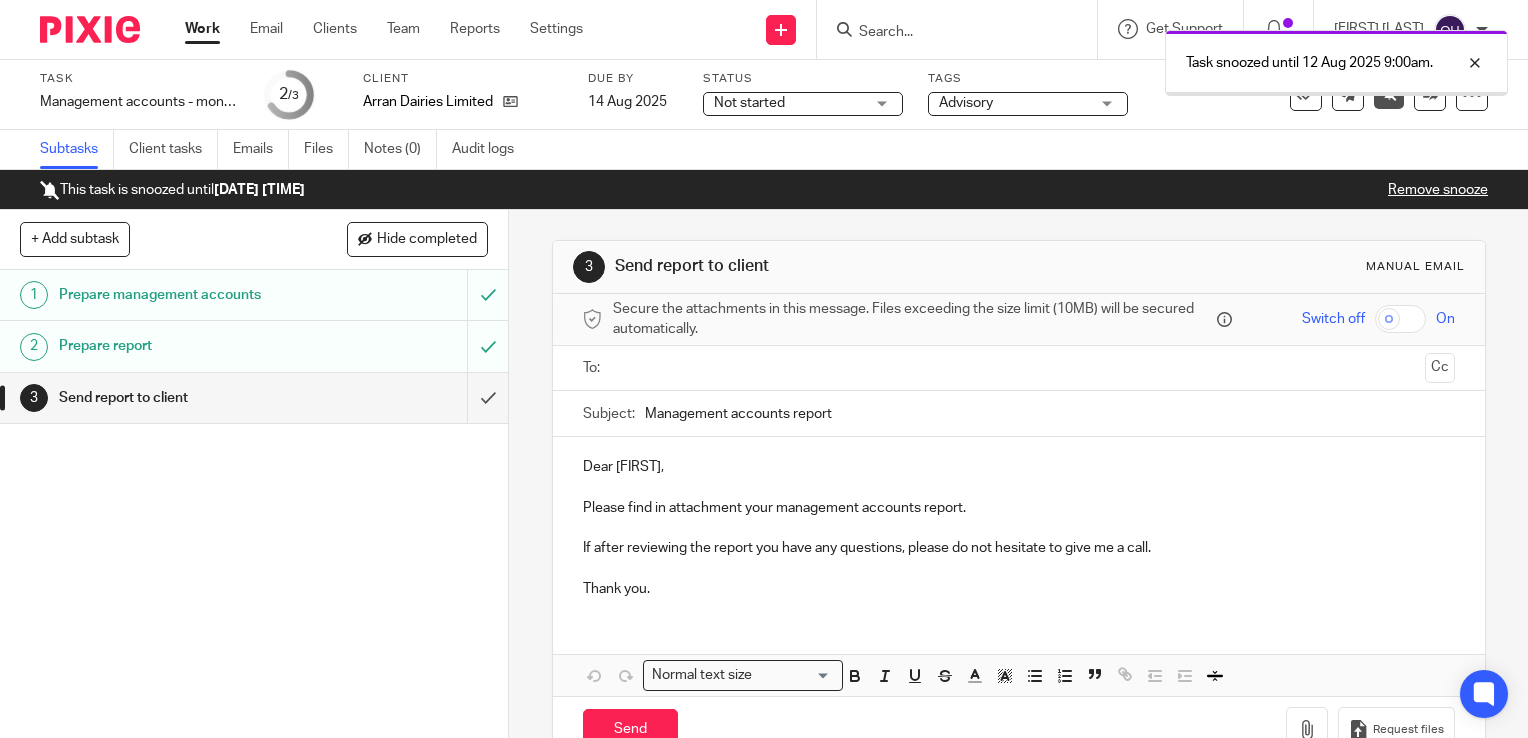 scroll, scrollTop: 0, scrollLeft: 0, axis: both 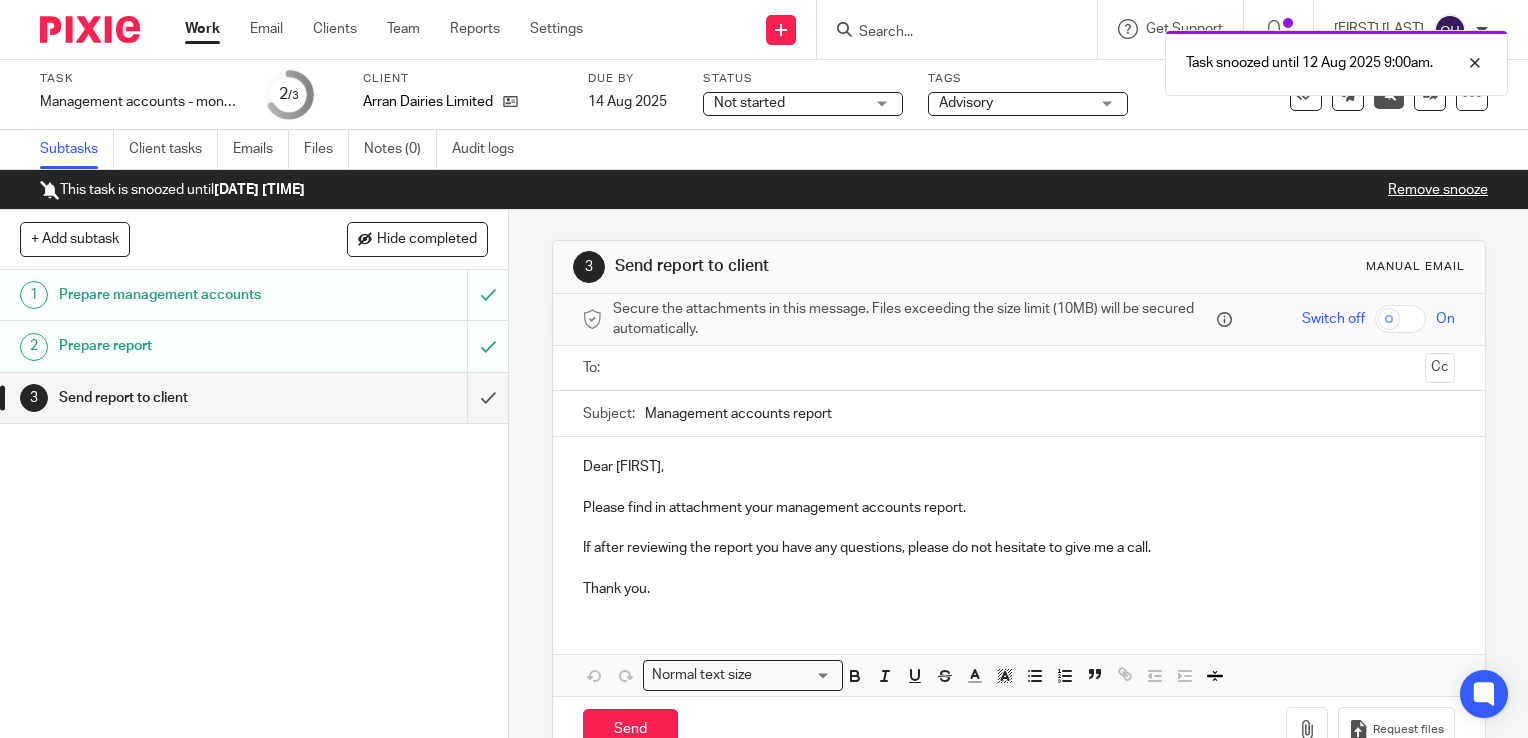 click on "Work" at bounding box center [202, 29] 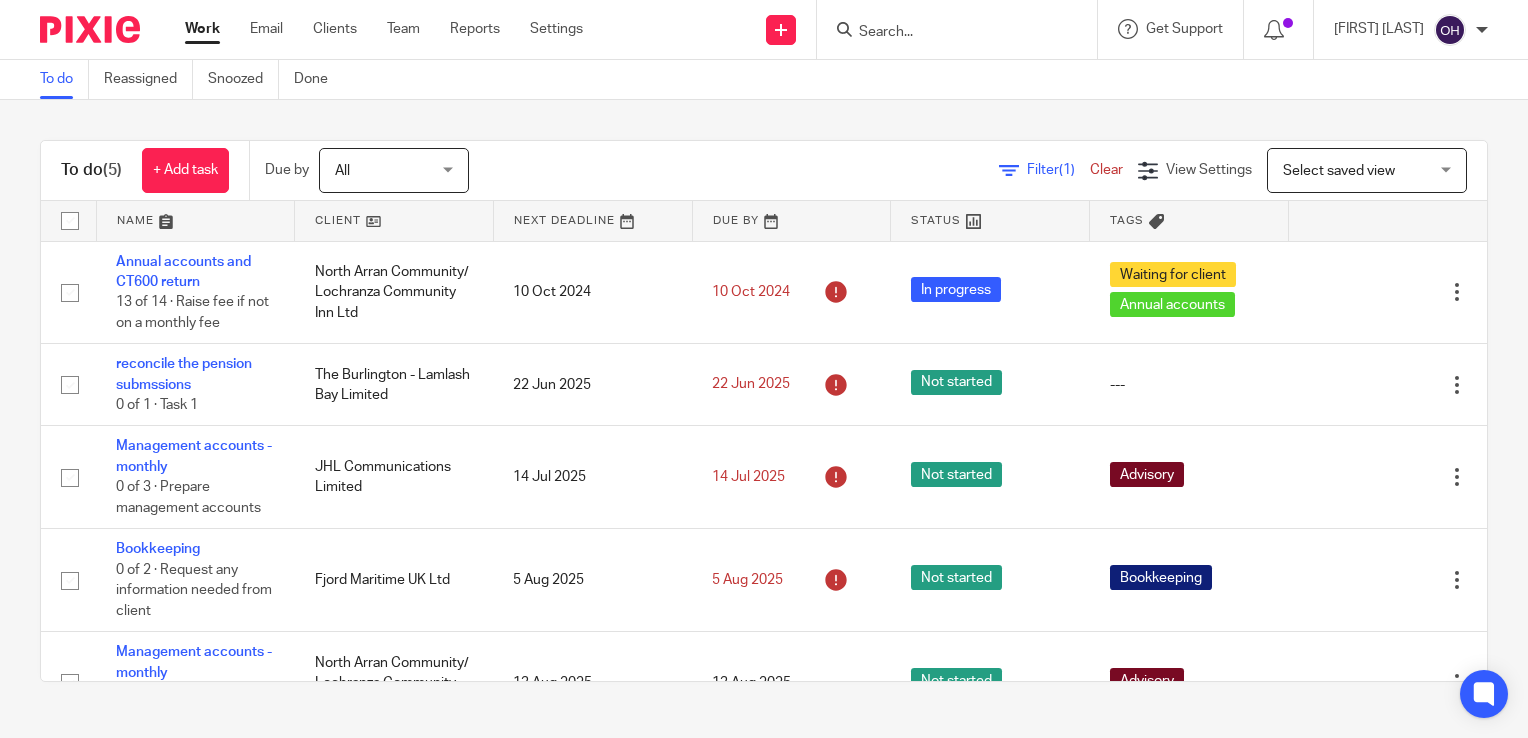 scroll, scrollTop: 0, scrollLeft: 0, axis: both 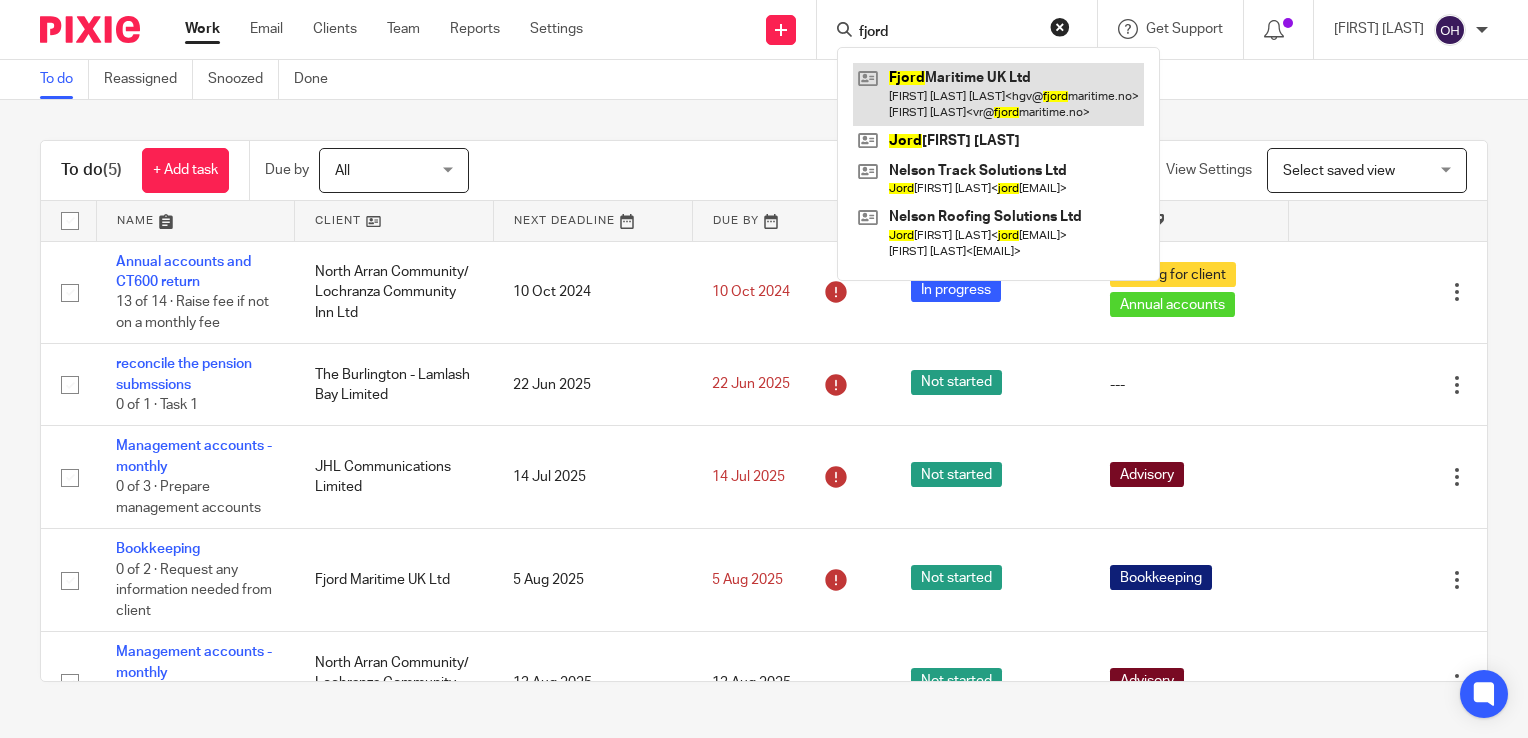 type on "fjord" 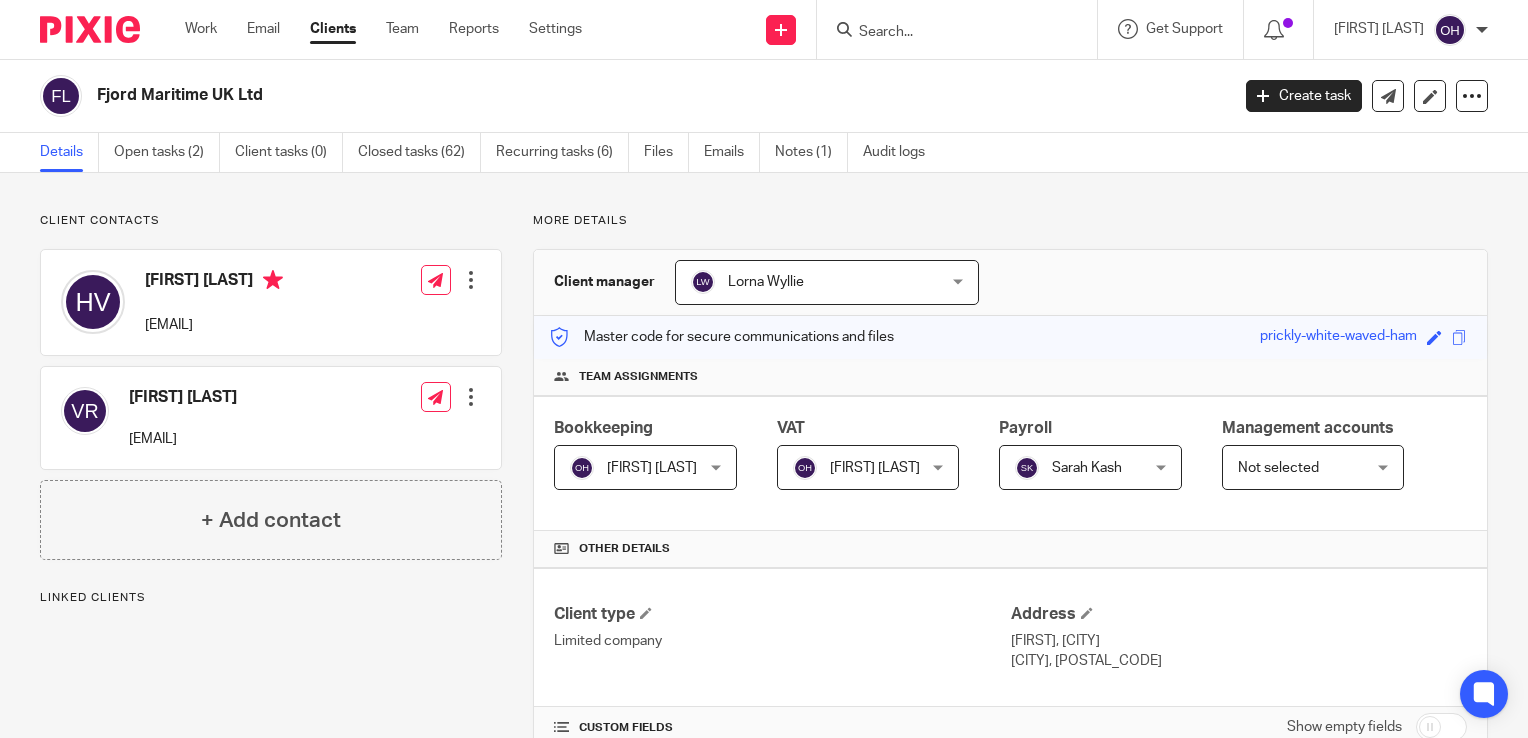 scroll, scrollTop: 0, scrollLeft: 0, axis: both 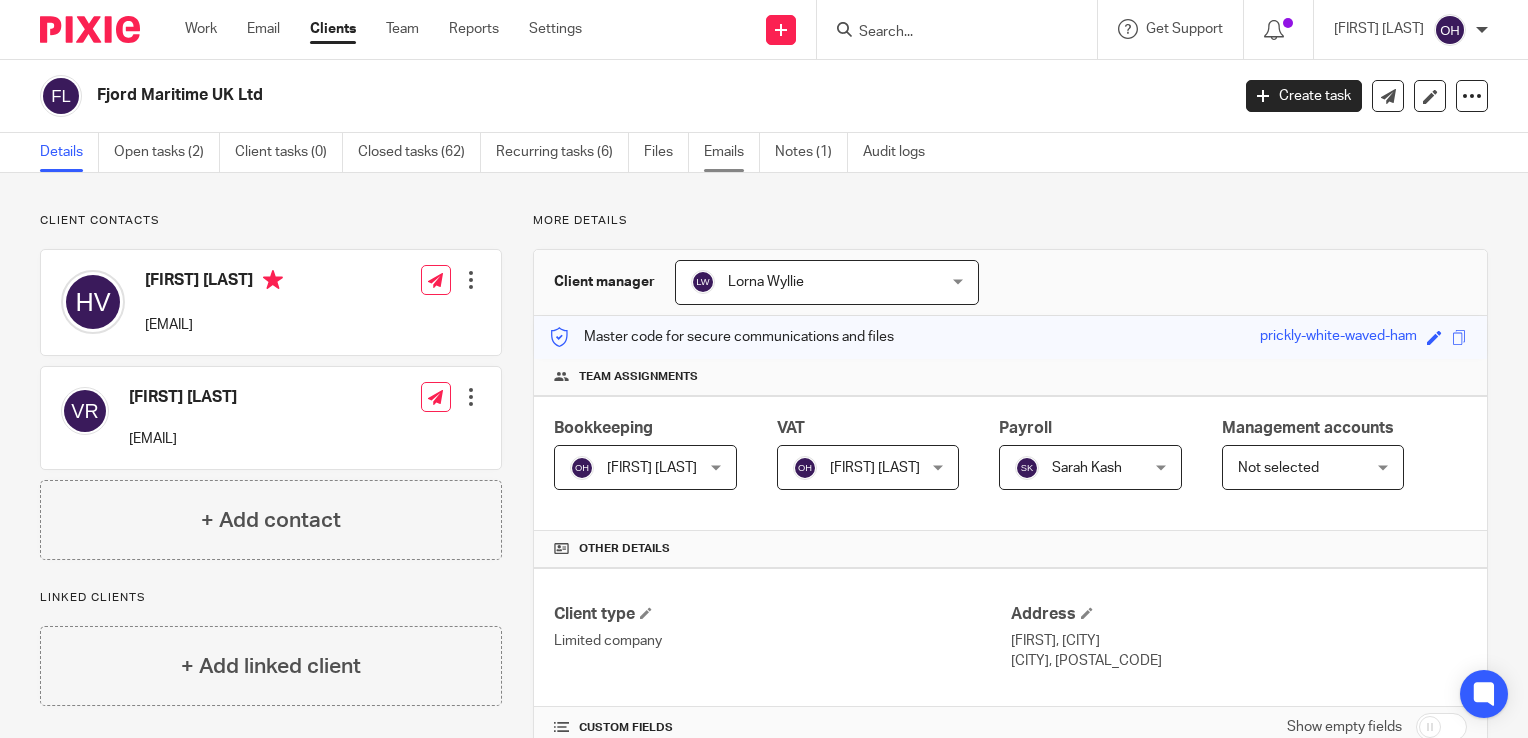 click on "Emails" at bounding box center [732, 152] 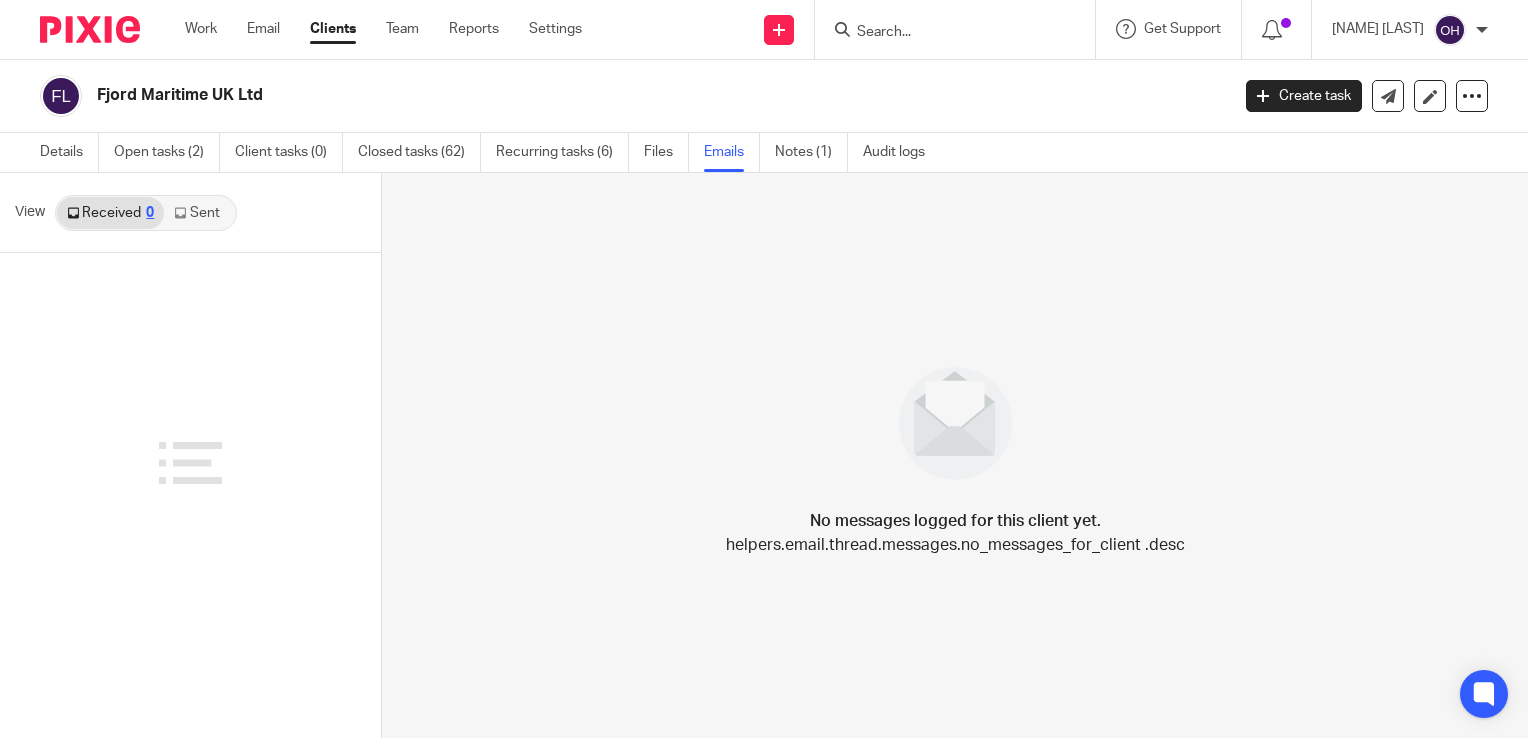 scroll, scrollTop: 0, scrollLeft: 0, axis: both 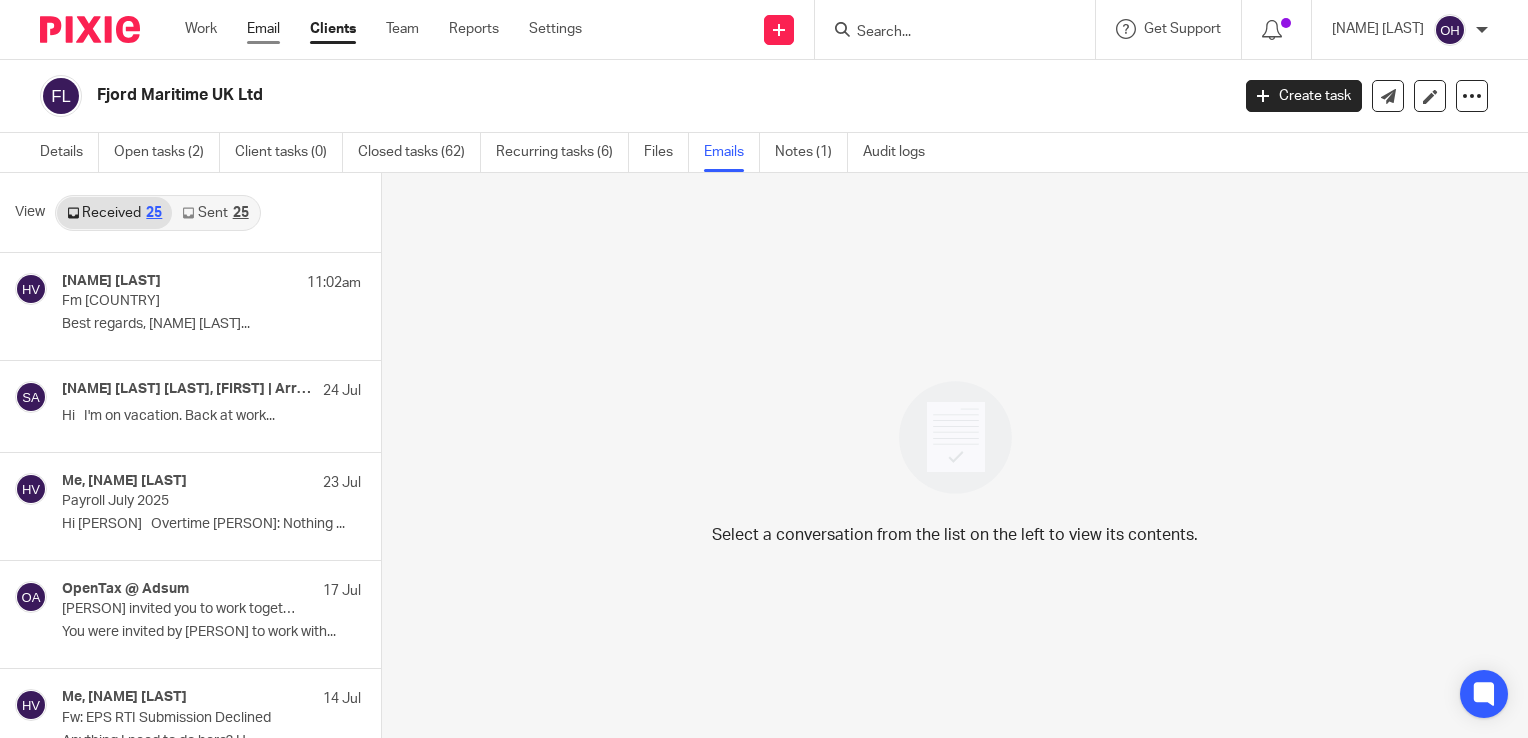 click on "Email" at bounding box center [263, 29] 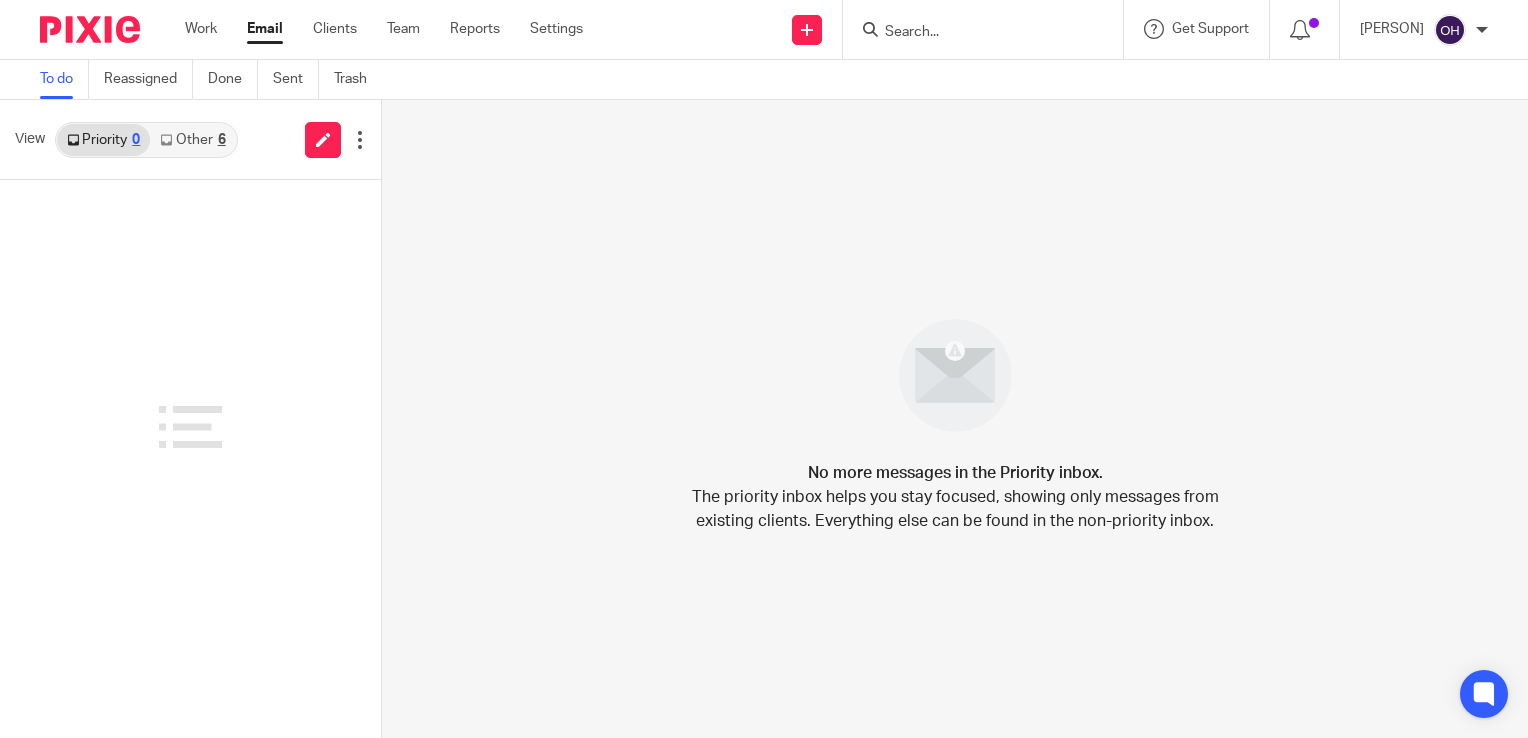 scroll, scrollTop: 0, scrollLeft: 0, axis: both 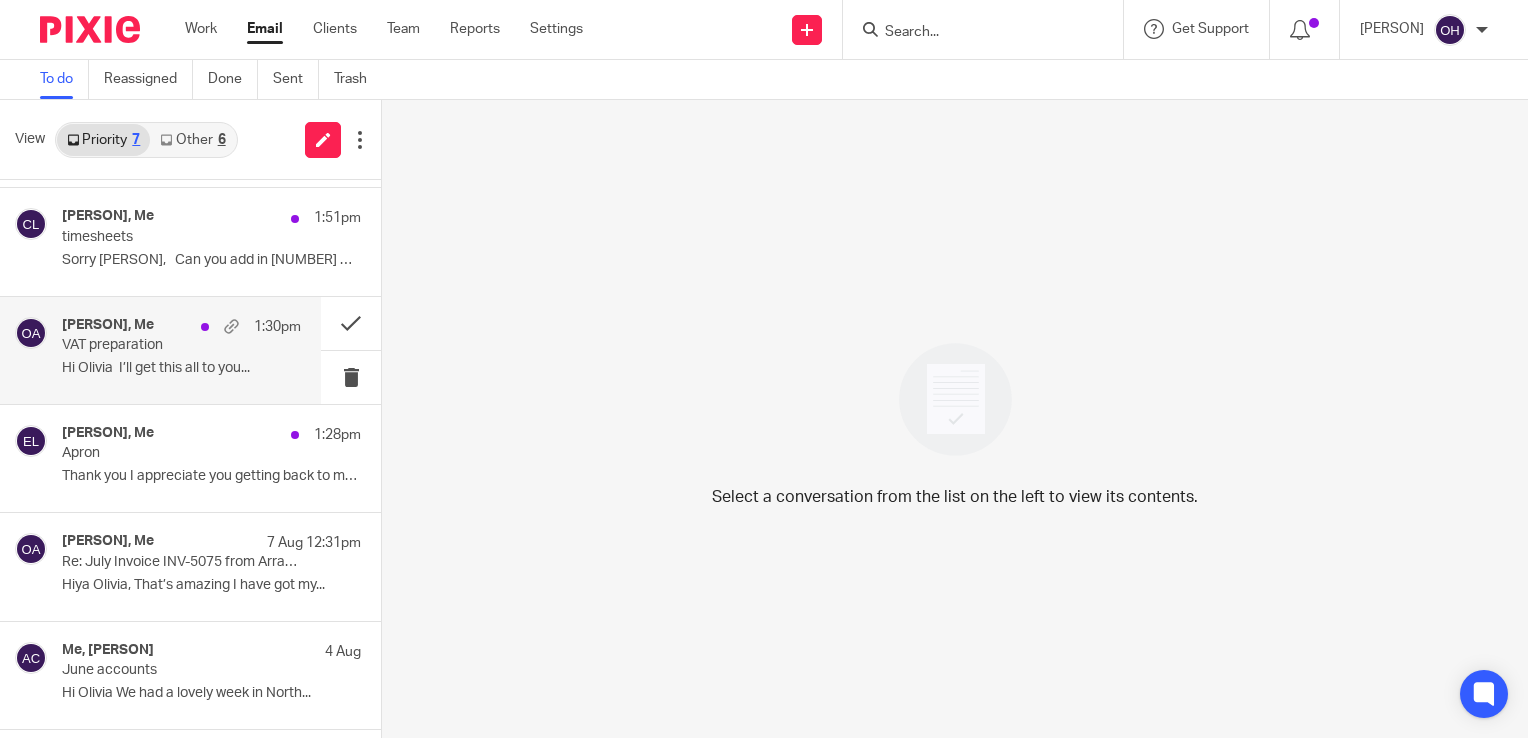 click on "Ian K, Me
1:30pm   VAT preparation   Hi Olivia     I’ll get this all to you..." at bounding box center [160, 350] 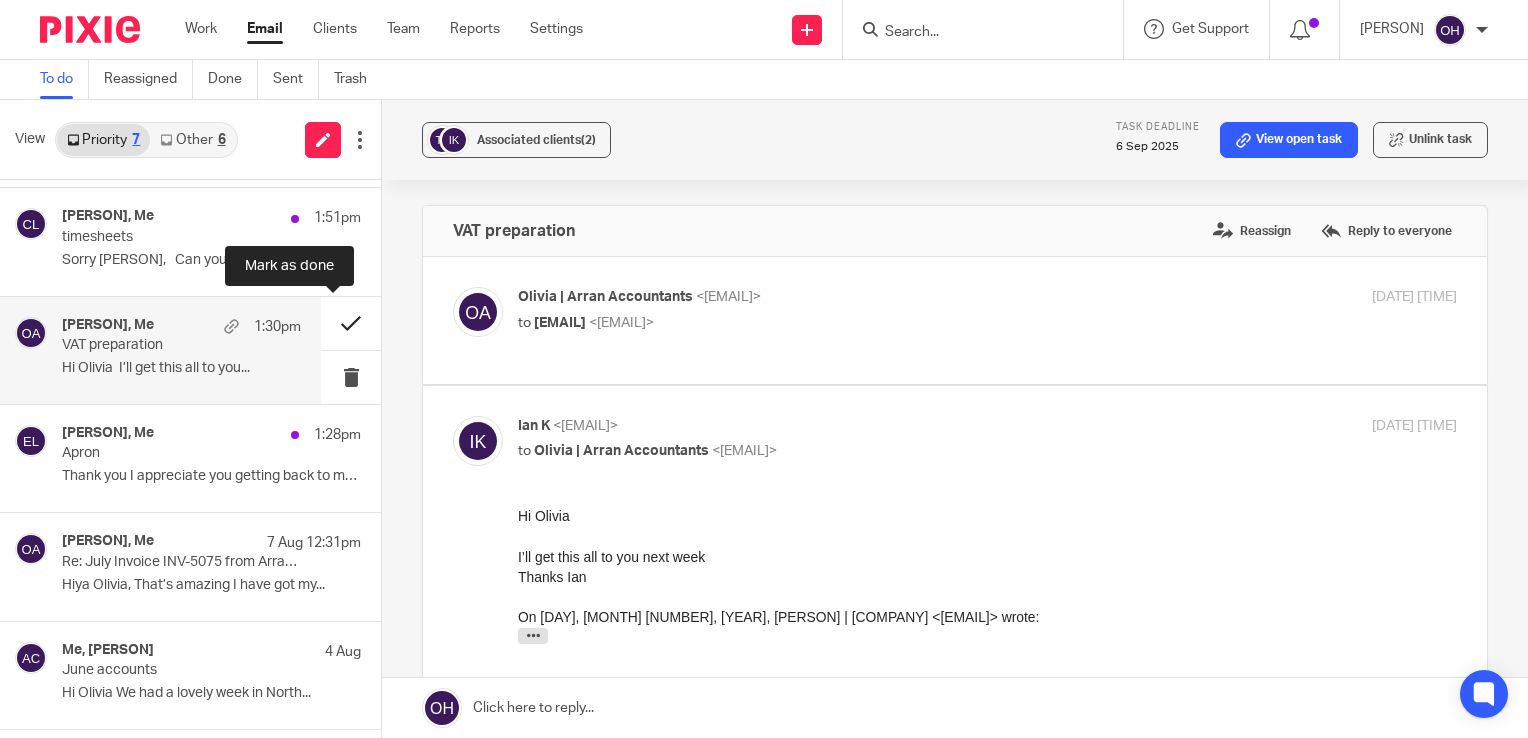 scroll, scrollTop: 0, scrollLeft: 0, axis: both 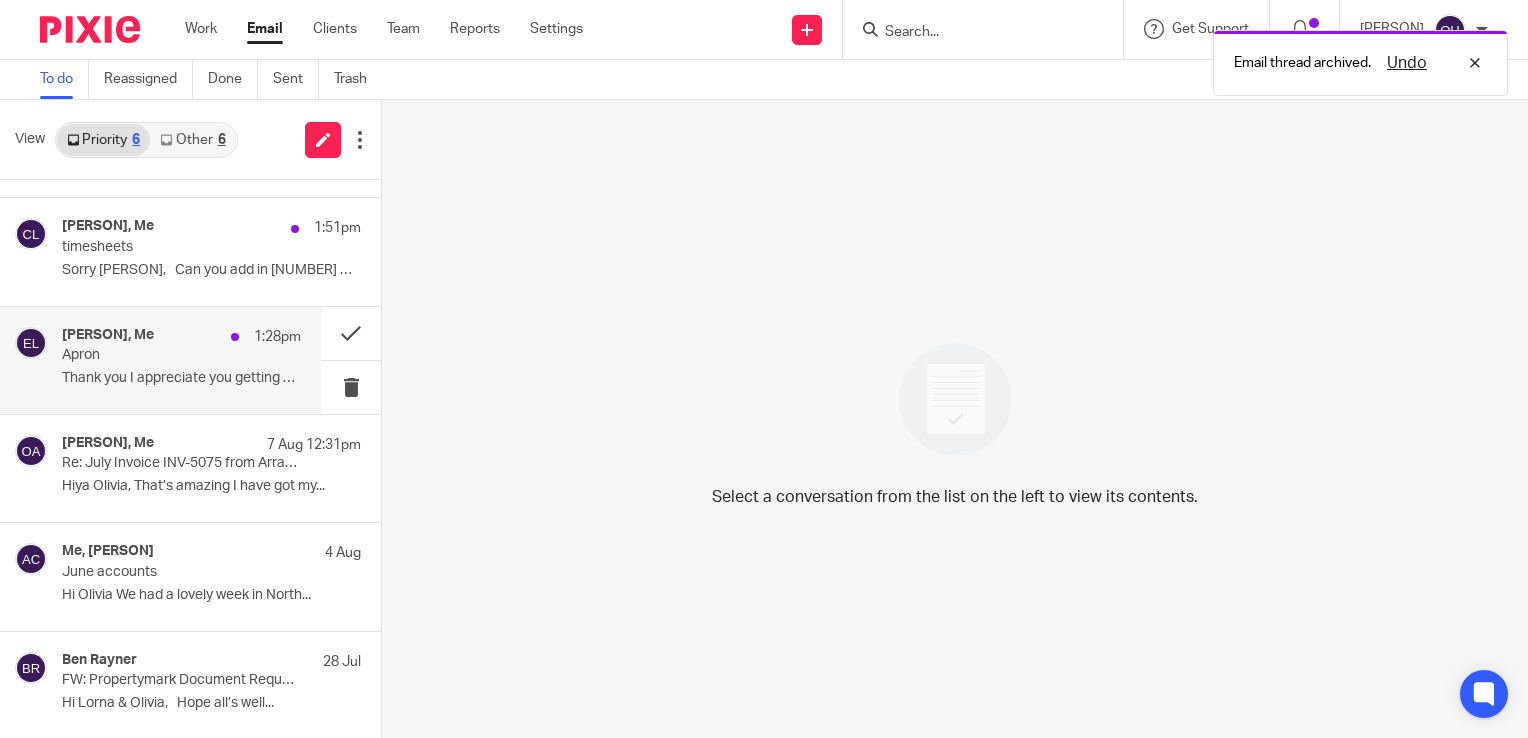 click on "Thank you I appreciate you getting back to me. ..." at bounding box center [181, 378] 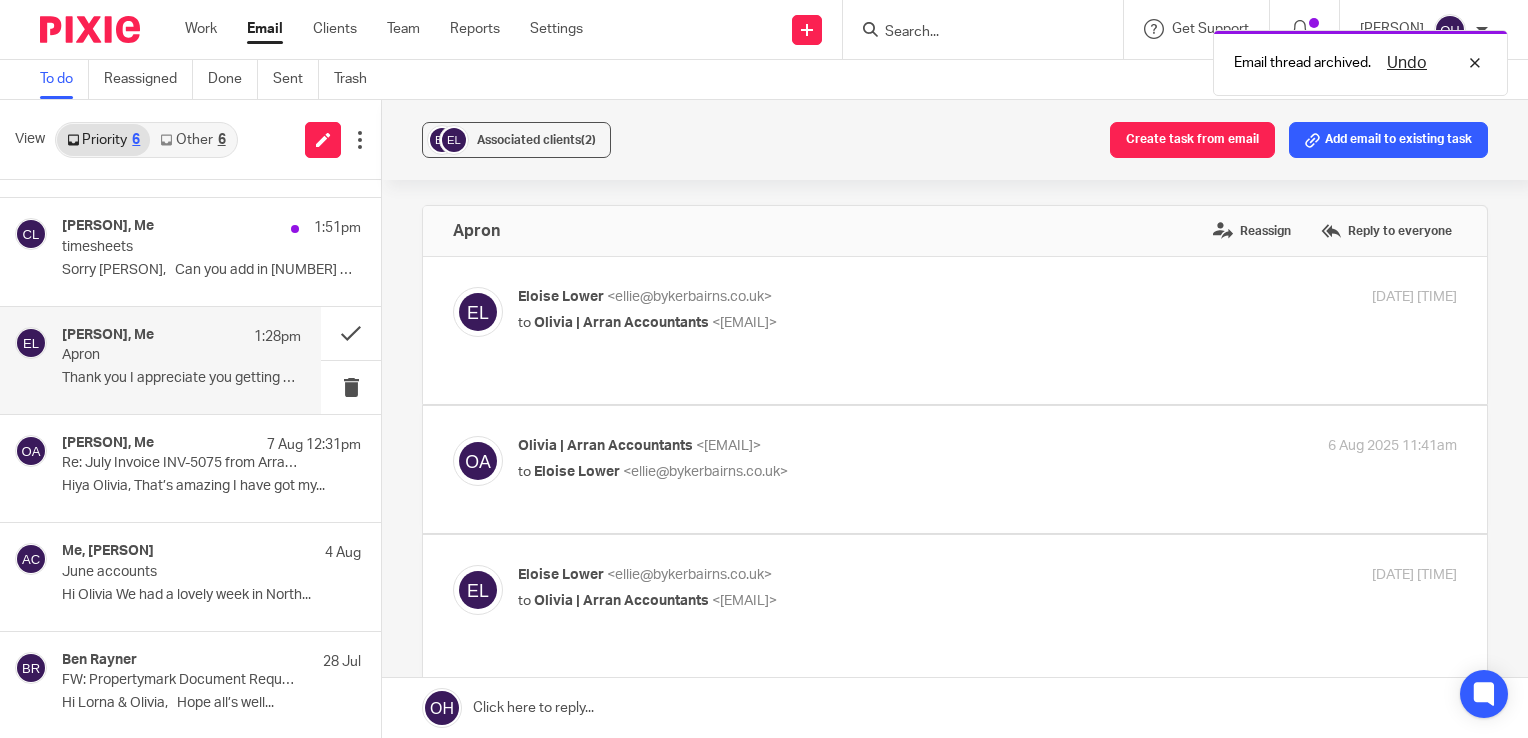 scroll, scrollTop: 0, scrollLeft: 0, axis: both 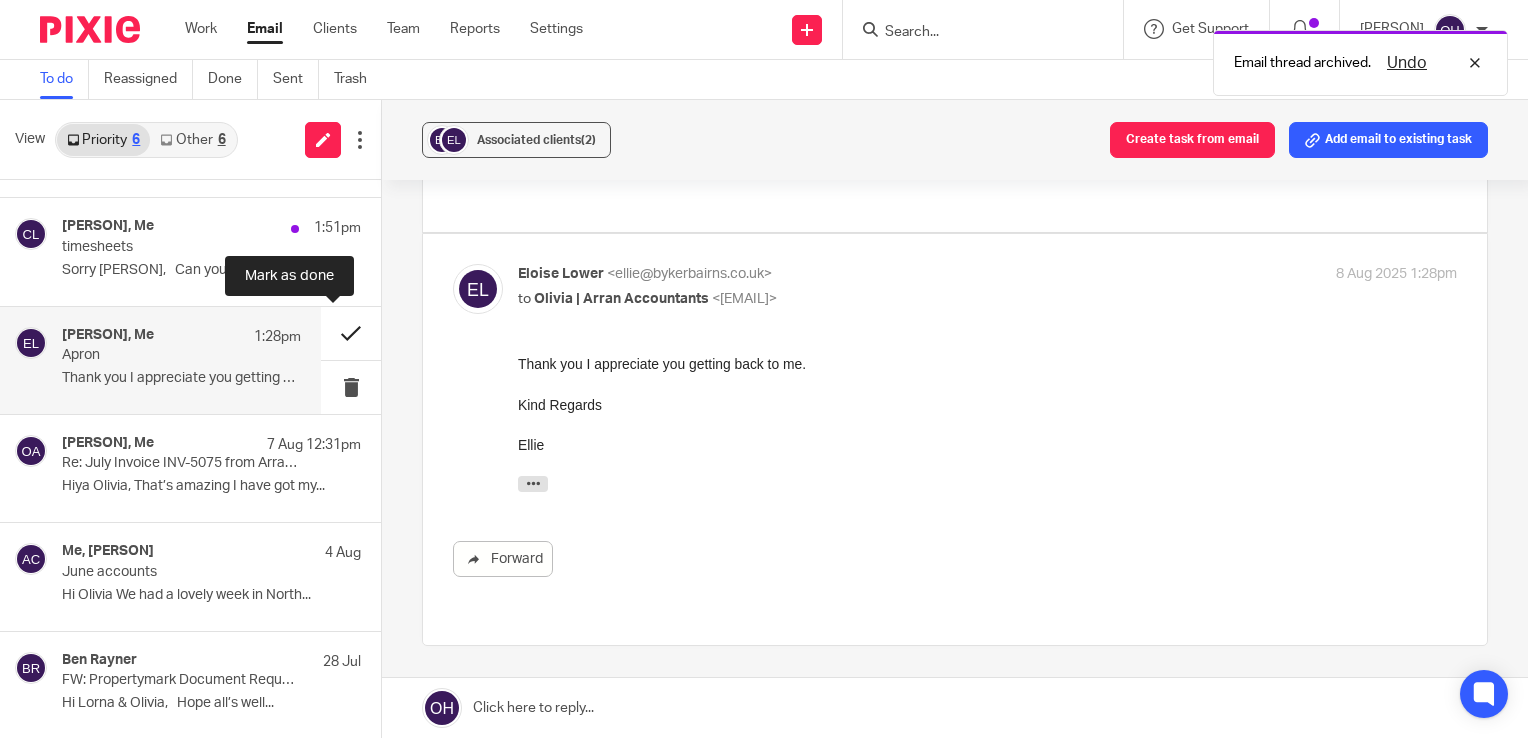 click at bounding box center [351, 333] 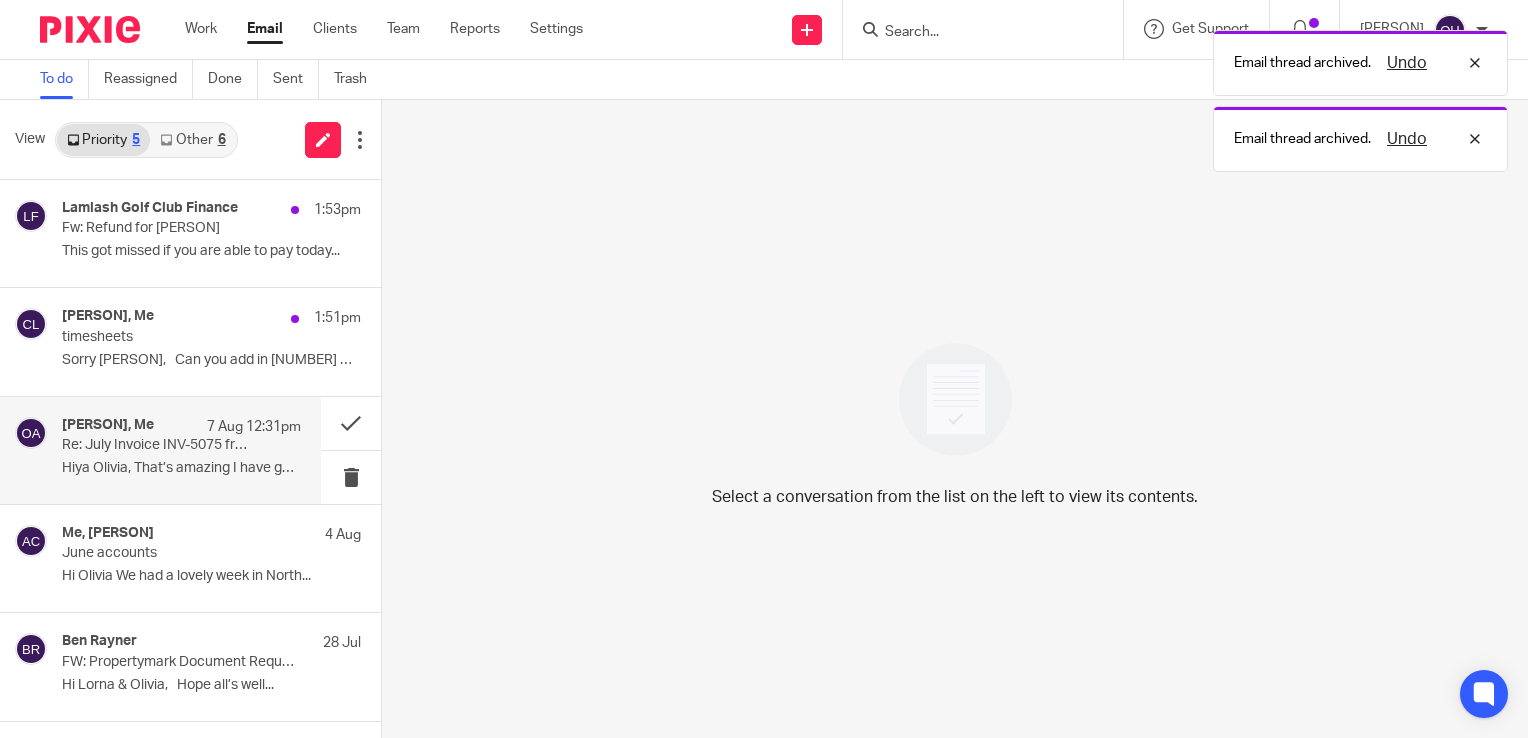 scroll, scrollTop: 0, scrollLeft: 0, axis: both 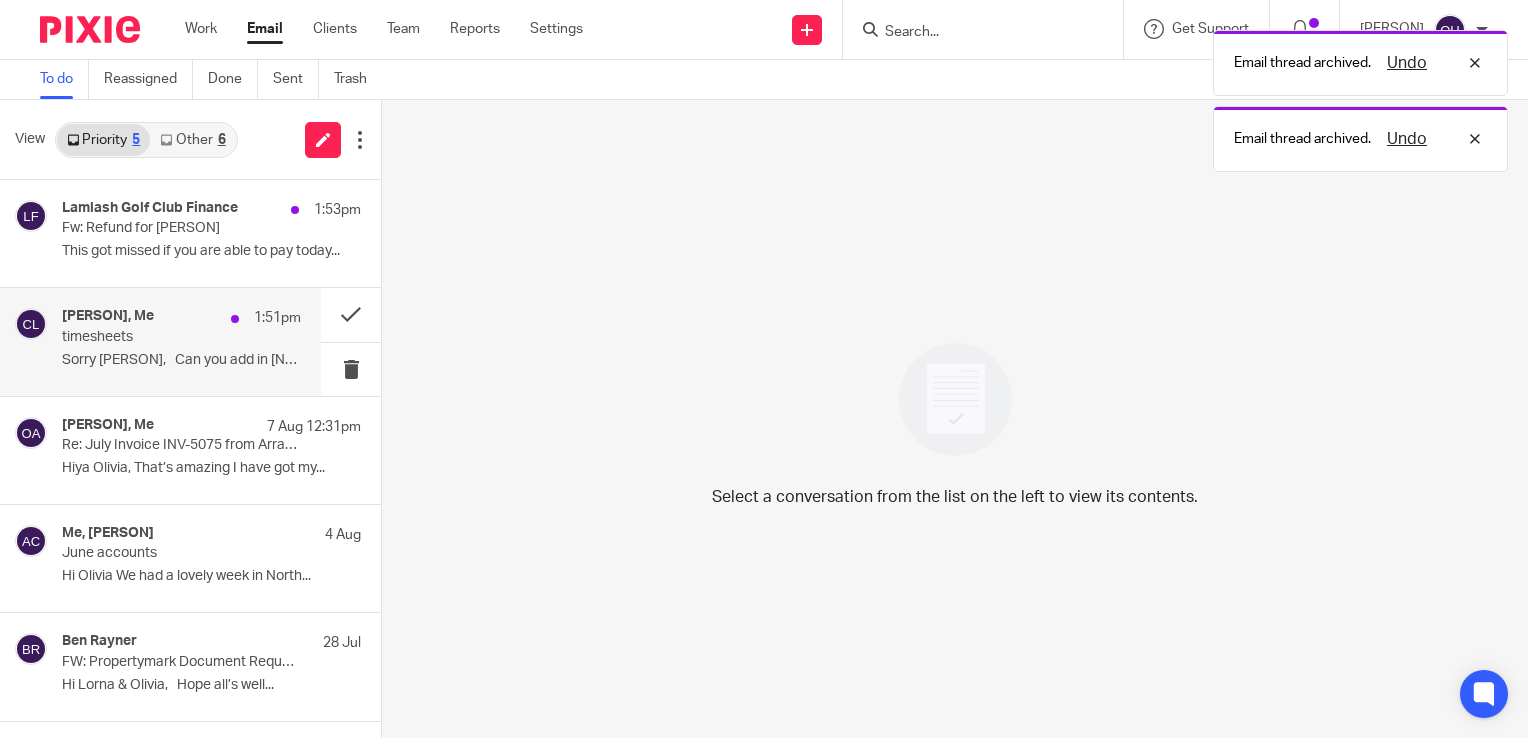 click on "Colin Langan, Me
1:51pm   timesheets   Sorry Olivia,     Can you add in 158 miles..." at bounding box center [160, 341] 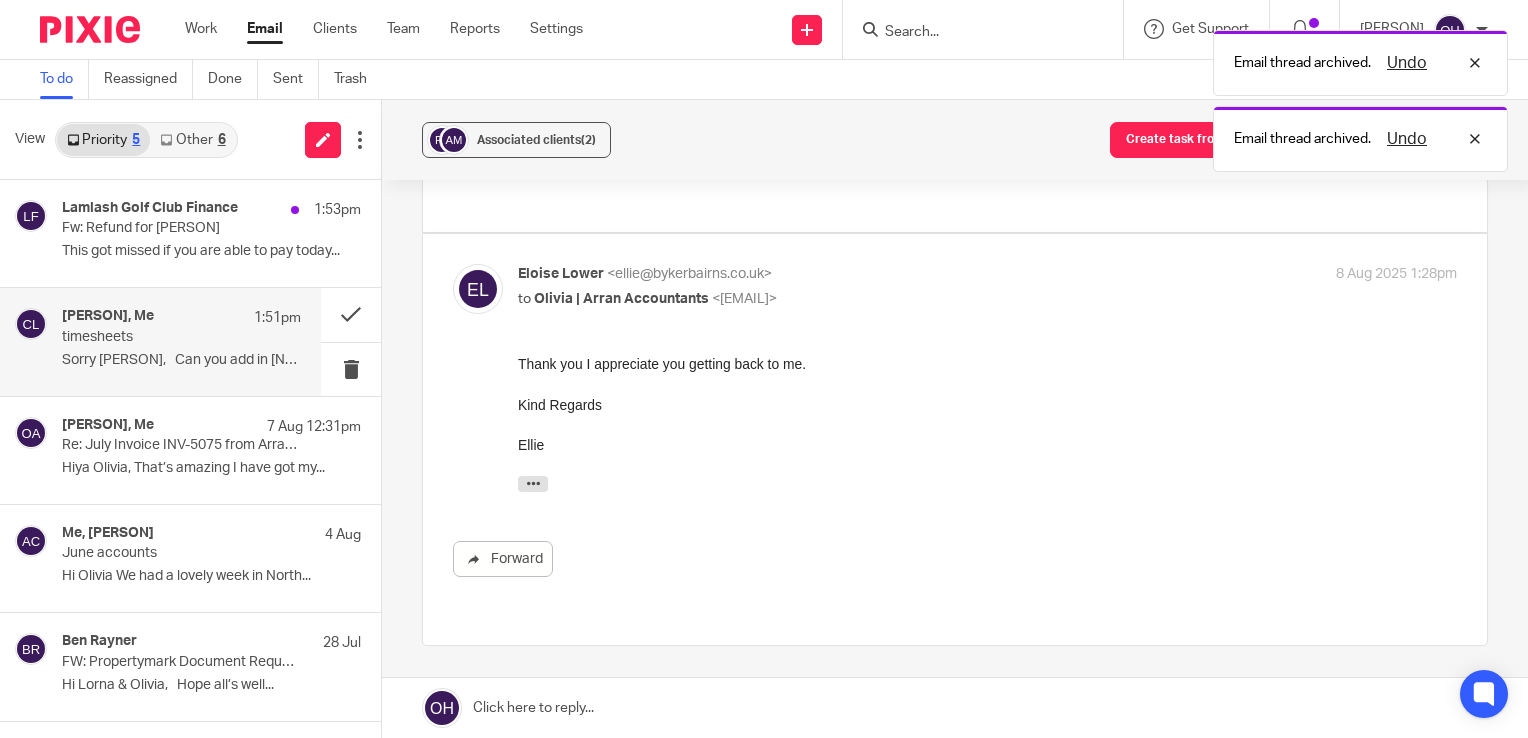 scroll, scrollTop: 0, scrollLeft: 0, axis: both 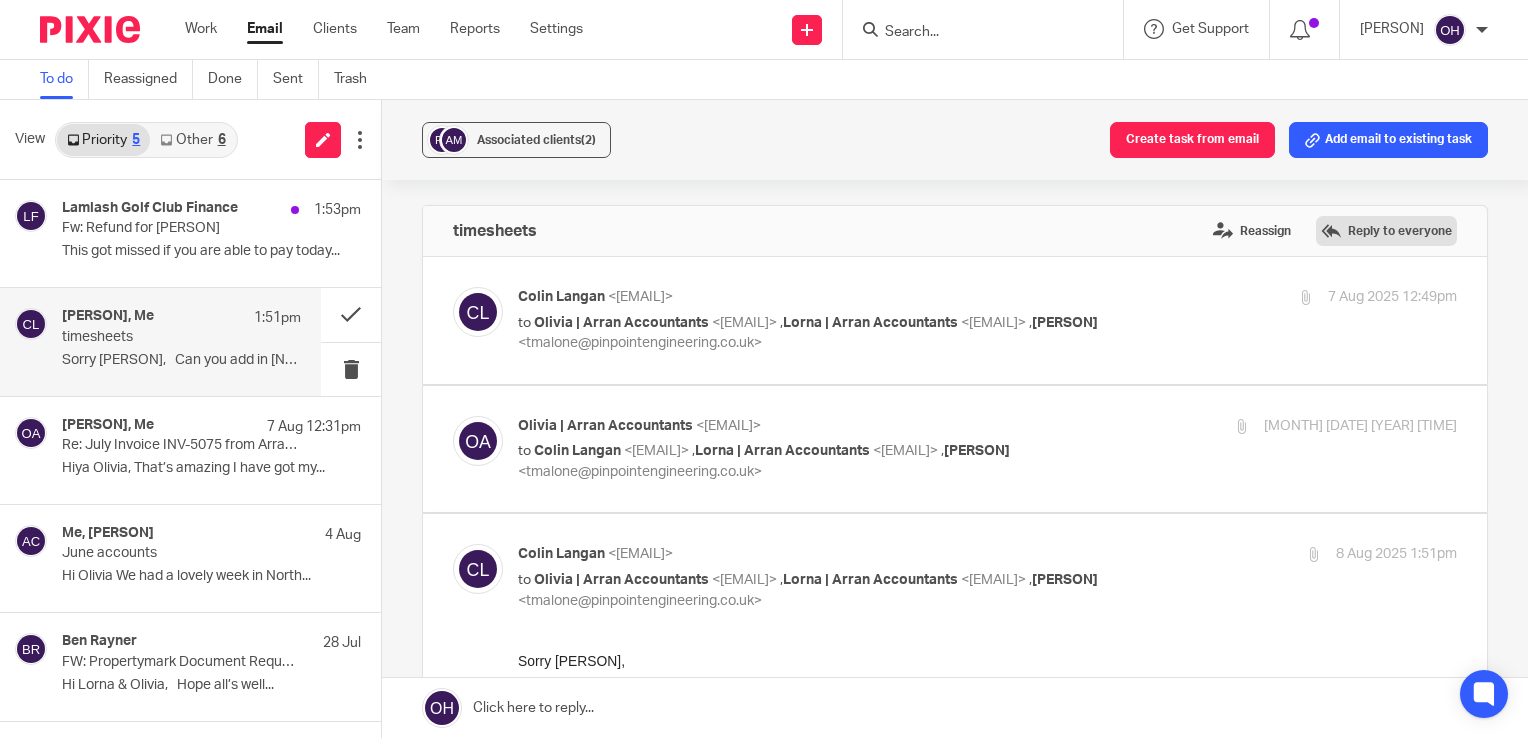 click on "Reply to everyone" at bounding box center [1386, 231] 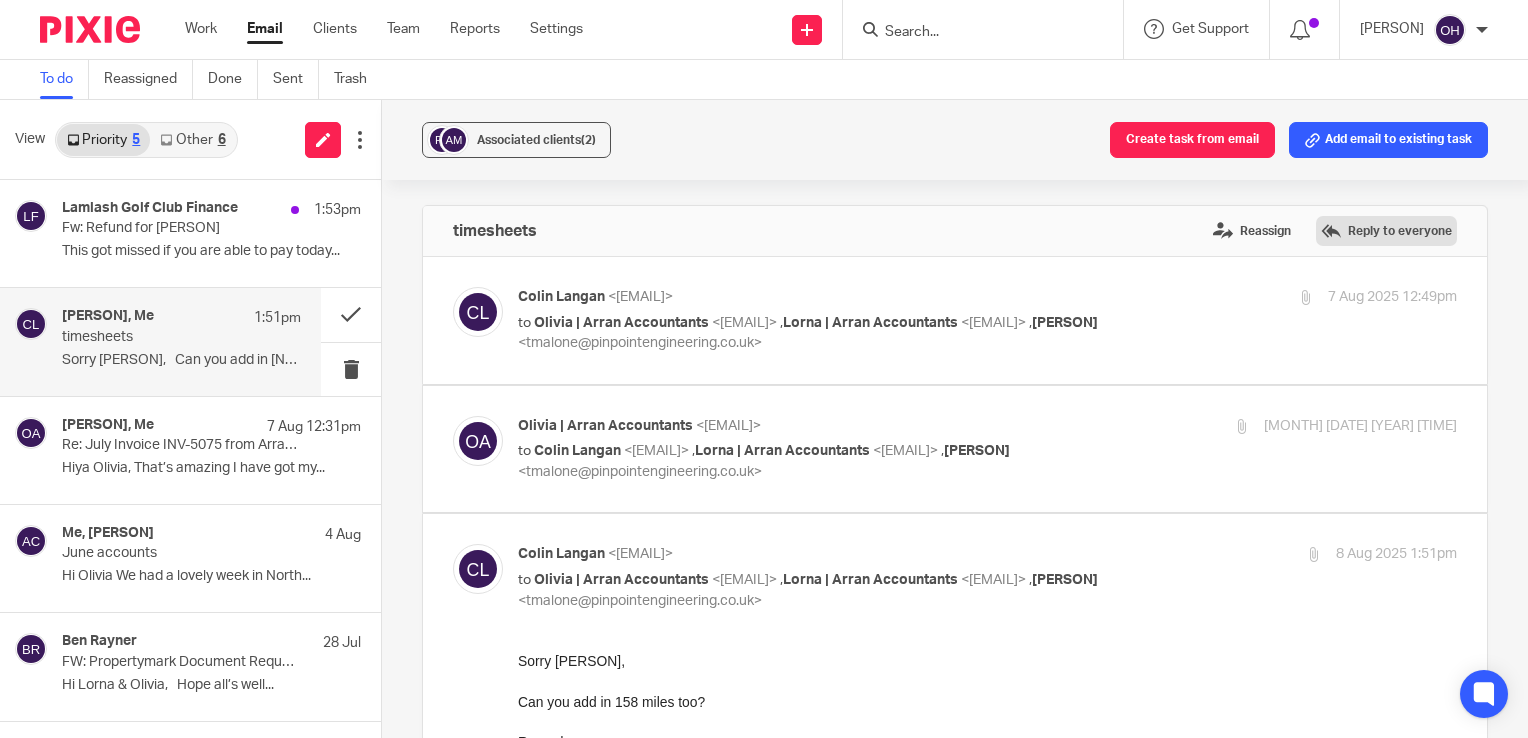 scroll, scrollTop: 0, scrollLeft: 0, axis: both 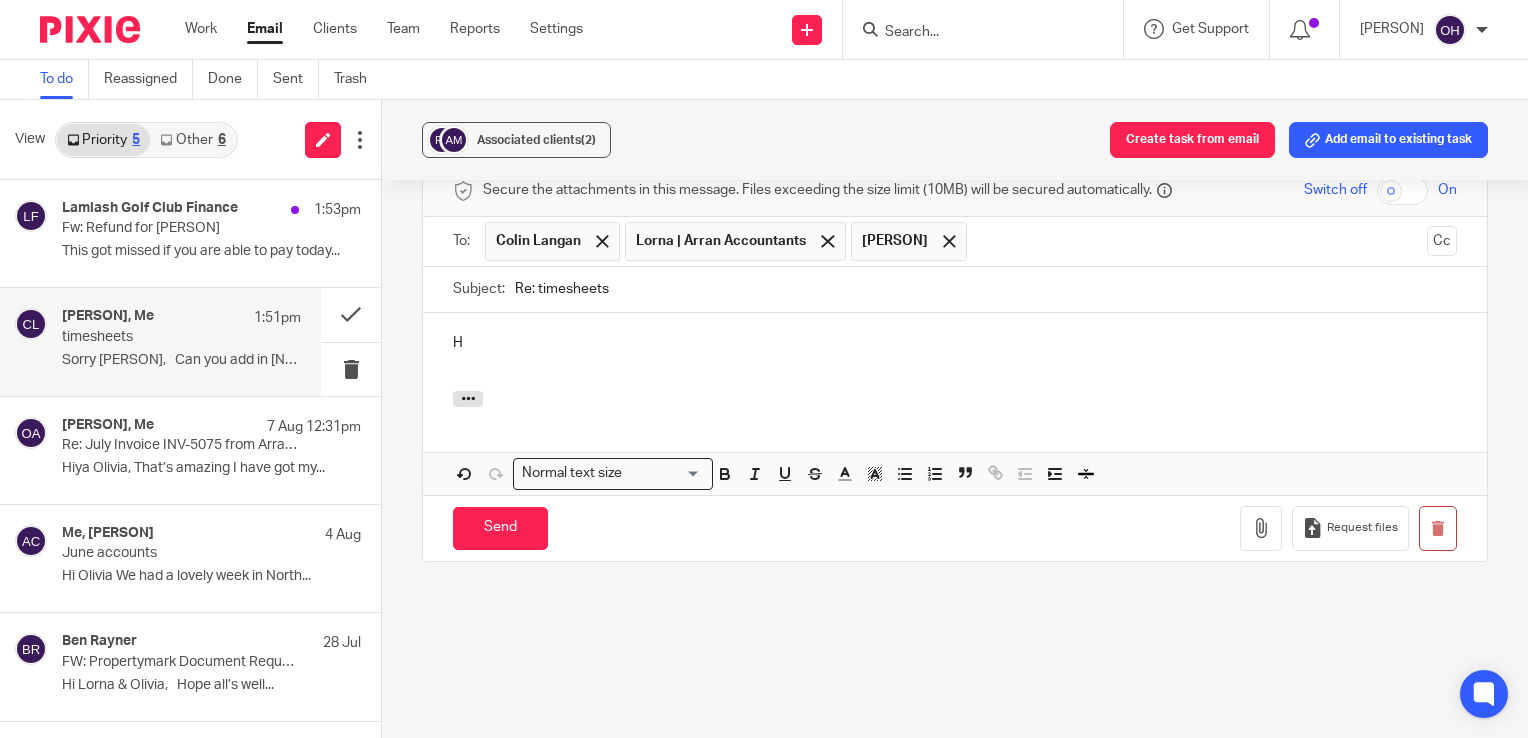 type 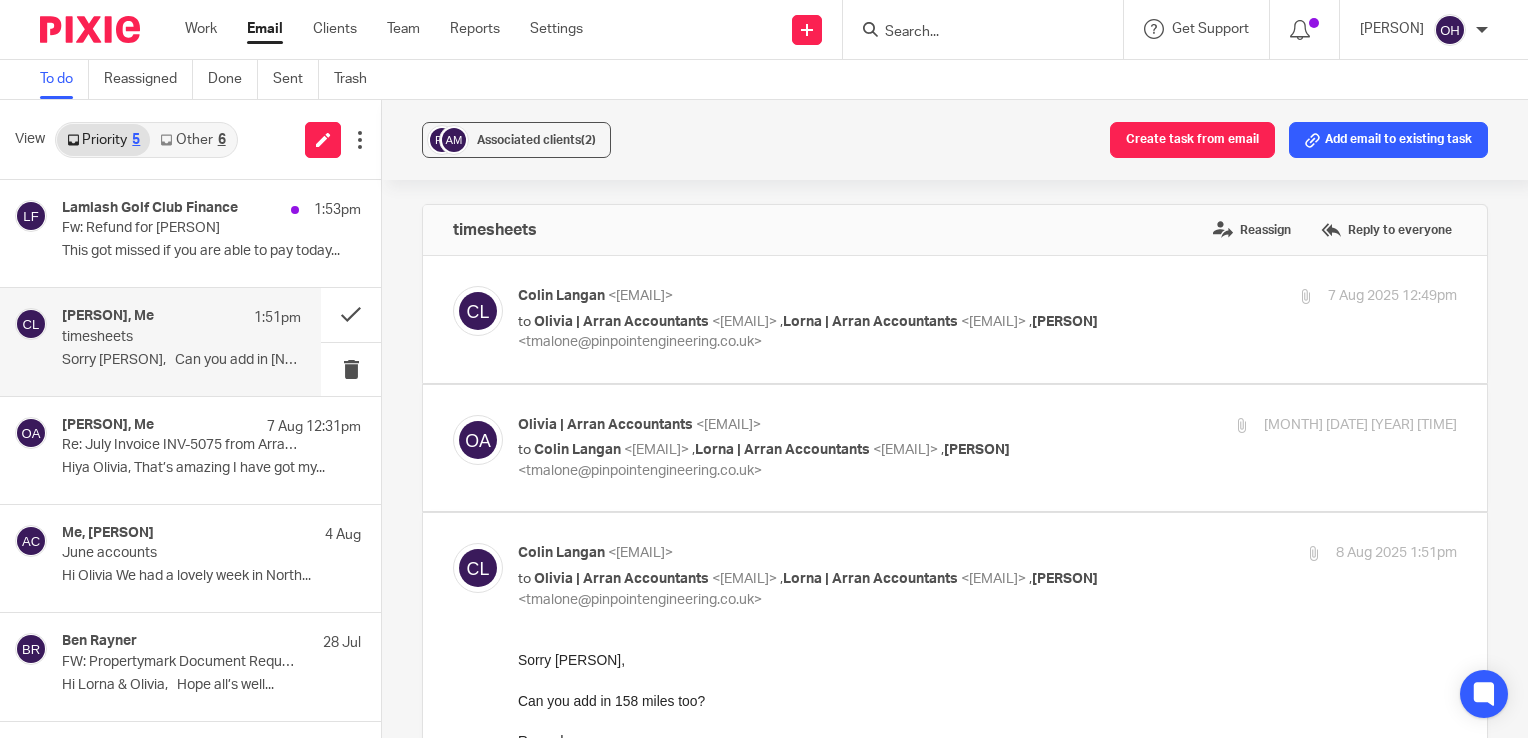 scroll, scrollTop: 0, scrollLeft: 0, axis: both 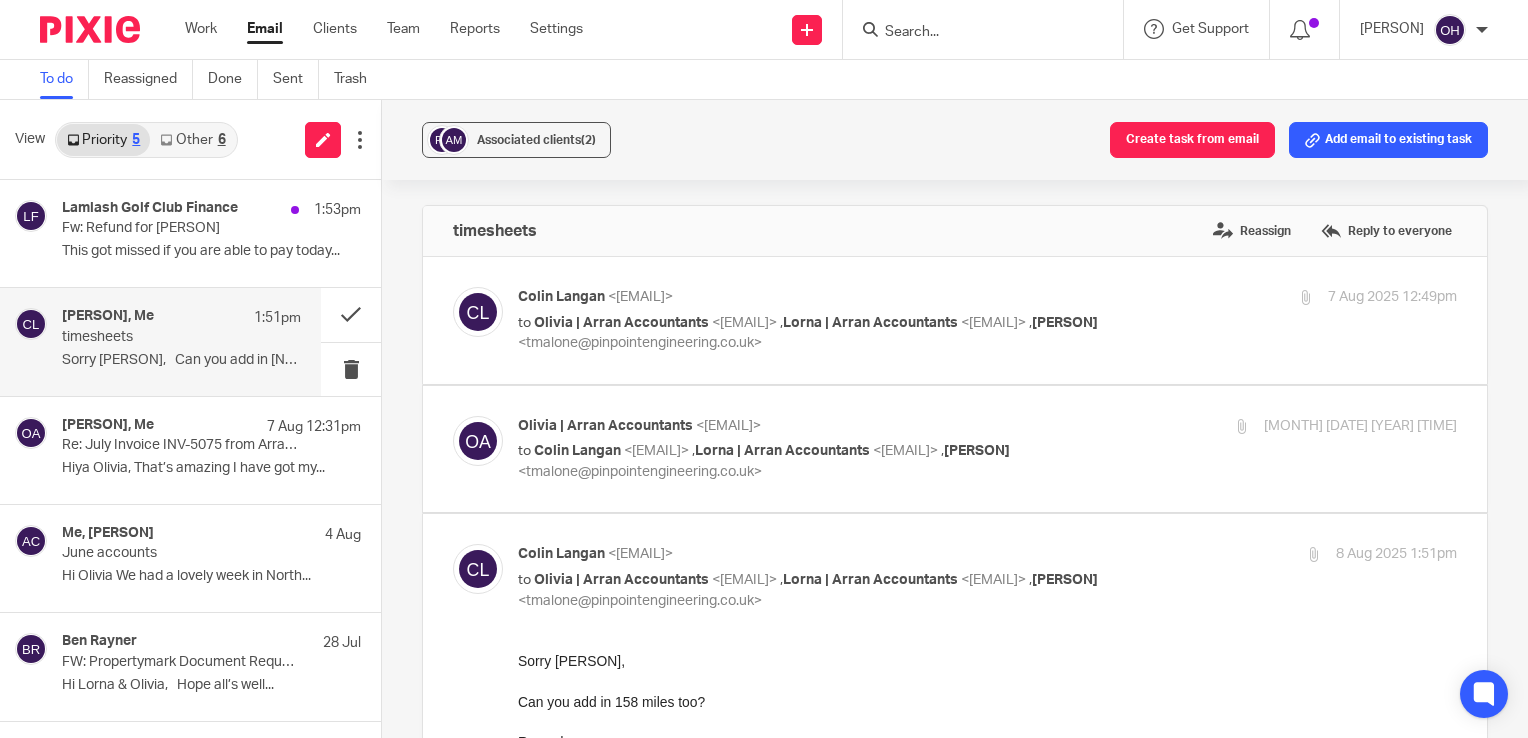 click on "Olivia | Arran Accountants
<olivia@arranaccountants.co.uk>   to
Colin Langan
<clangan@pinpointengineering.co.uk>   ,
Lorna | Arran Accountants
<lorna@arranaccountants.co.uk>   ,
Tony Malone
<tmalone@pinpointengineering.co.uk>       7 Aug 2025 4:25pm" at bounding box center (987, 449) 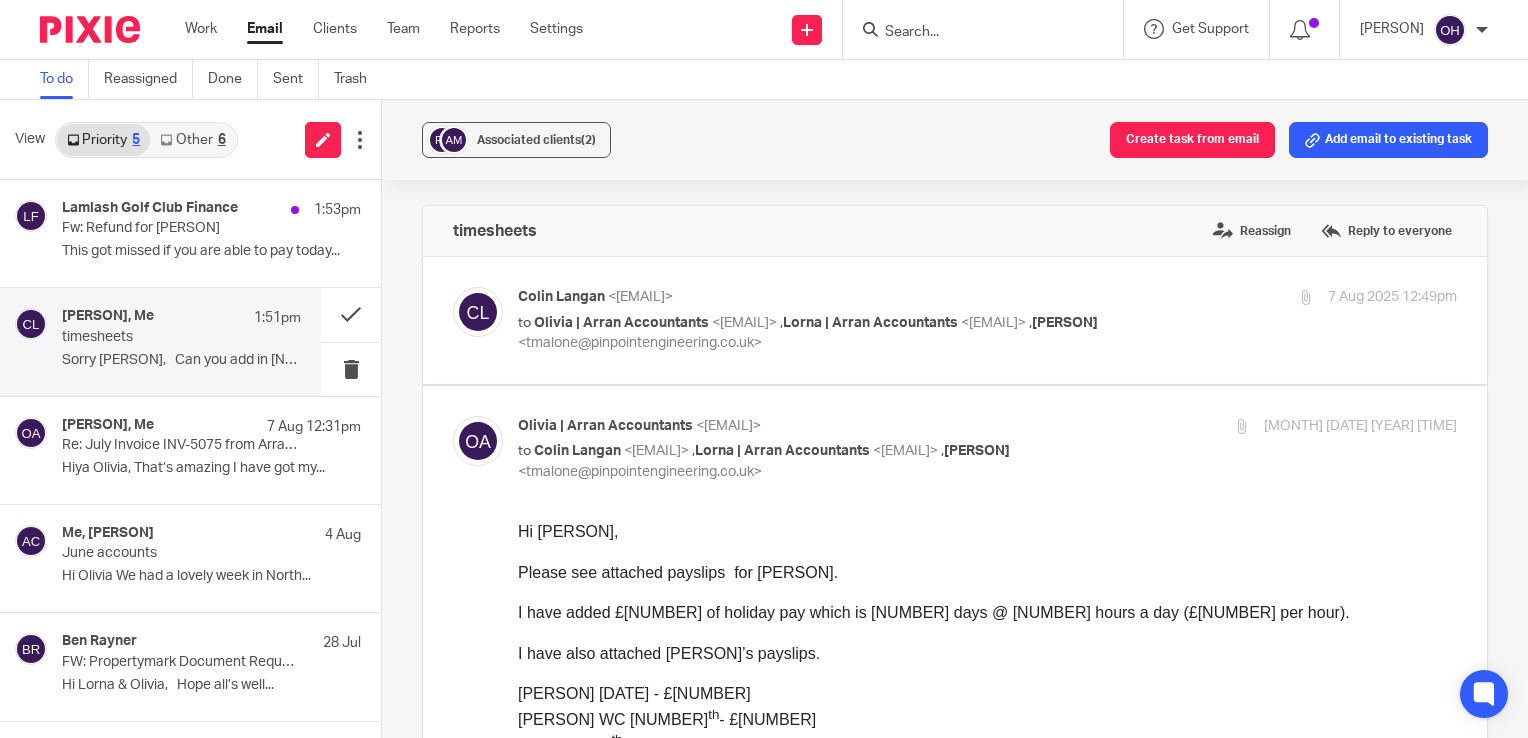 scroll, scrollTop: 0, scrollLeft: 0, axis: both 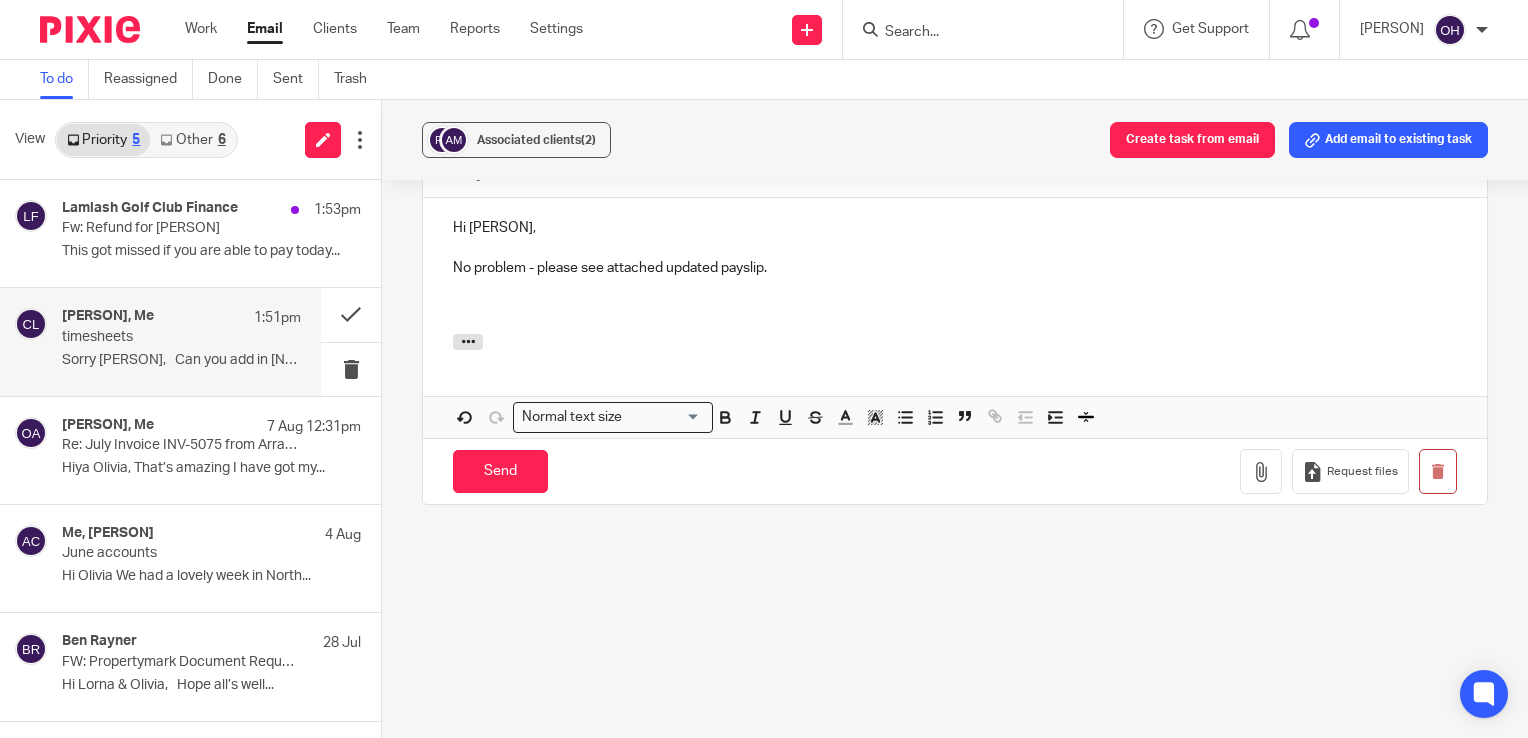 click at bounding box center (955, 309) 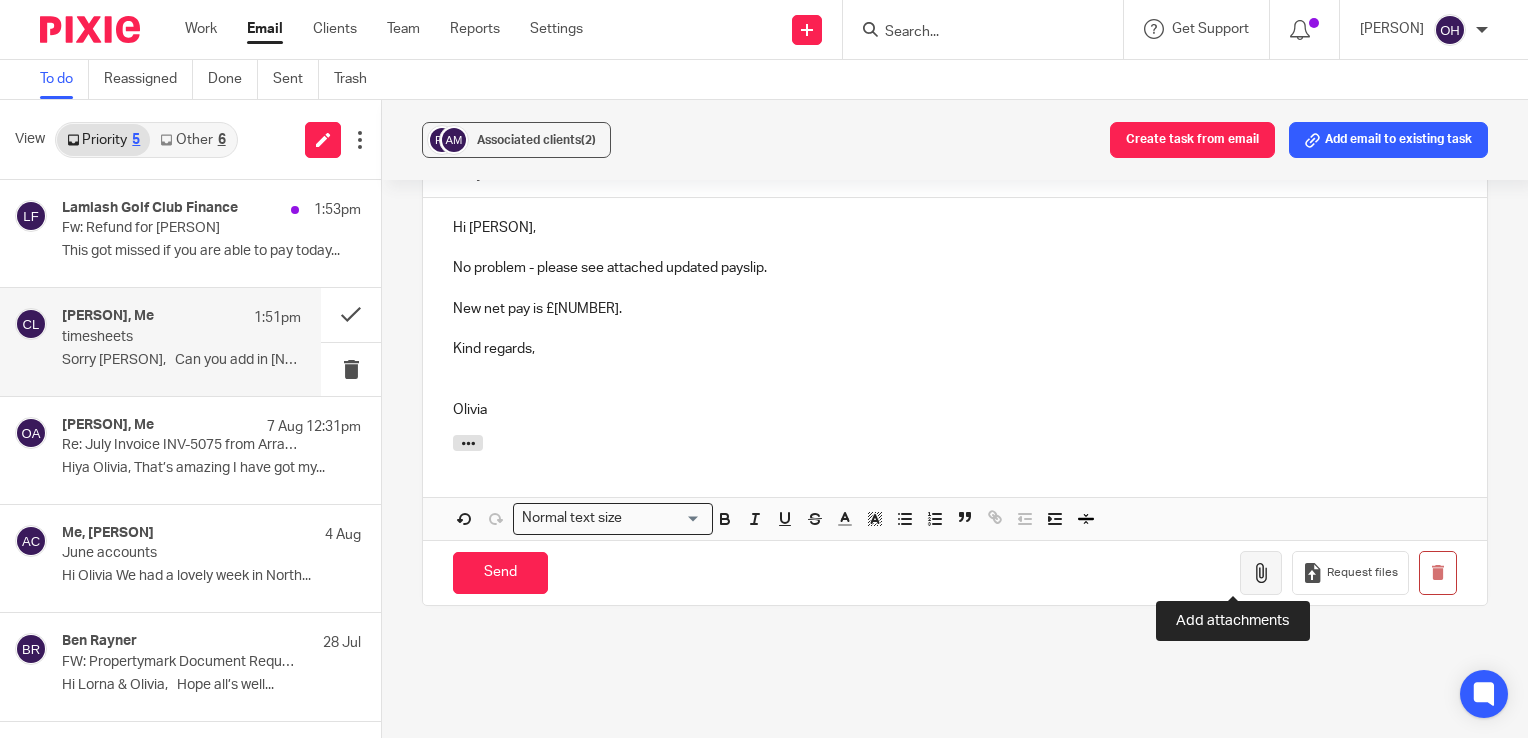 click at bounding box center [1261, 573] 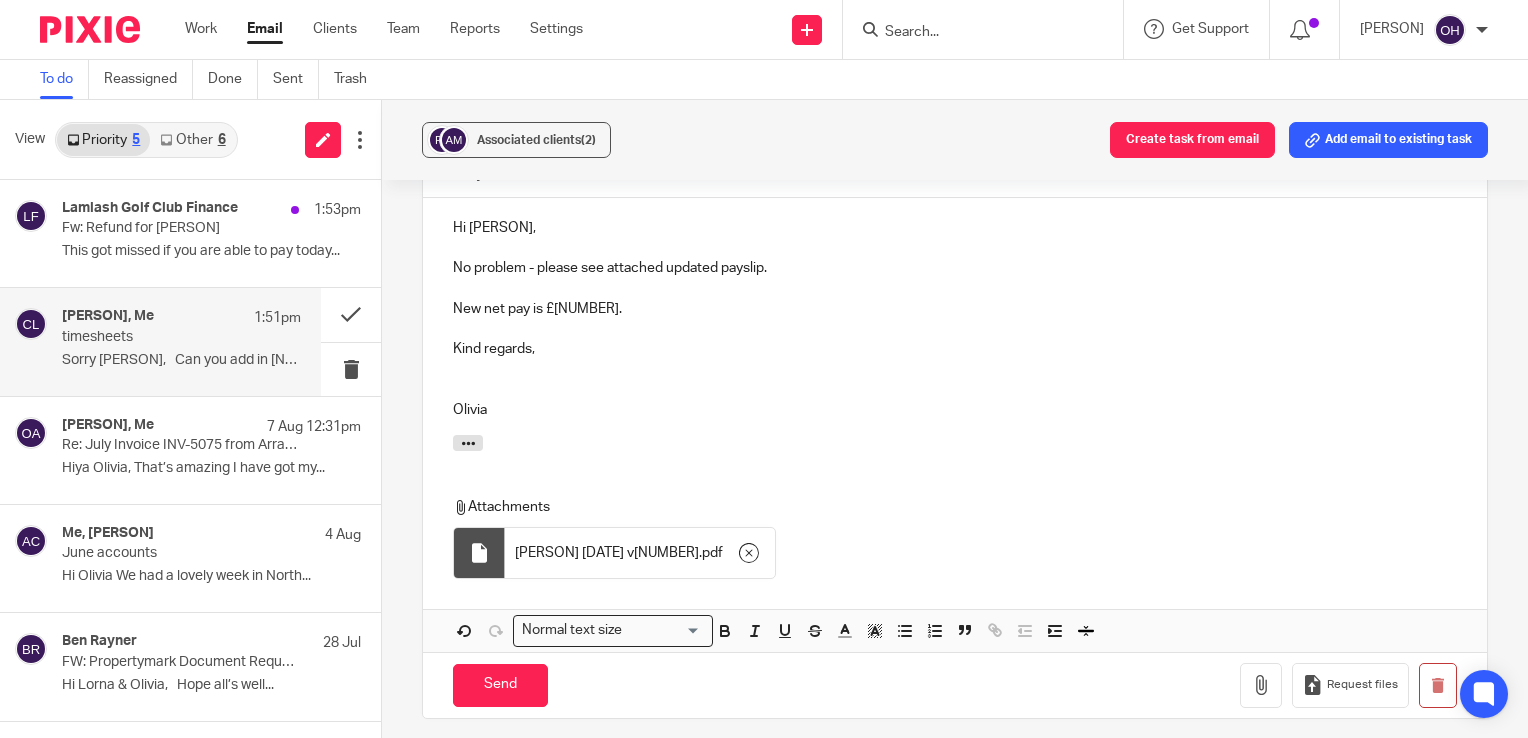 click at bounding box center (955, 390) 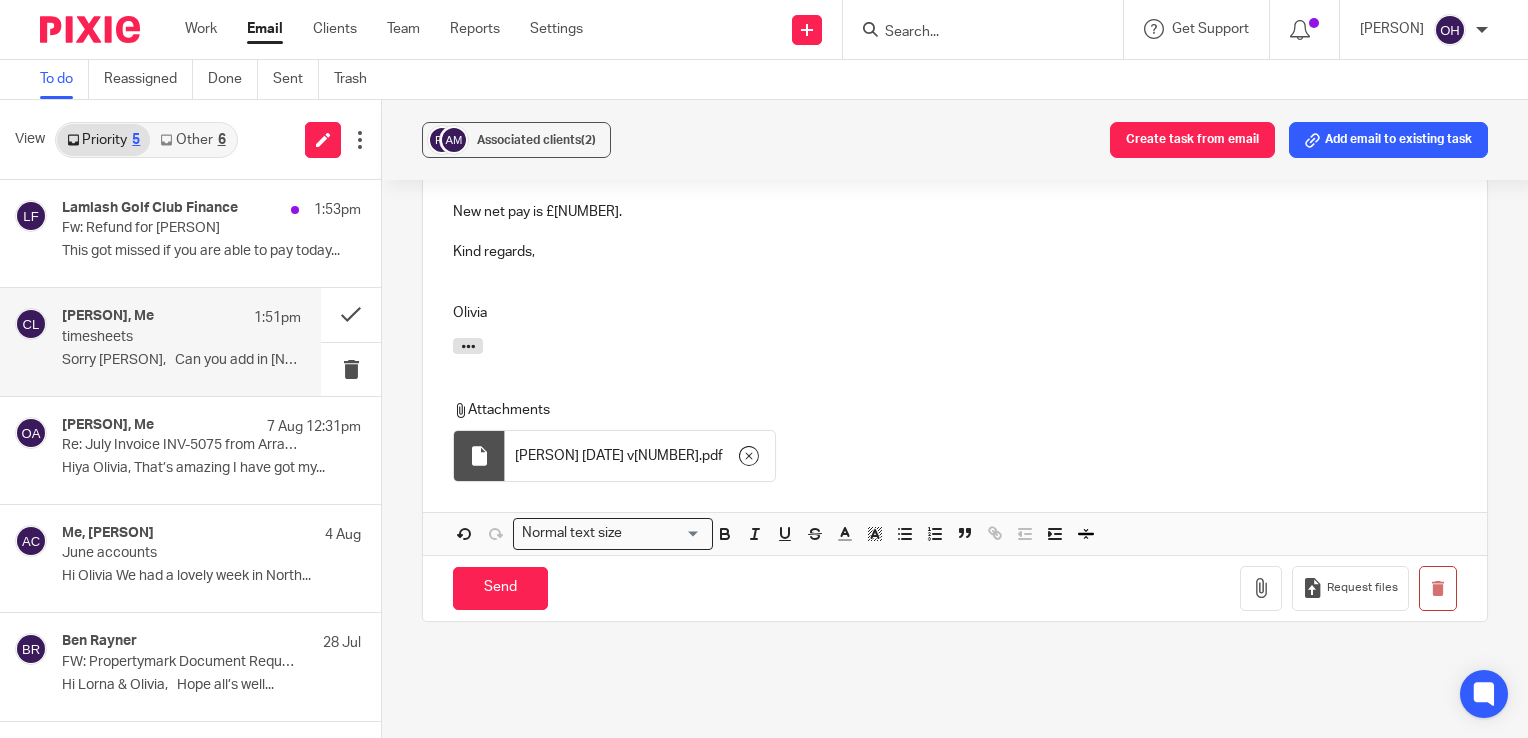 scroll, scrollTop: 1800, scrollLeft: 0, axis: vertical 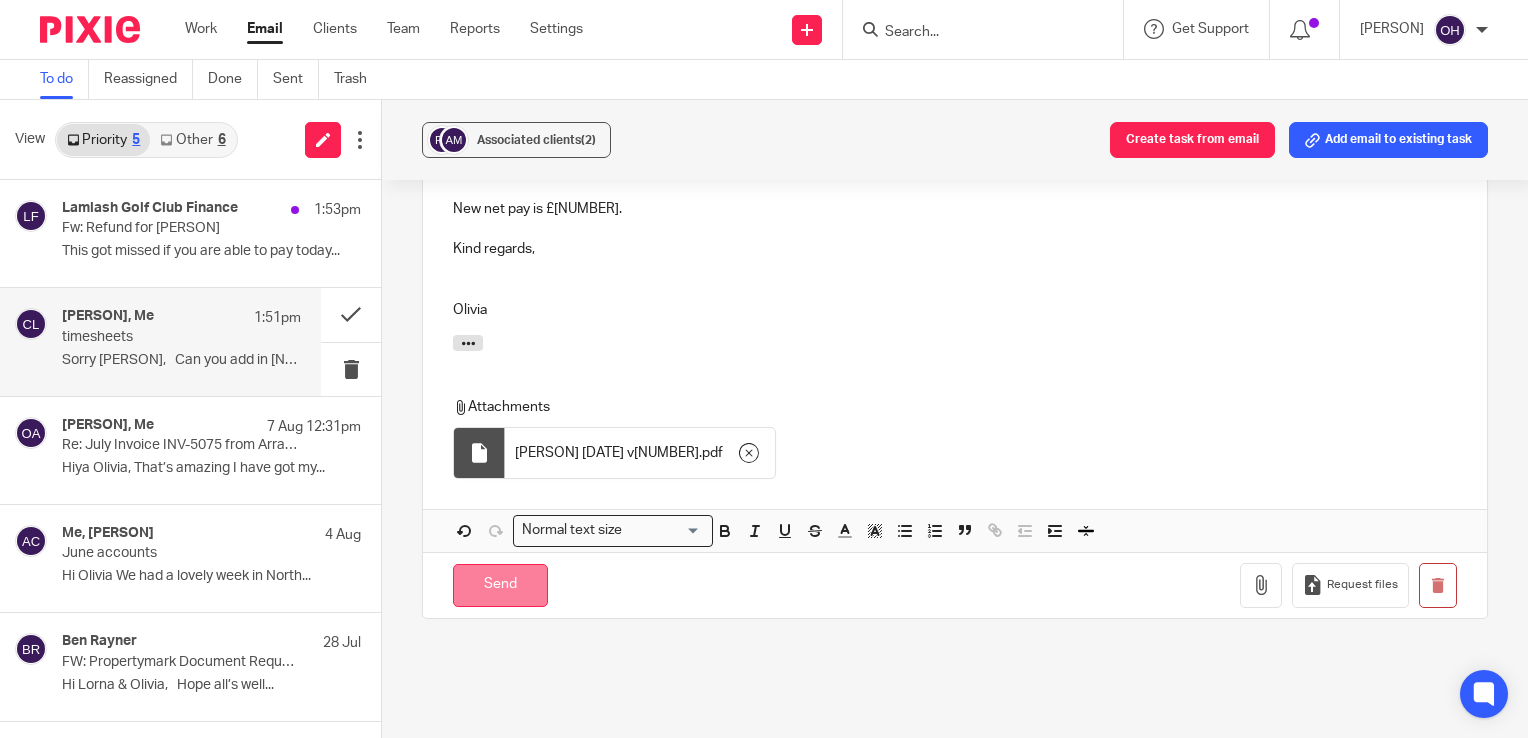 click on "Send" at bounding box center [500, 585] 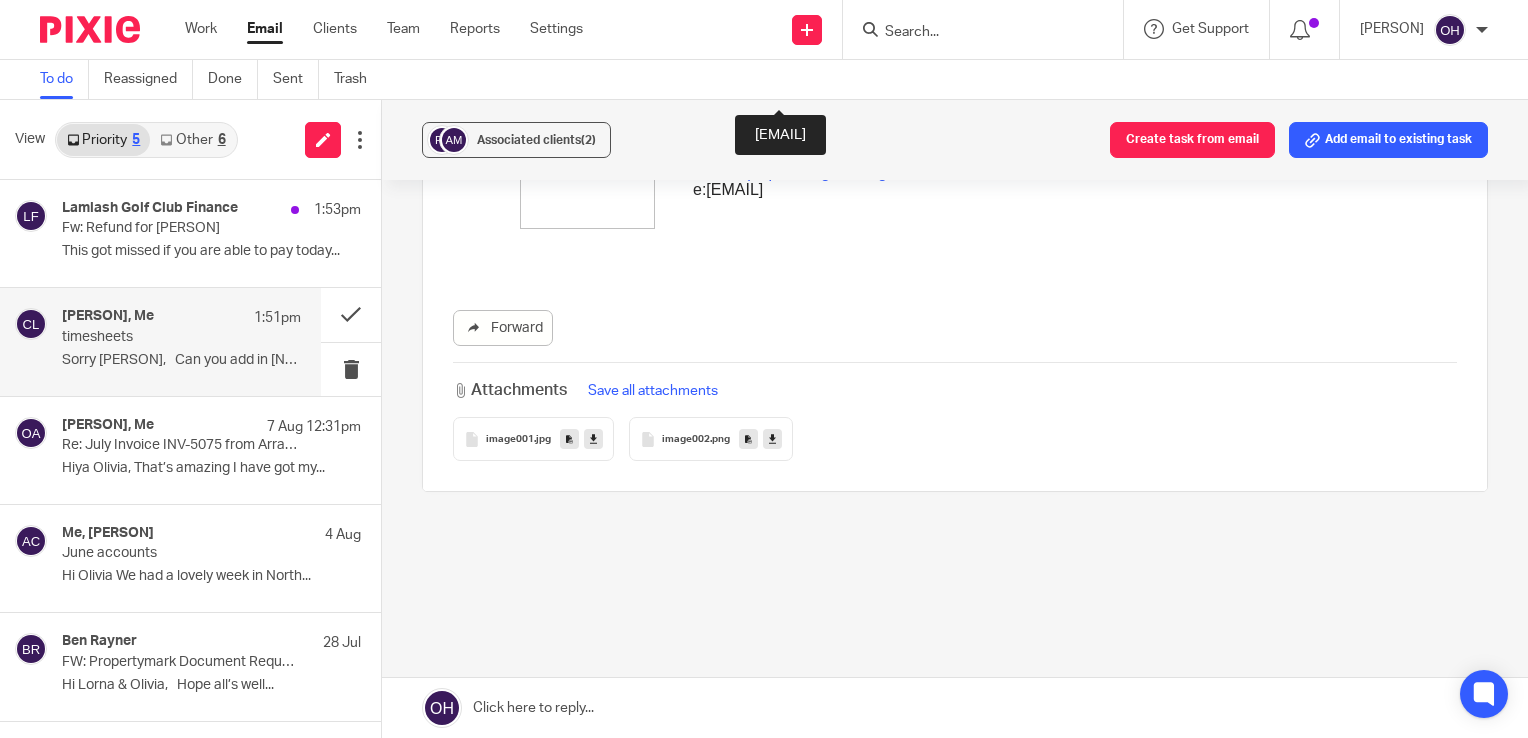 scroll, scrollTop: 1239, scrollLeft: 0, axis: vertical 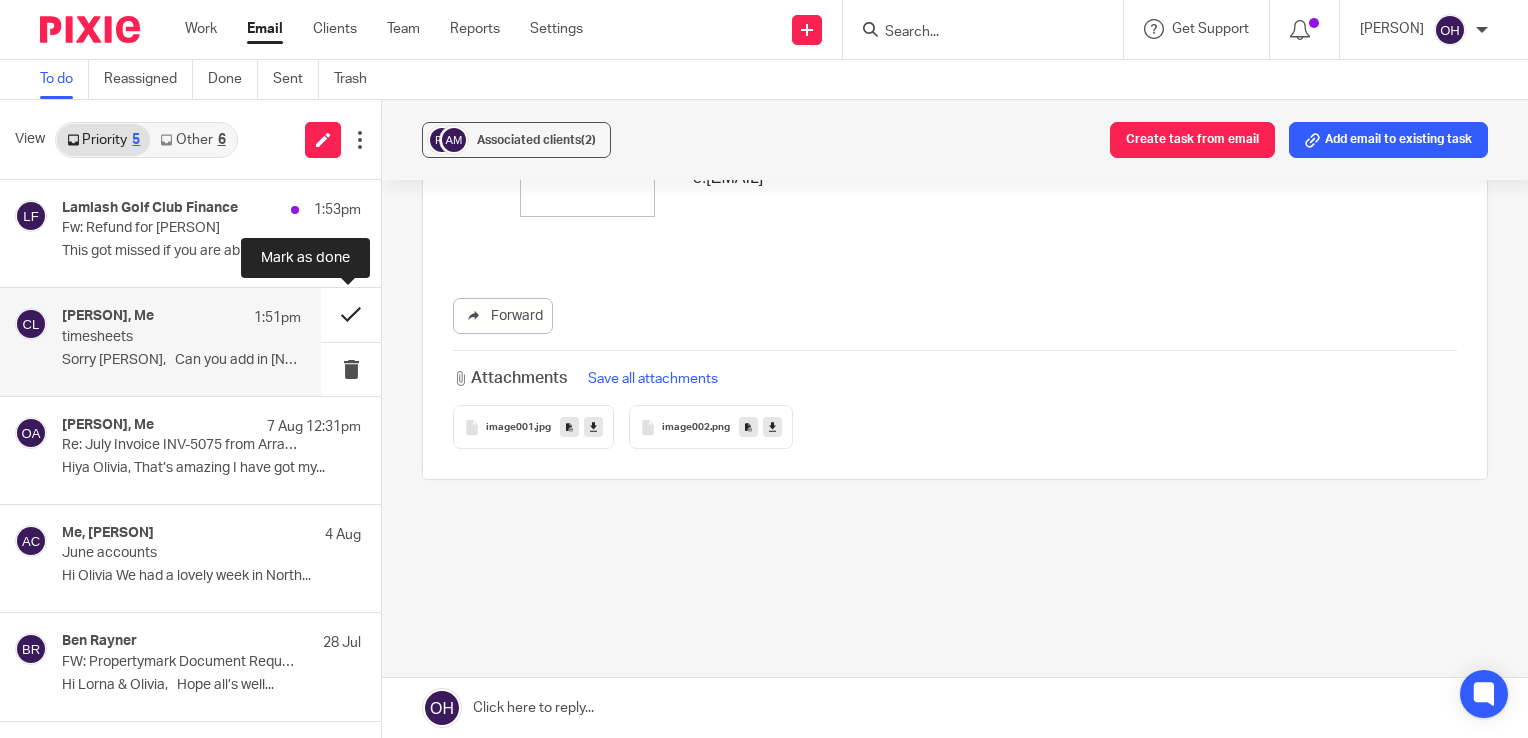 click at bounding box center [351, 314] 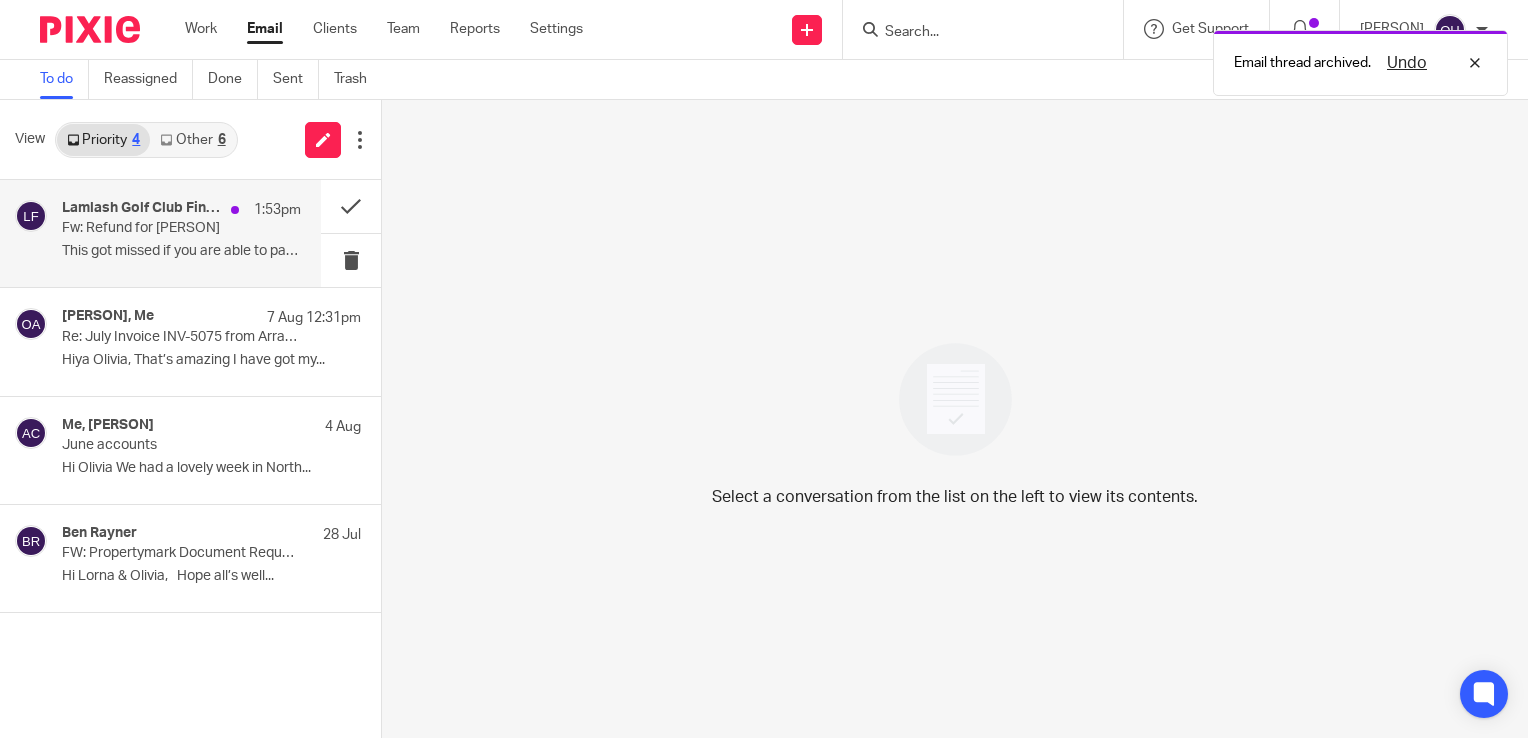 click on "This got missed if you are able to pay today..." at bounding box center [181, 251] 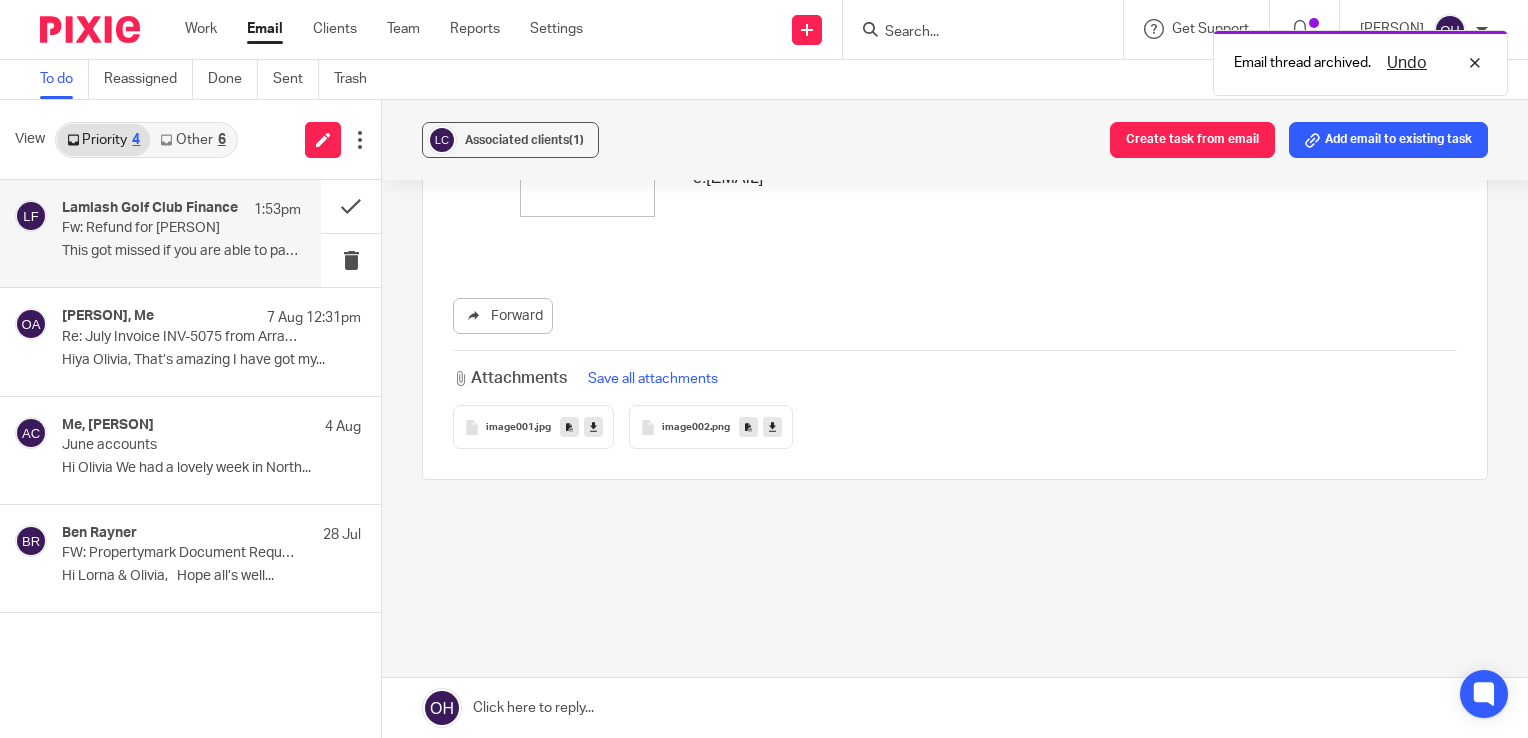 scroll, scrollTop: 0, scrollLeft: 0, axis: both 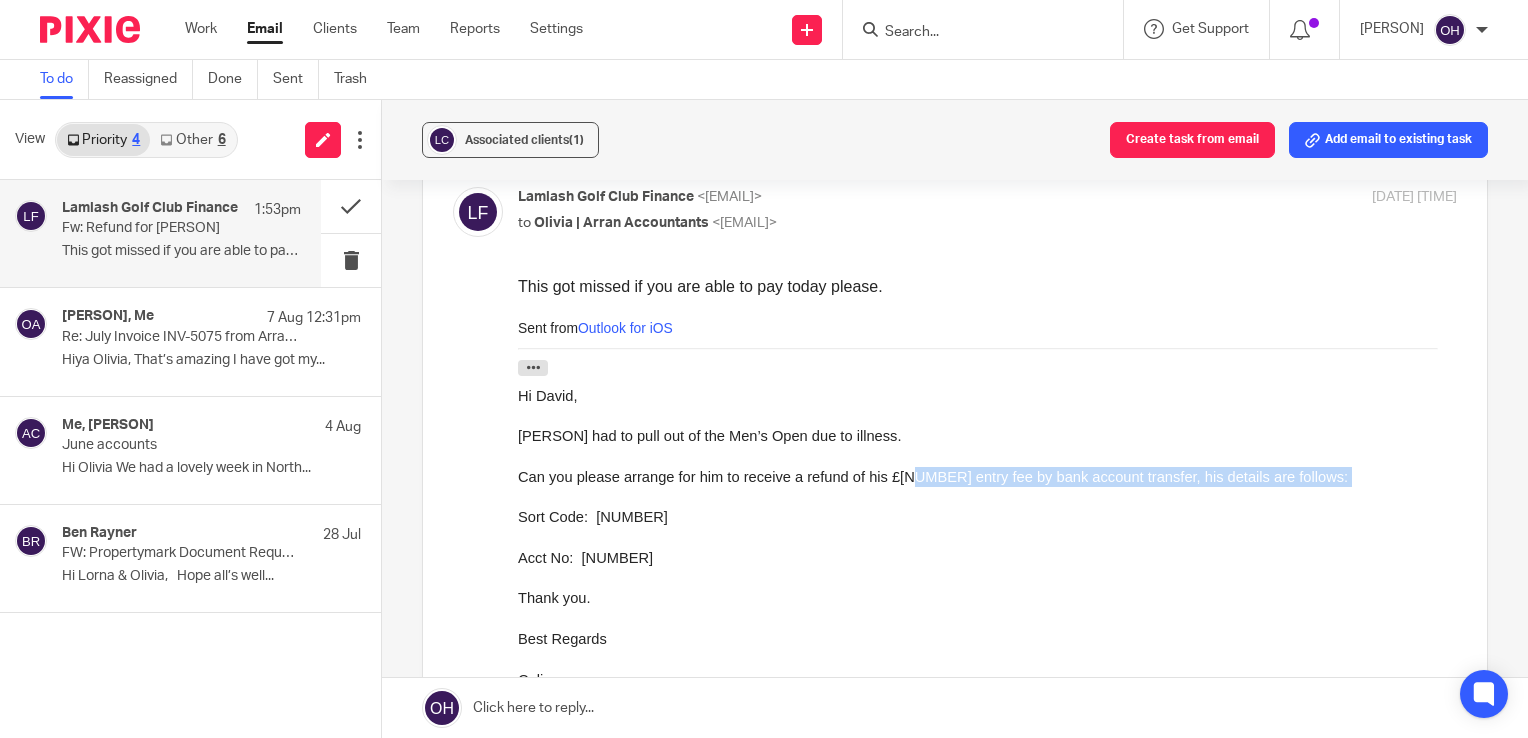 drag, startPoint x: 912, startPoint y: 473, endPoint x: 1240, endPoint y: 488, distance: 328.3428 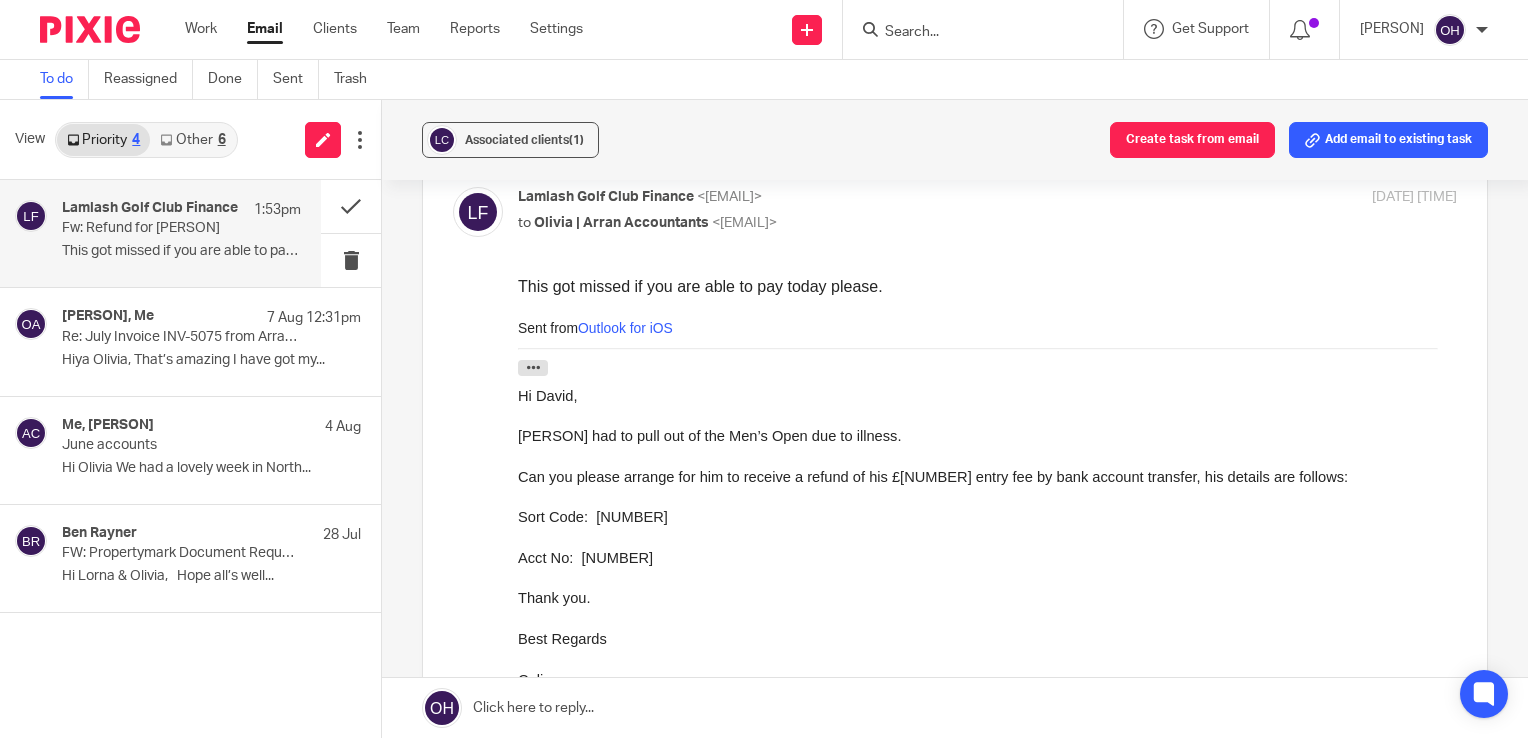 drag, startPoint x: 1240, startPoint y: 488, endPoint x: 815, endPoint y: 538, distance: 427.93106 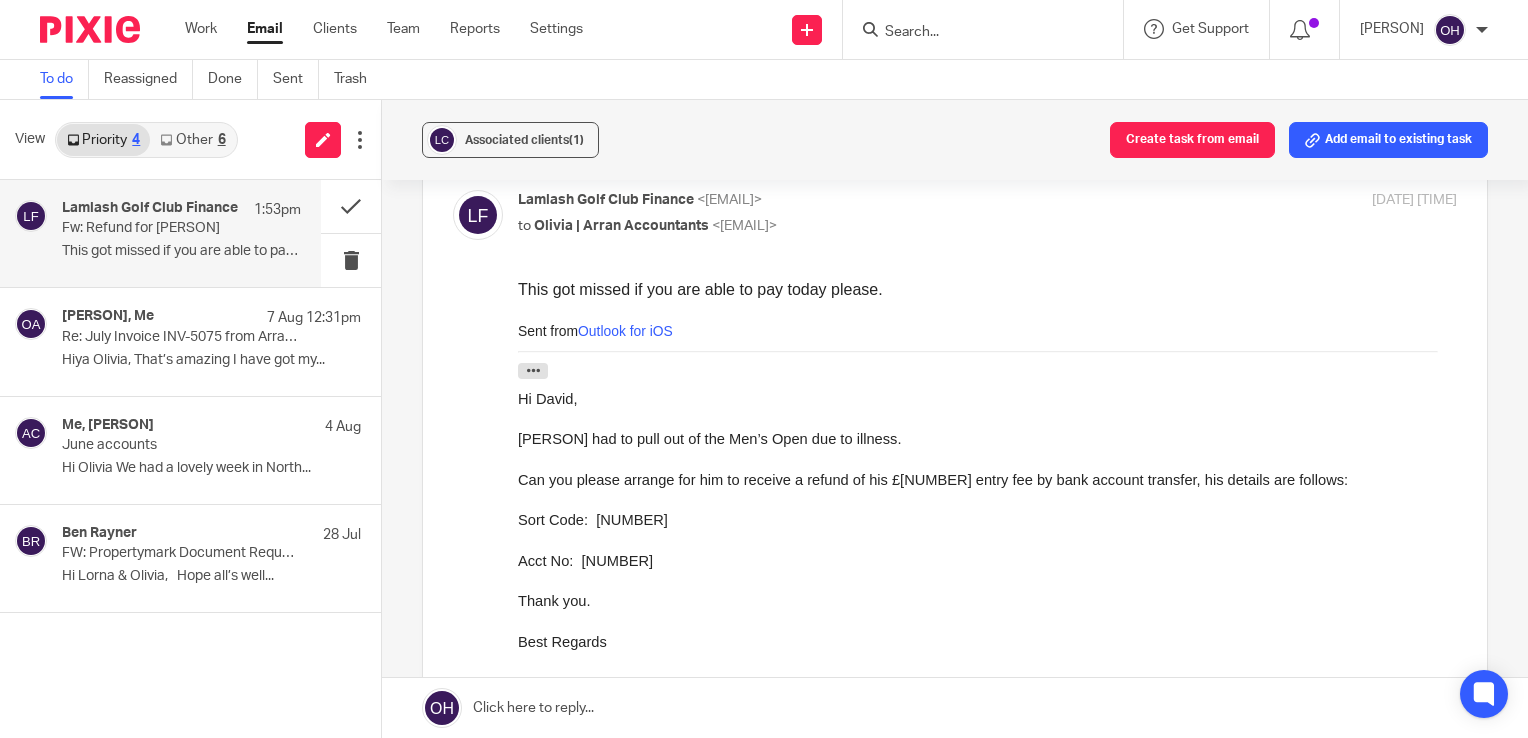 scroll, scrollTop: 100, scrollLeft: 0, axis: vertical 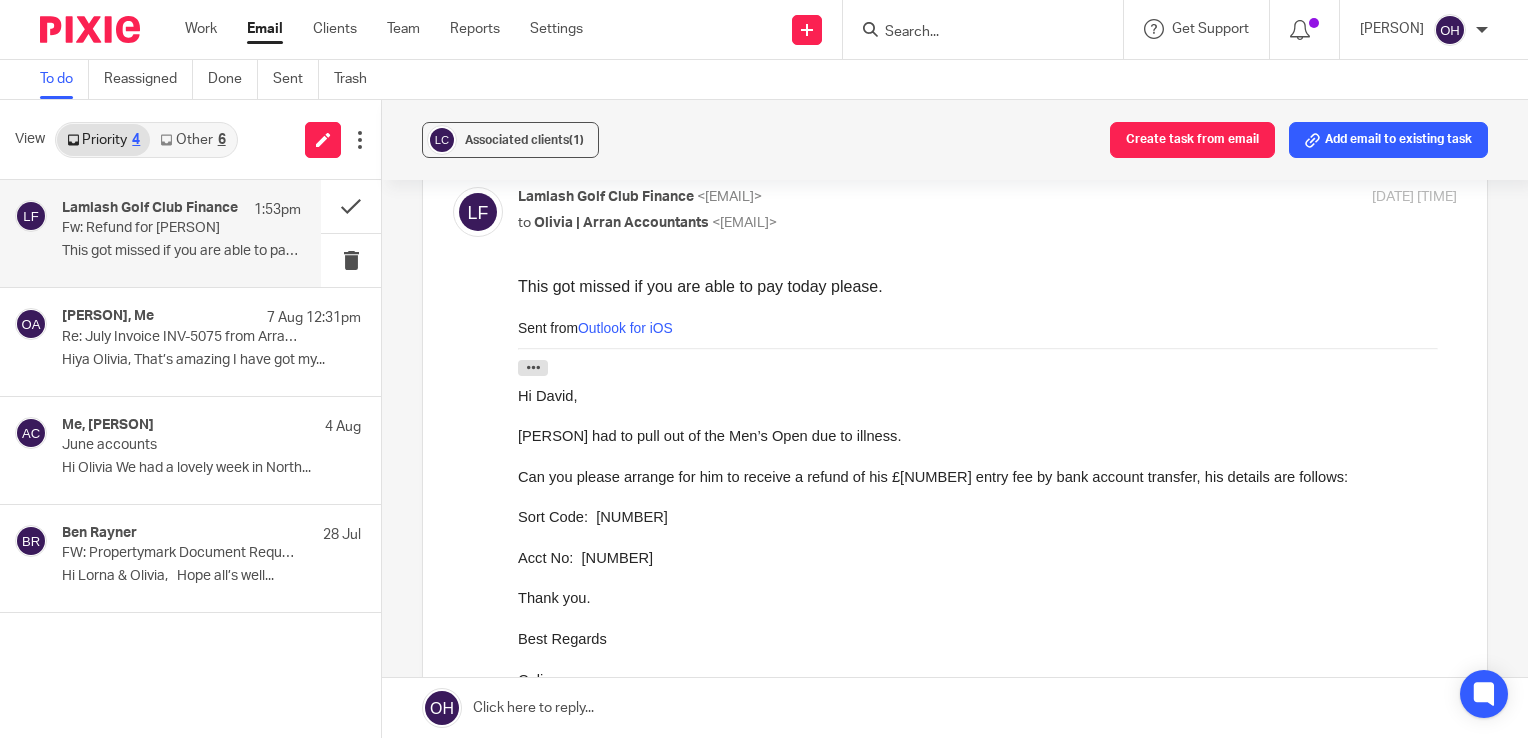 drag, startPoint x: 1026, startPoint y: 663, endPoint x: 587, endPoint y: 512, distance: 464.24347 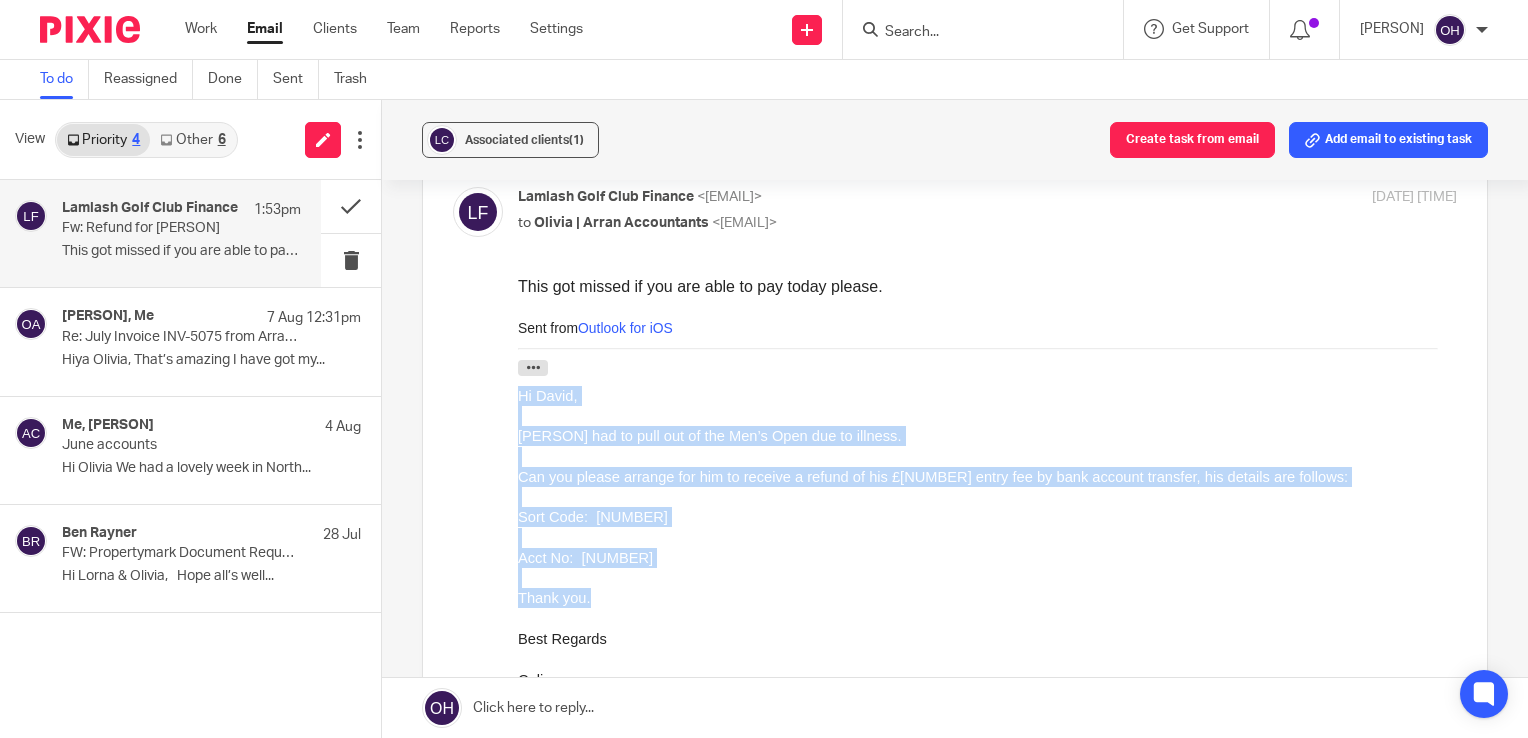 drag, startPoint x: 602, startPoint y: 605, endPoint x: 515, endPoint y: 404, distance: 219.02055 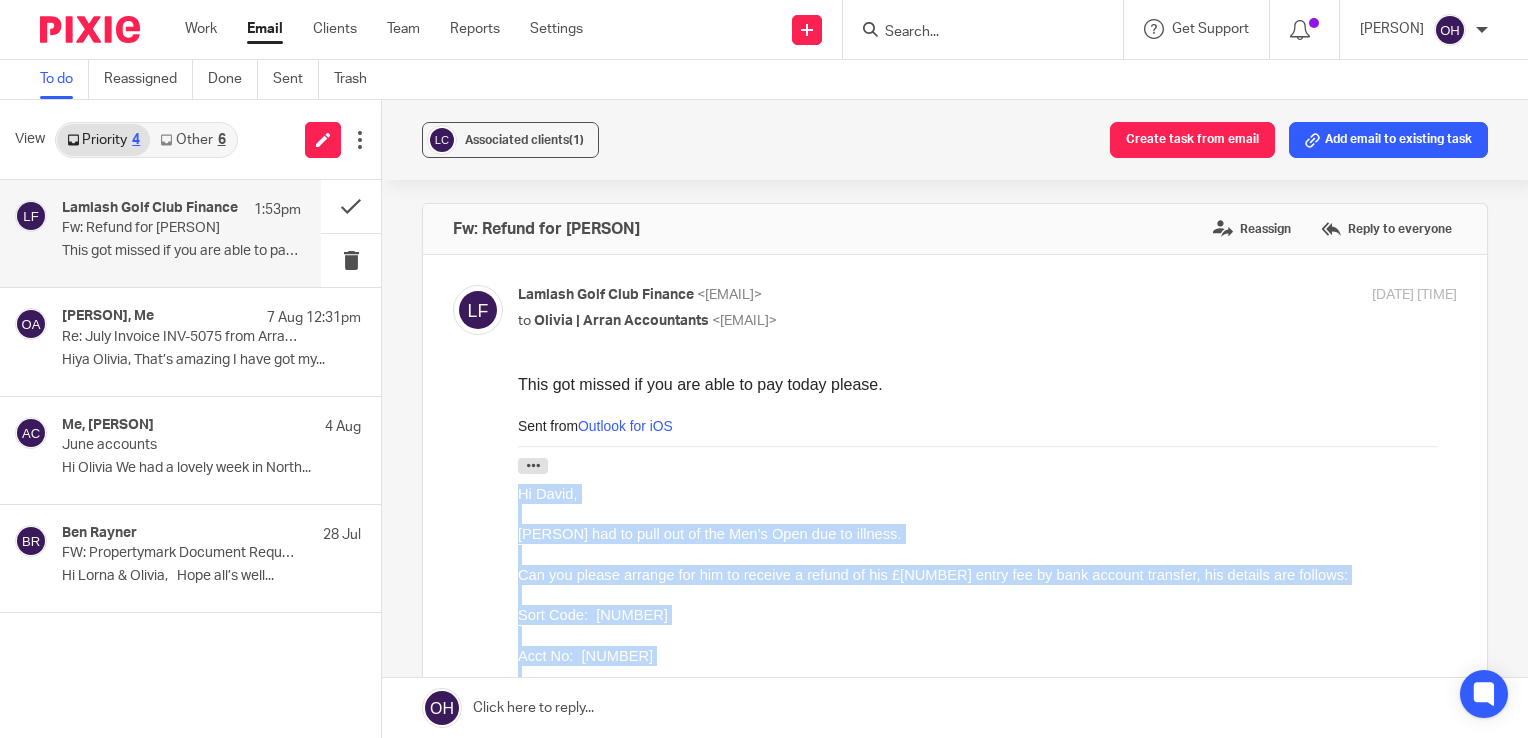 scroll, scrollTop: 0, scrollLeft: 0, axis: both 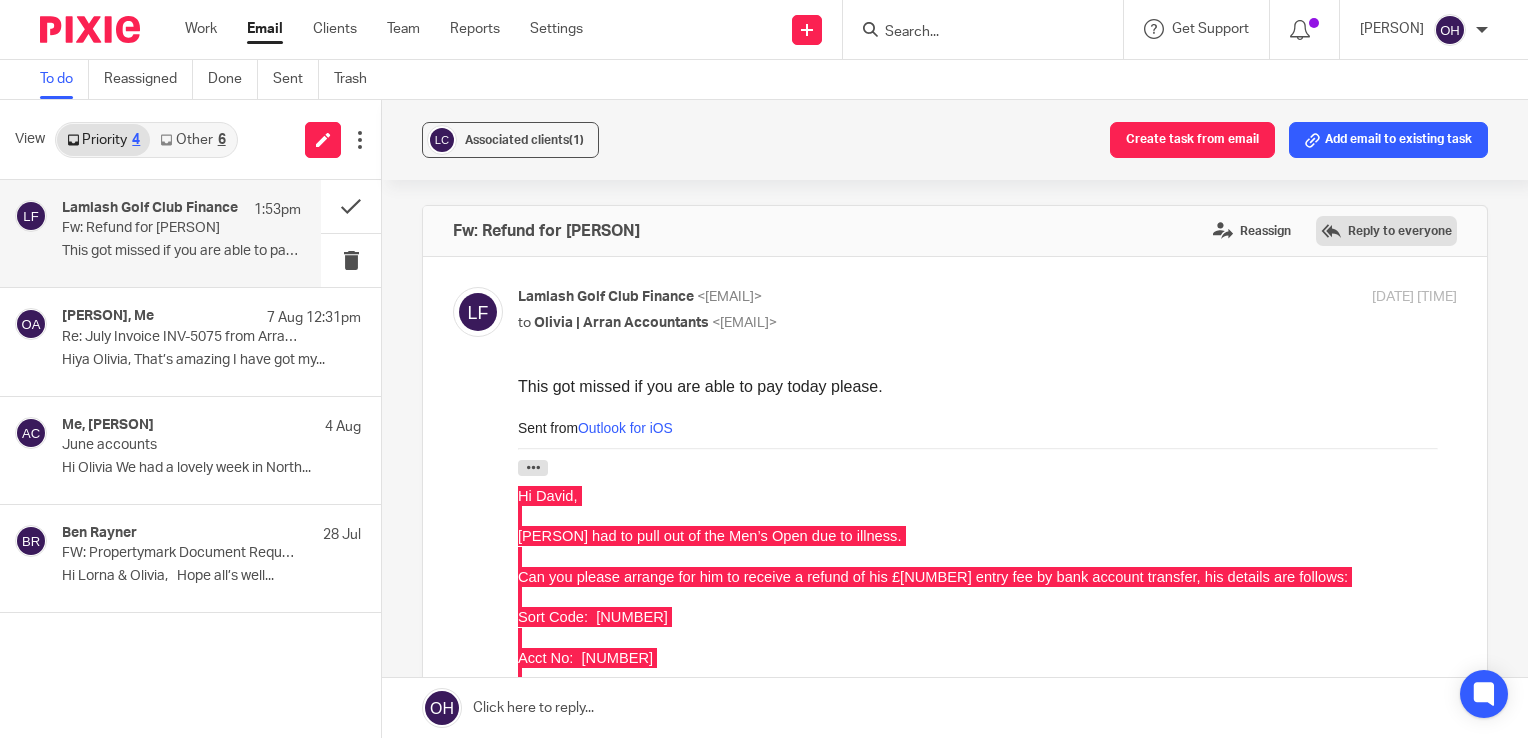 click on "Reply to everyone" at bounding box center [1386, 231] 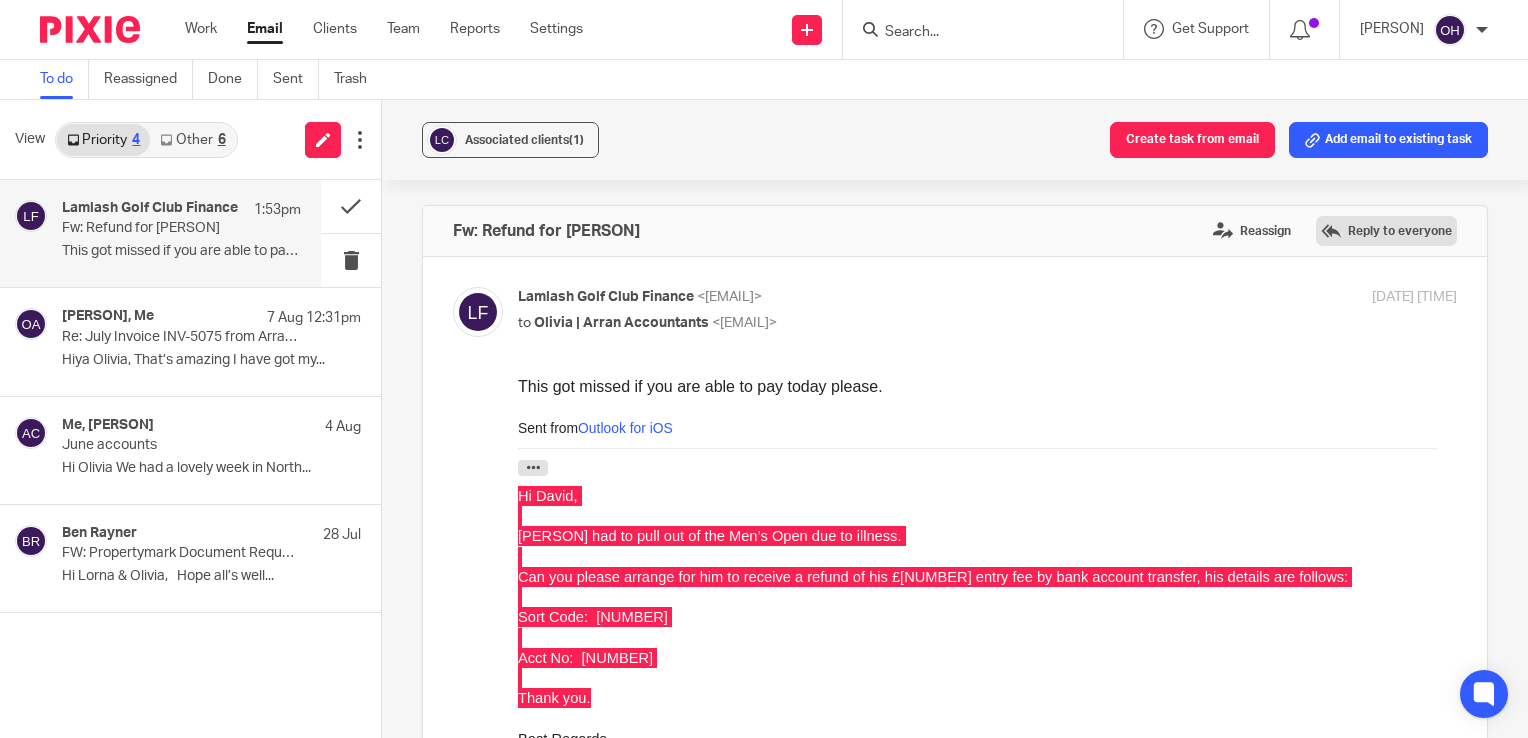 scroll, scrollTop: 801, scrollLeft: 0, axis: vertical 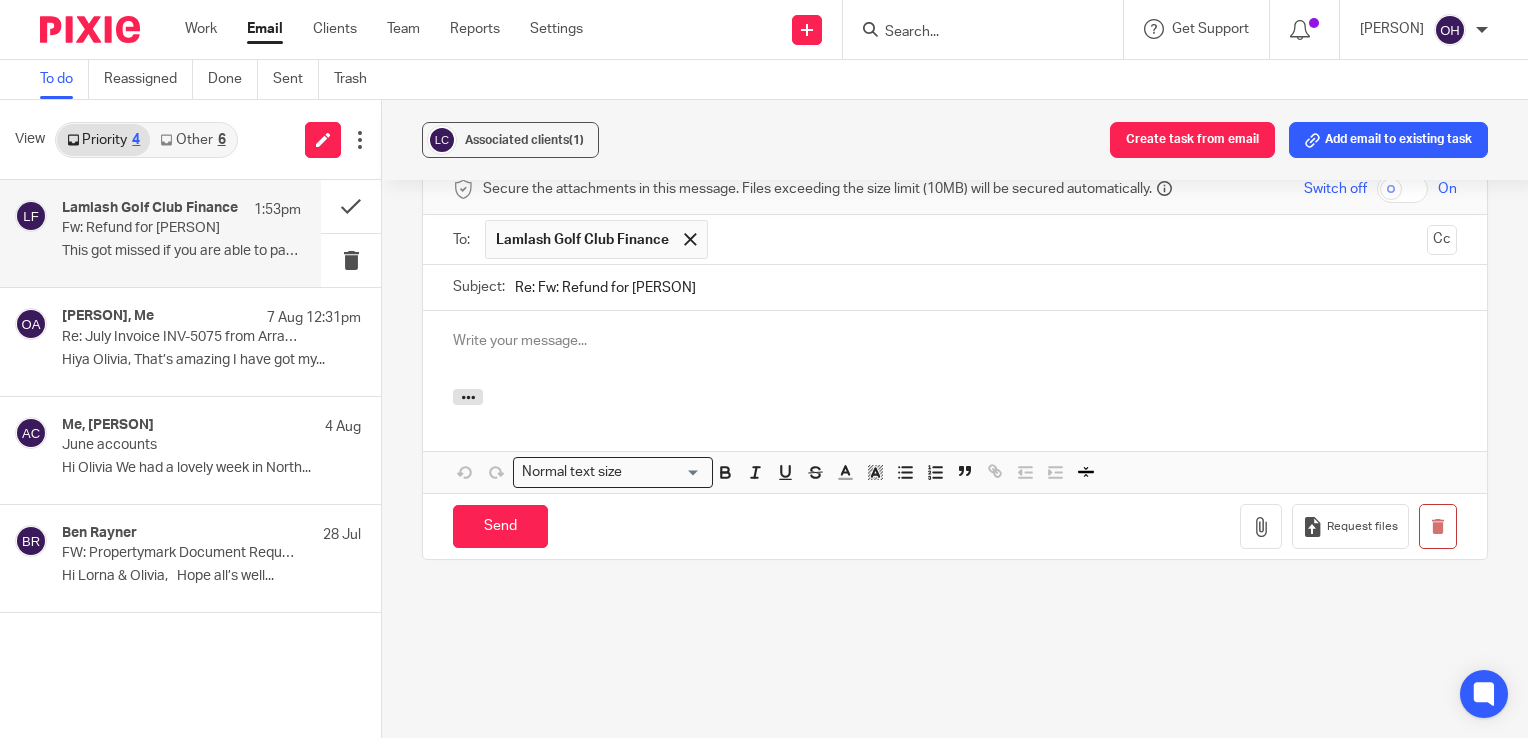 type 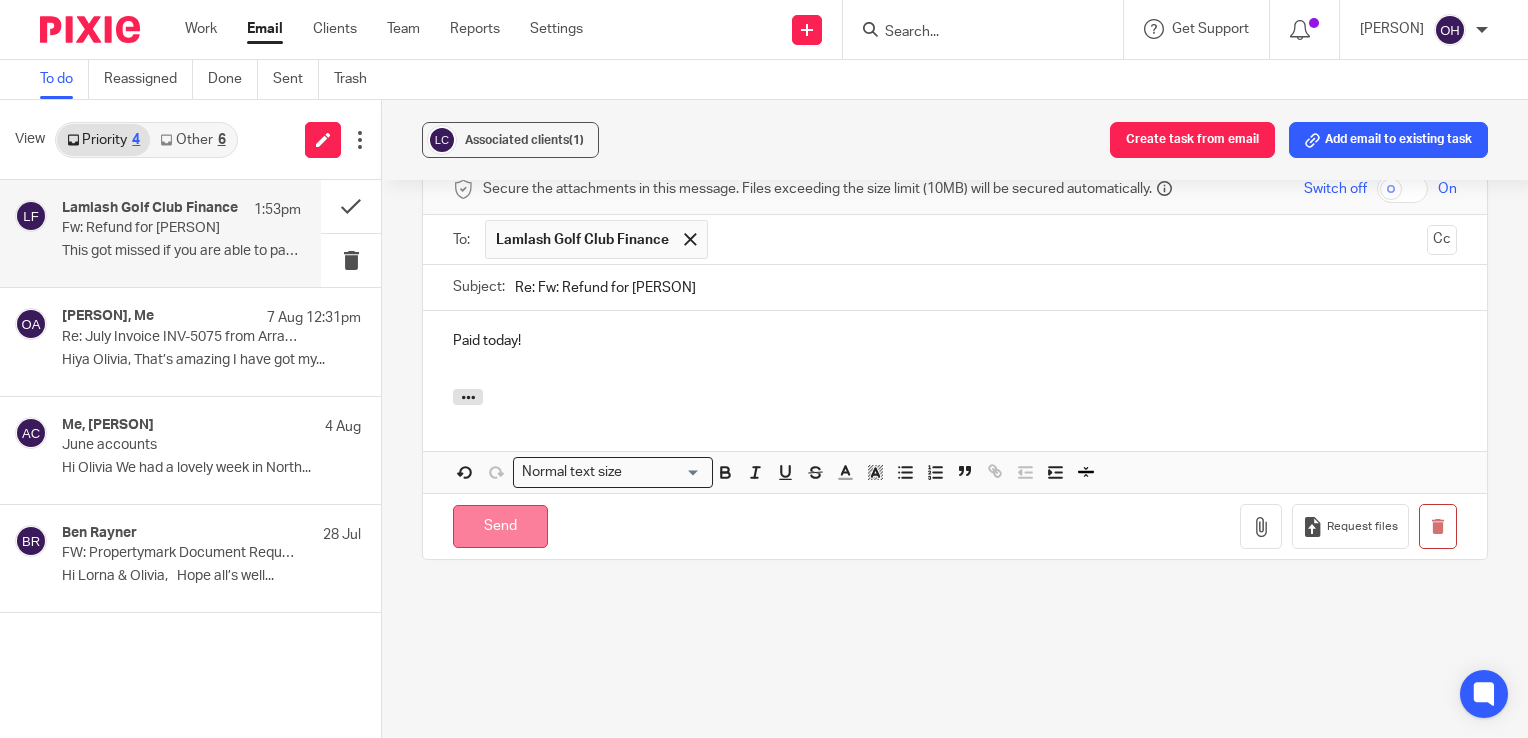 click on "Send" at bounding box center (500, 526) 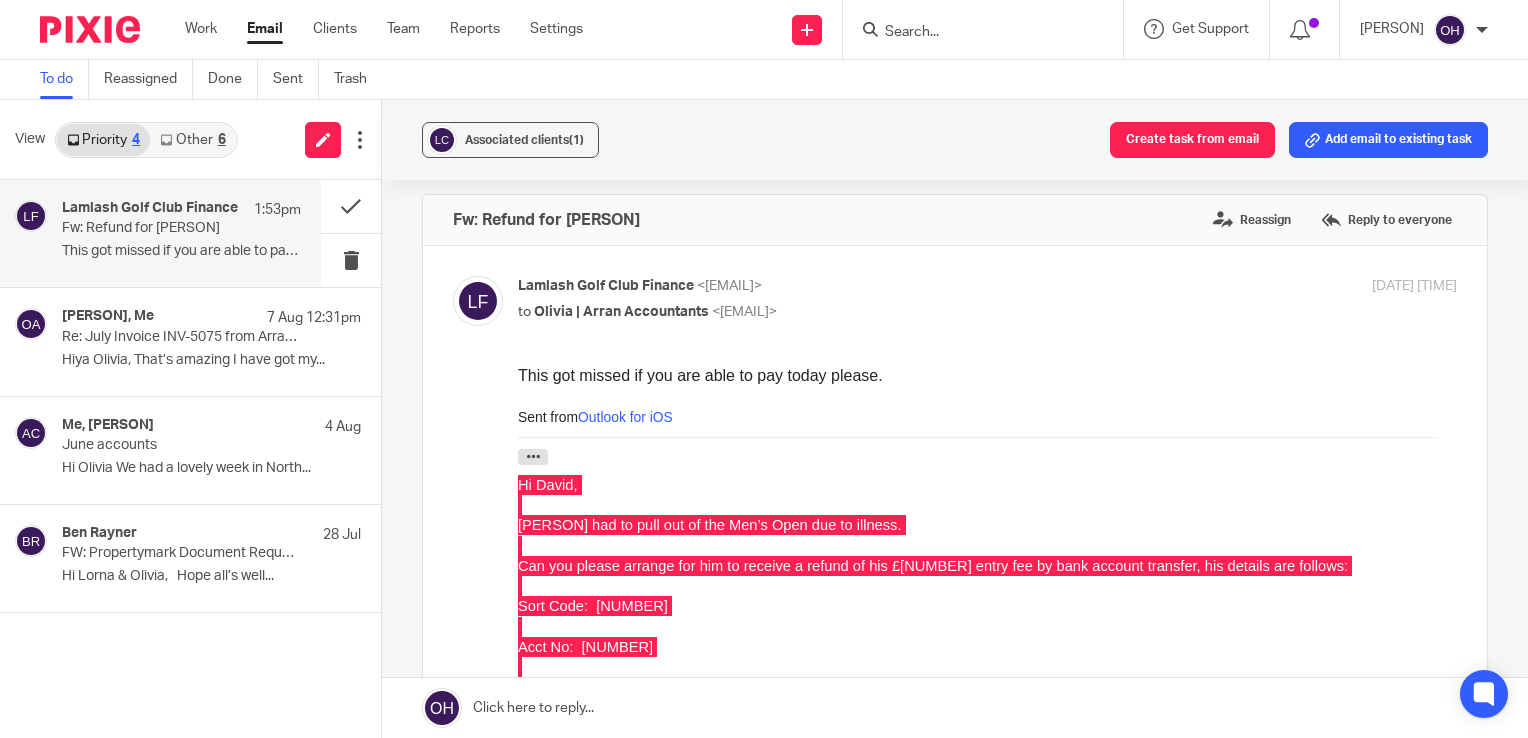 scroll, scrollTop: 0, scrollLeft: 0, axis: both 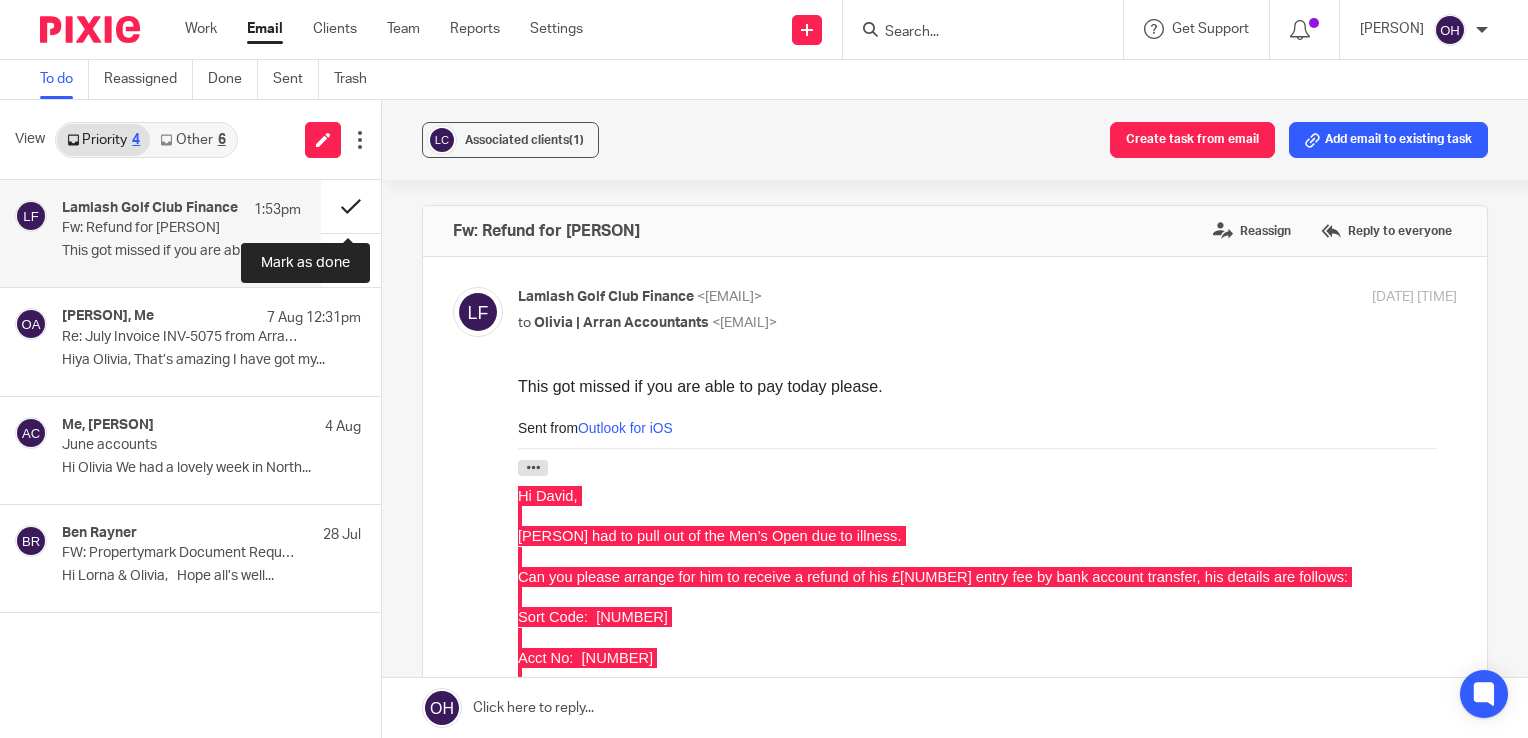 click at bounding box center [351, 206] 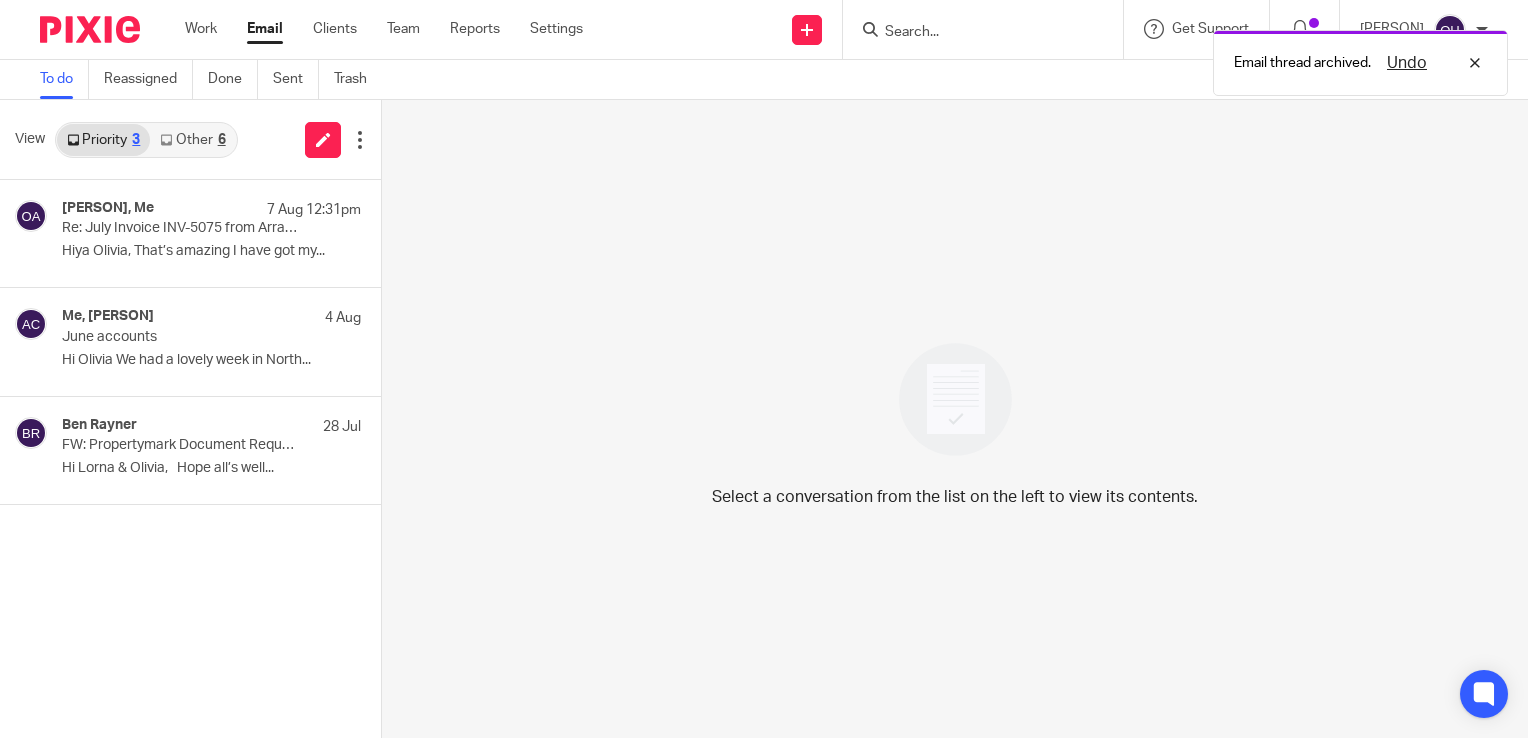 click on "Other
6" at bounding box center [192, 140] 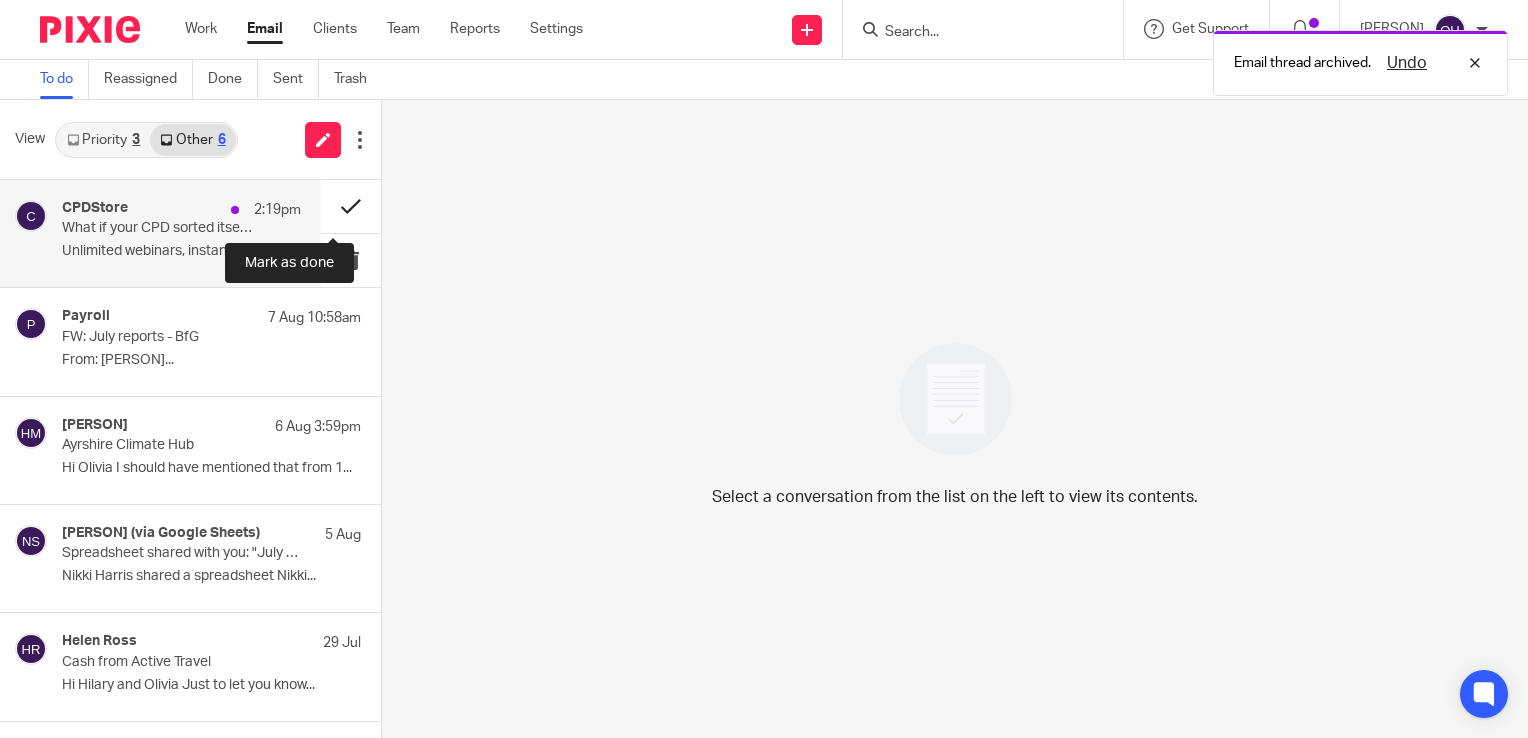 click at bounding box center [351, 206] 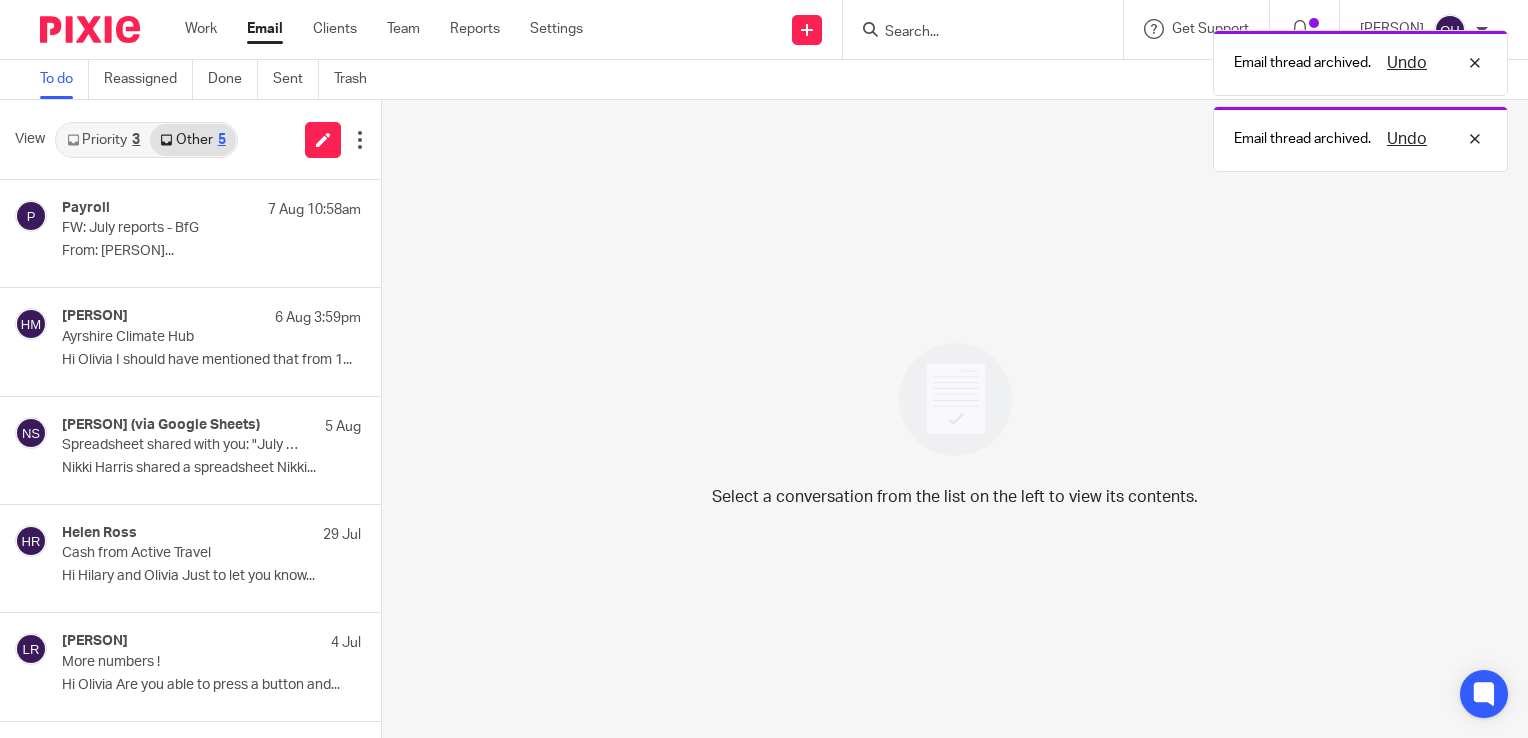 click on "Priority
3" at bounding box center [103, 140] 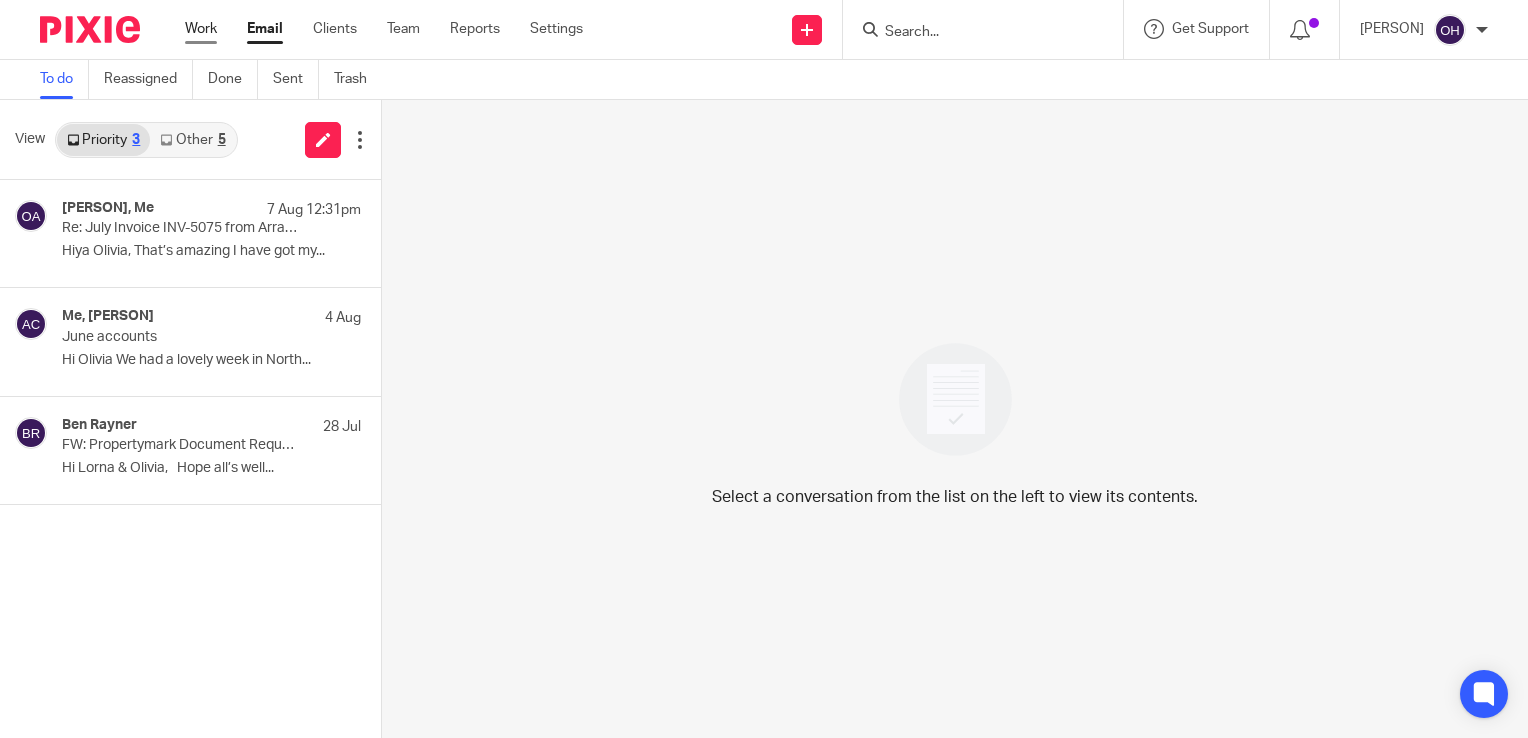 click on "Work" at bounding box center [201, 29] 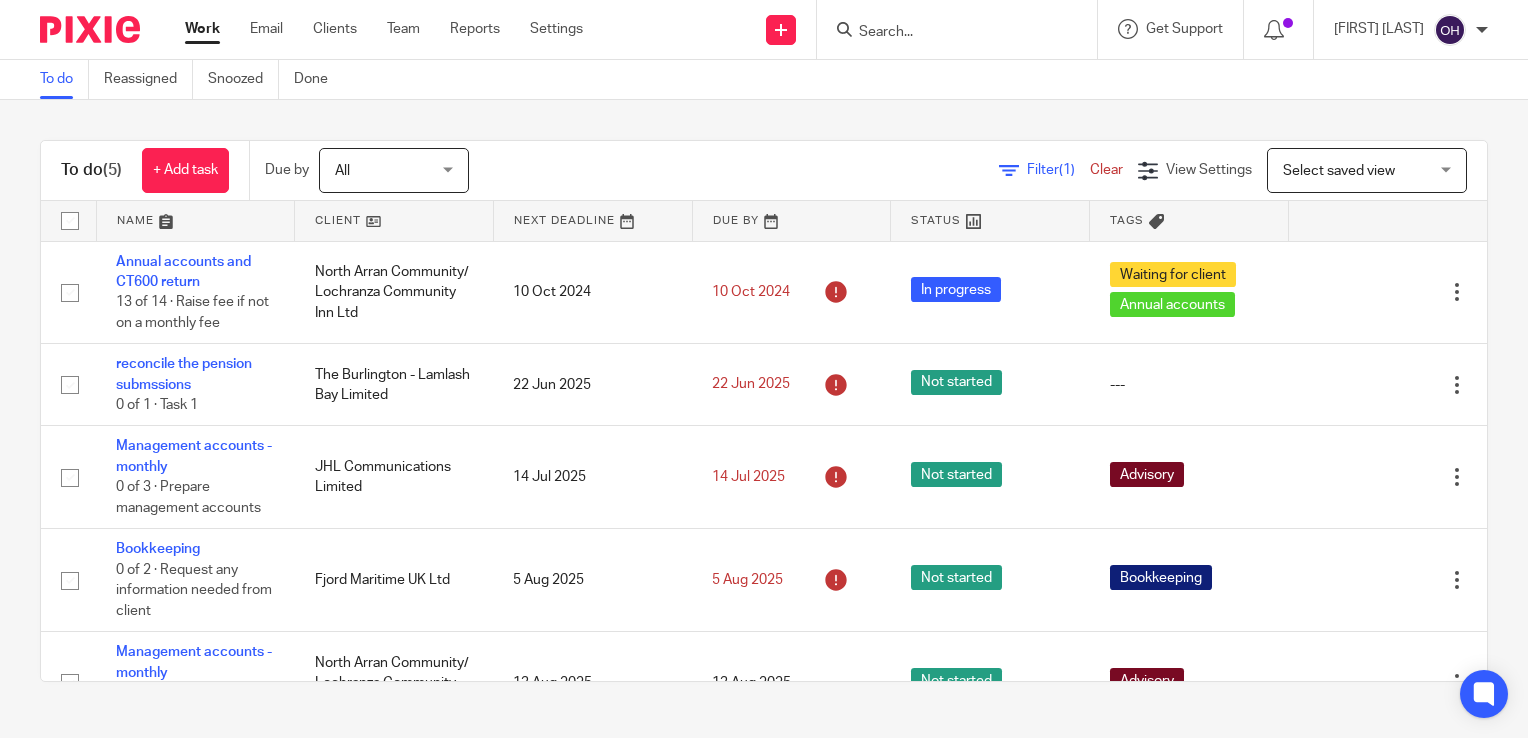 scroll, scrollTop: 0, scrollLeft: 0, axis: both 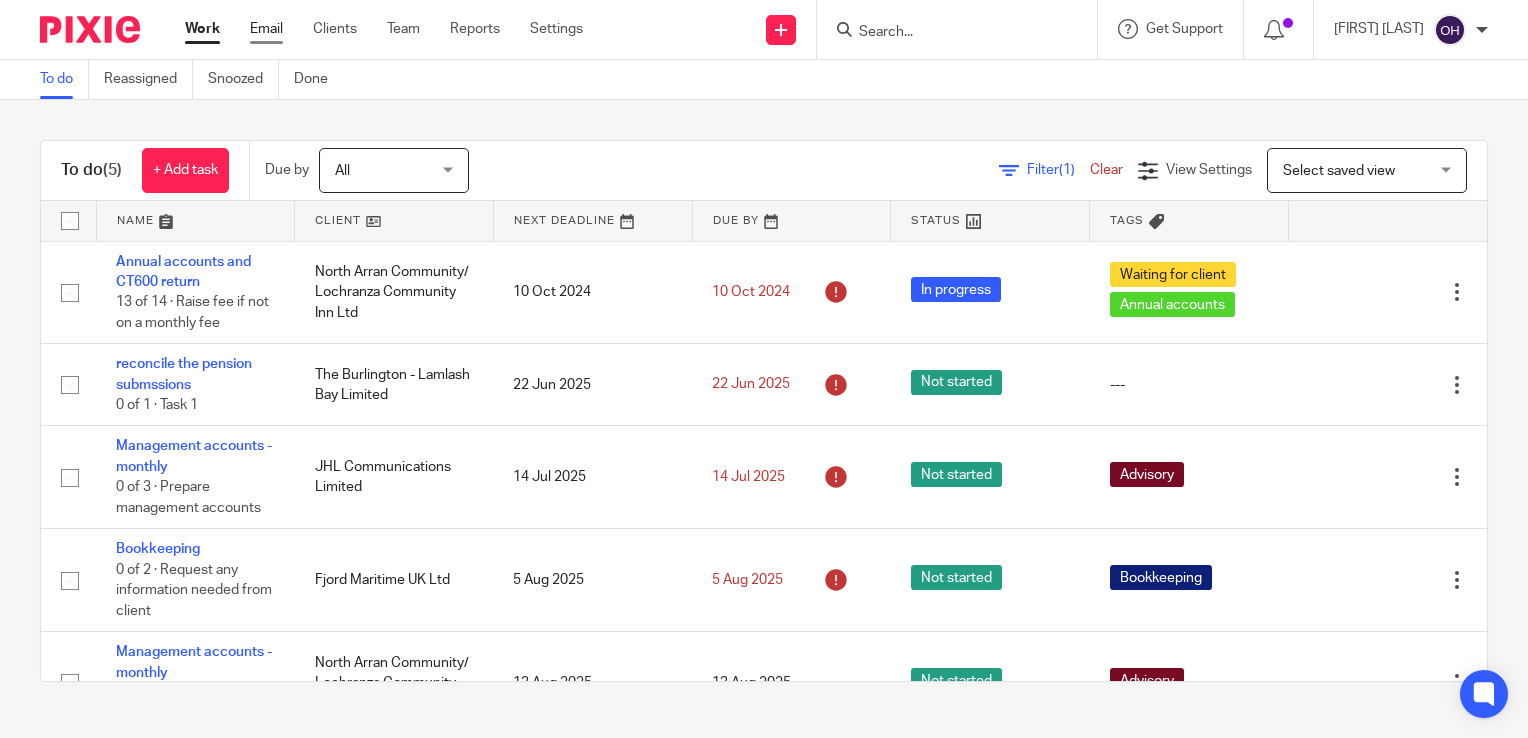 click on "Email" at bounding box center (266, 29) 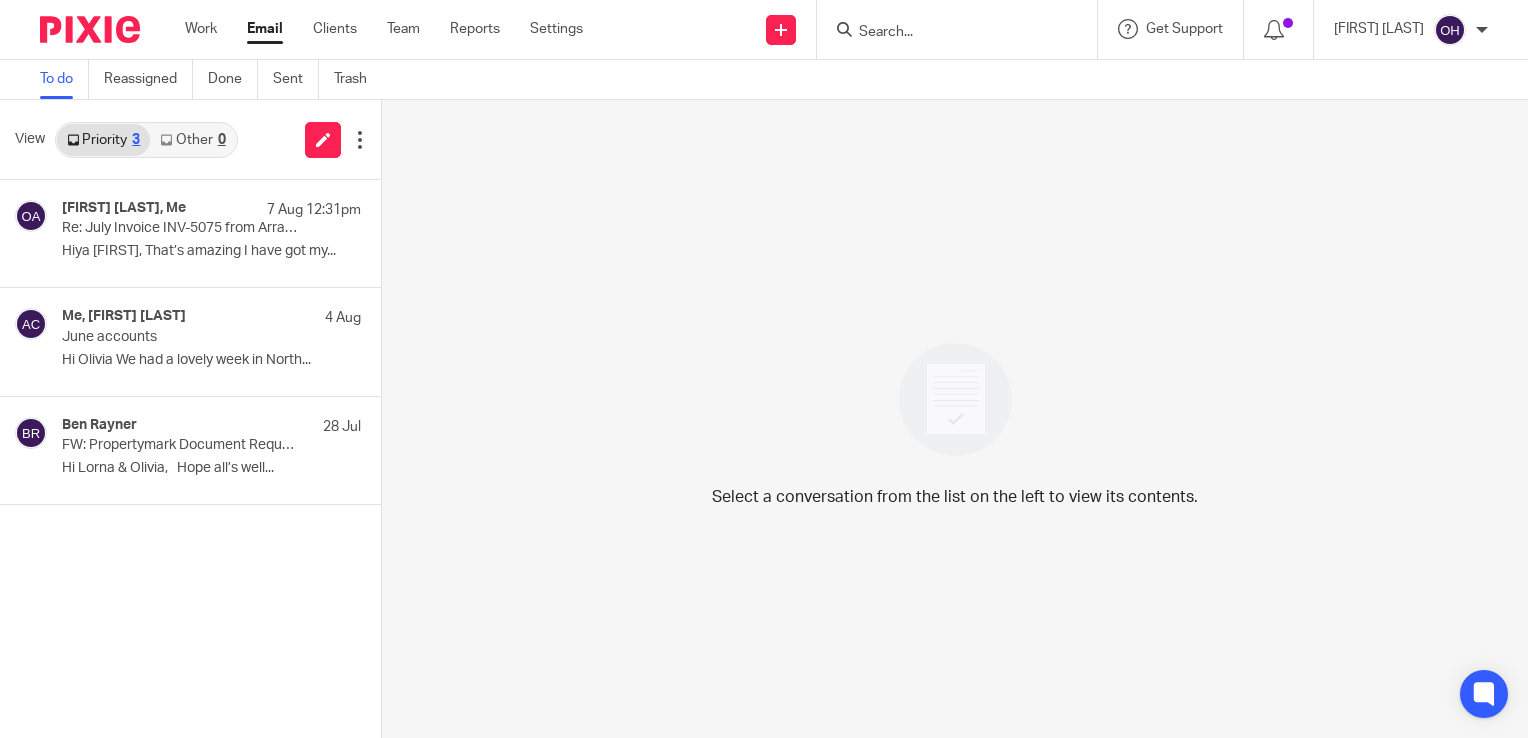 scroll, scrollTop: 0, scrollLeft: 0, axis: both 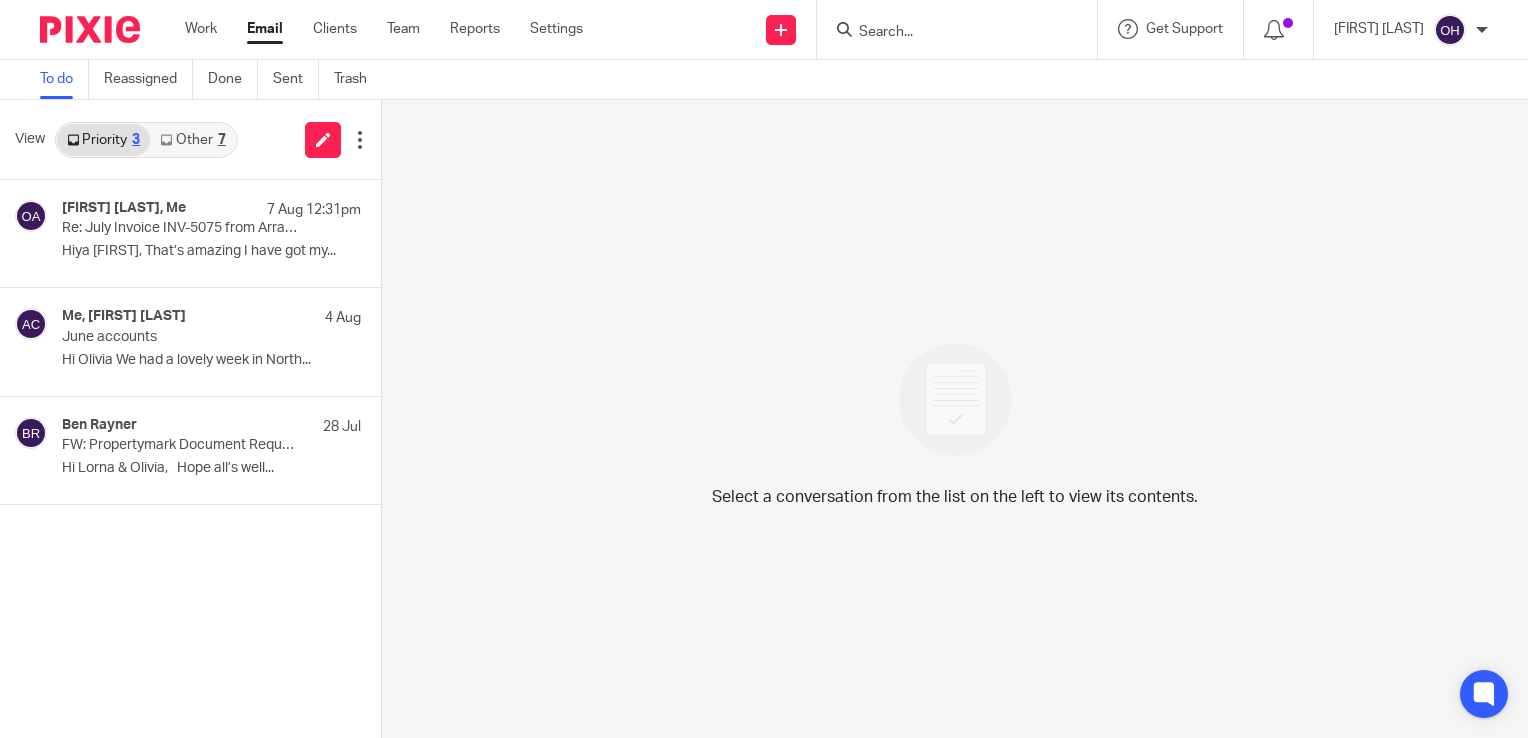 click on "Other
7" at bounding box center [192, 140] 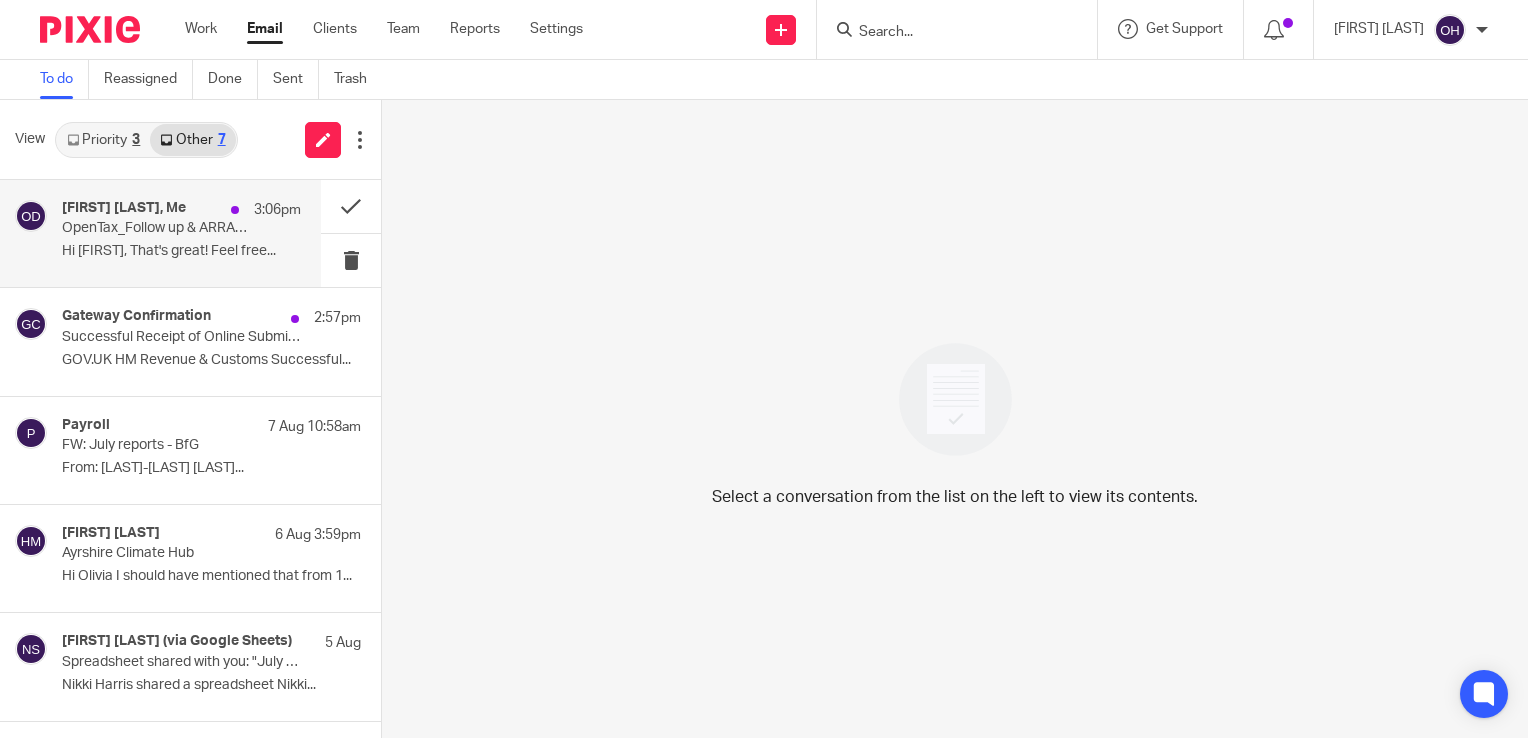 click on "[FIRST] [LAST], Me
[TIME]   OpenTax_Follow up & ARRAN ACCOUNTANTS   Hi [FIRST],     That's great!    Feel free..." at bounding box center [160, 233] 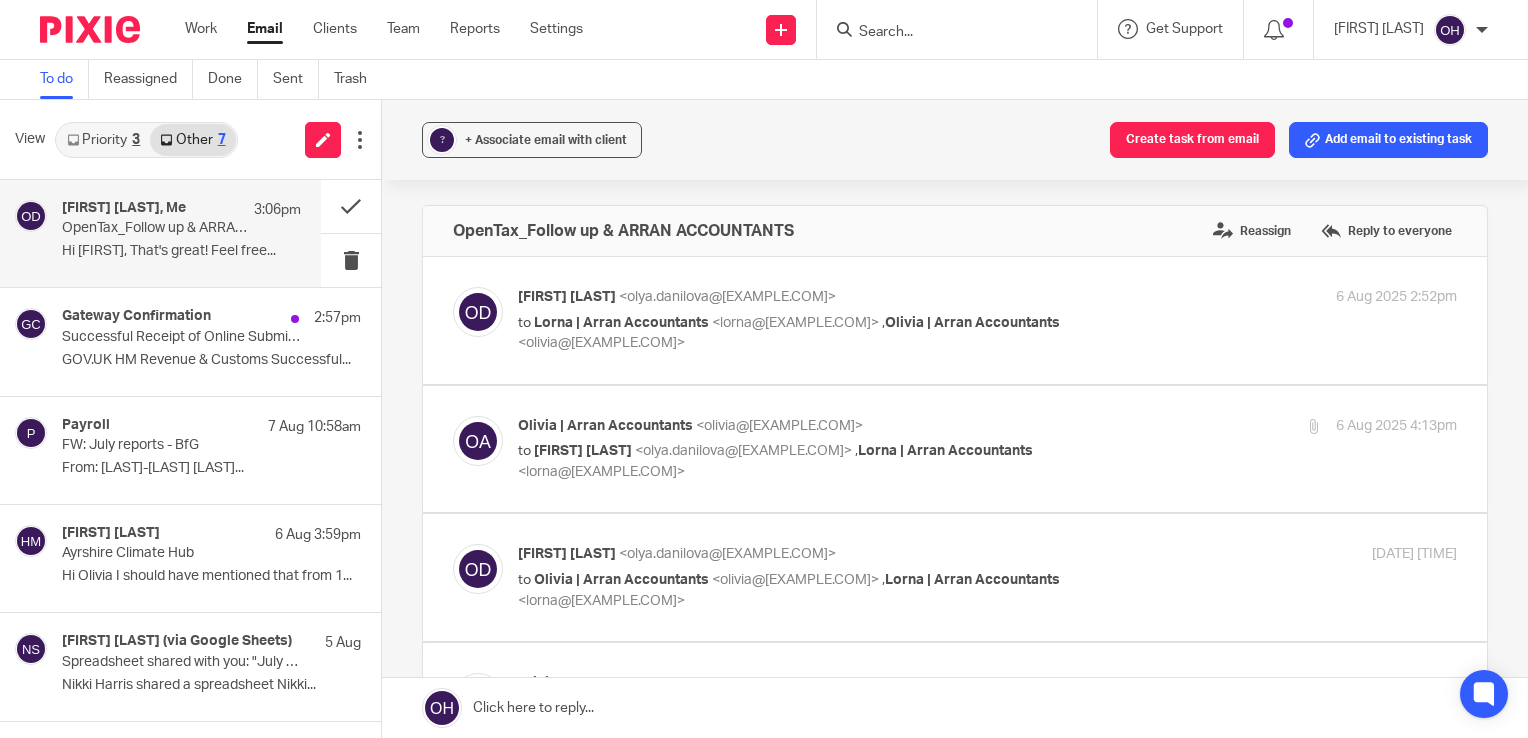 scroll, scrollTop: 0, scrollLeft: 0, axis: both 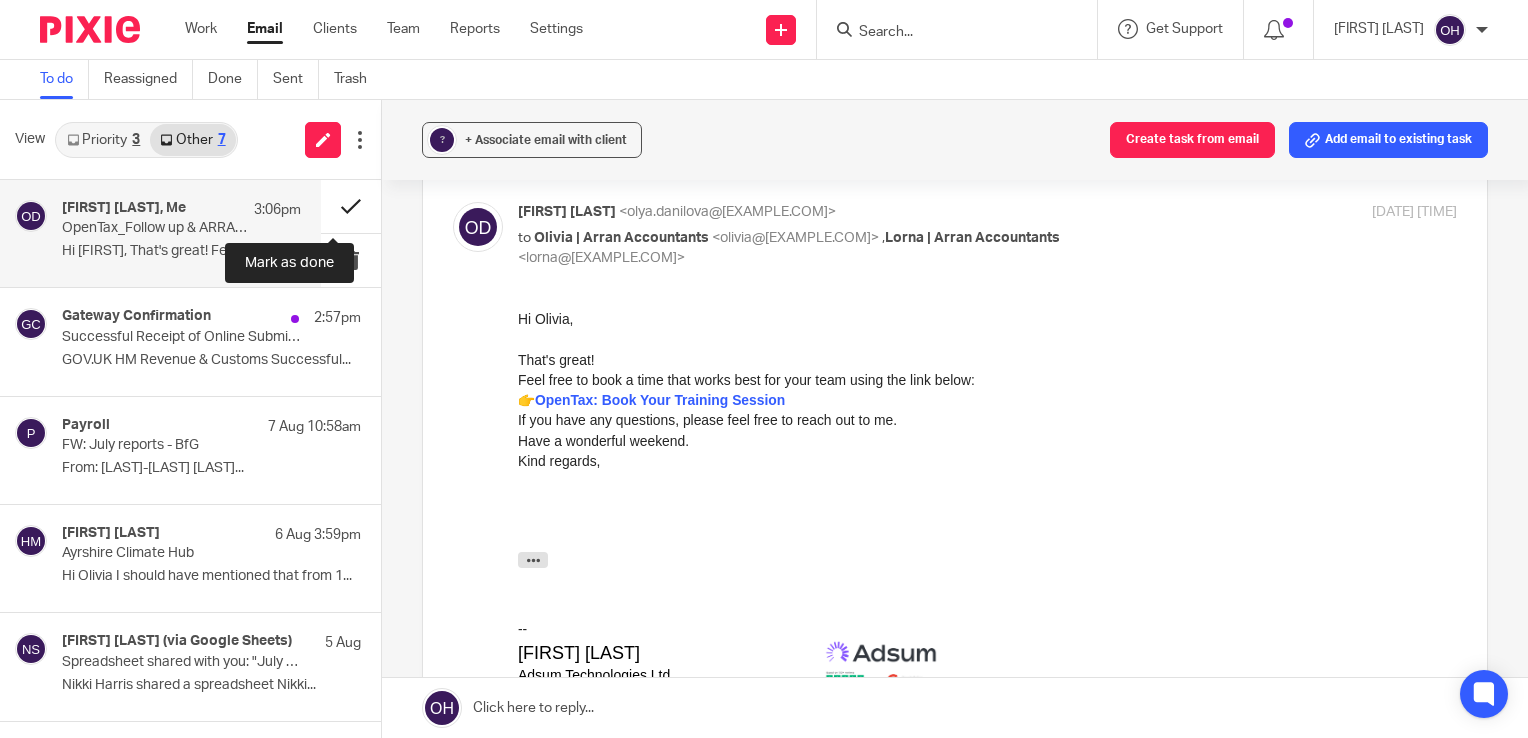 click at bounding box center (351, 206) 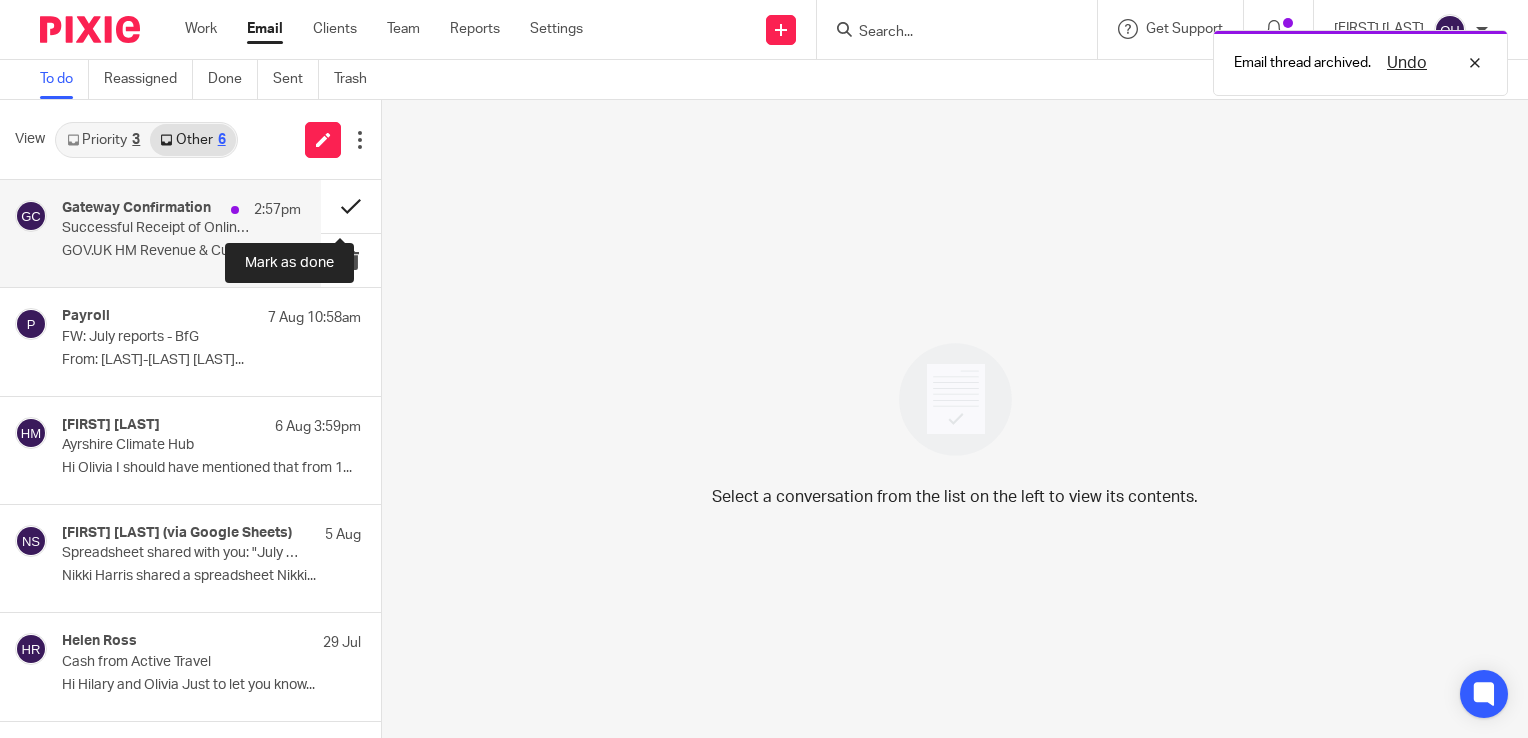 click at bounding box center (351, 206) 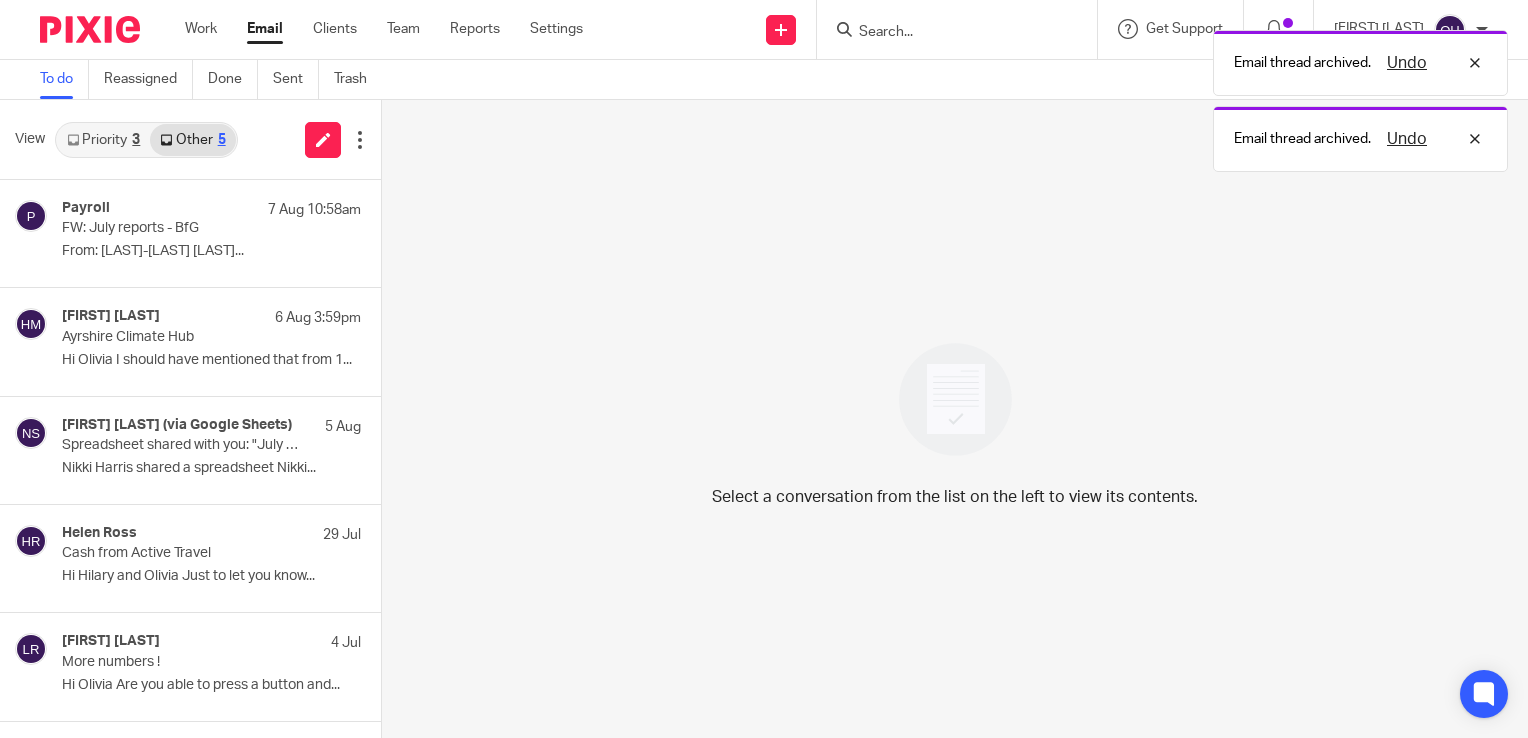 click on "Priority
3" at bounding box center (103, 140) 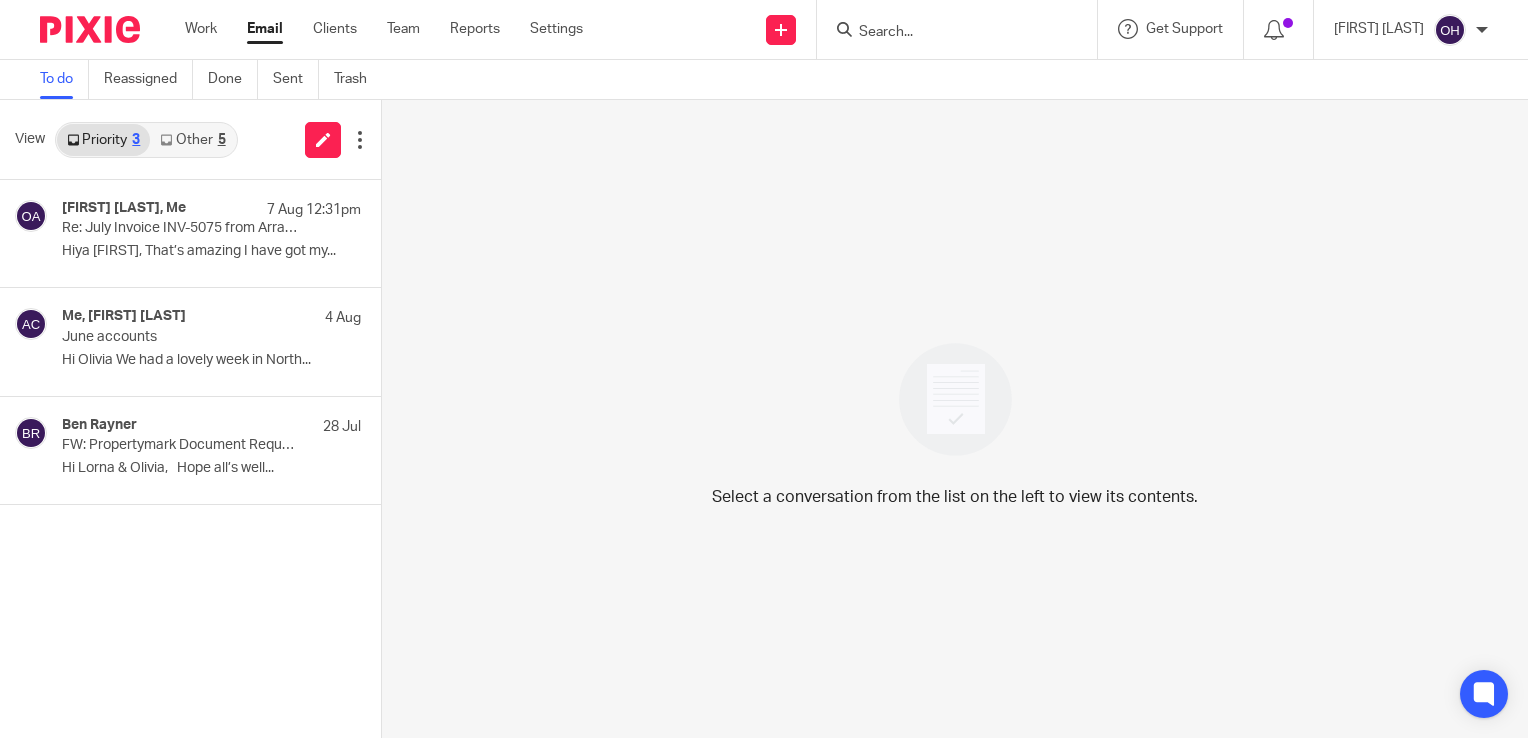 click on "Other
5" at bounding box center [192, 140] 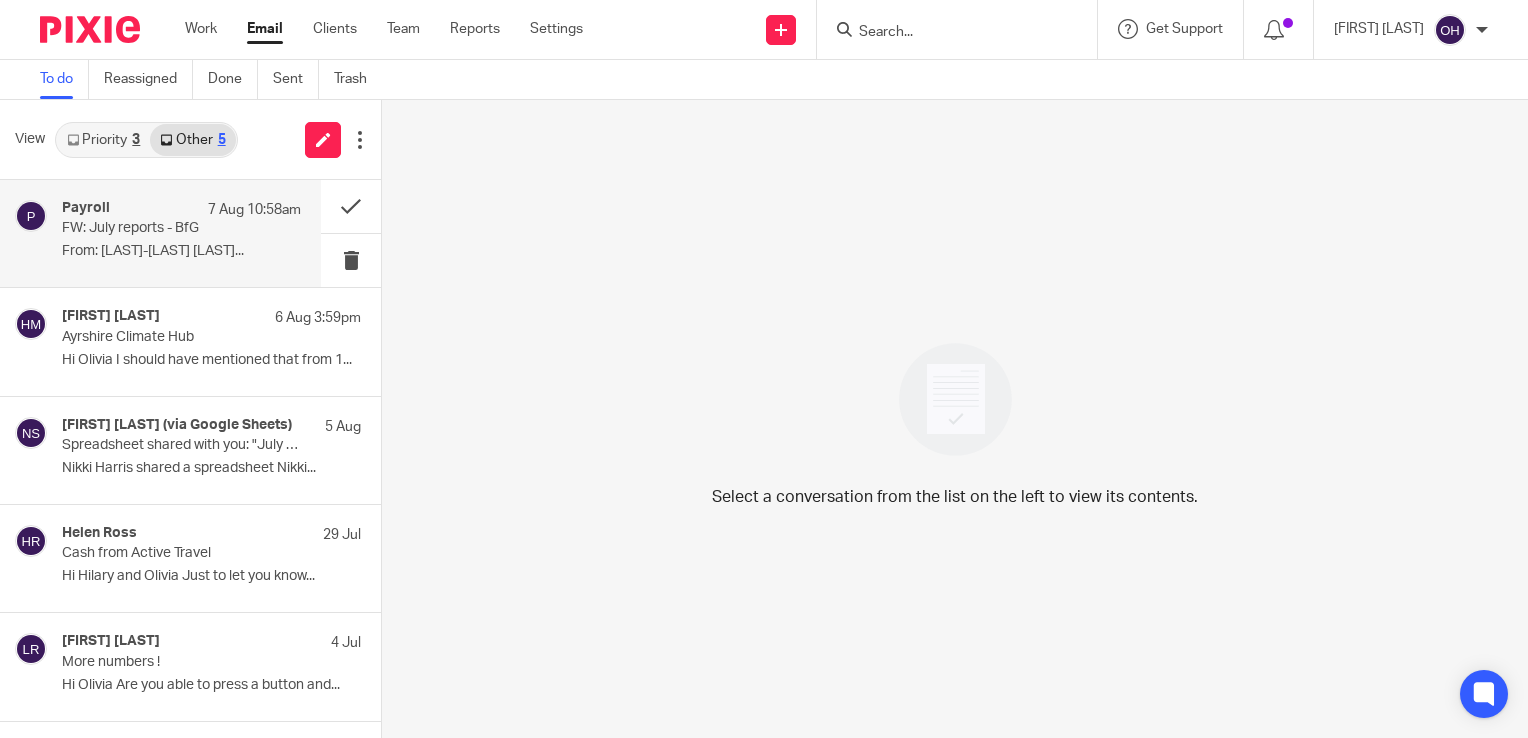 click on "FW: July reports - BfG" at bounding box center (157, 228) 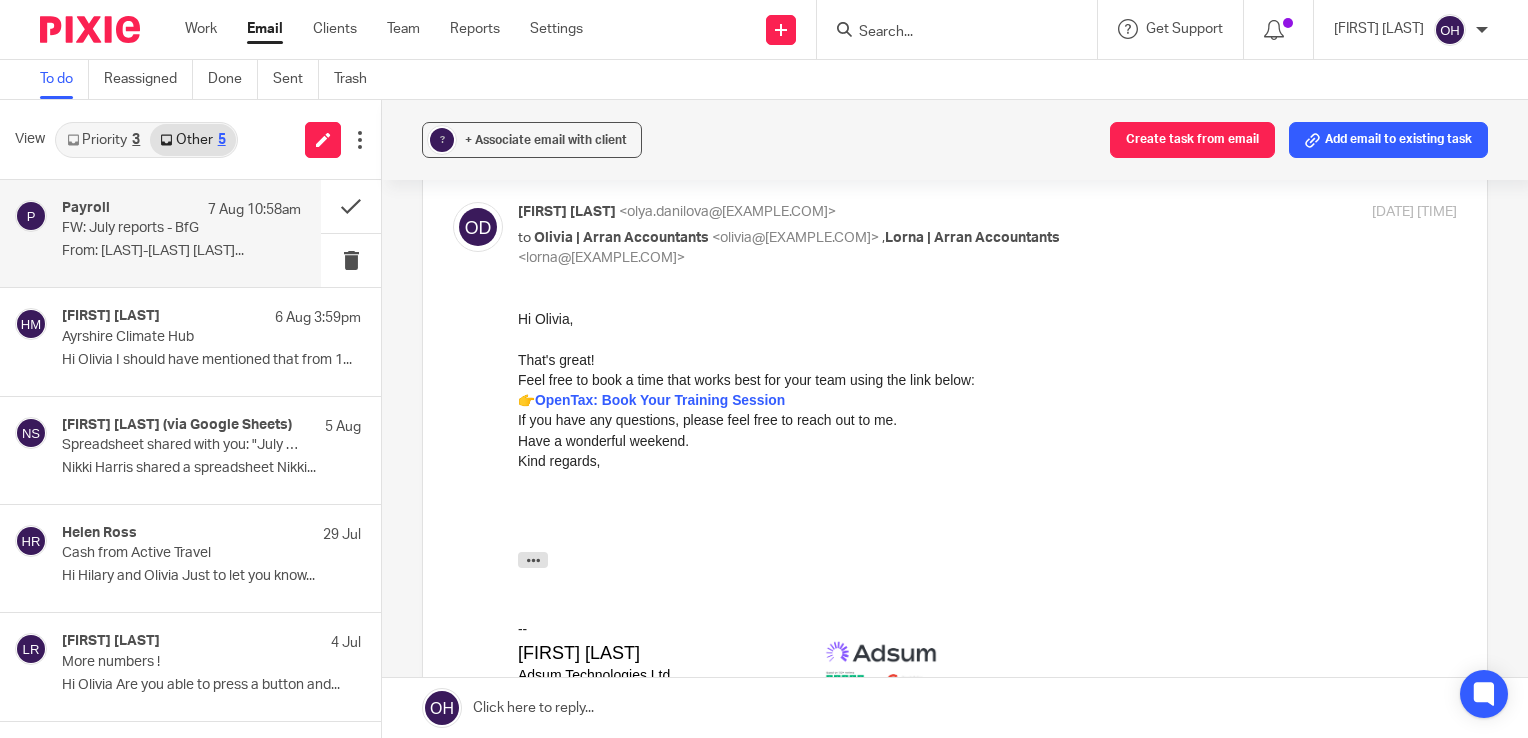 scroll, scrollTop: 0, scrollLeft: 0, axis: both 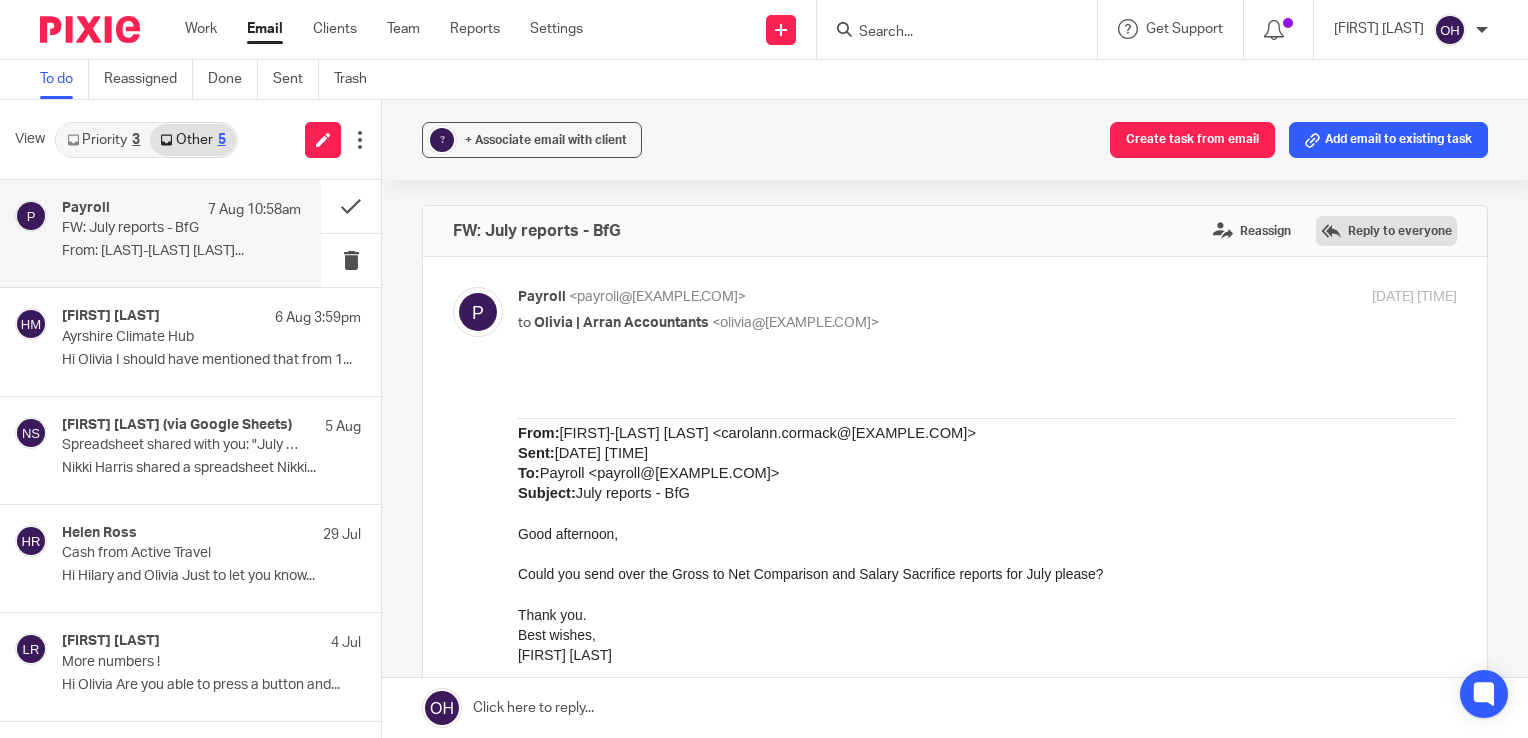 click on "Reply to everyone" at bounding box center [1386, 231] 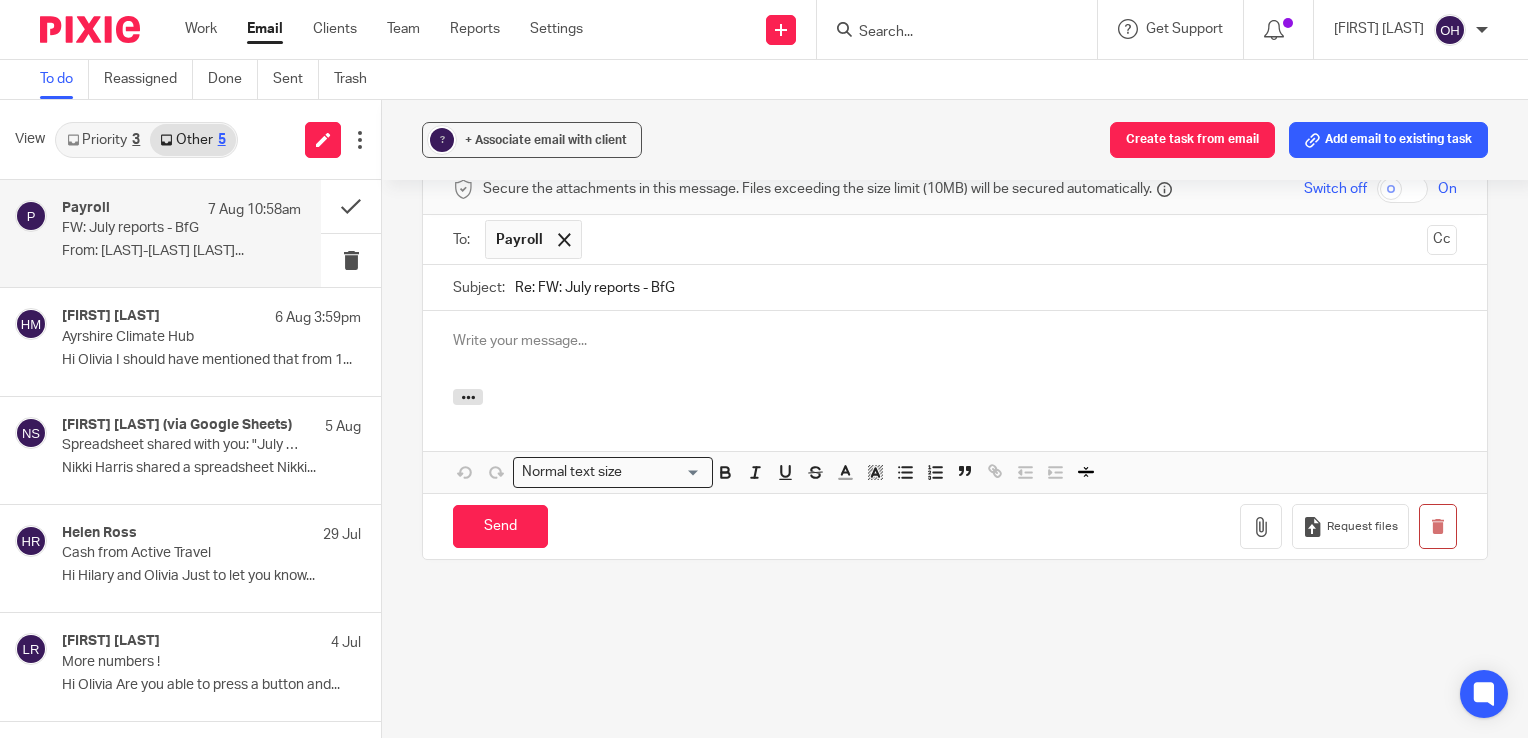 scroll, scrollTop: 0, scrollLeft: 0, axis: both 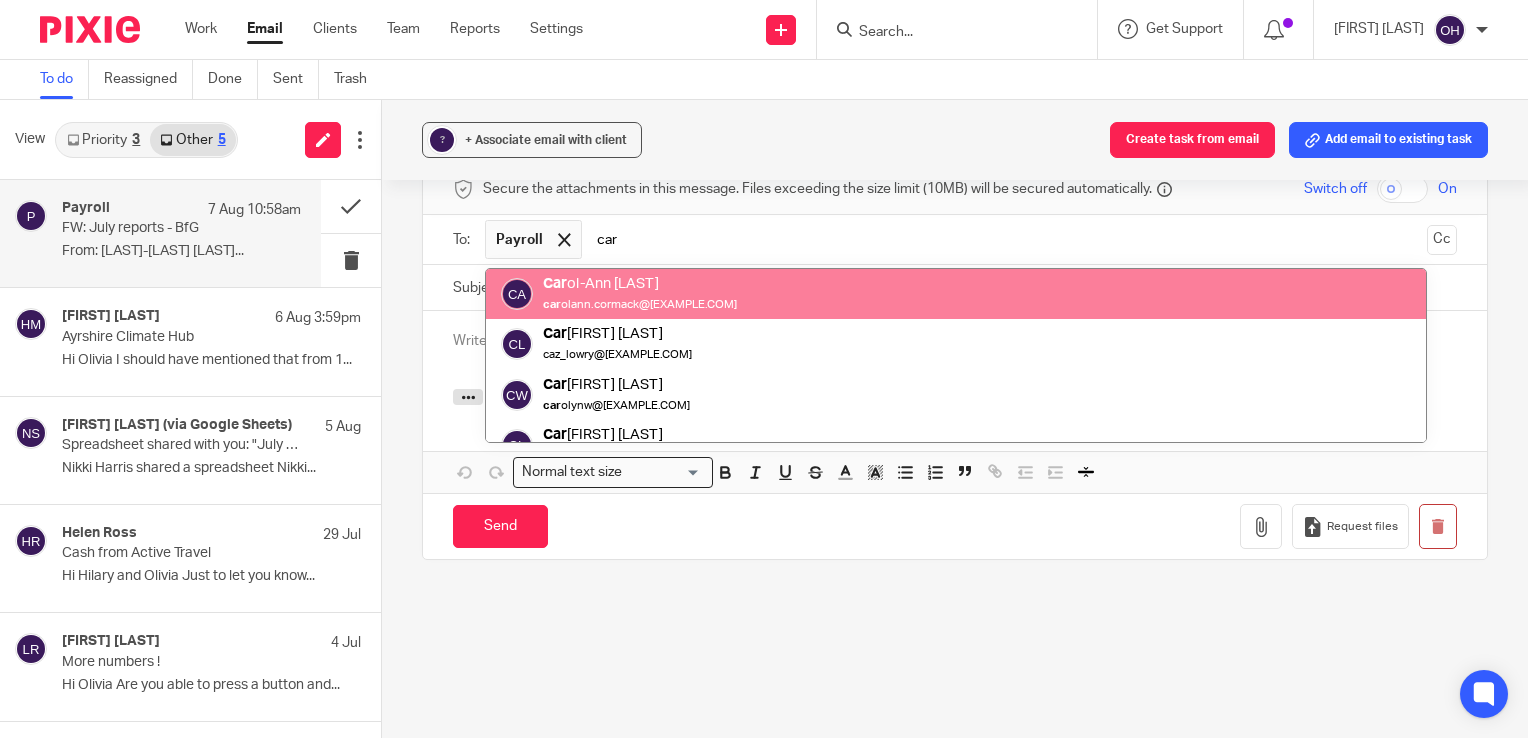 type on "car" 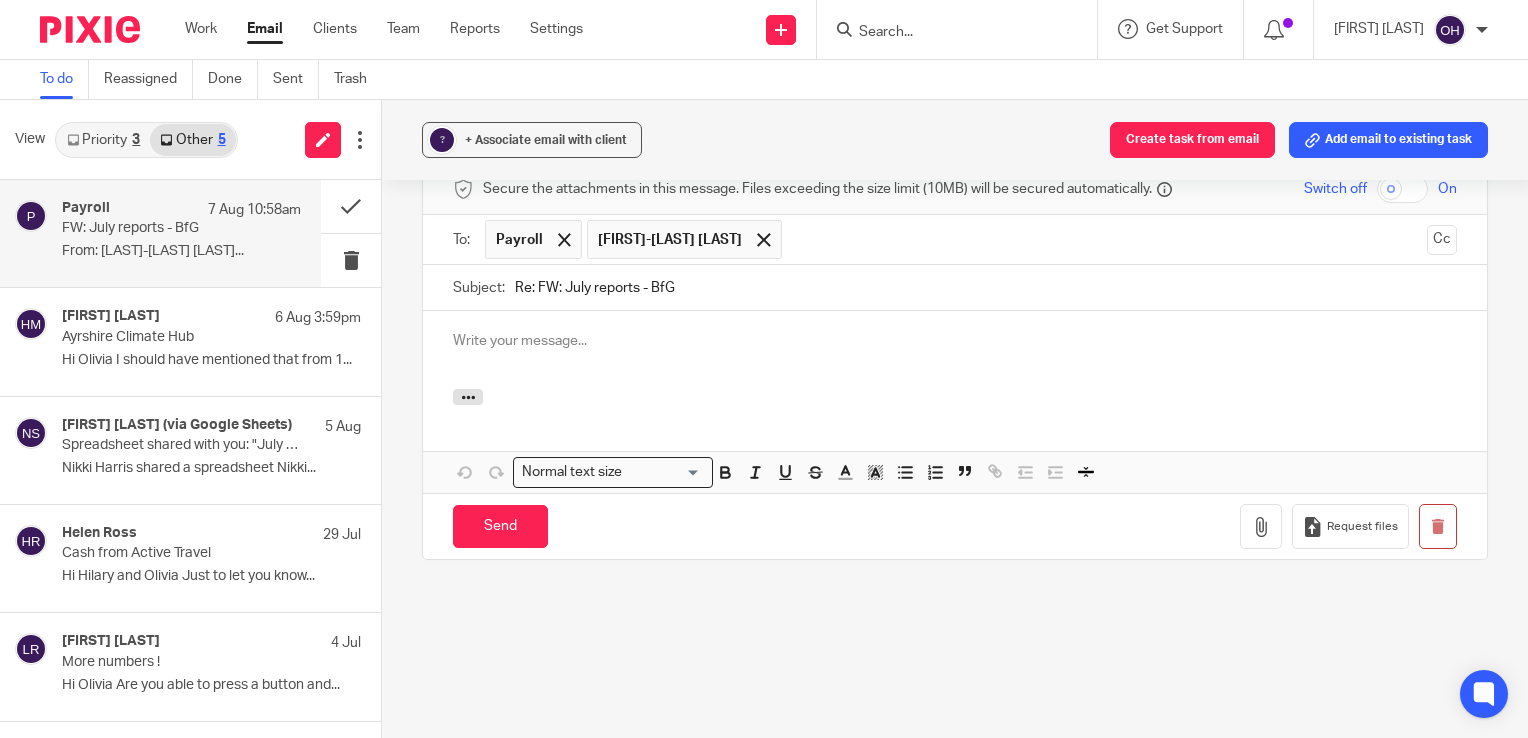 click at bounding box center (955, 350) 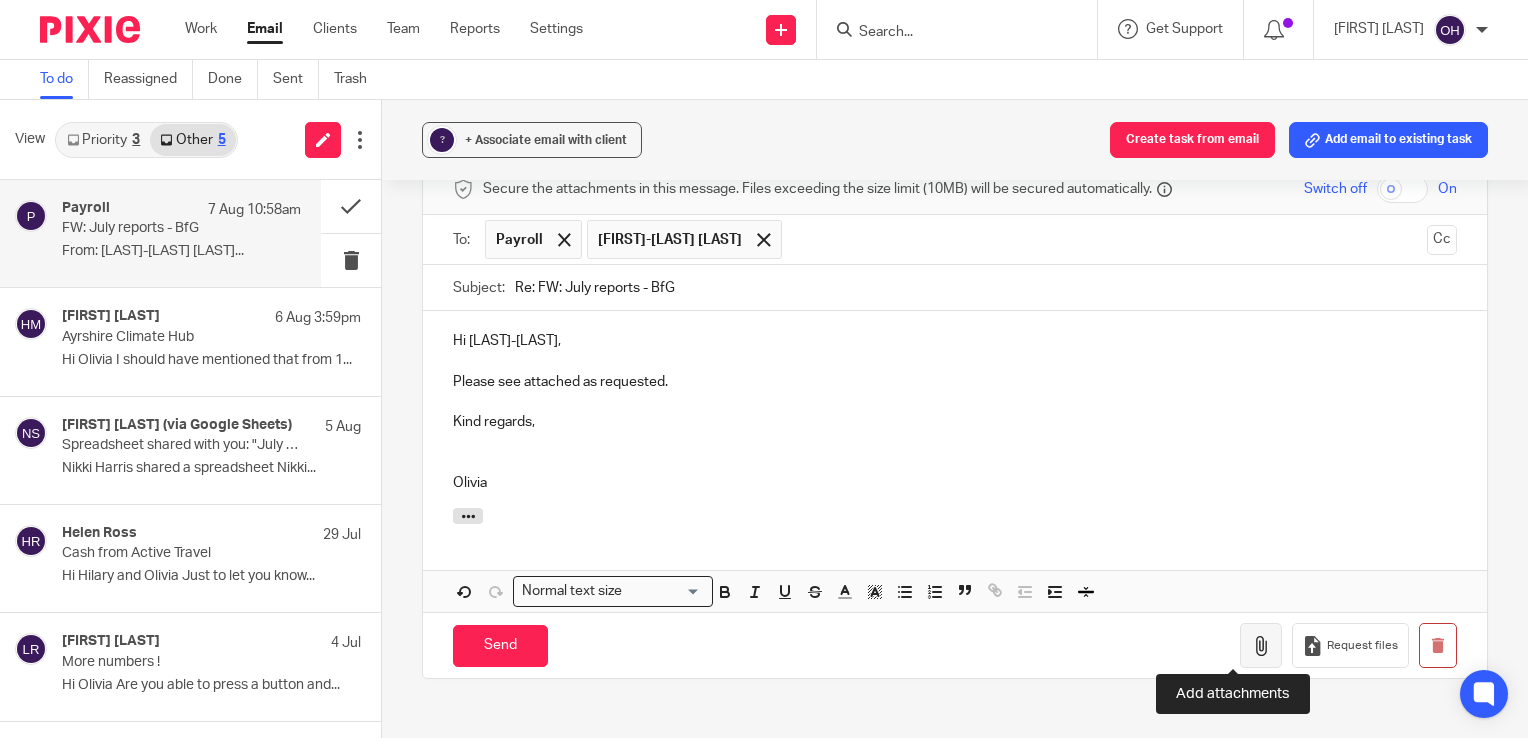 click at bounding box center (1261, 645) 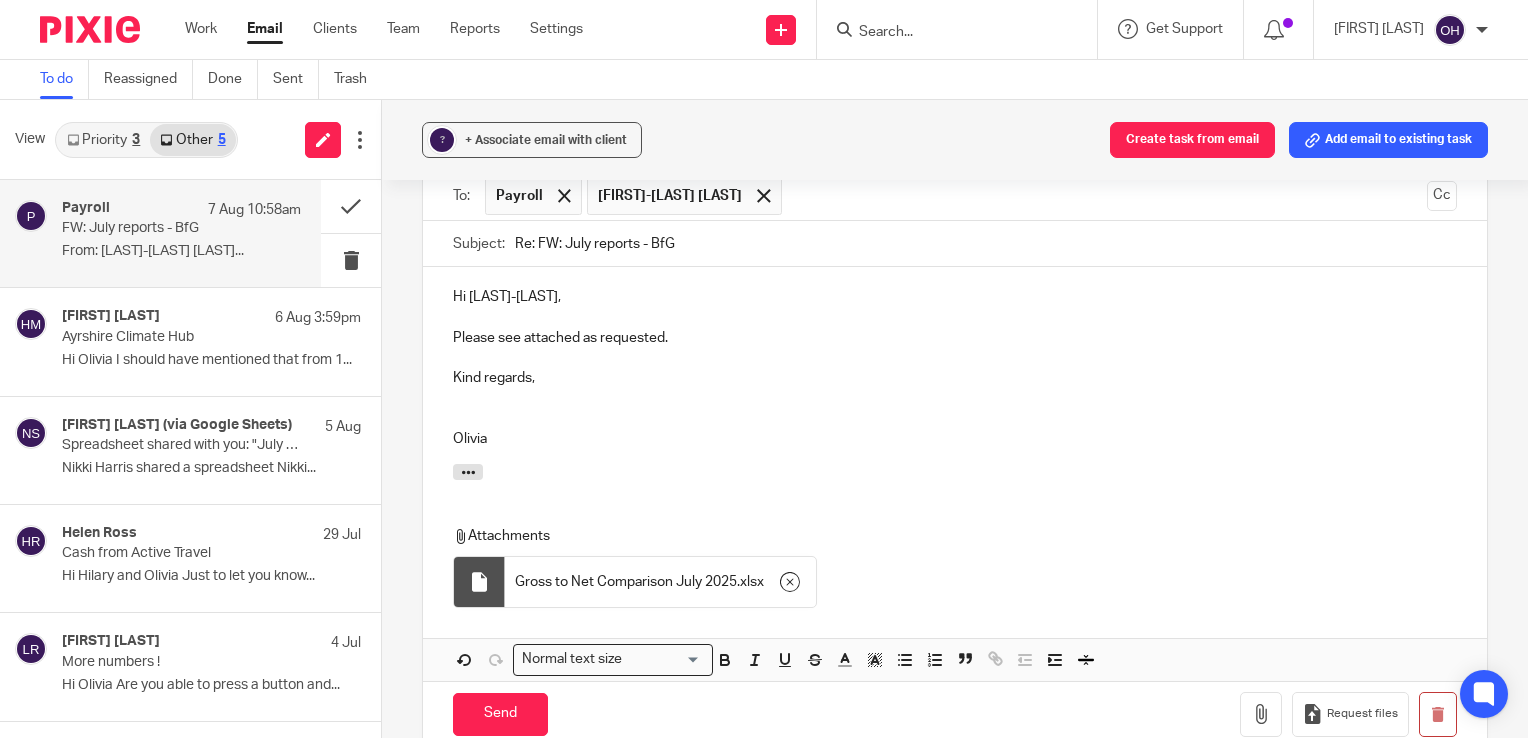 scroll, scrollTop: 986, scrollLeft: 0, axis: vertical 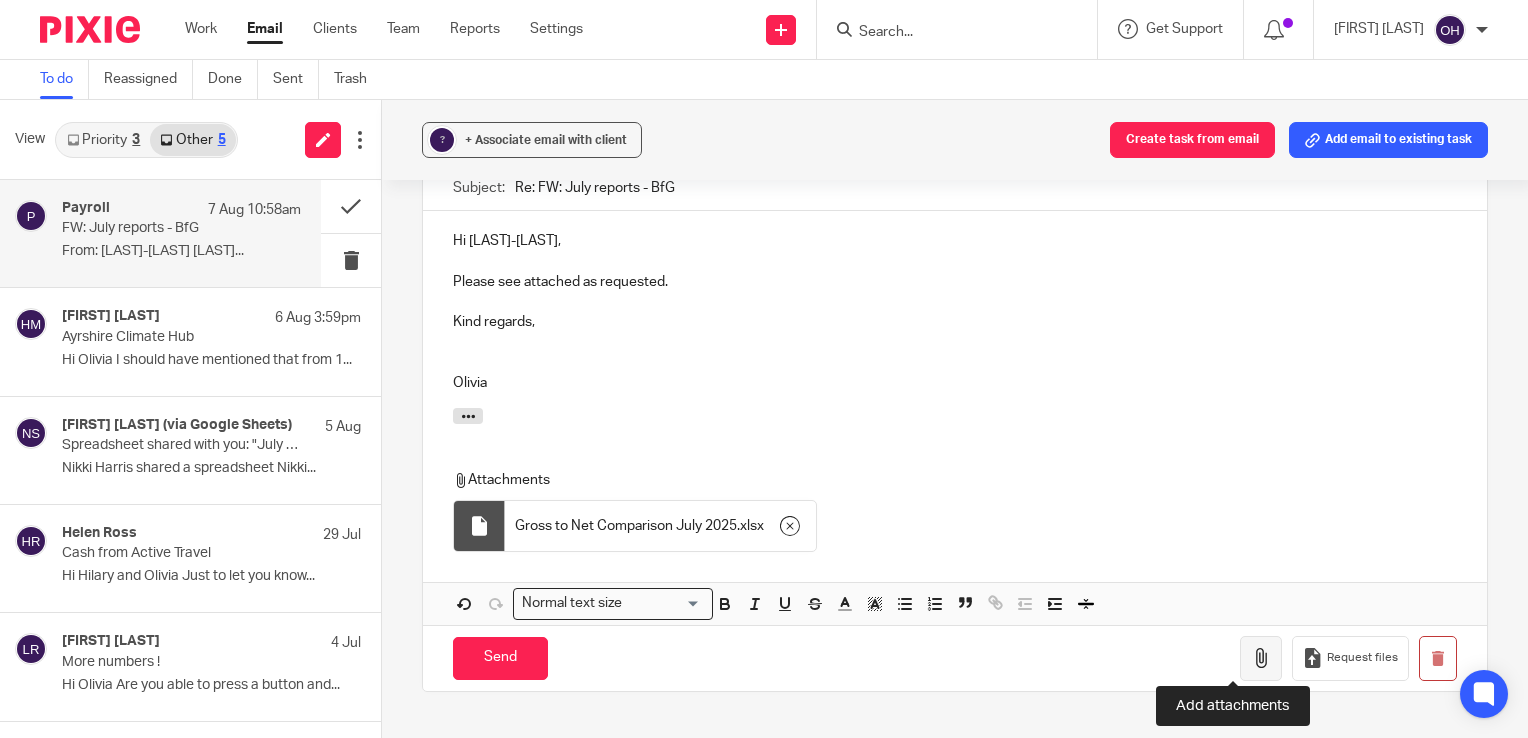 click at bounding box center (1261, 658) 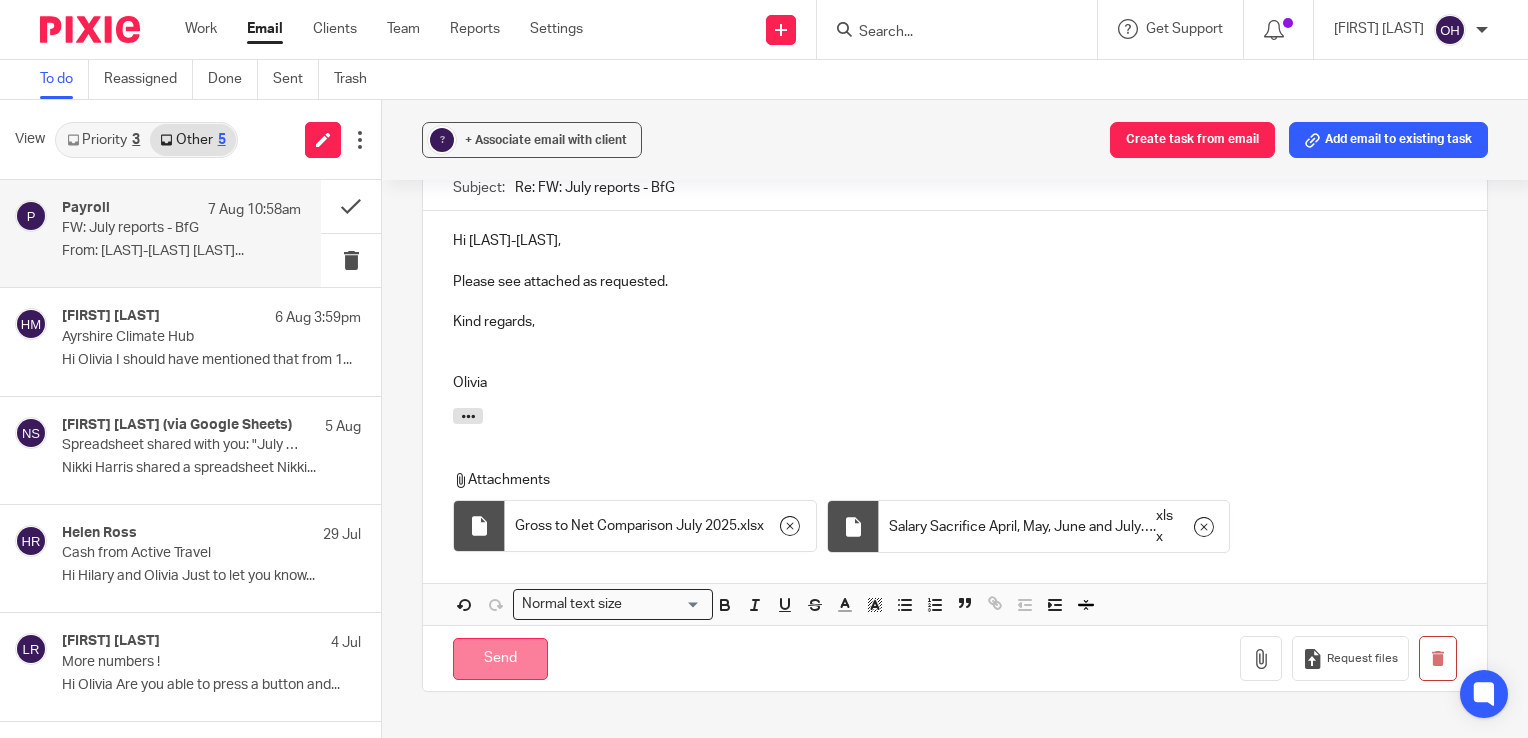 click on "Send" at bounding box center [500, 659] 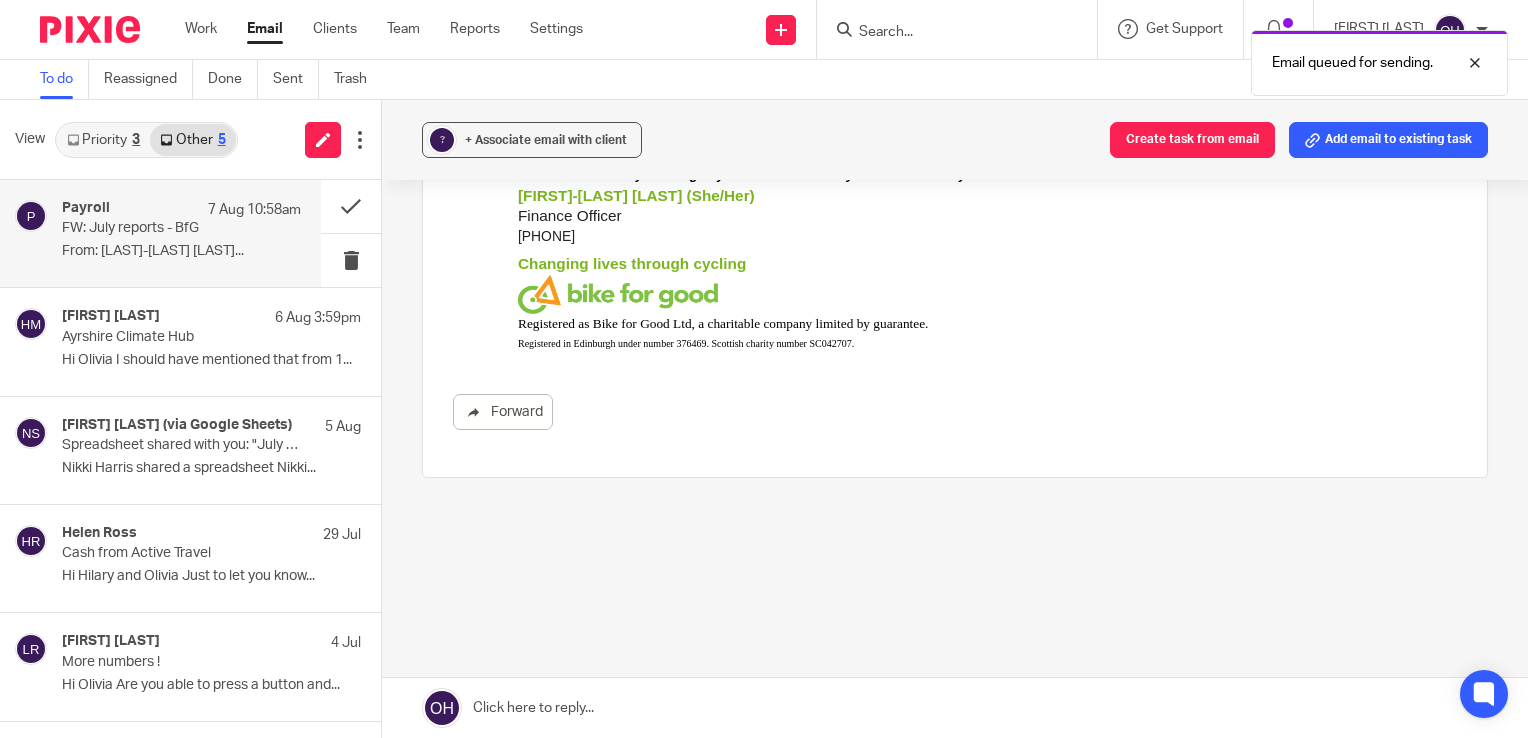 scroll, scrollTop: 540, scrollLeft: 0, axis: vertical 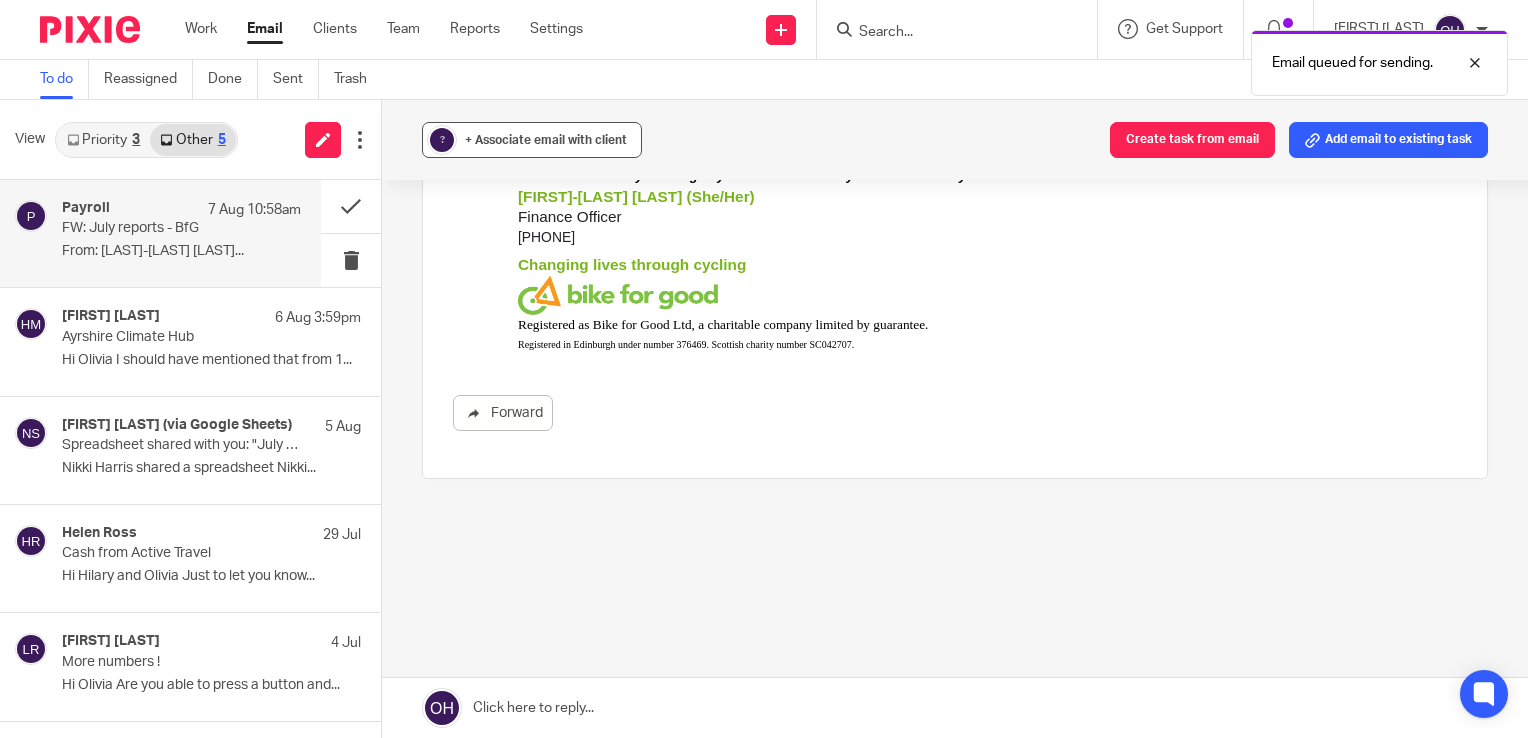 click on "+ Associate email with client" at bounding box center [546, 140] 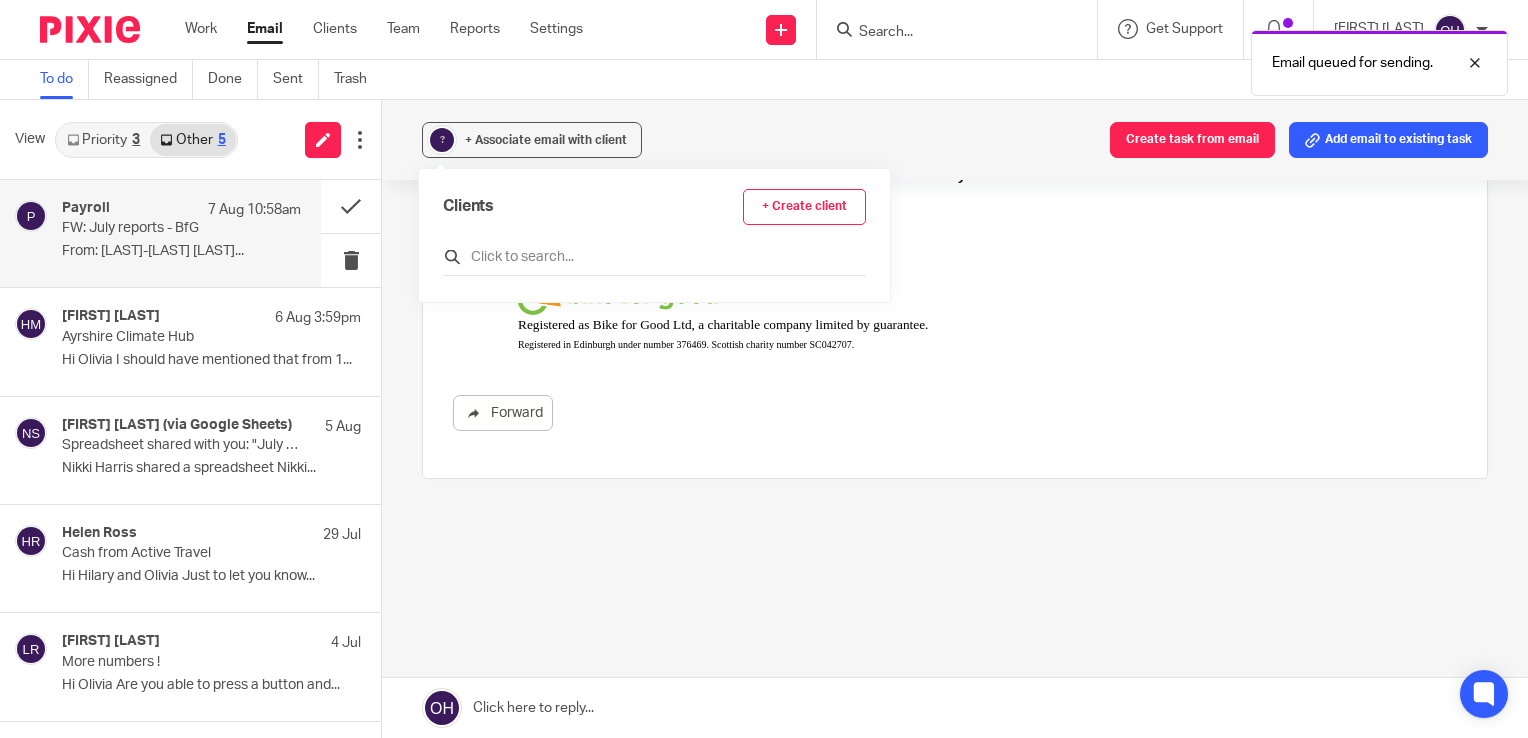 click at bounding box center (654, 257) 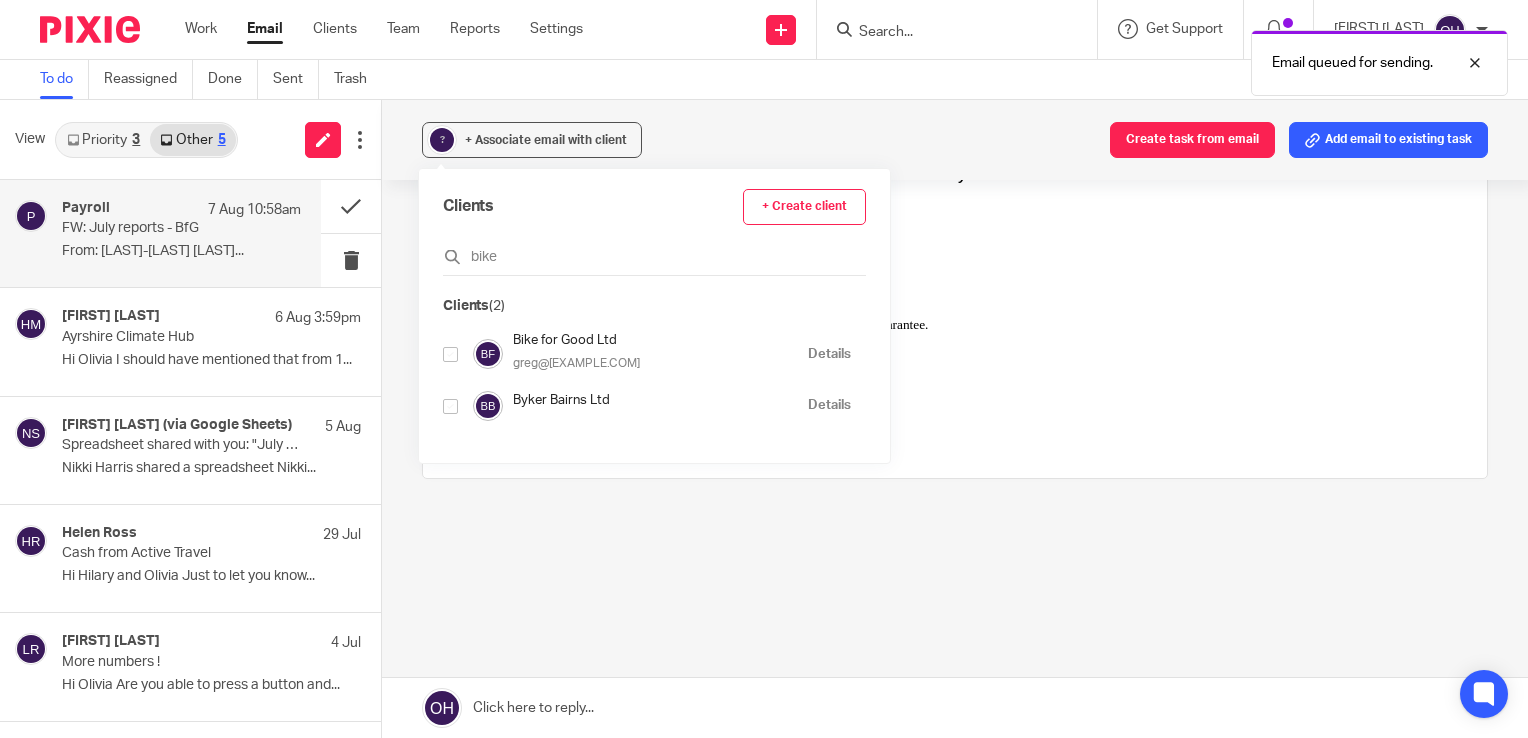 type on "bike" 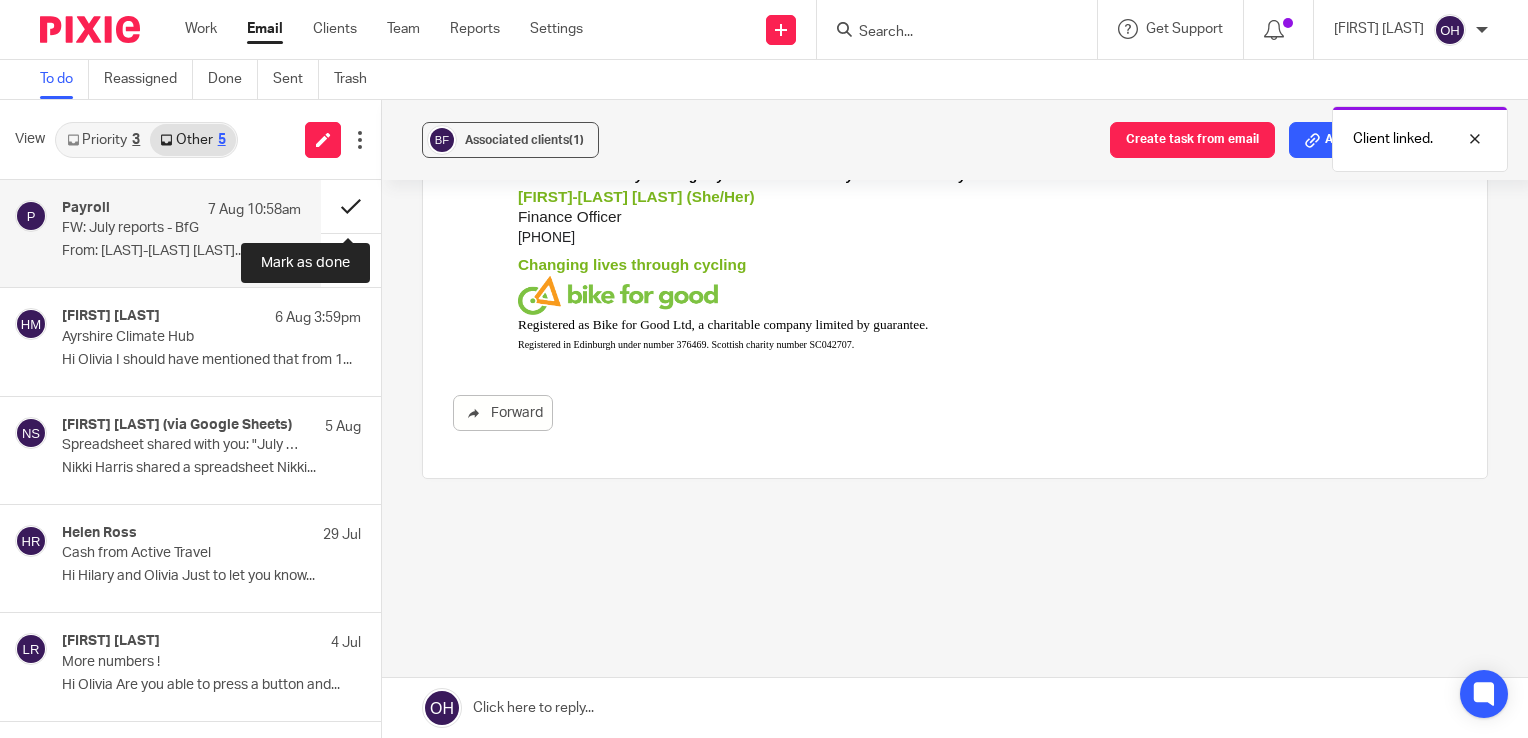 click at bounding box center (351, 206) 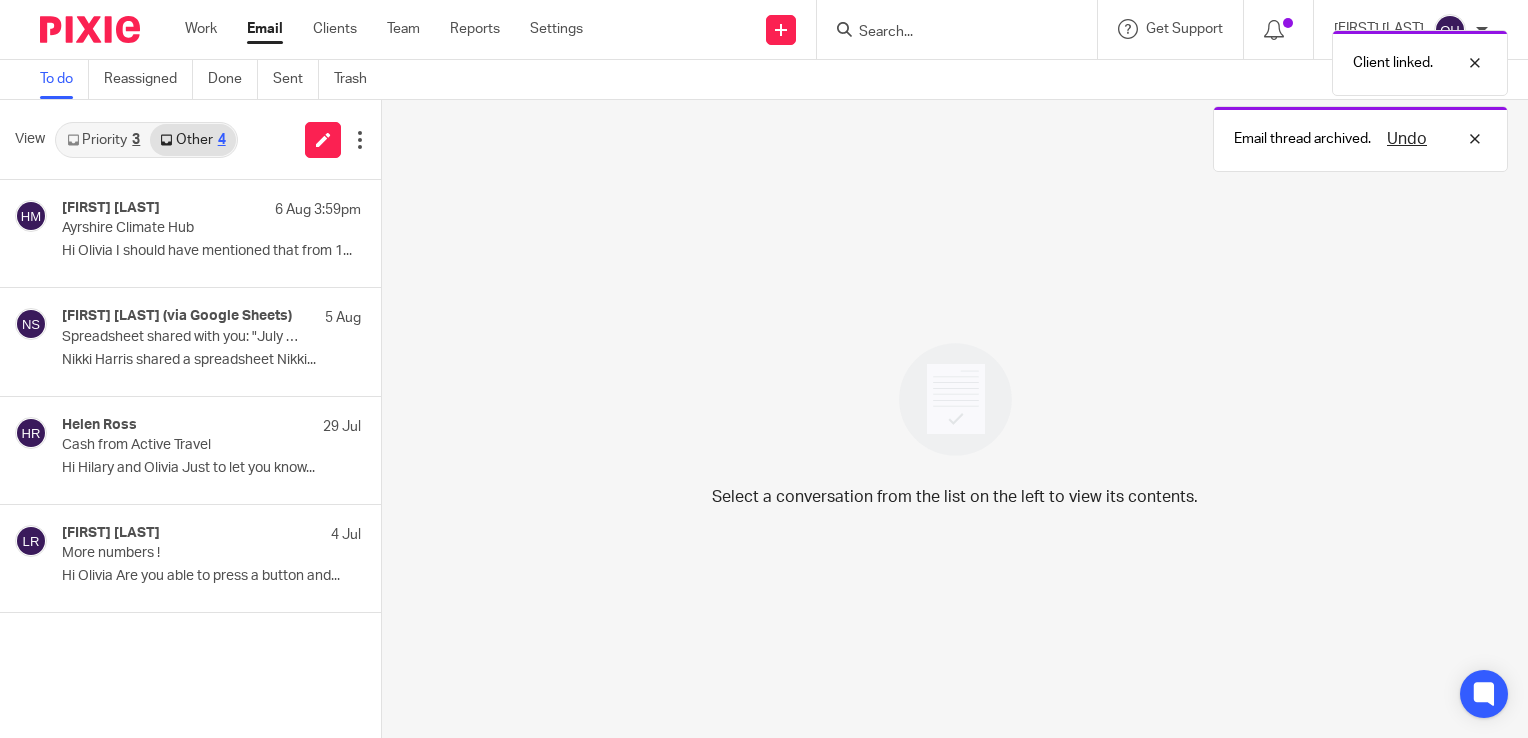 click on "Priority
3" at bounding box center (103, 140) 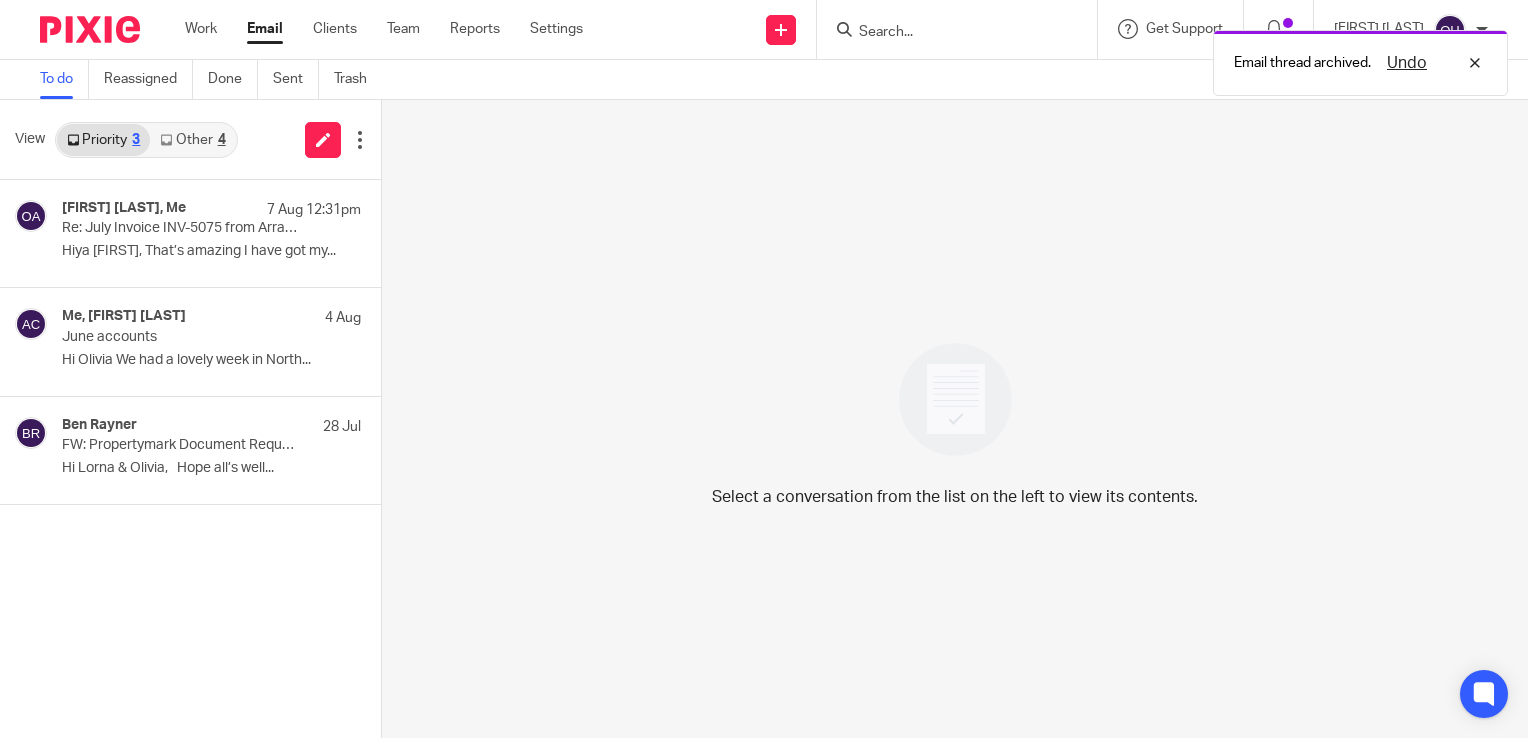 click on "Other
4" at bounding box center [192, 140] 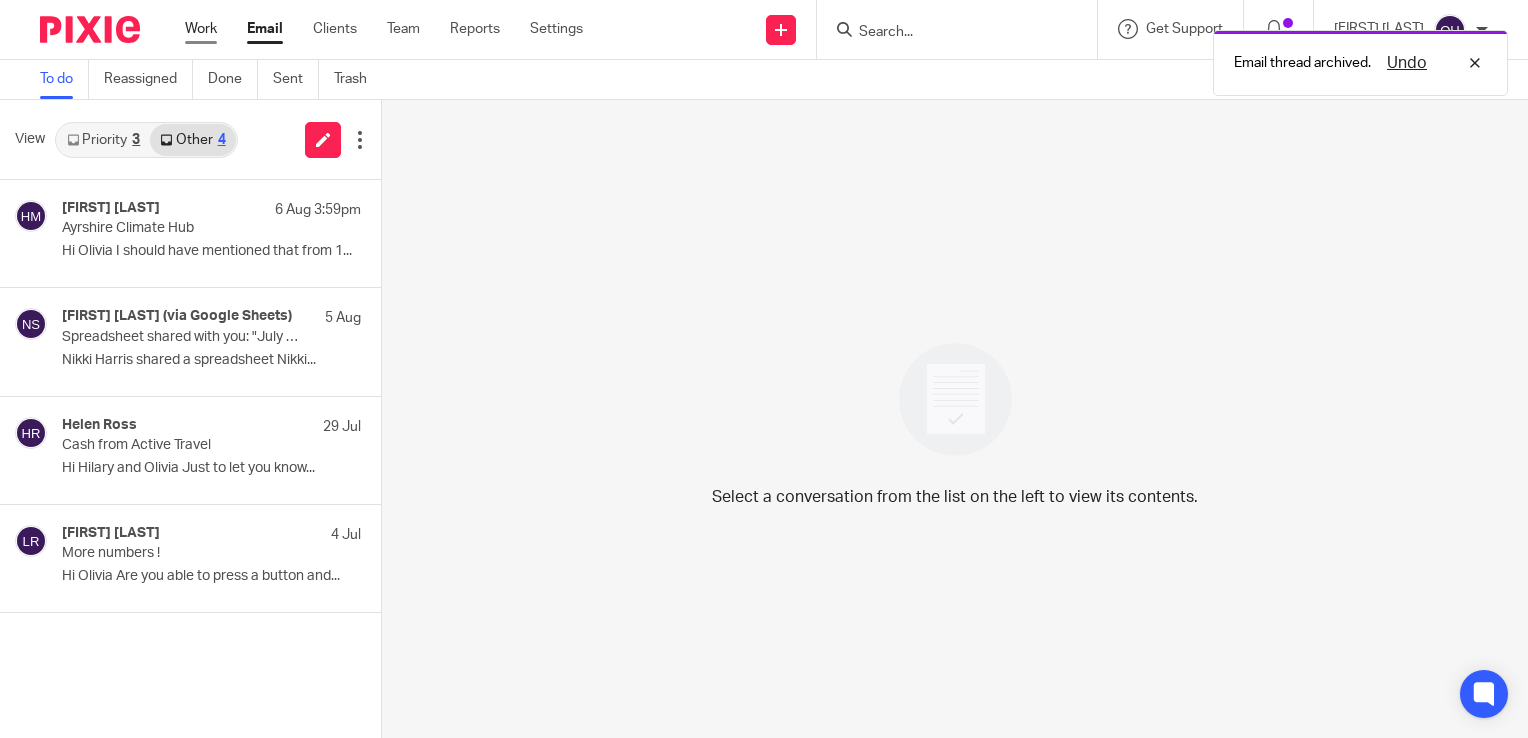 click on "Work" at bounding box center [201, 29] 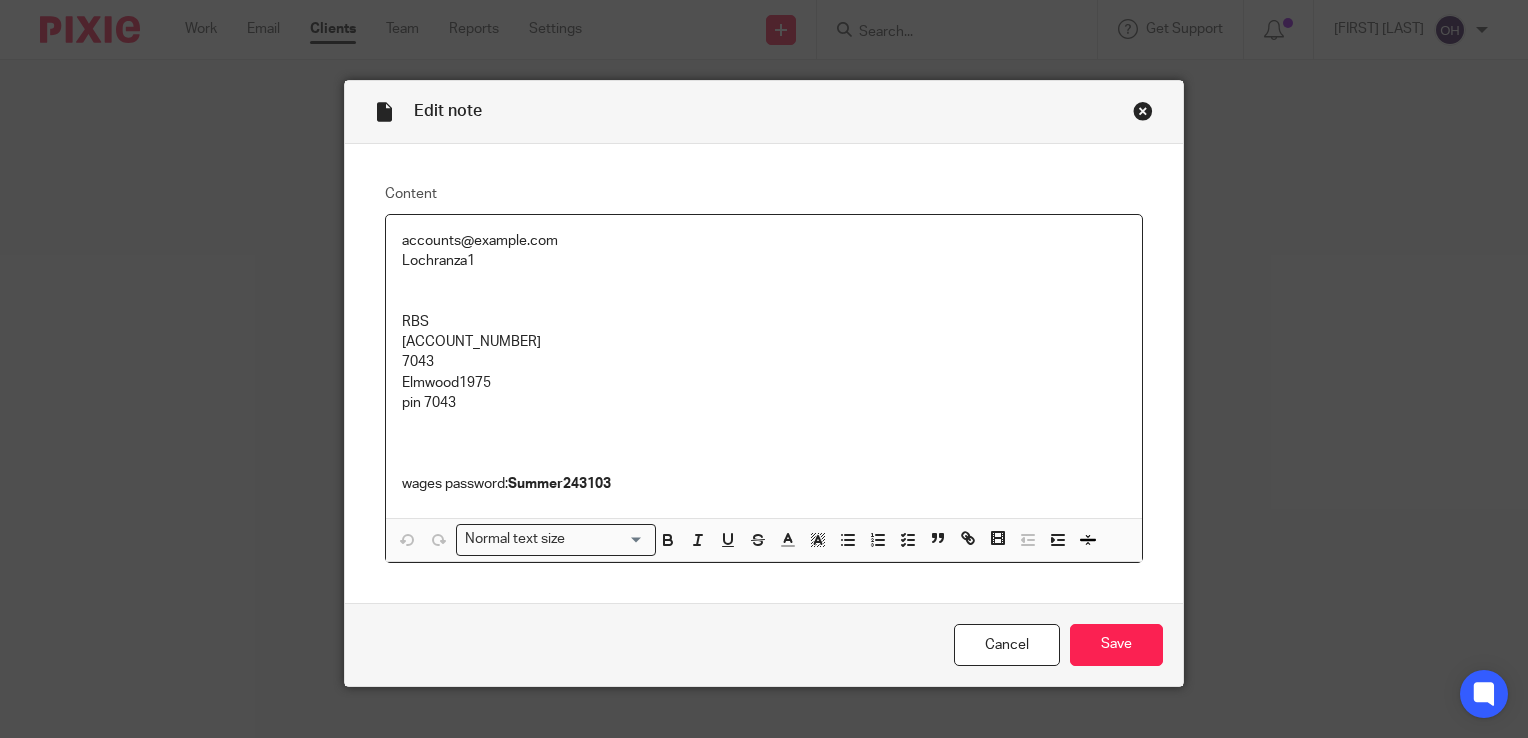 scroll, scrollTop: 0, scrollLeft: 0, axis: both 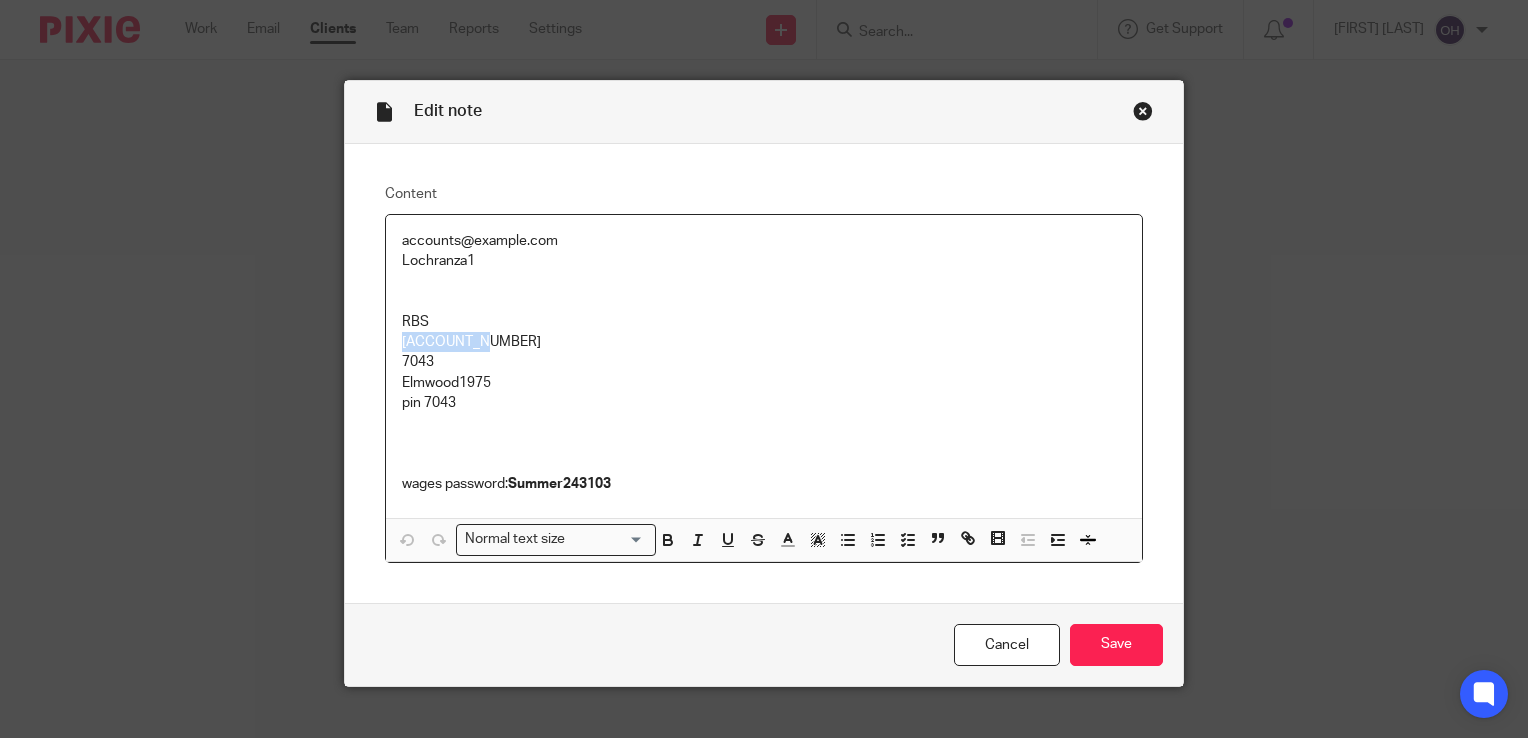 click at bounding box center (1143, 111) 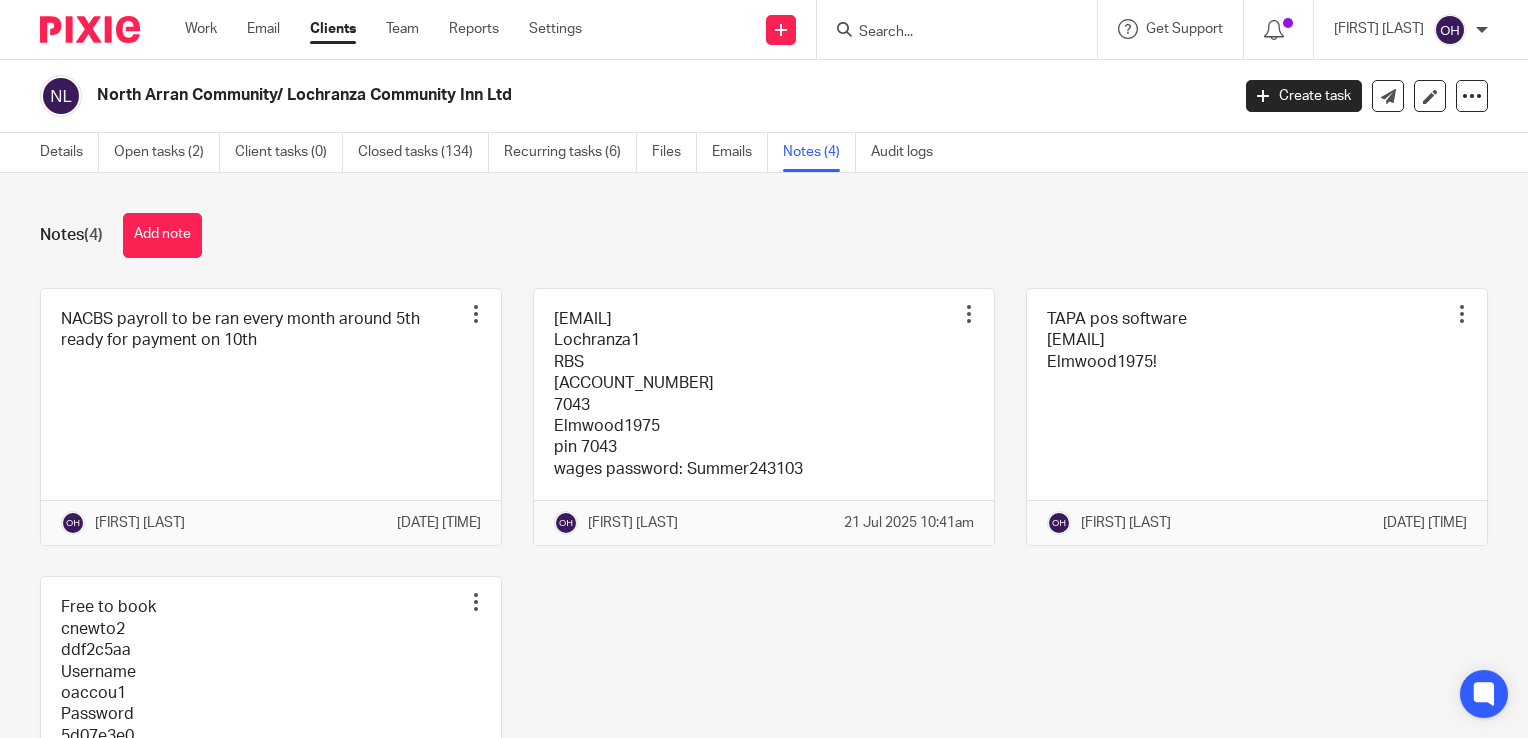 scroll, scrollTop: 0, scrollLeft: 0, axis: both 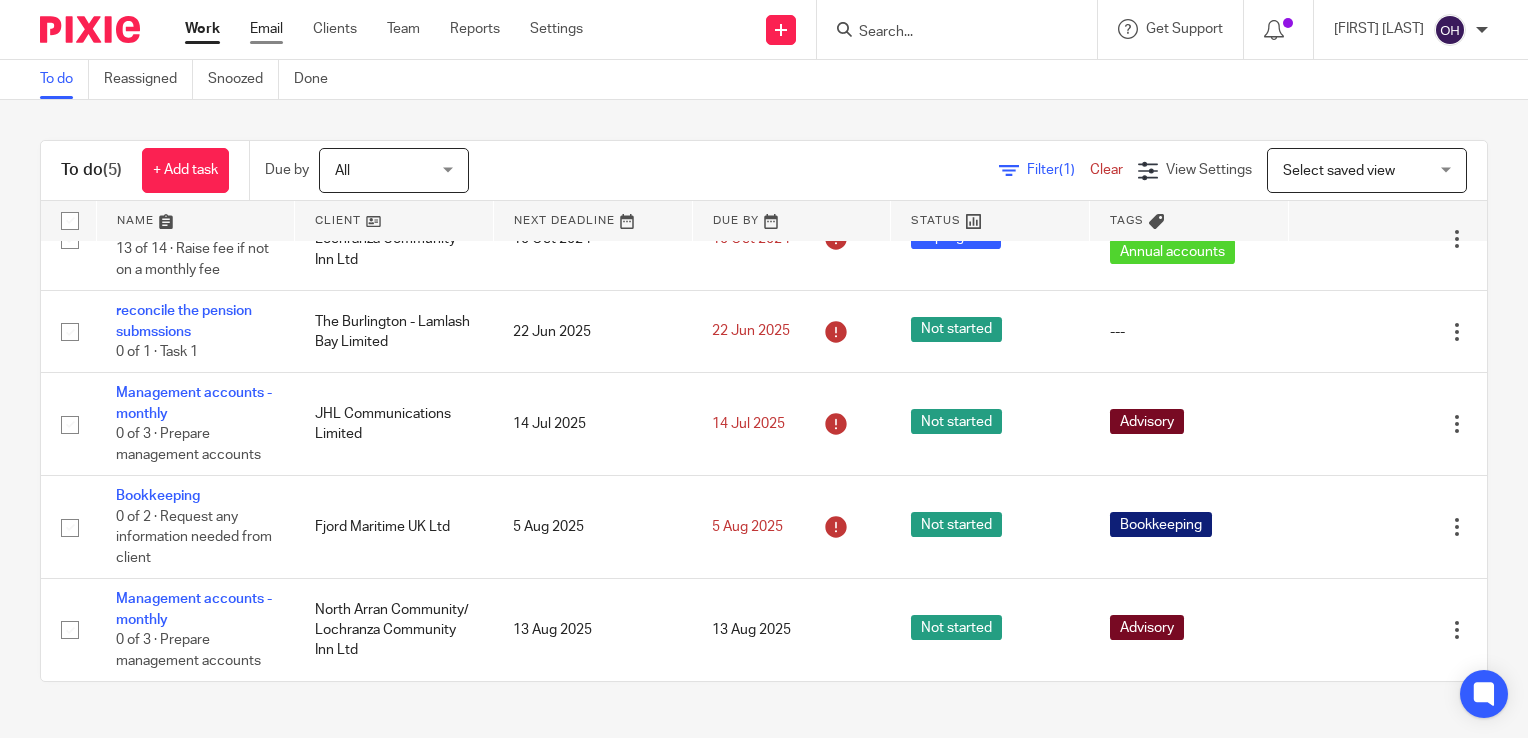 click on "Email" at bounding box center (266, 29) 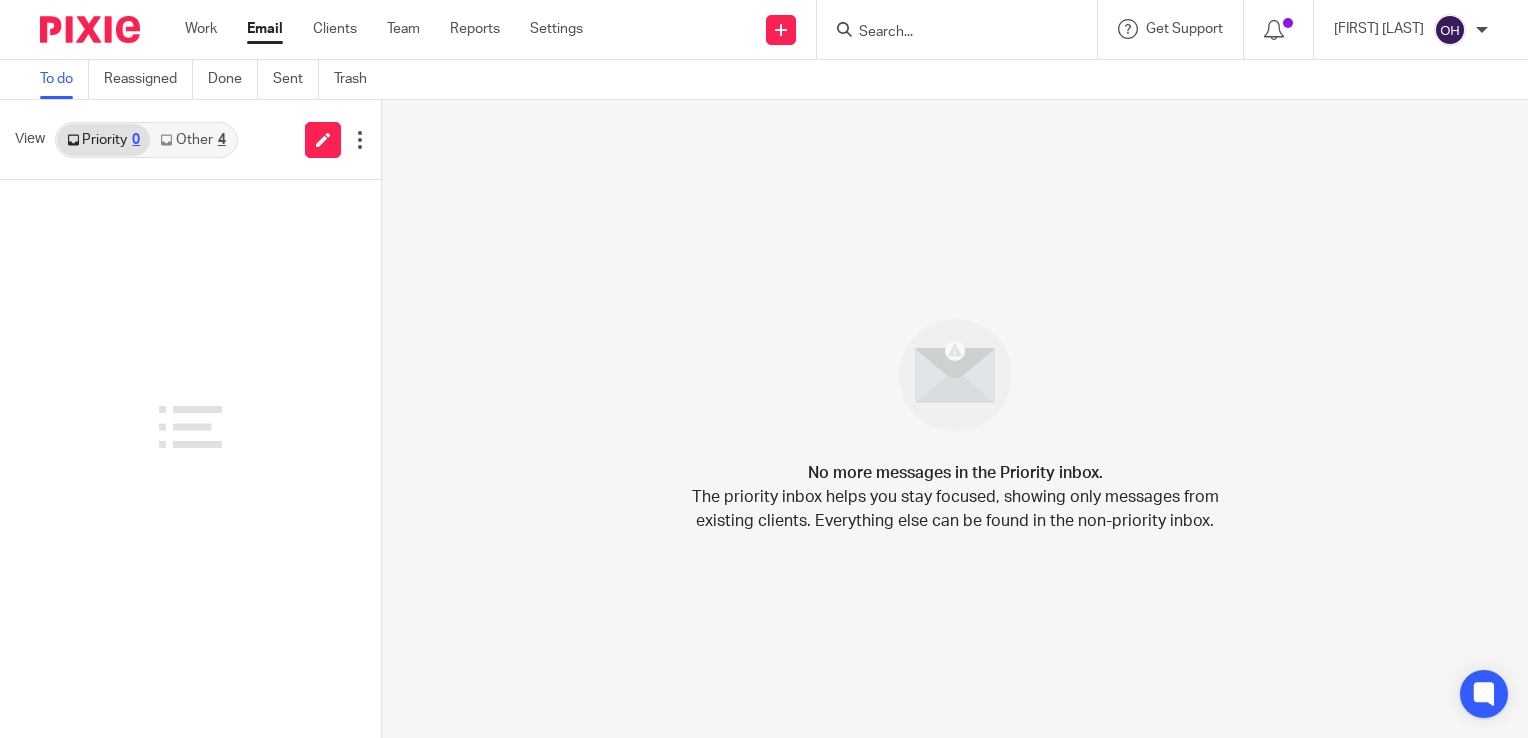 scroll, scrollTop: 0, scrollLeft: 0, axis: both 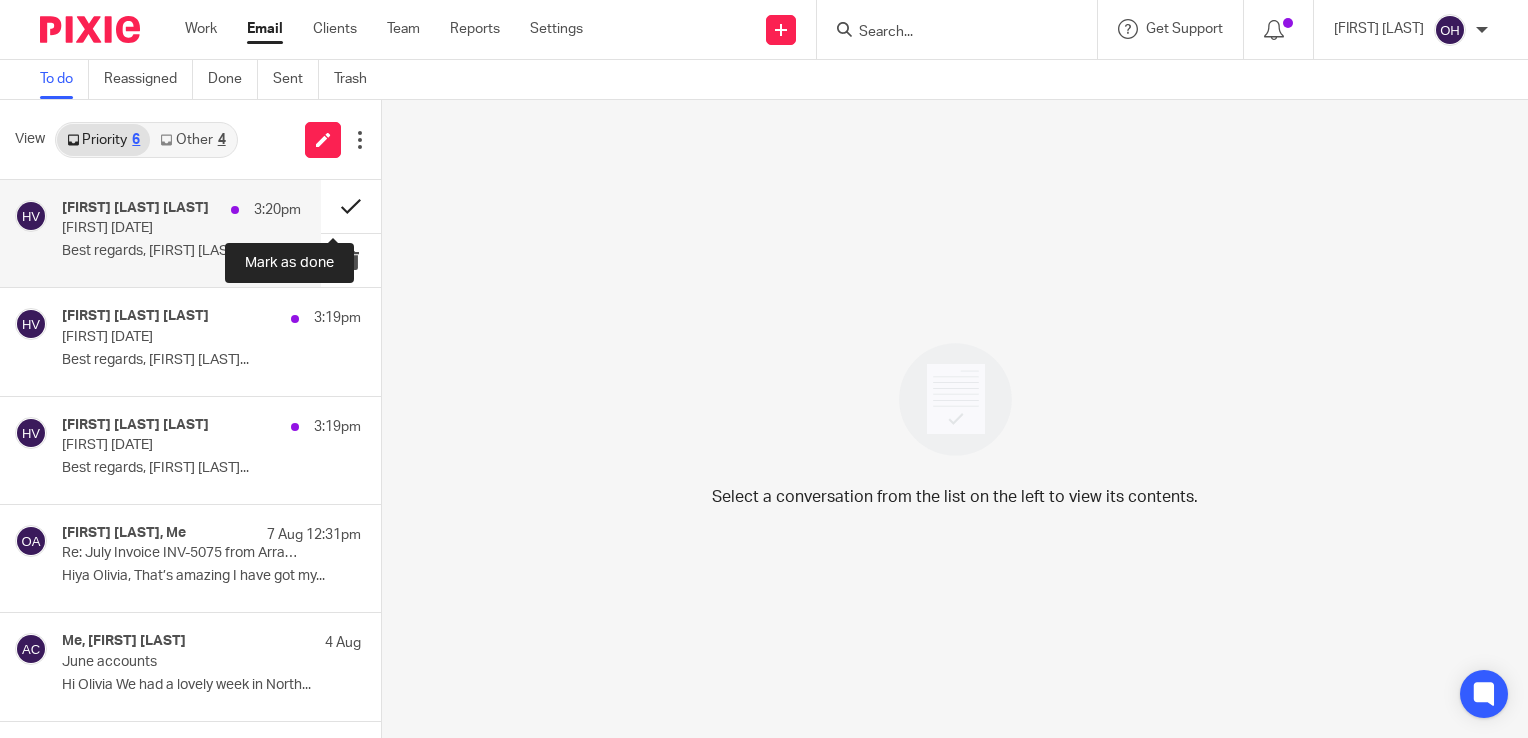 click at bounding box center (351, 206) 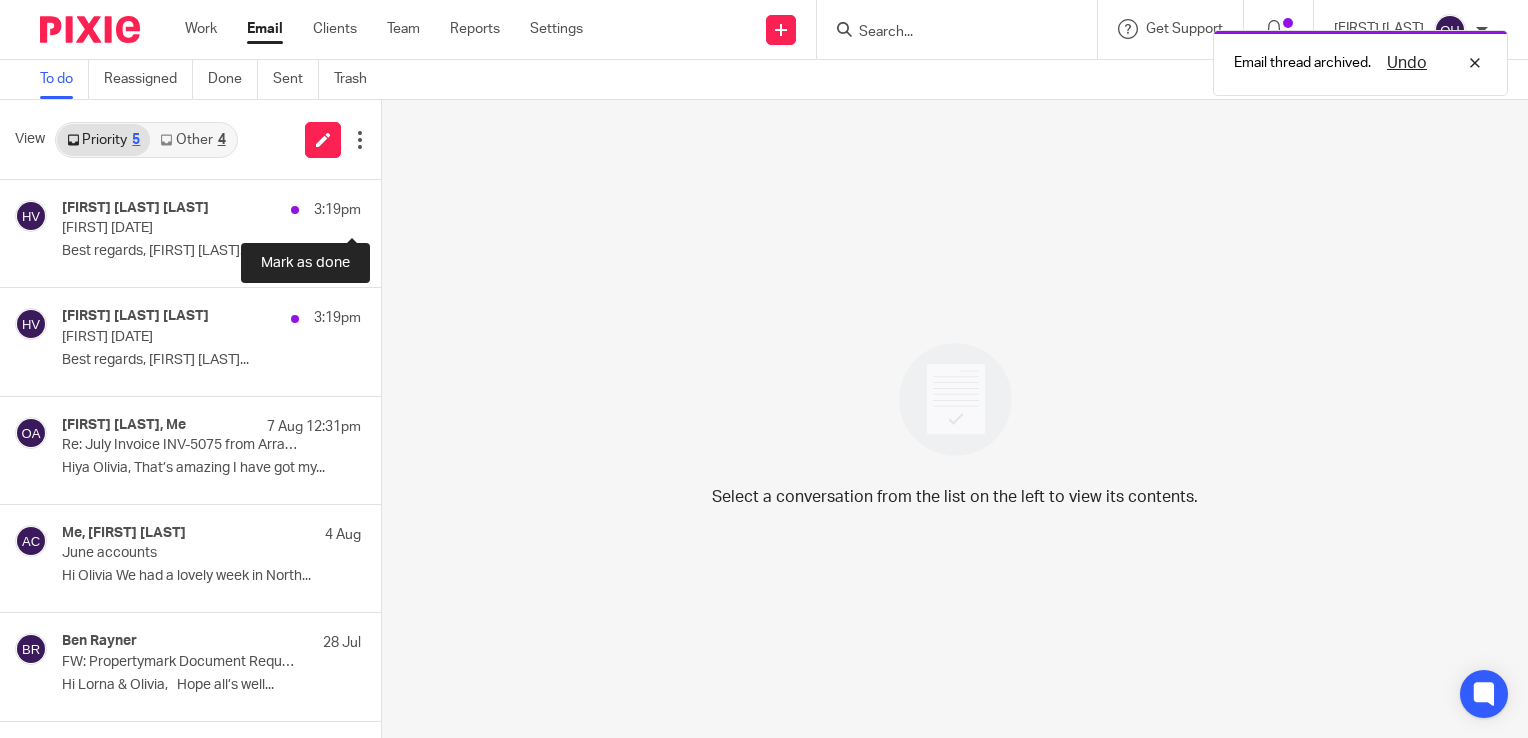 click at bounding box center (389, 206) 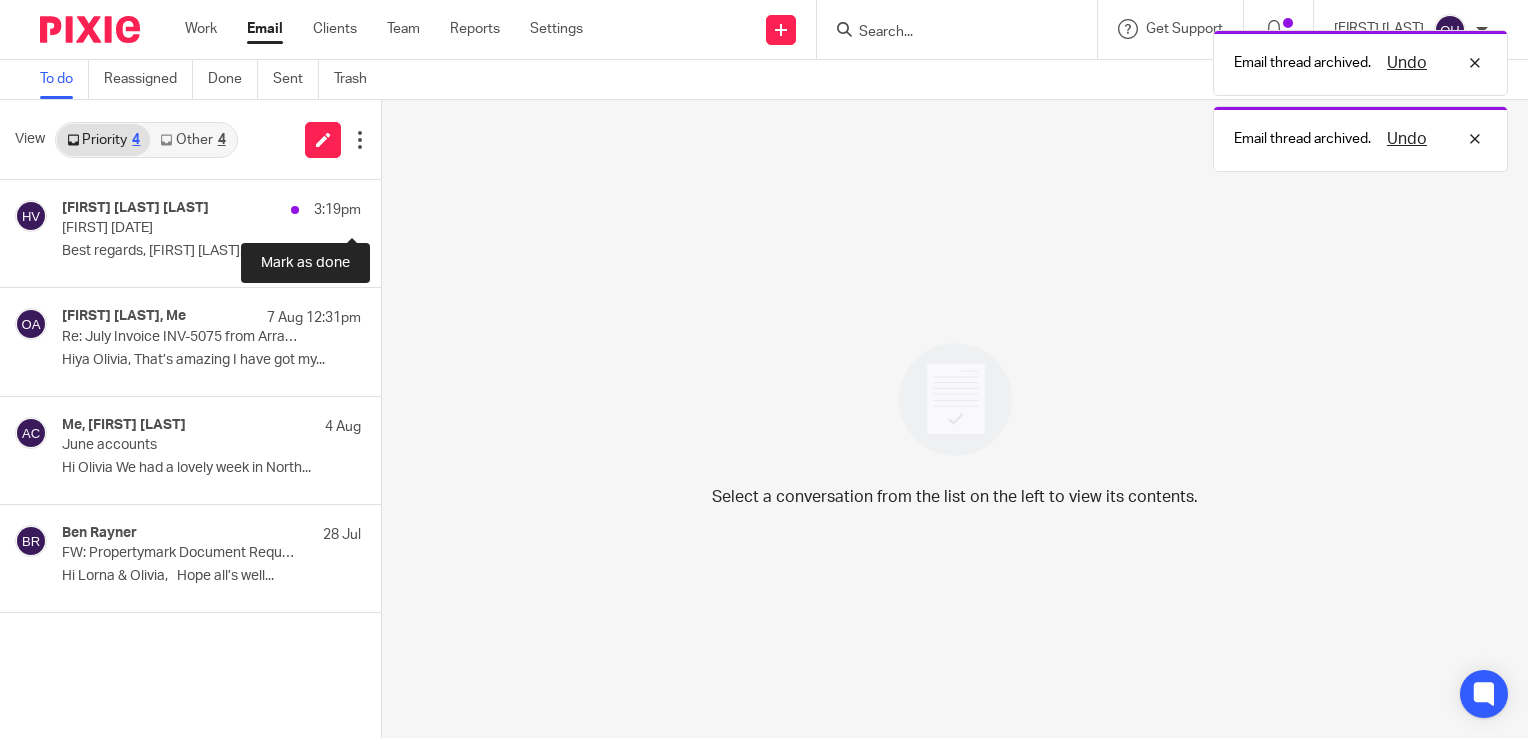 click at bounding box center (389, 206) 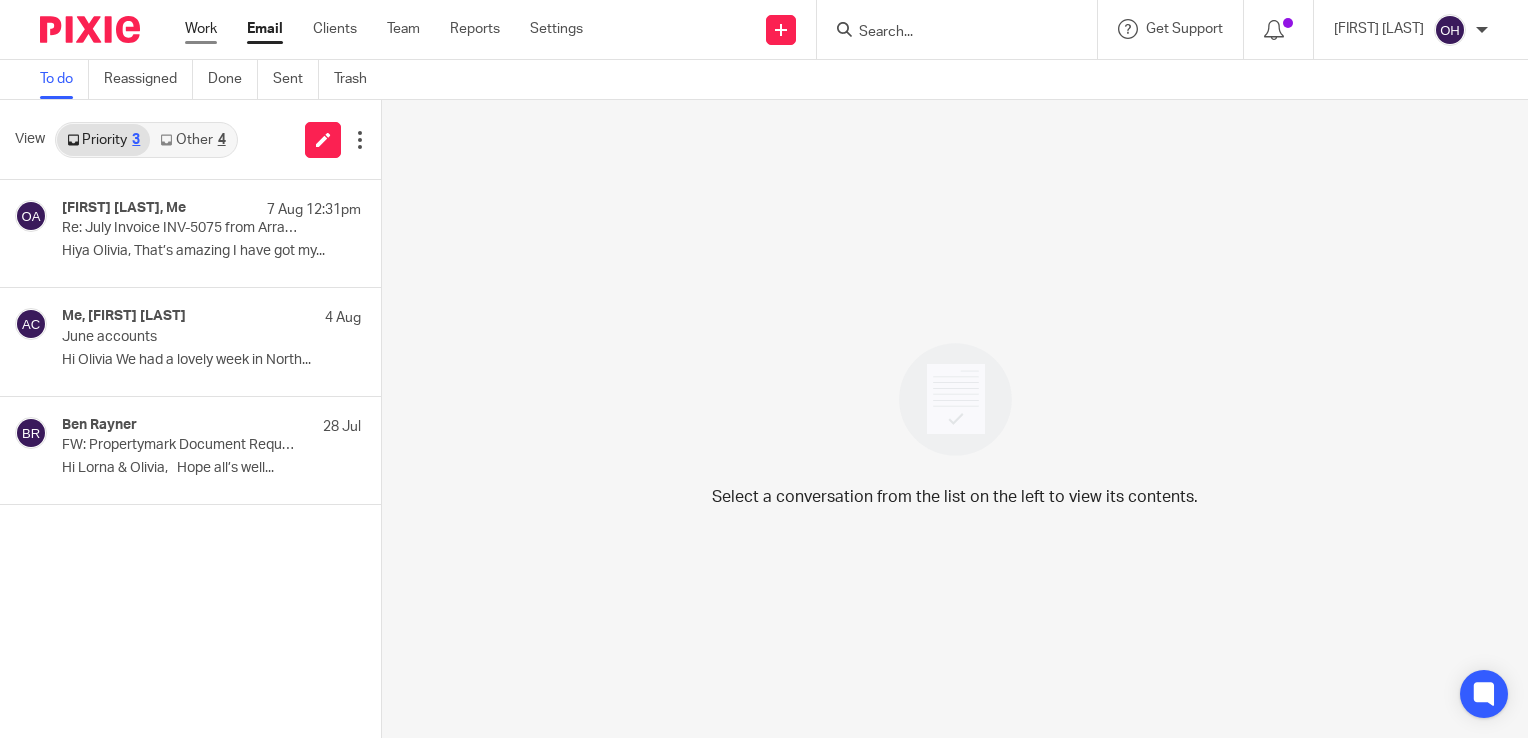 click on "Work" at bounding box center [201, 29] 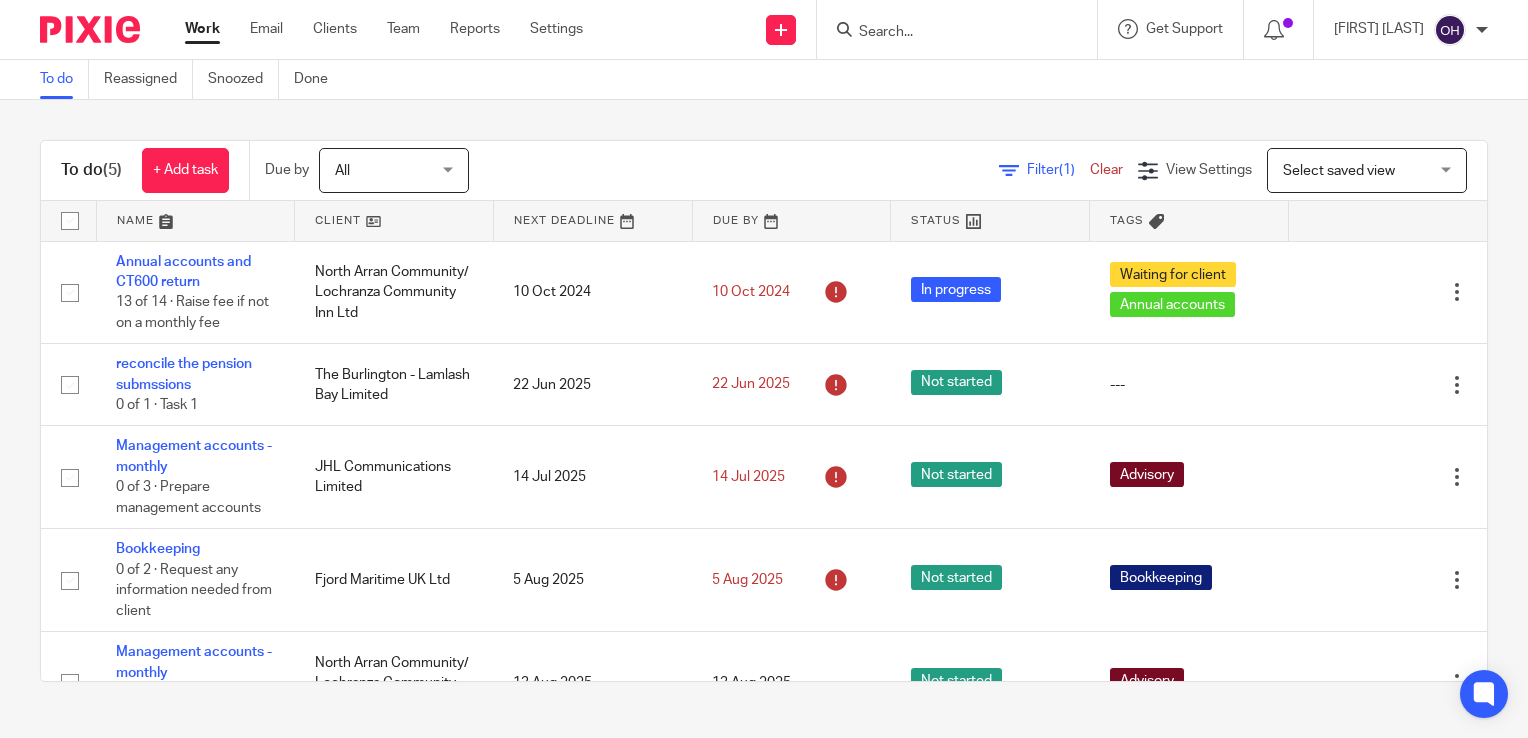 scroll, scrollTop: 0, scrollLeft: 0, axis: both 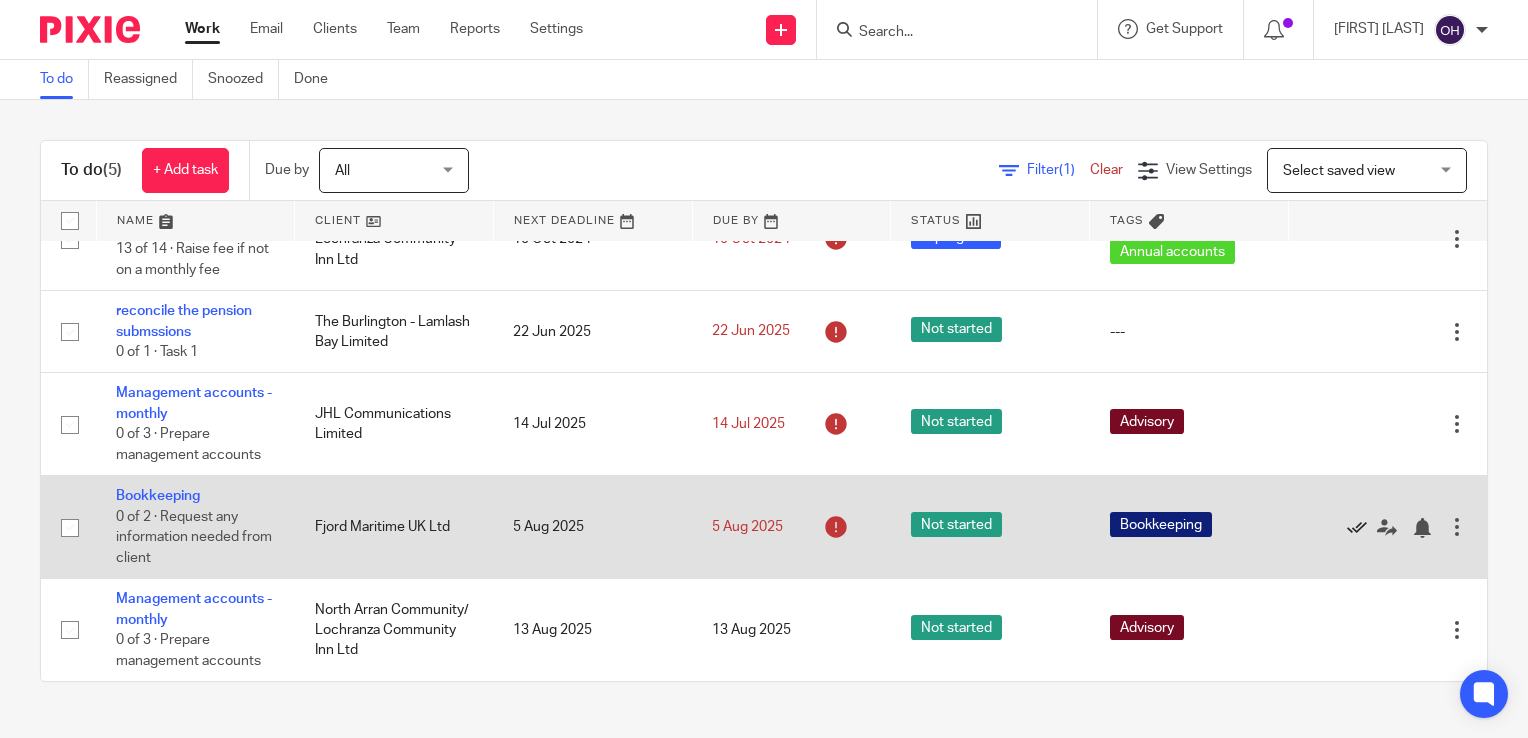 click at bounding box center [1357, 528] 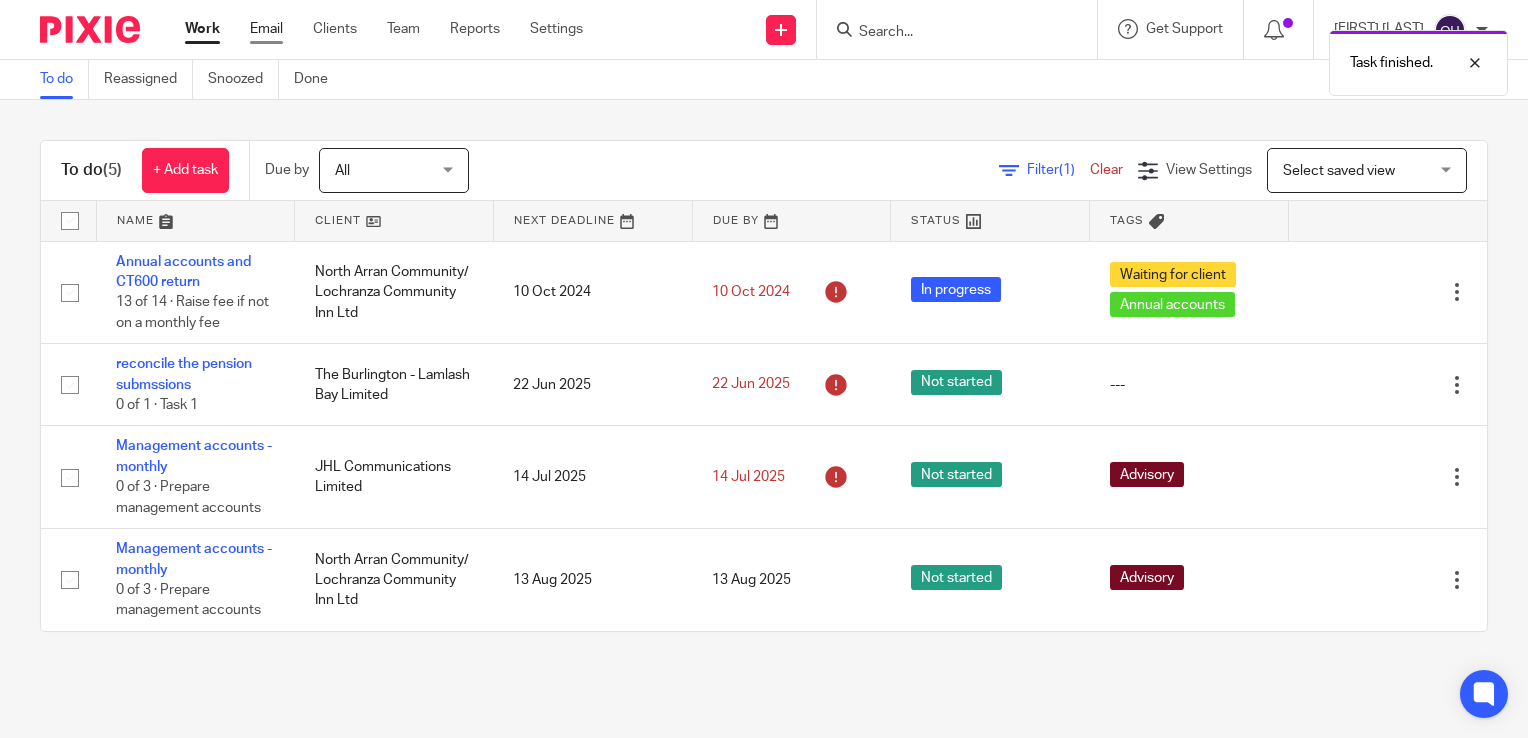 click on "Email" at bounding box center [266, 29] 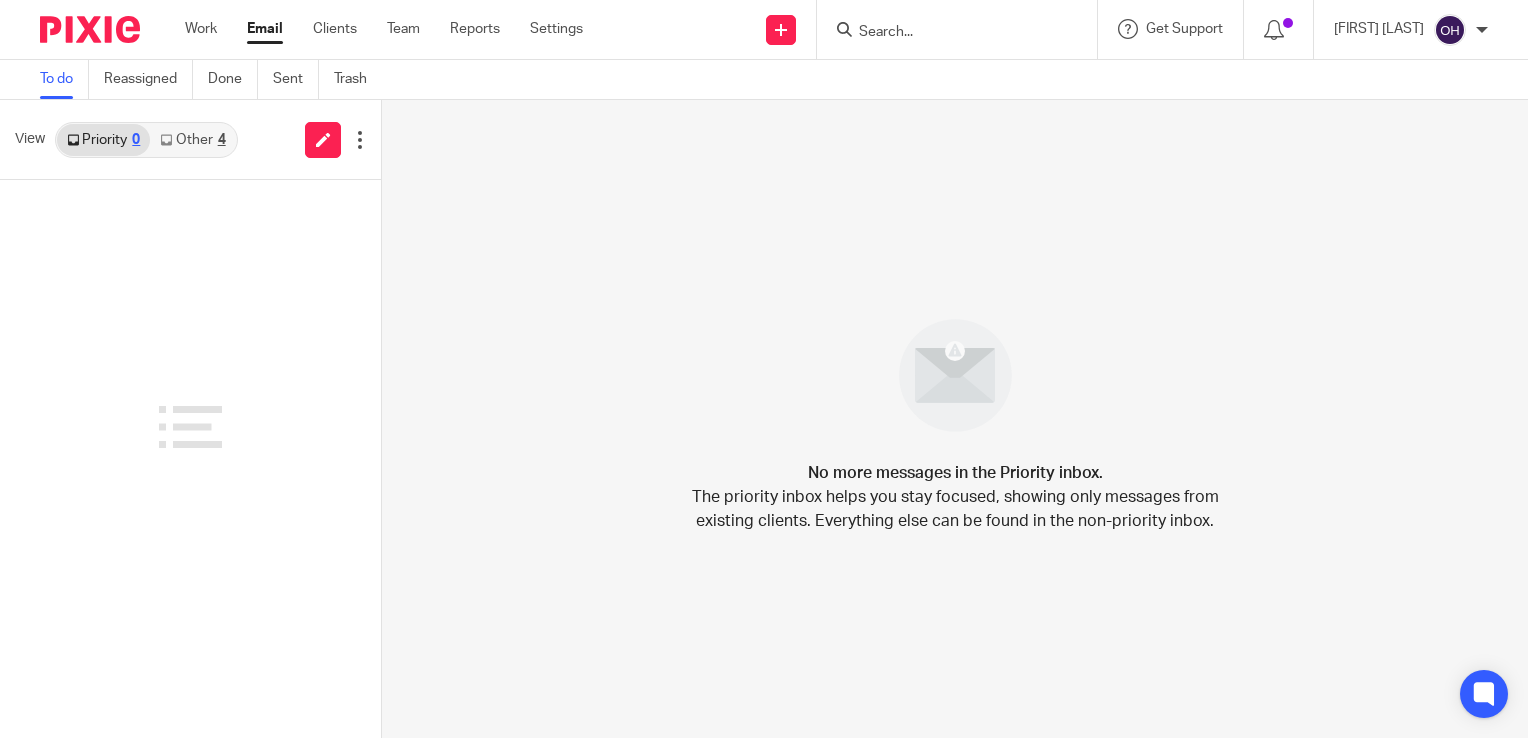 scroll, scrollTop: 0, scrollLeft: 0, axis: both 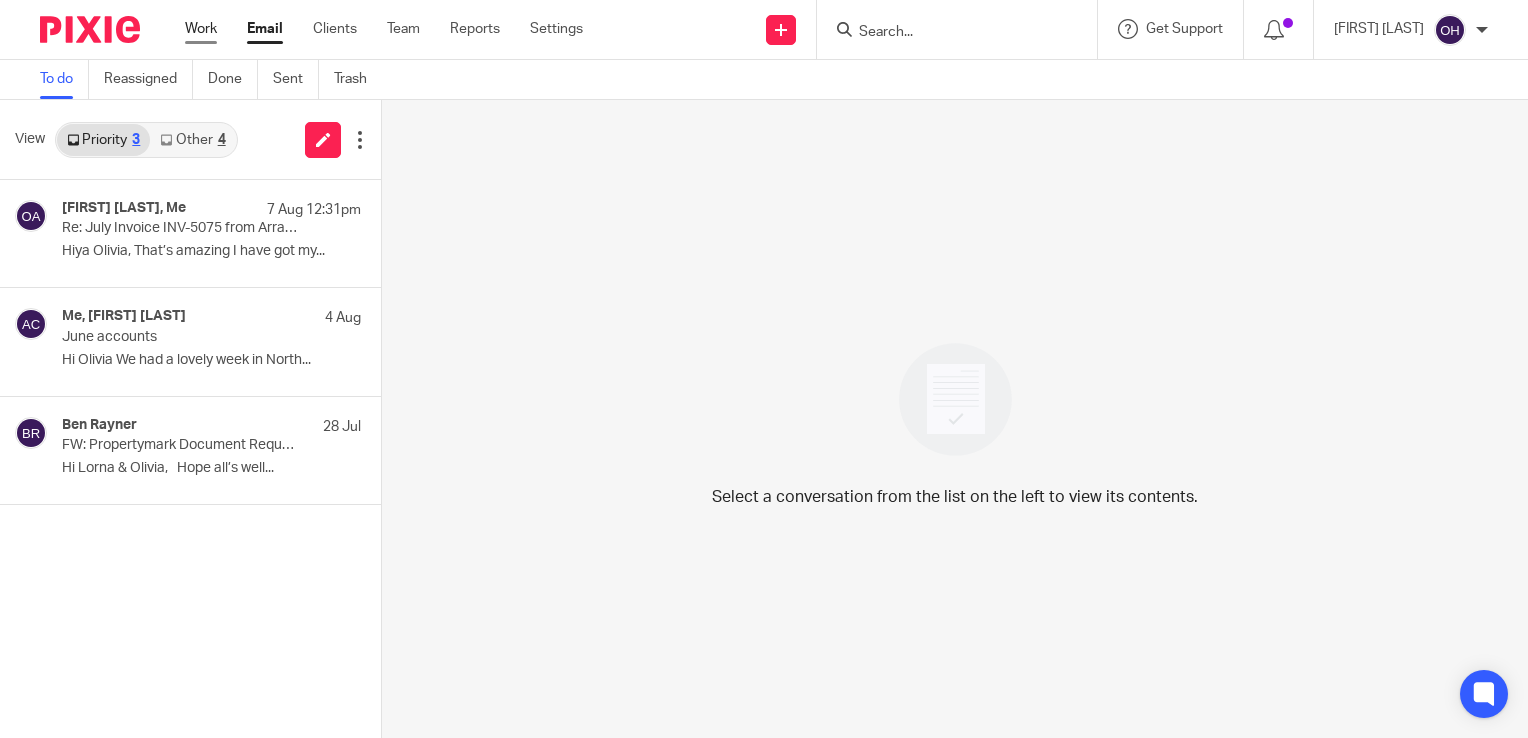 click on "Work" at bounding box center (201, 29) 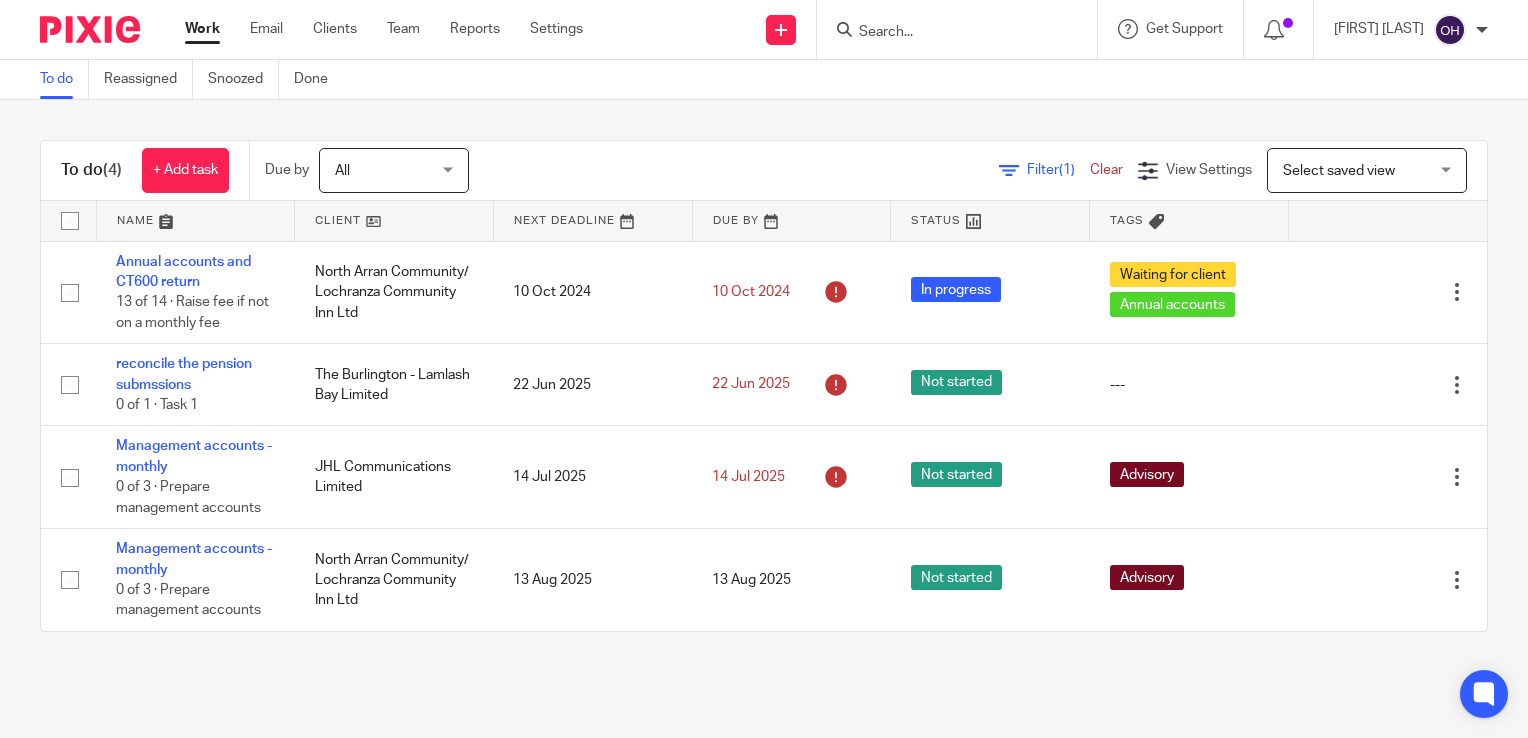 scroll, scrollTop: 0, scrollLeft: 0, axis: both 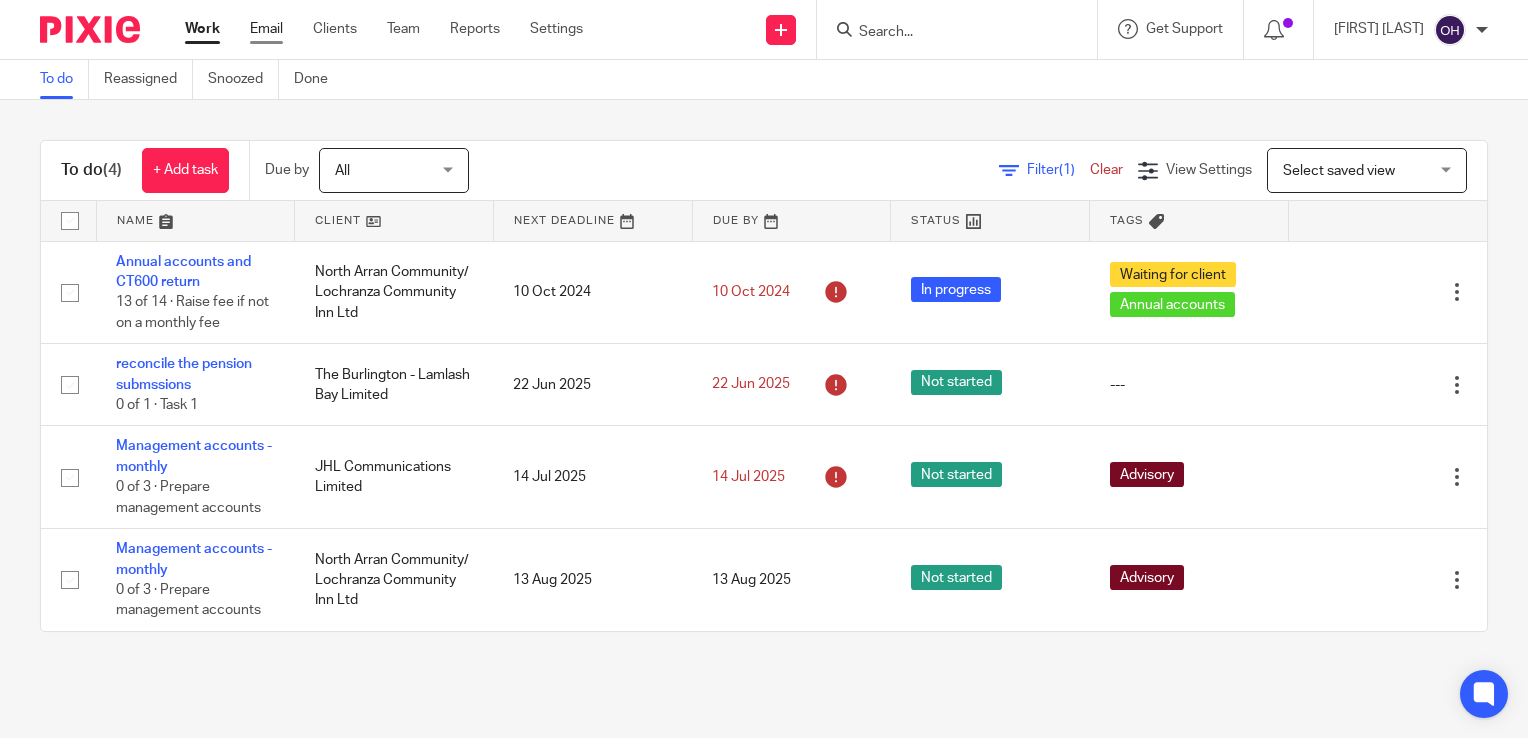 click on "Email" at bounding box center (266, 29) 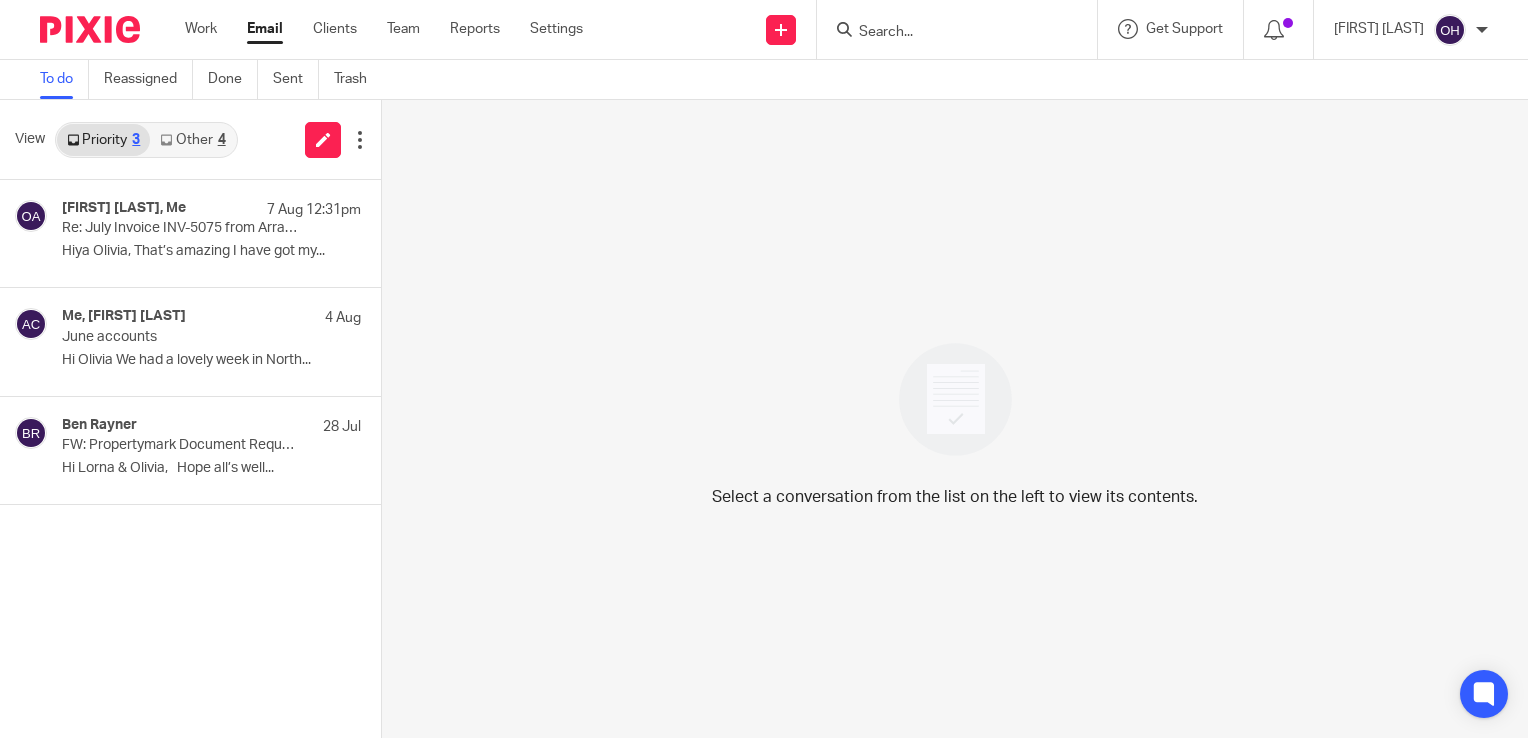 scroll, scrollTop: 0, scrollLeft: 0, axis: both 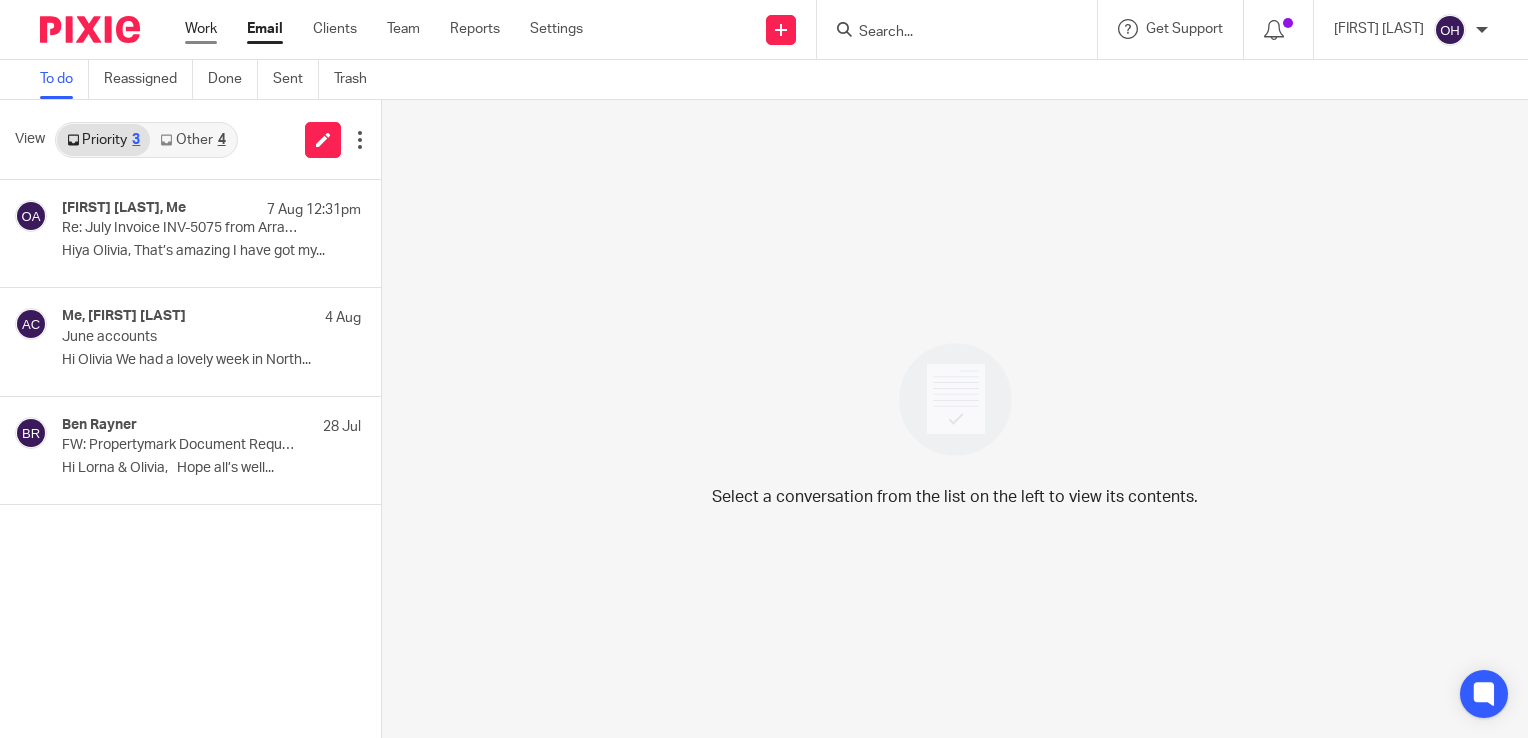 click on "Work" at bounding box center (201, 29) 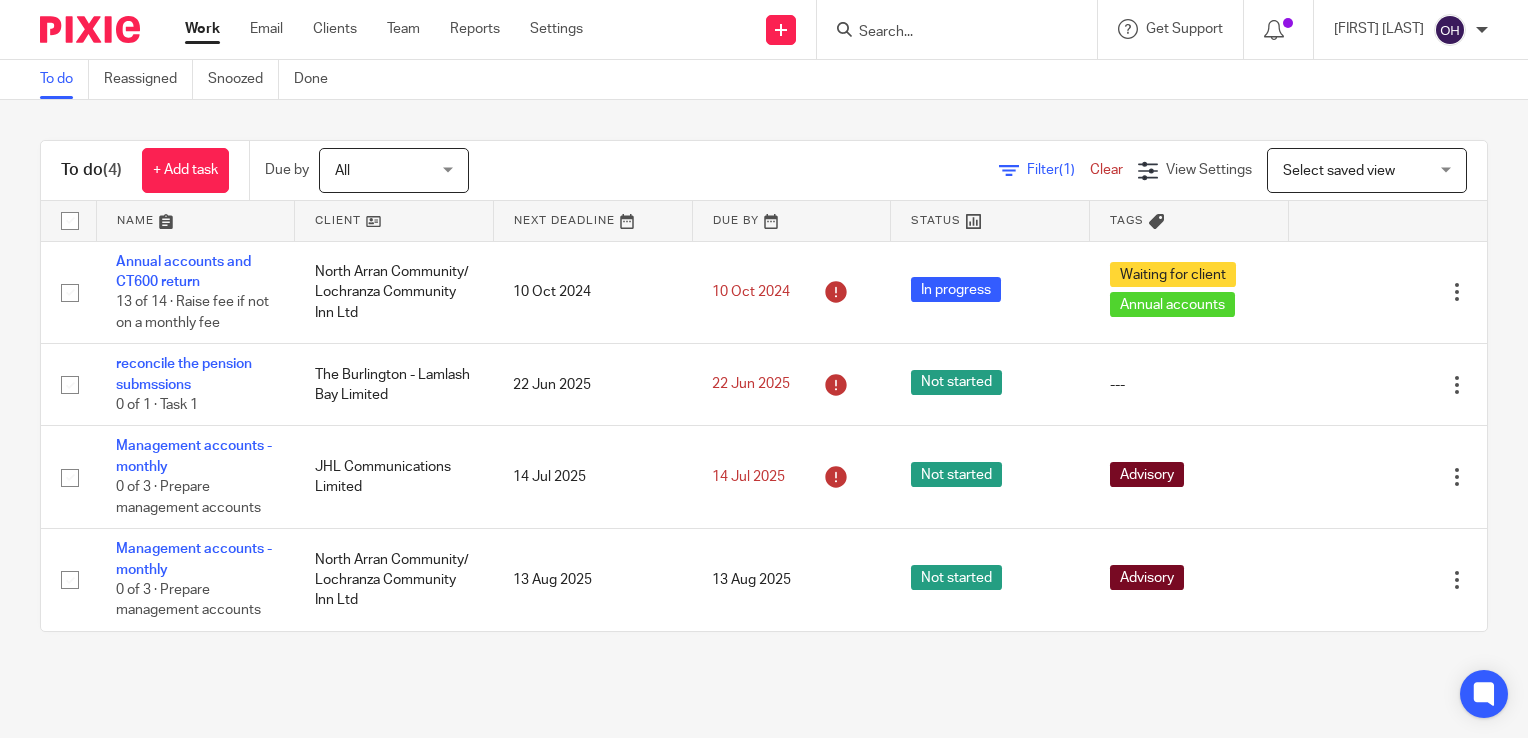 scroll, scrollTop: 0, scrollLeft: 0, axis: both 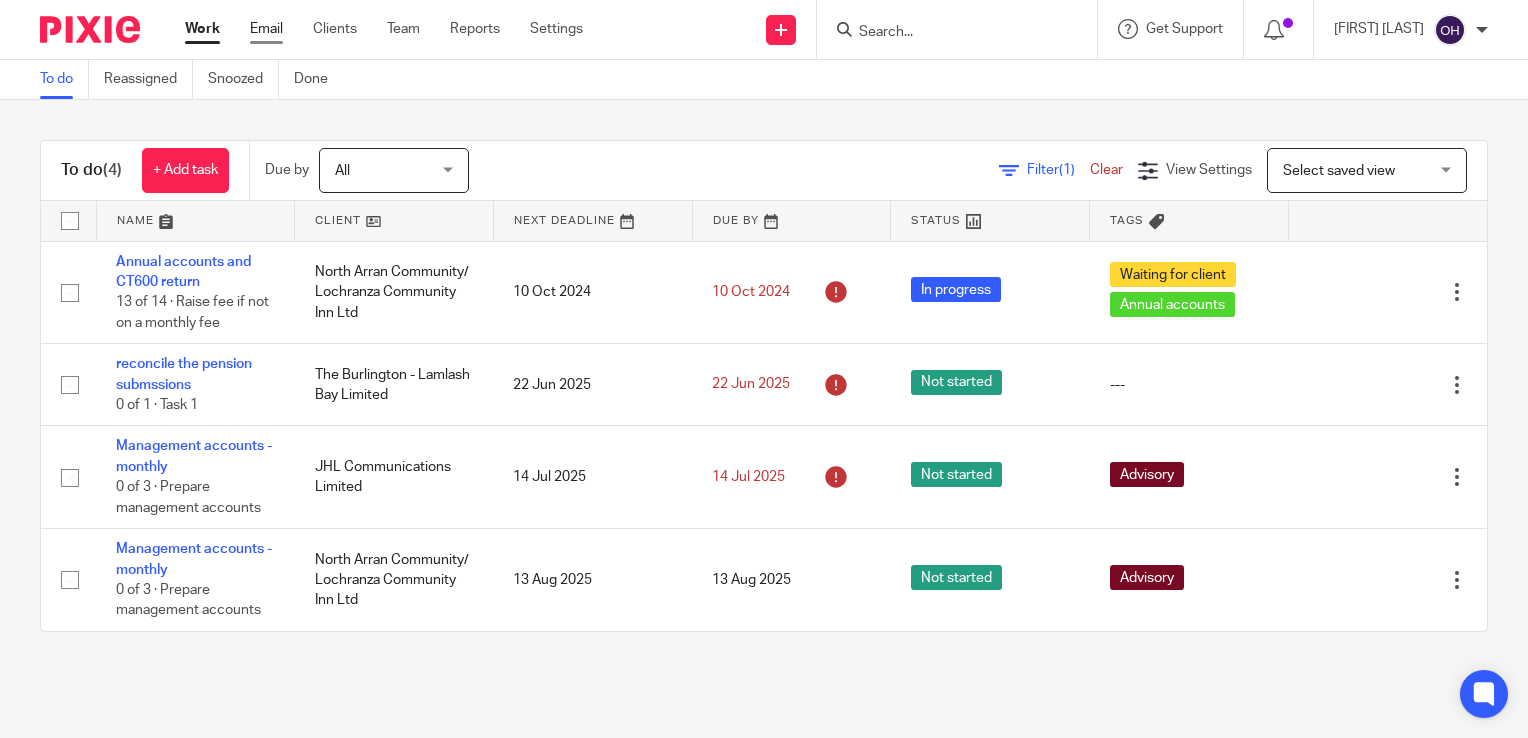 click on "Email" at bounding box center [266, 29] 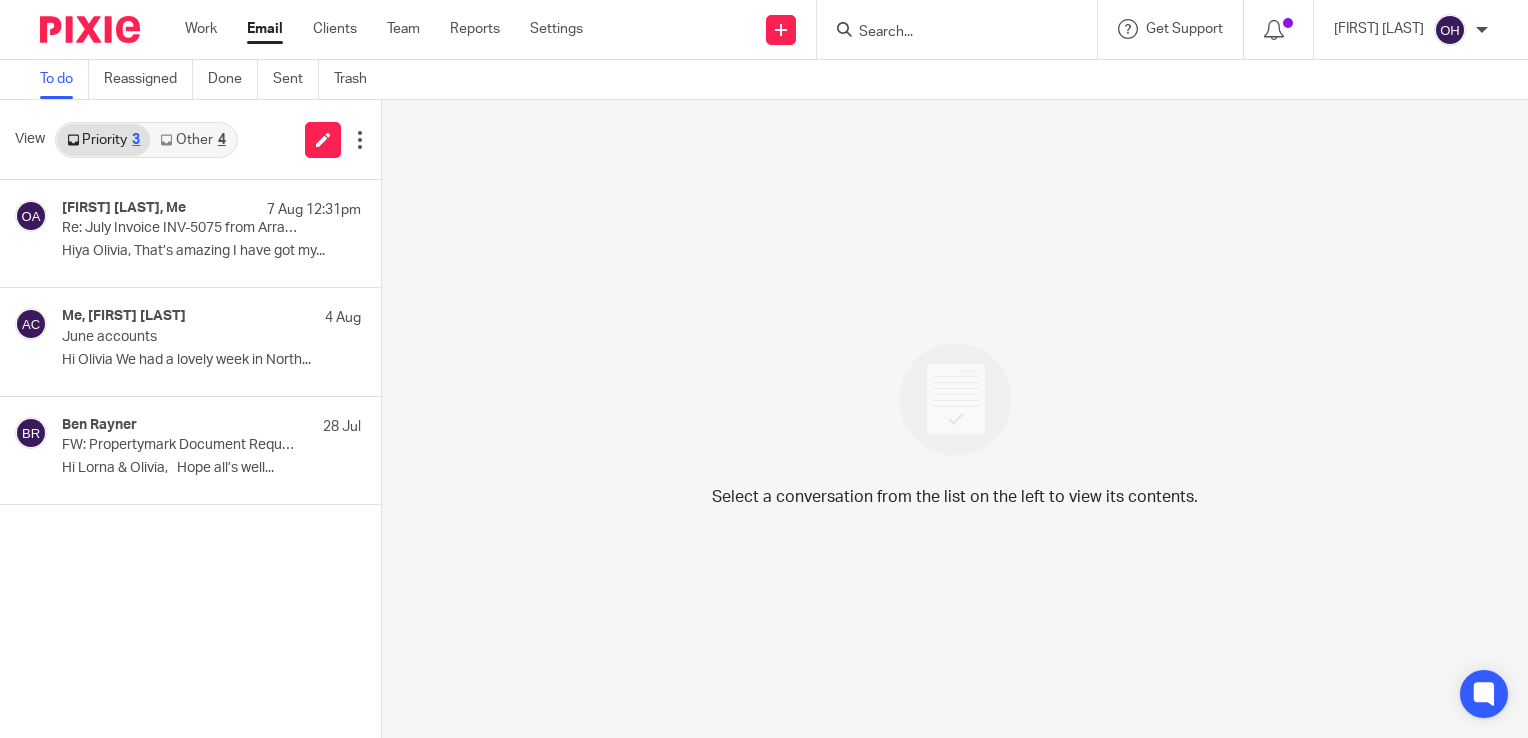 scroll, scrollTop: 0, scrollLeft: 0, axis: both 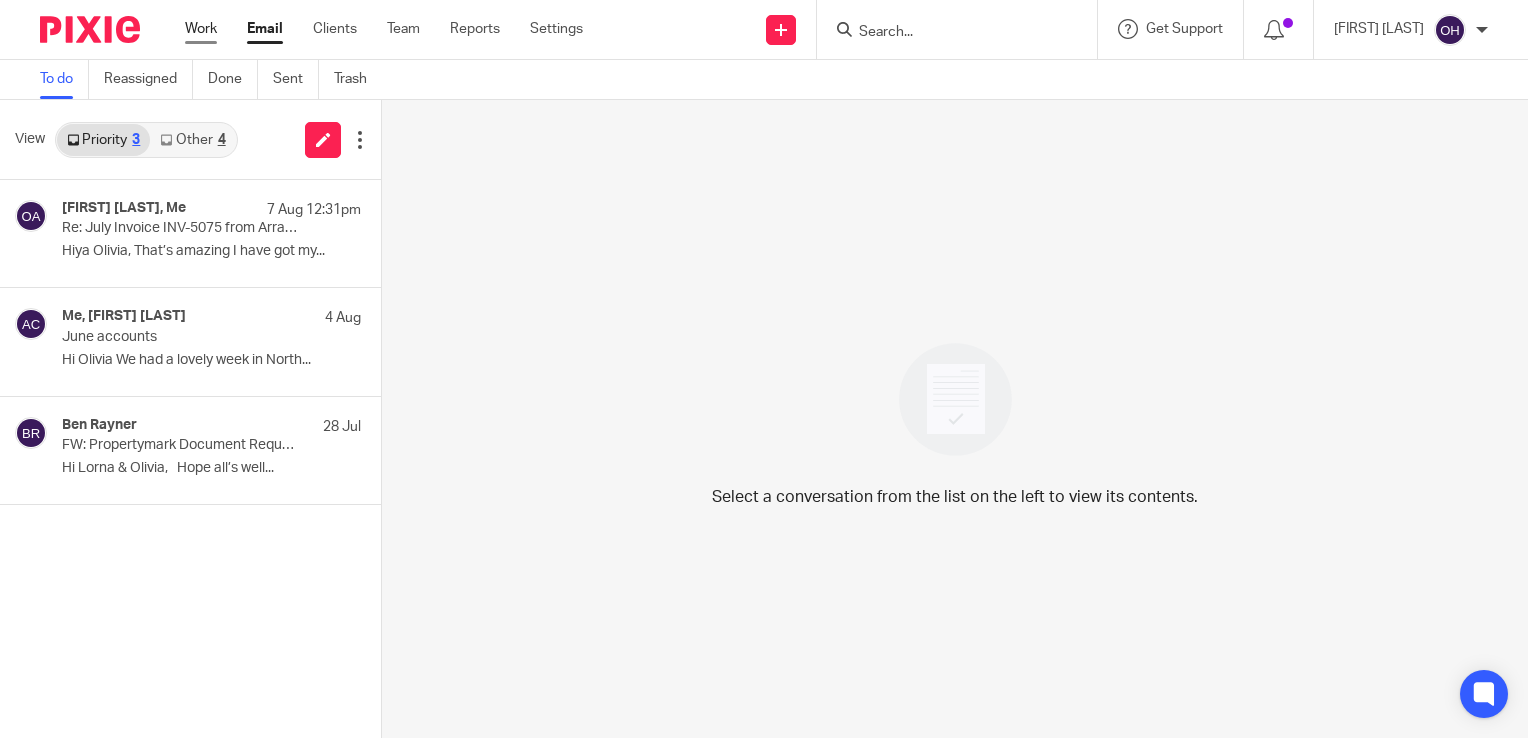 click on "Work" at bounding box center [201, 29] 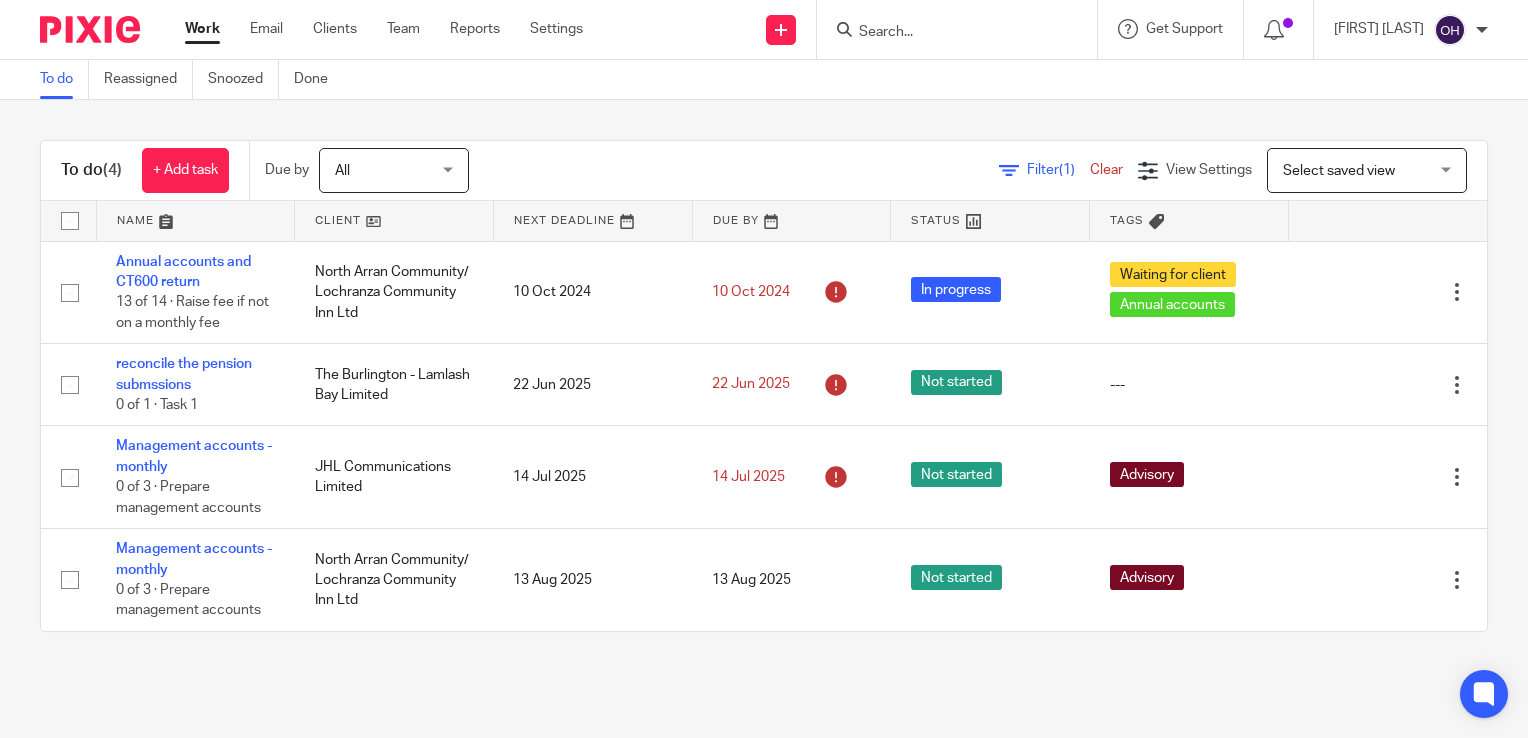 scroll, scrollTop: 0, scrollLeft: 0, axis: both 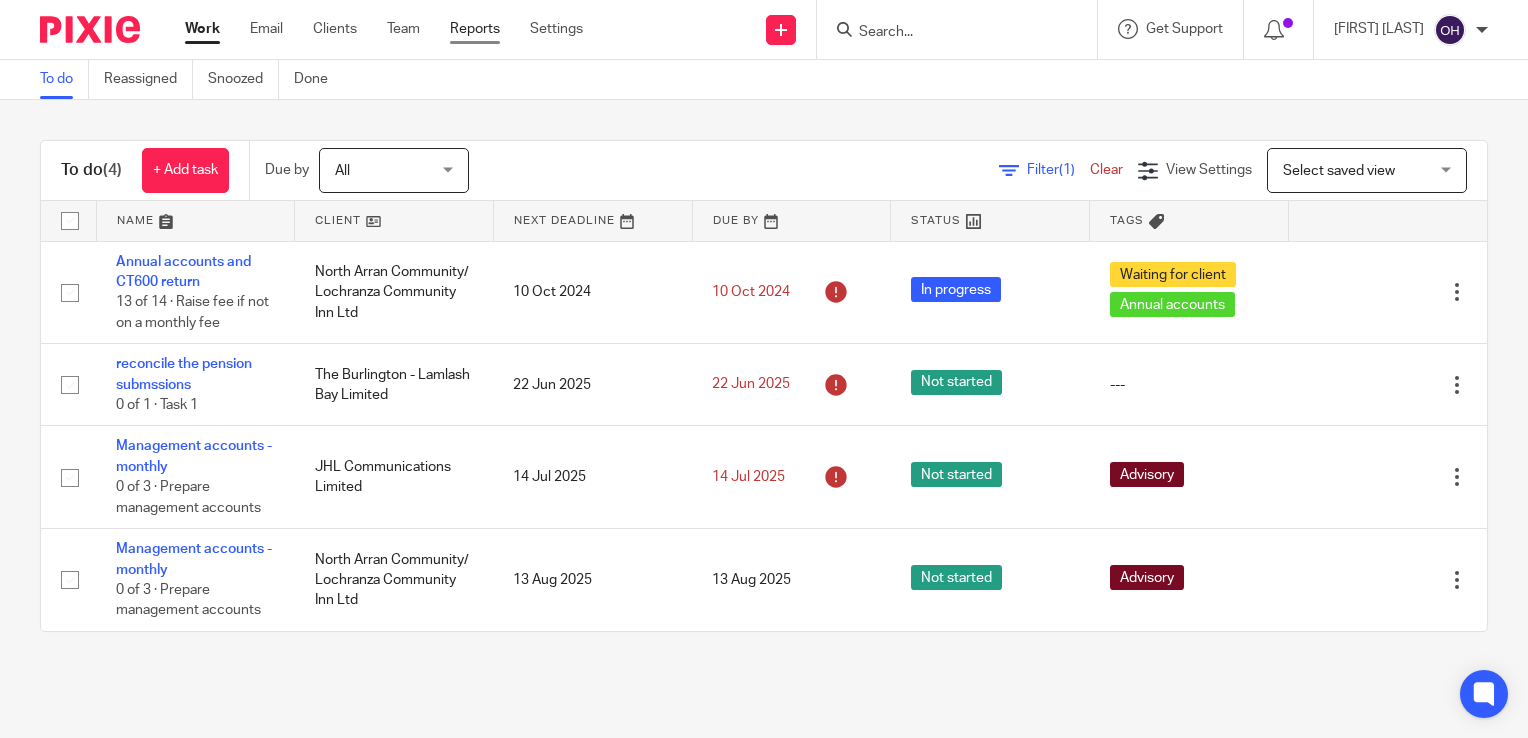 click on "Reports" at bounding box center [475, 29] 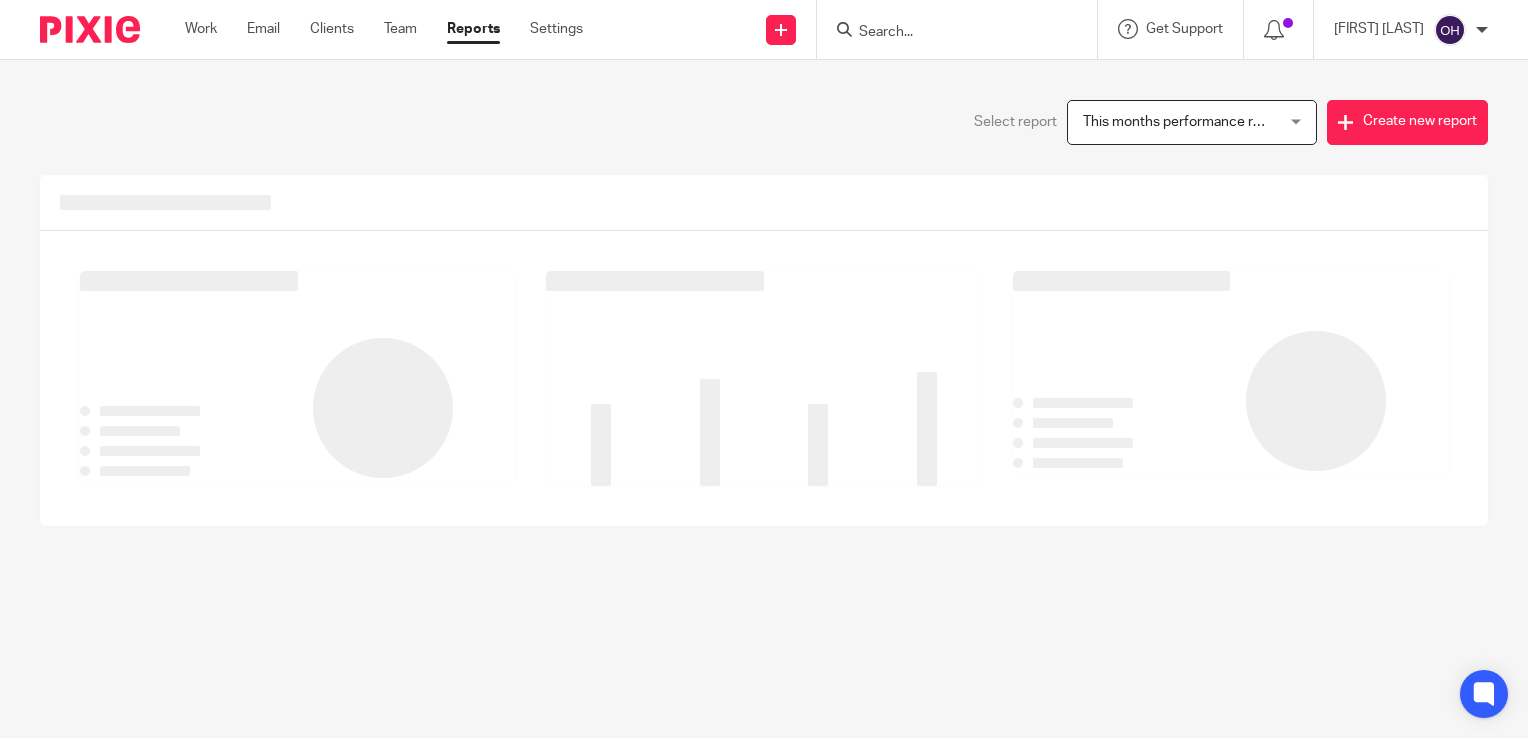 scroll, scrollTop: 0, scrollLeft: 0, axis: both 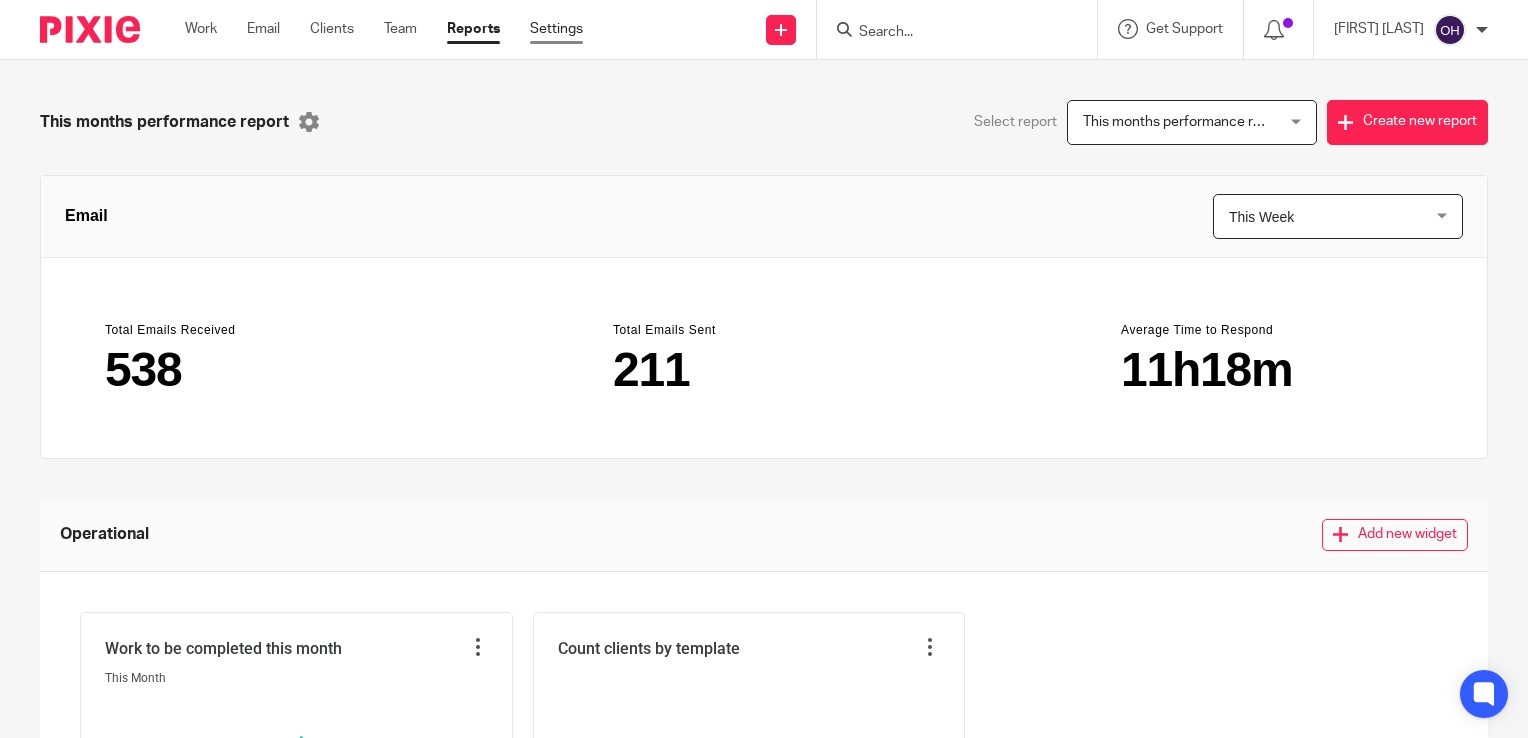 click on "Settings" at bounding box center (556, 29) 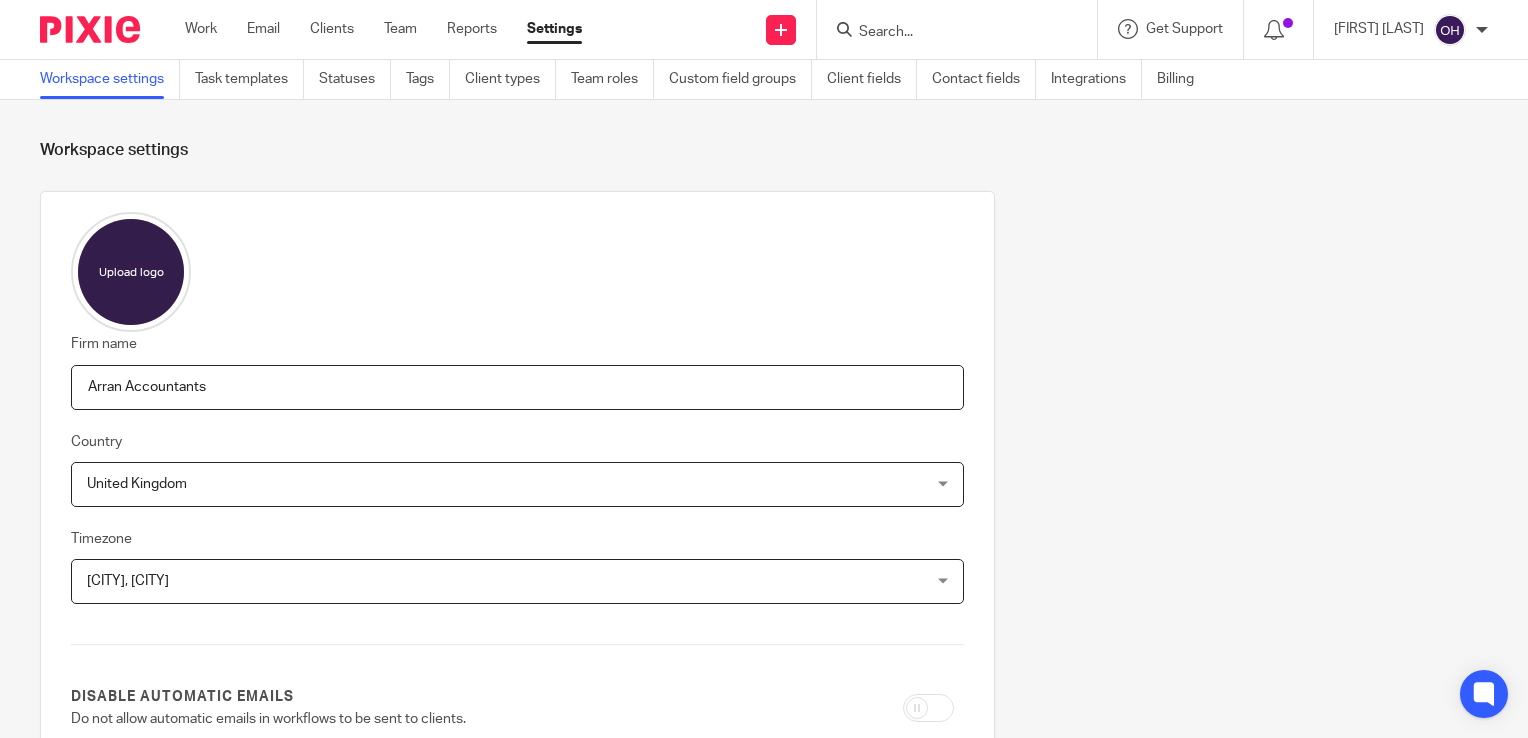 scroll, scrollTop: 0, scrollLeft: 0, axis: both 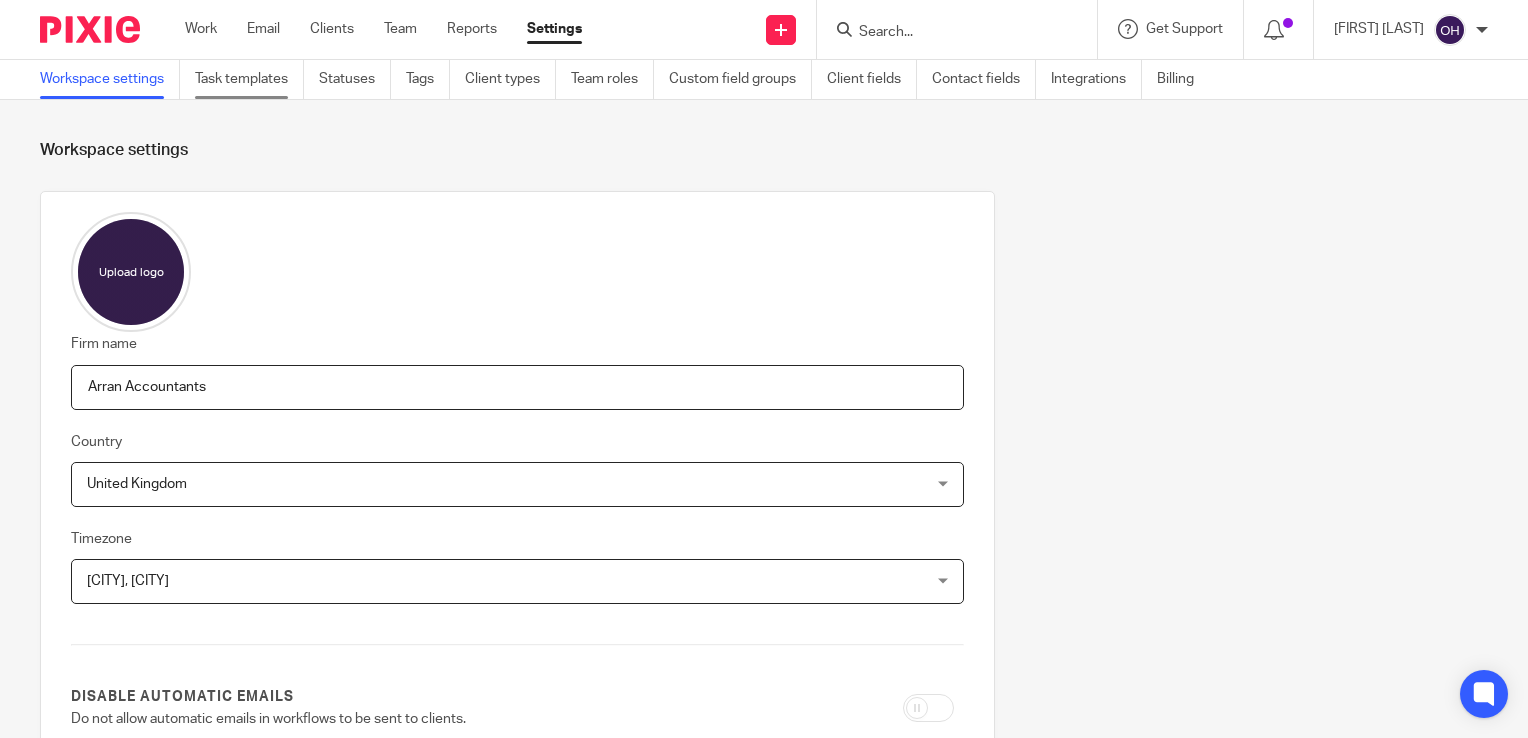 click on "Task templates" at bounding box center [249, 79] 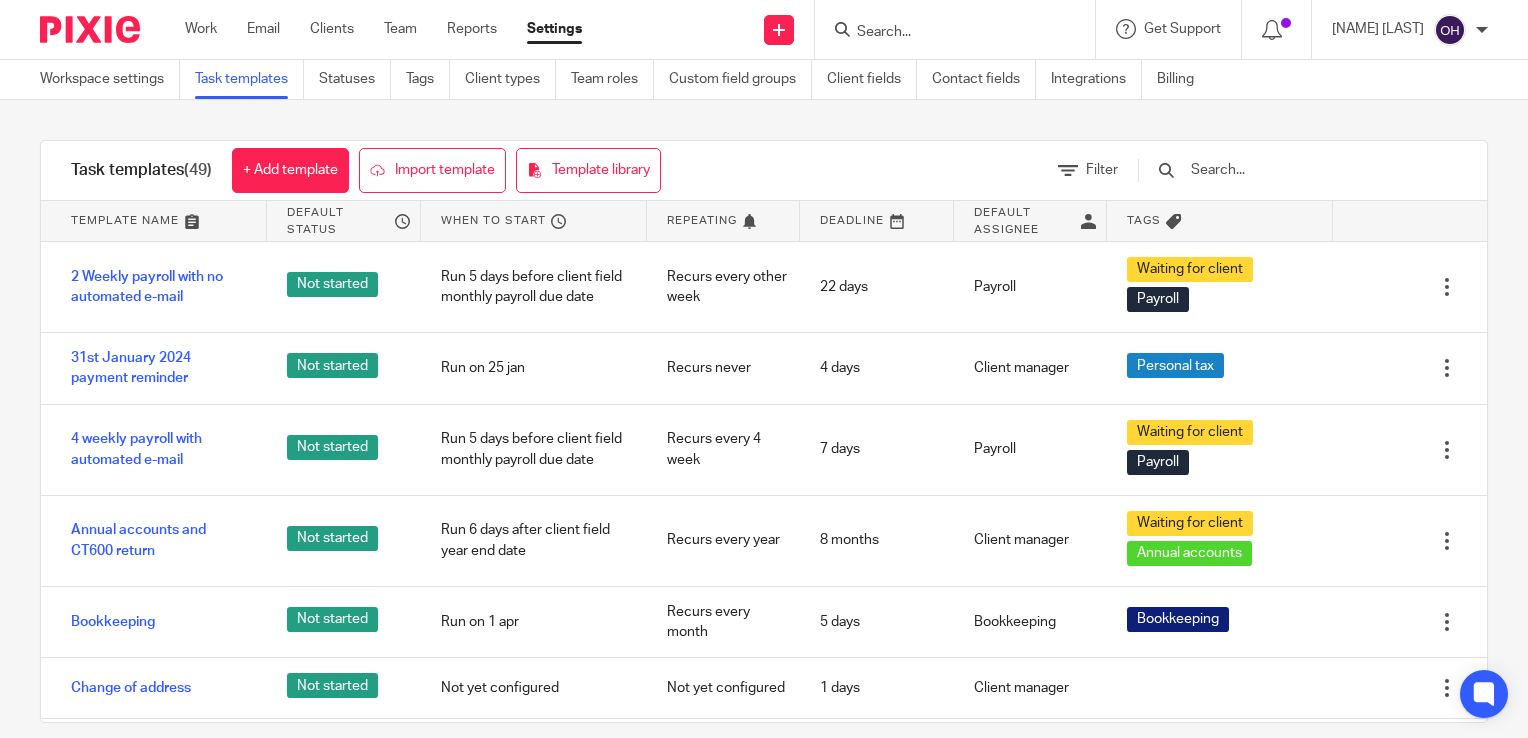 scroll, scrollTop: 0, scrollLeft: 0, axis: both 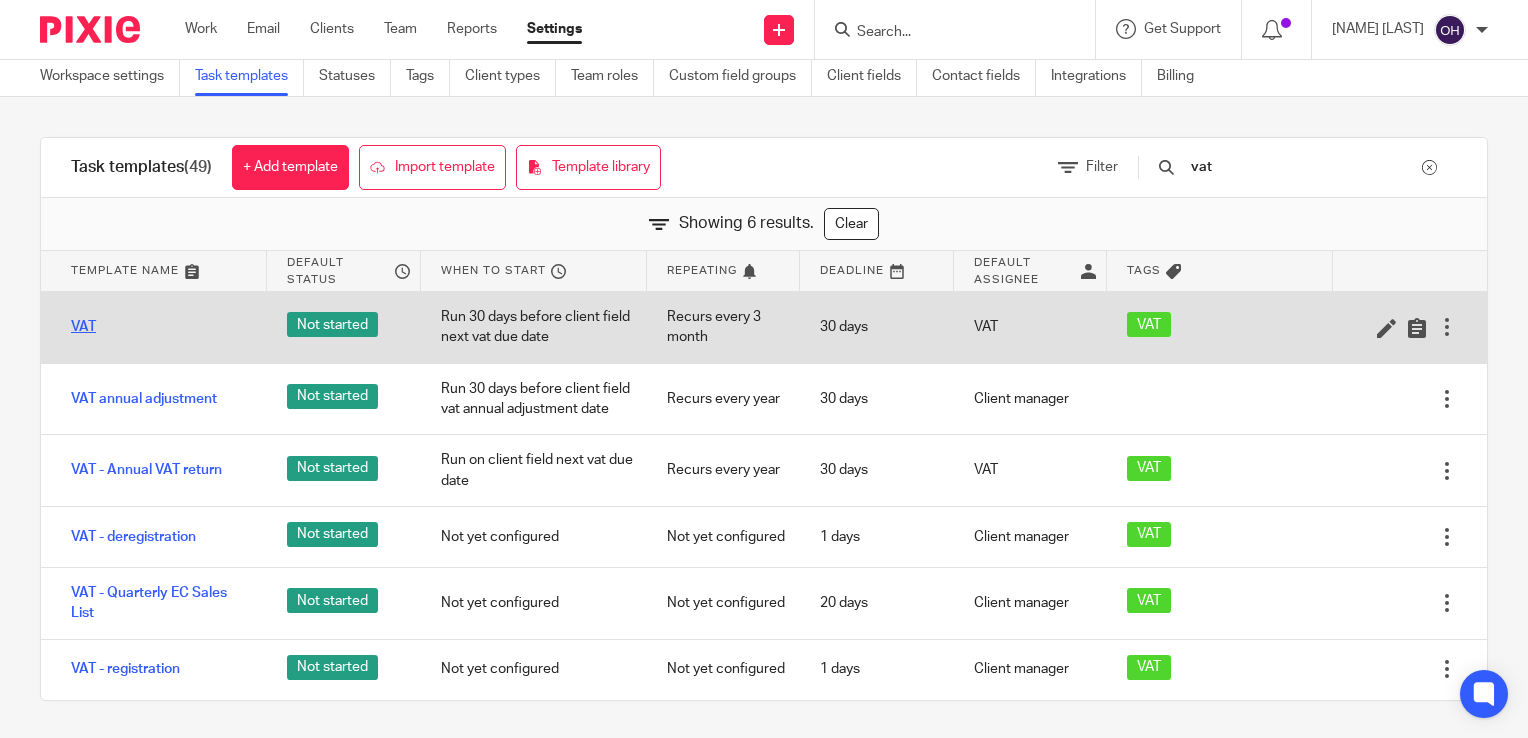 type on "vat" 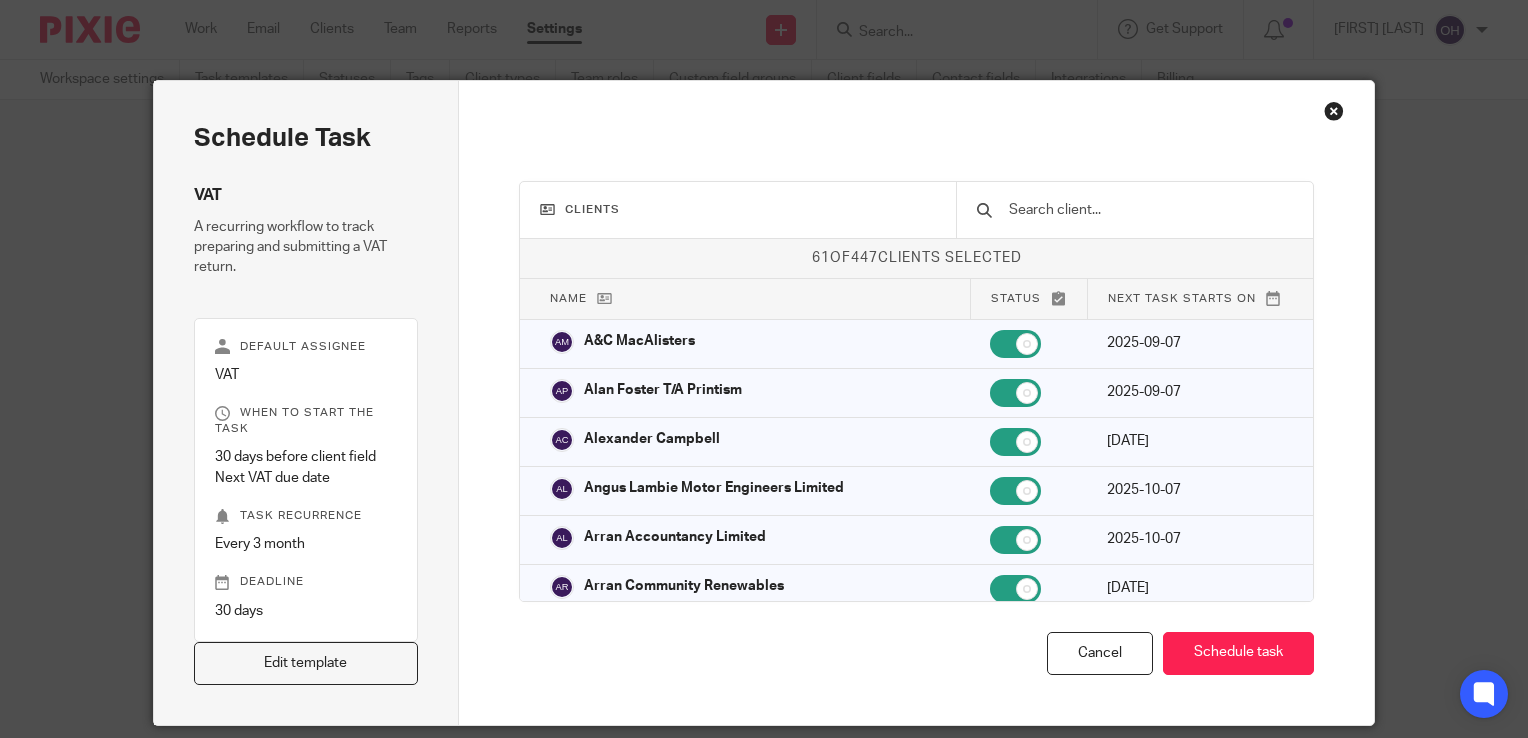 scroll, scrollTop: 0, scrollLeft: 0, axis: both 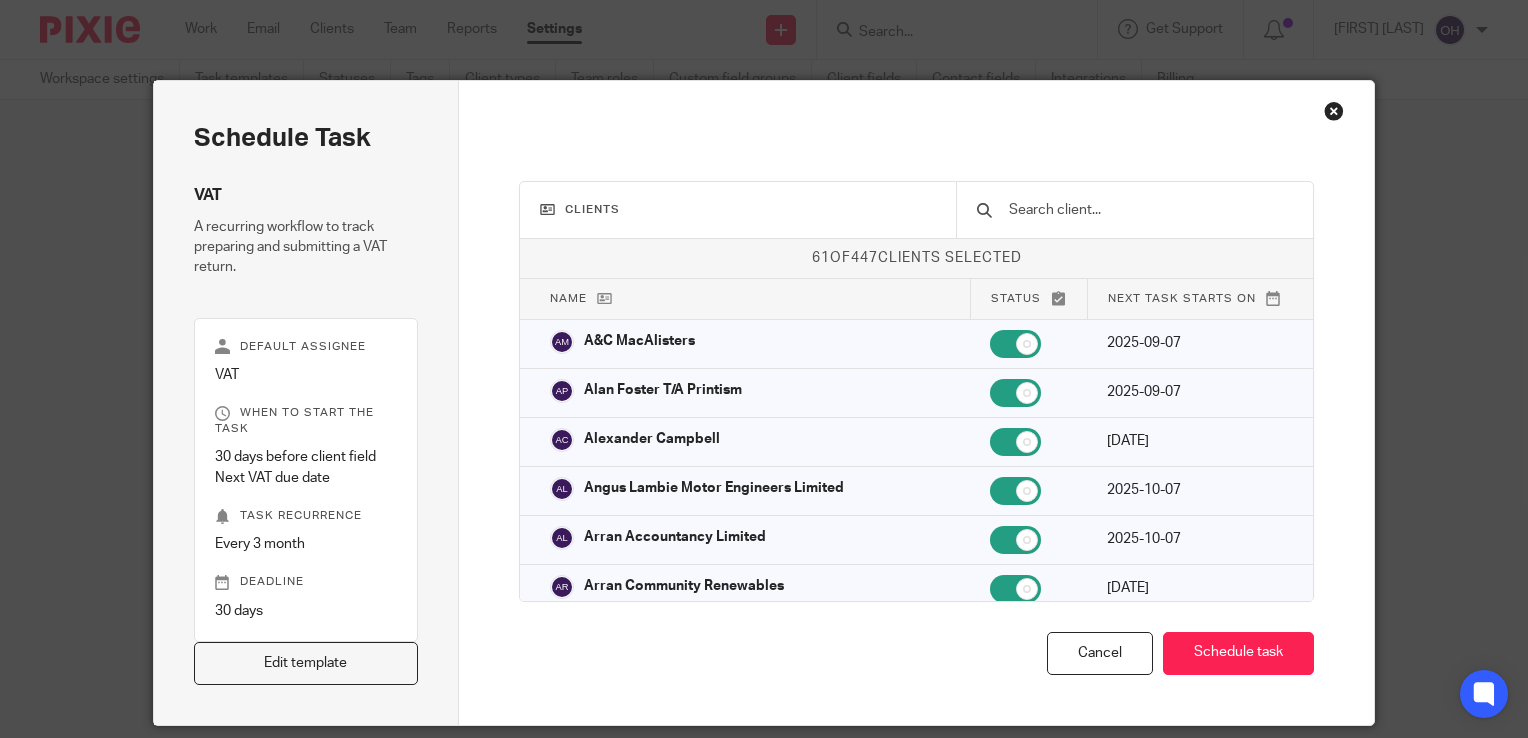 click at bounding box center (1334, 111) 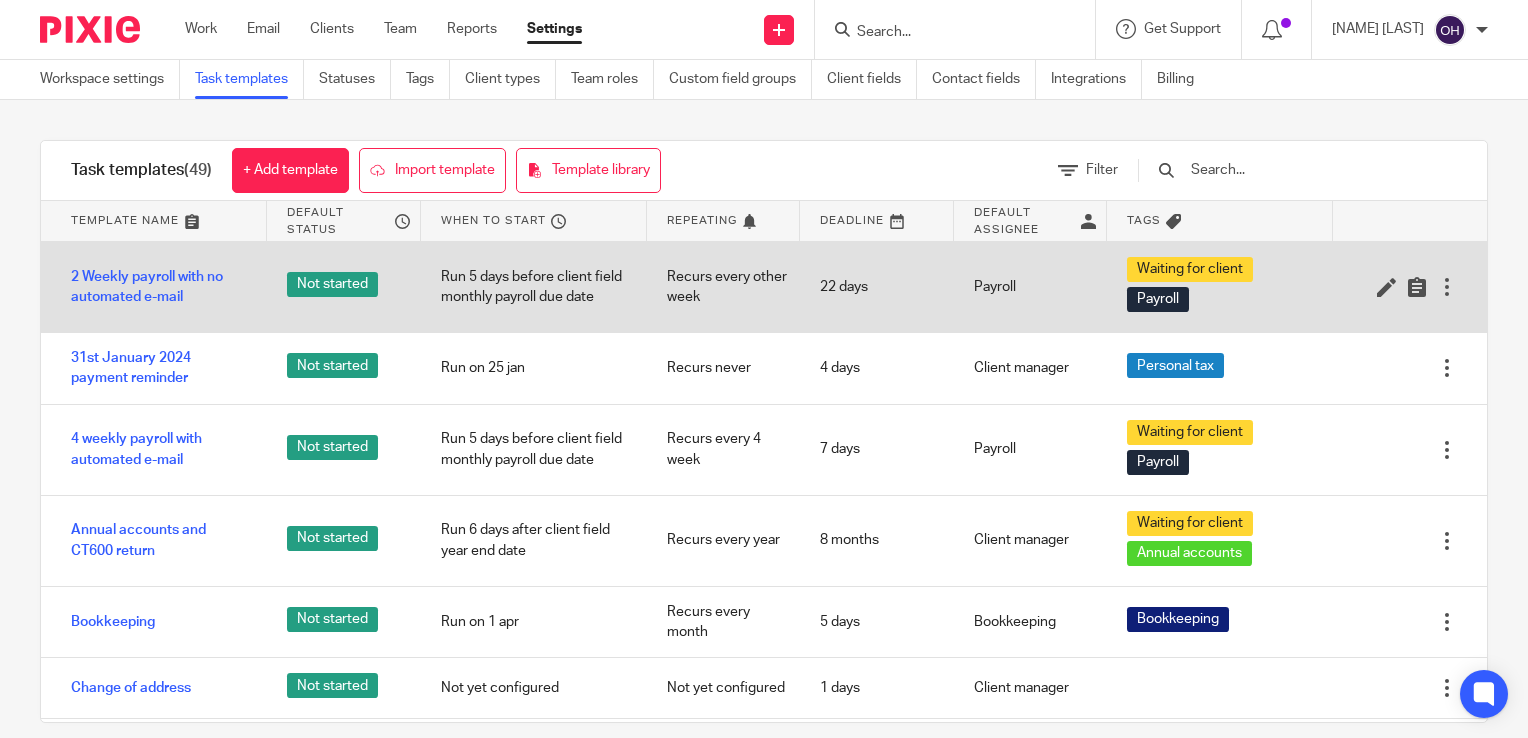 scroll, scrollTop: 0, scrollLeft: 0, axis: both 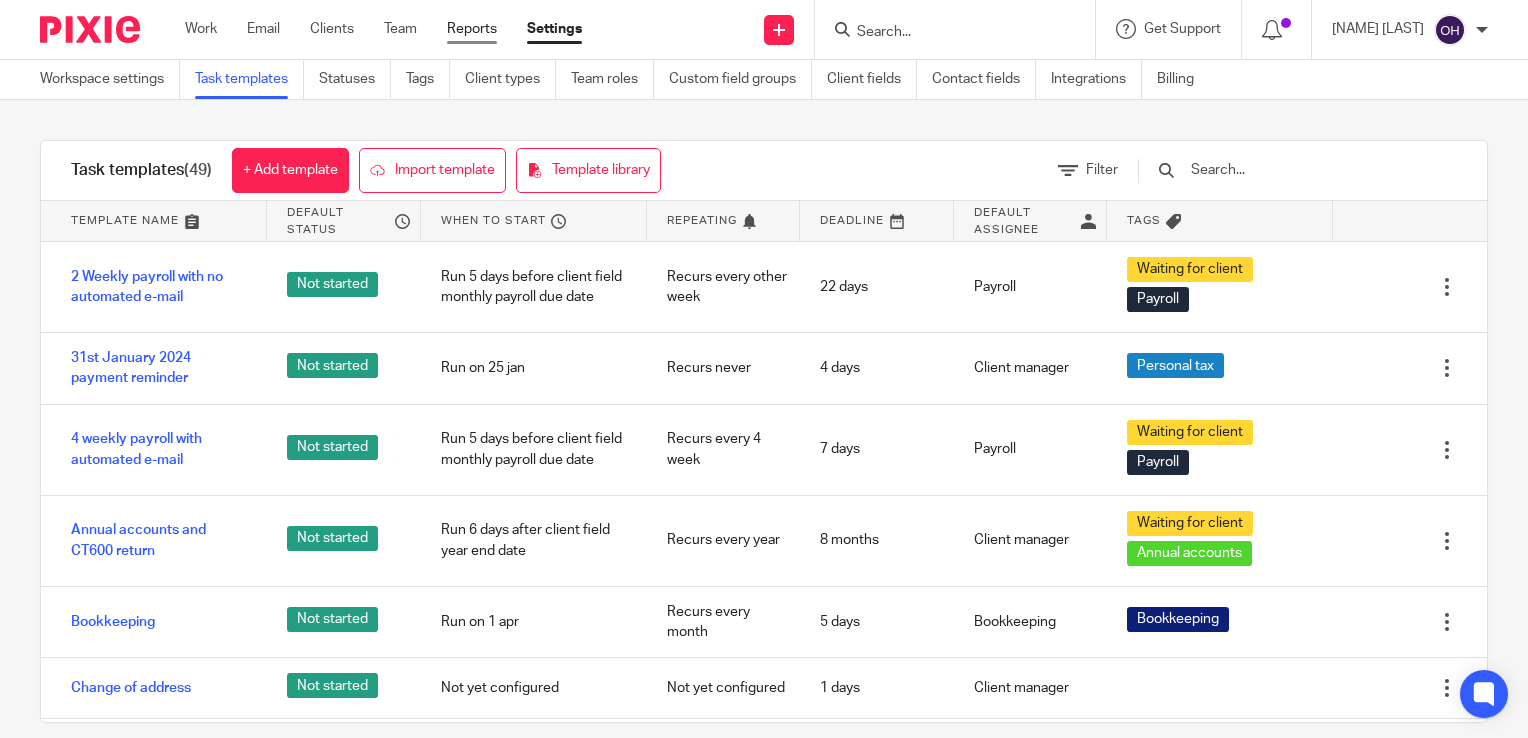 click on "Reports" at bounding box center [472, 29] 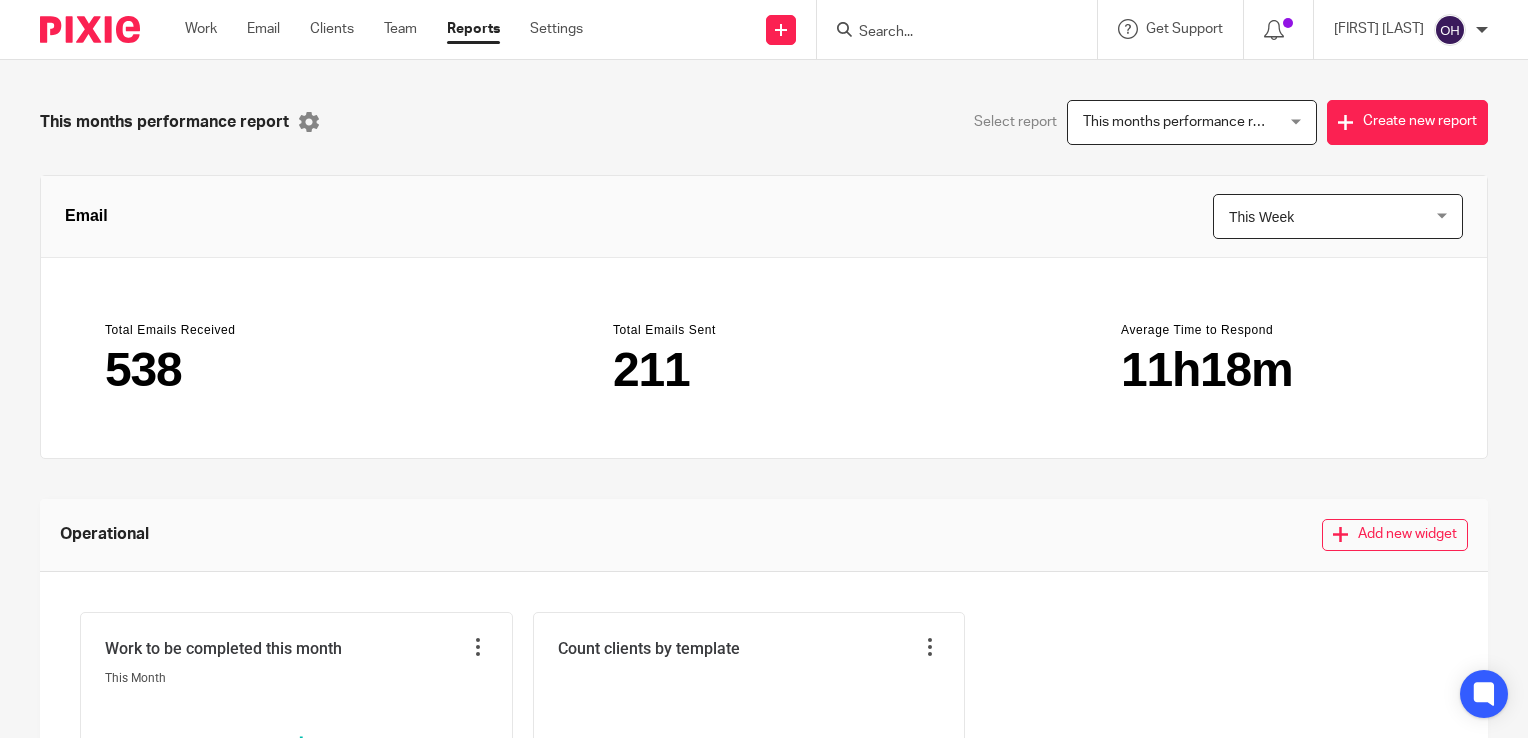 scroll, scrollTop: 0, scrollLeft: 0, axis: both 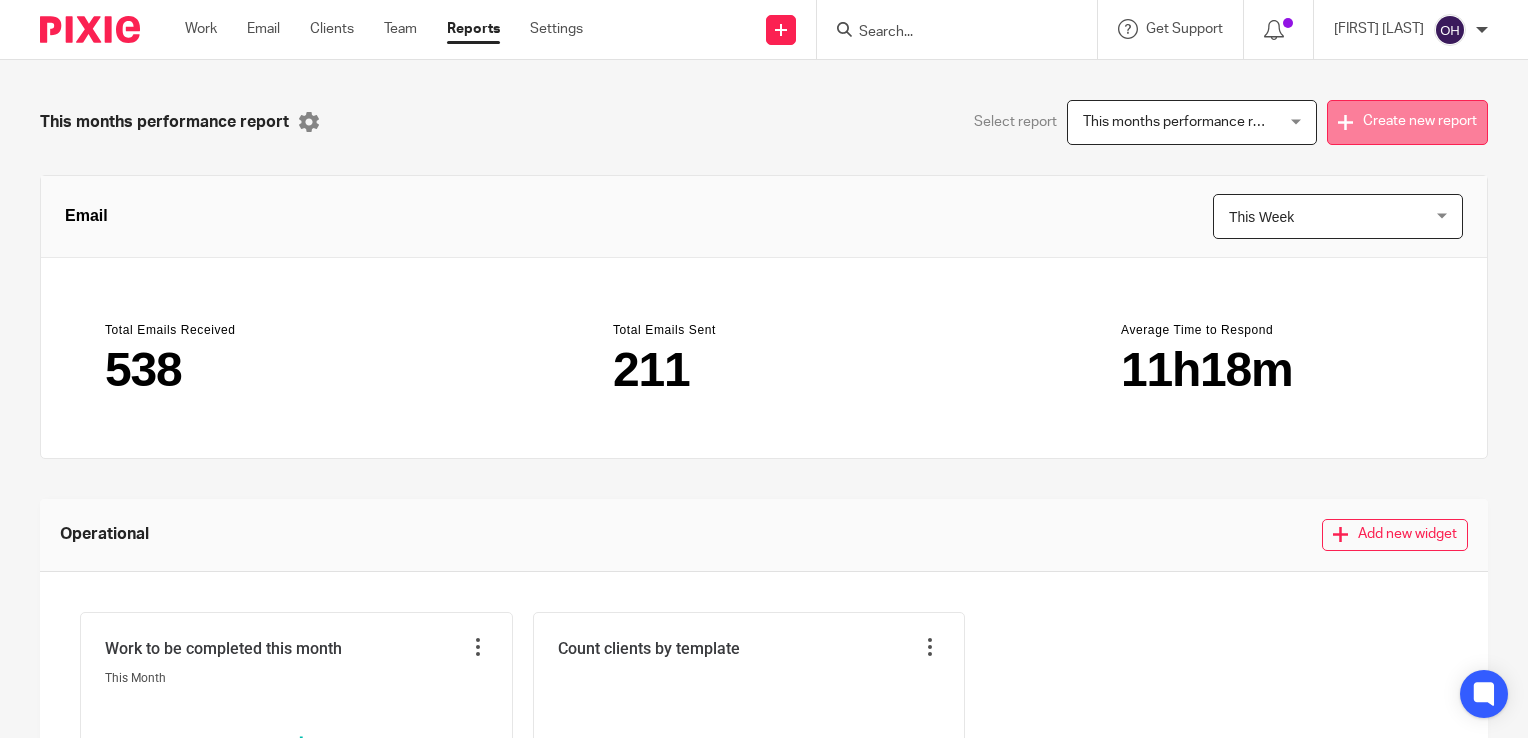 click on "Create new report" at bounding box center [1407, 122] 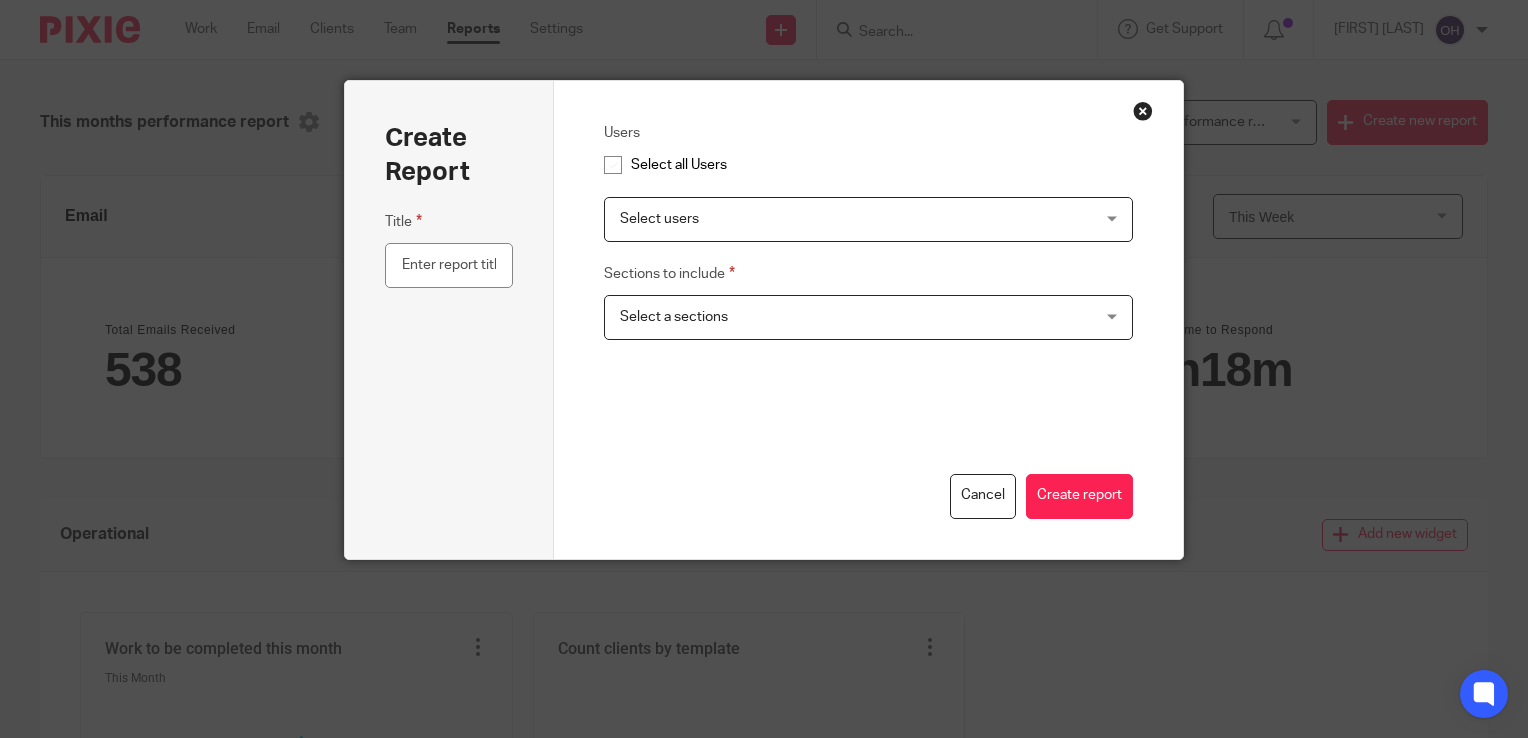 click at bounding box center (1143, 111) 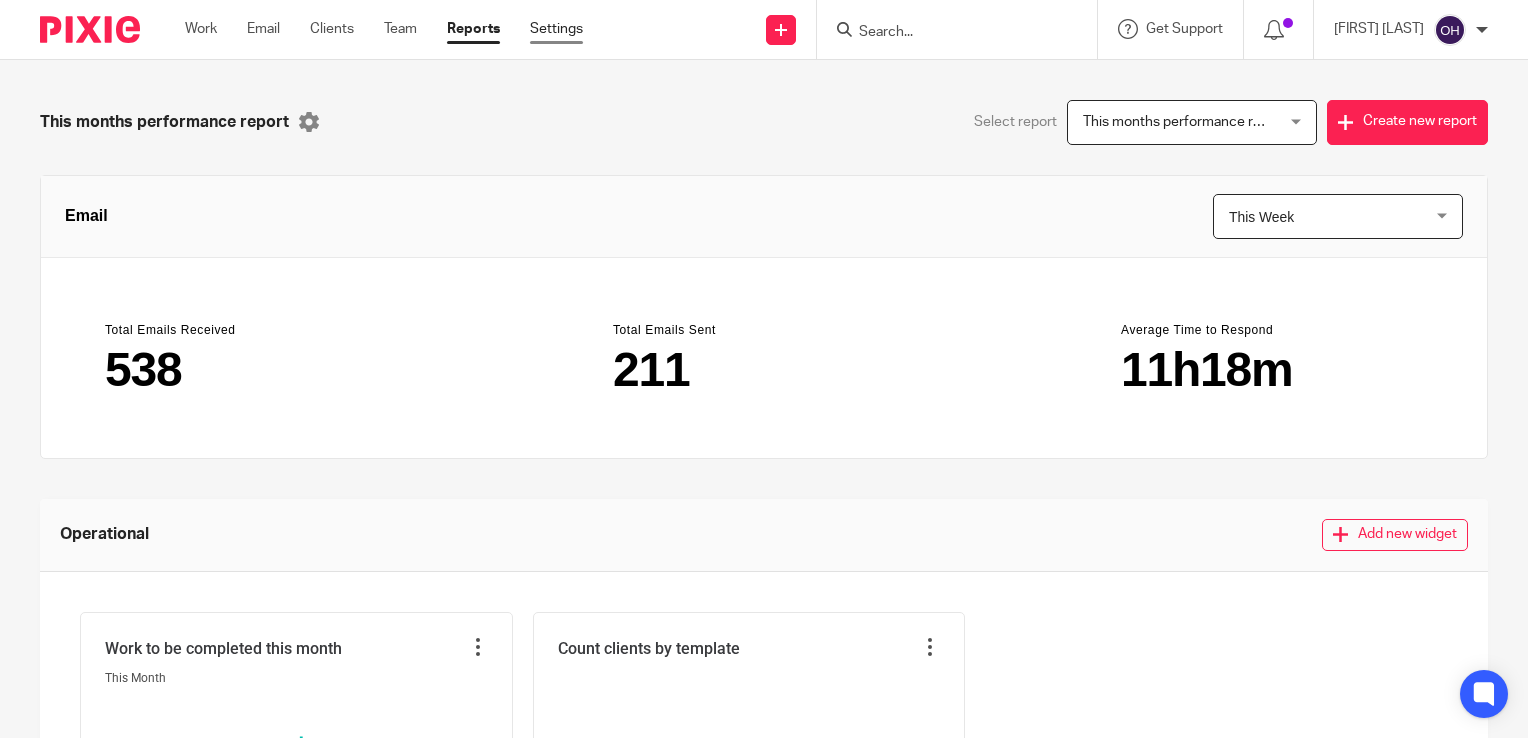 click on "Settings" at bounding box center (556, 29) 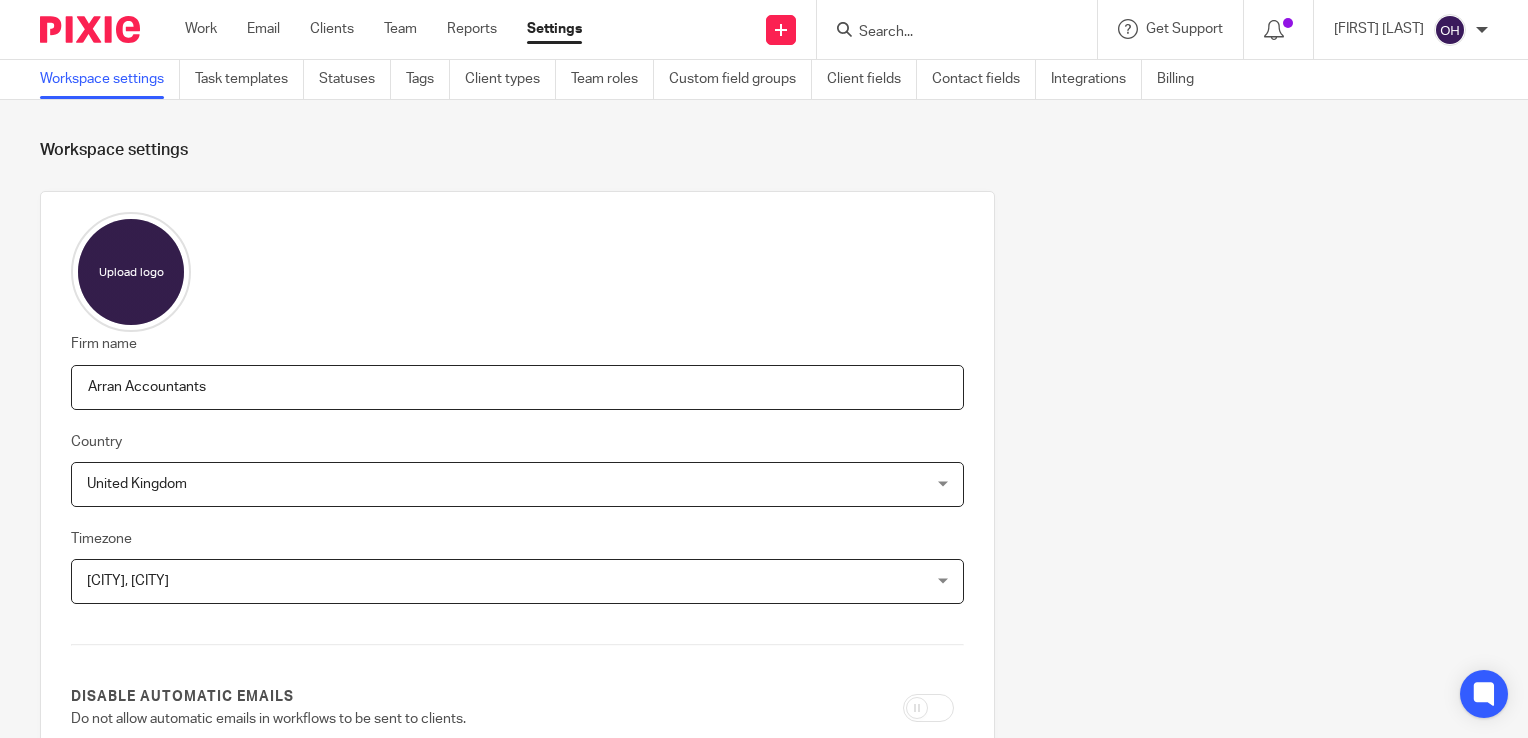 scroll, scrollTop: 0, scrollLeft: 0, axis: both 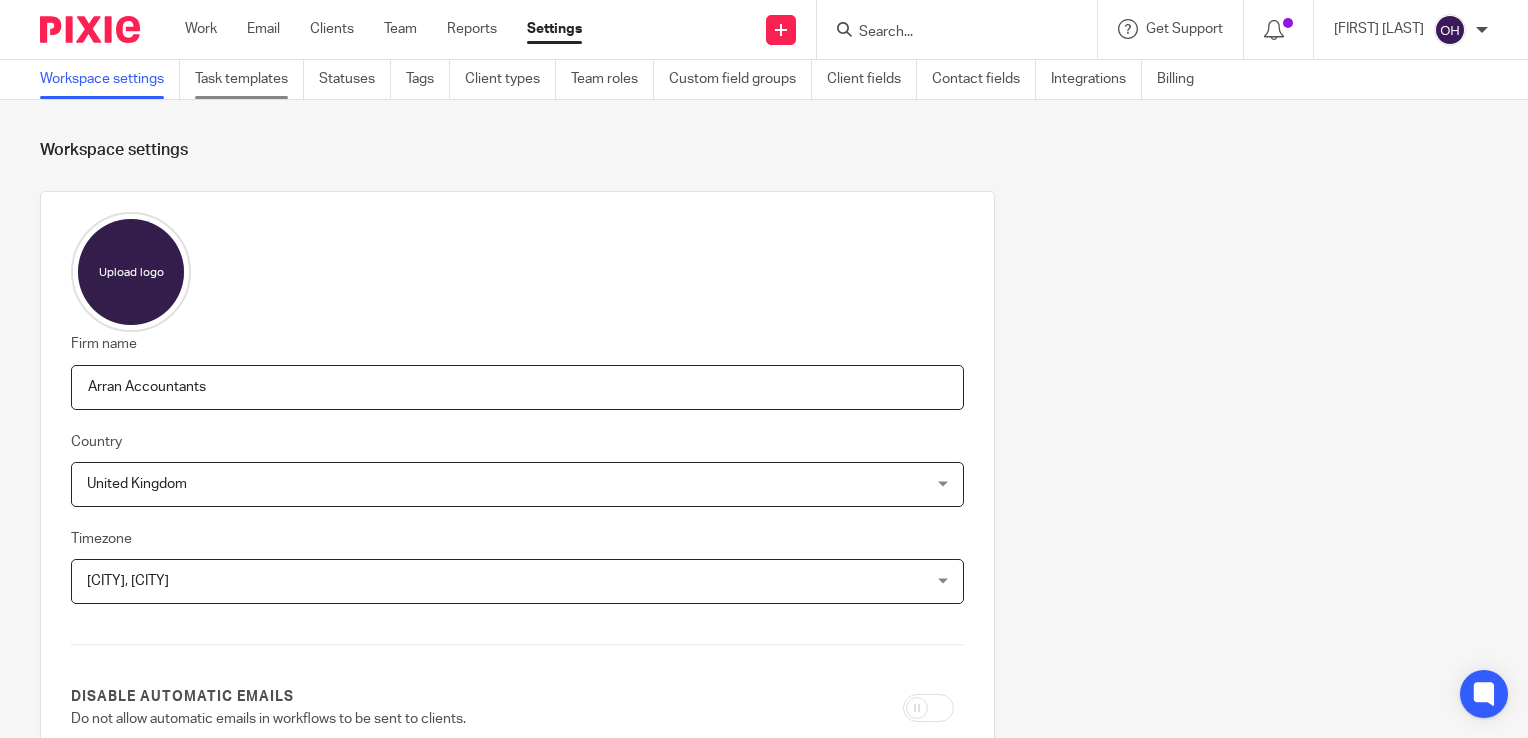 click on "Task templates" at bounding box center [249, 79] 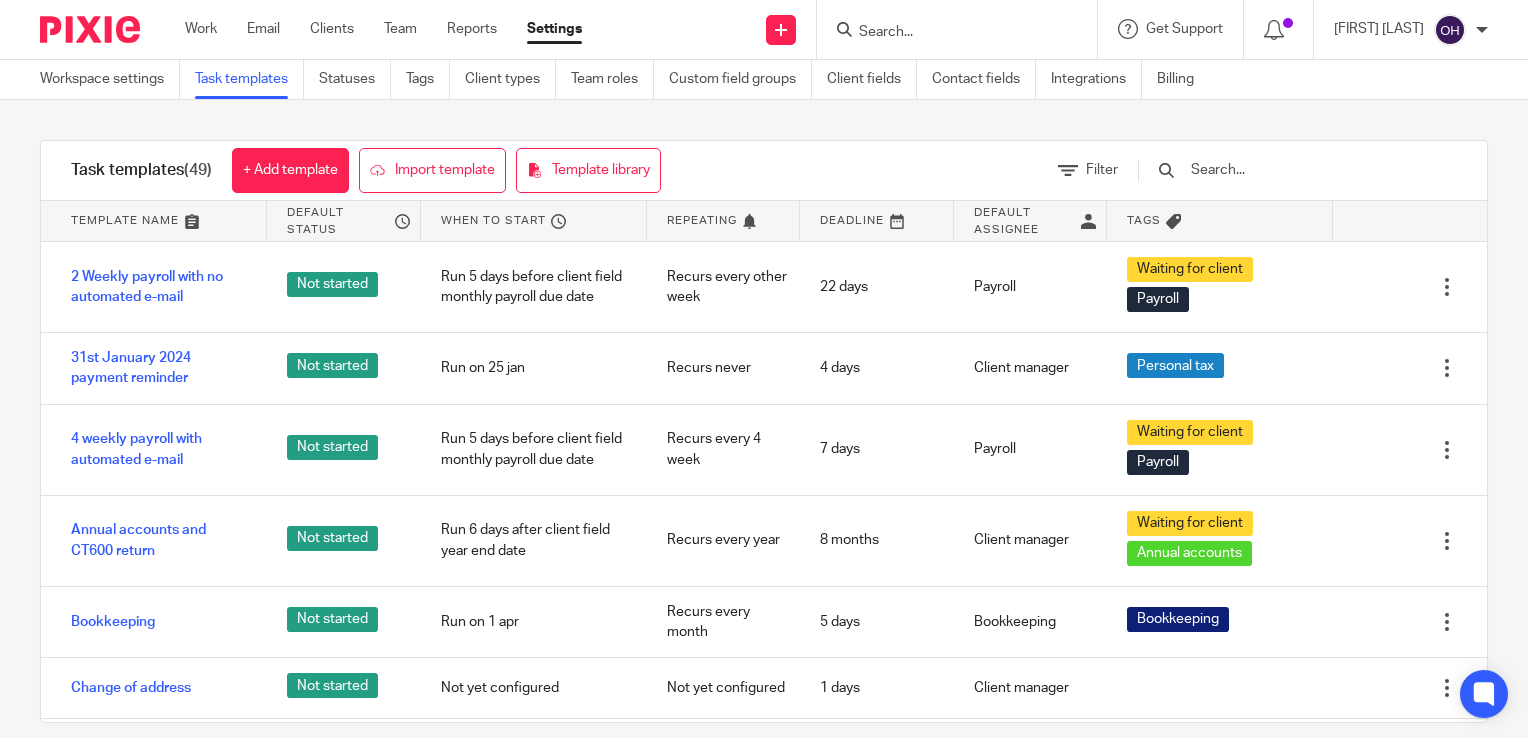 scroll, scrollTop: 0, scrollLeft: 0, axis: both 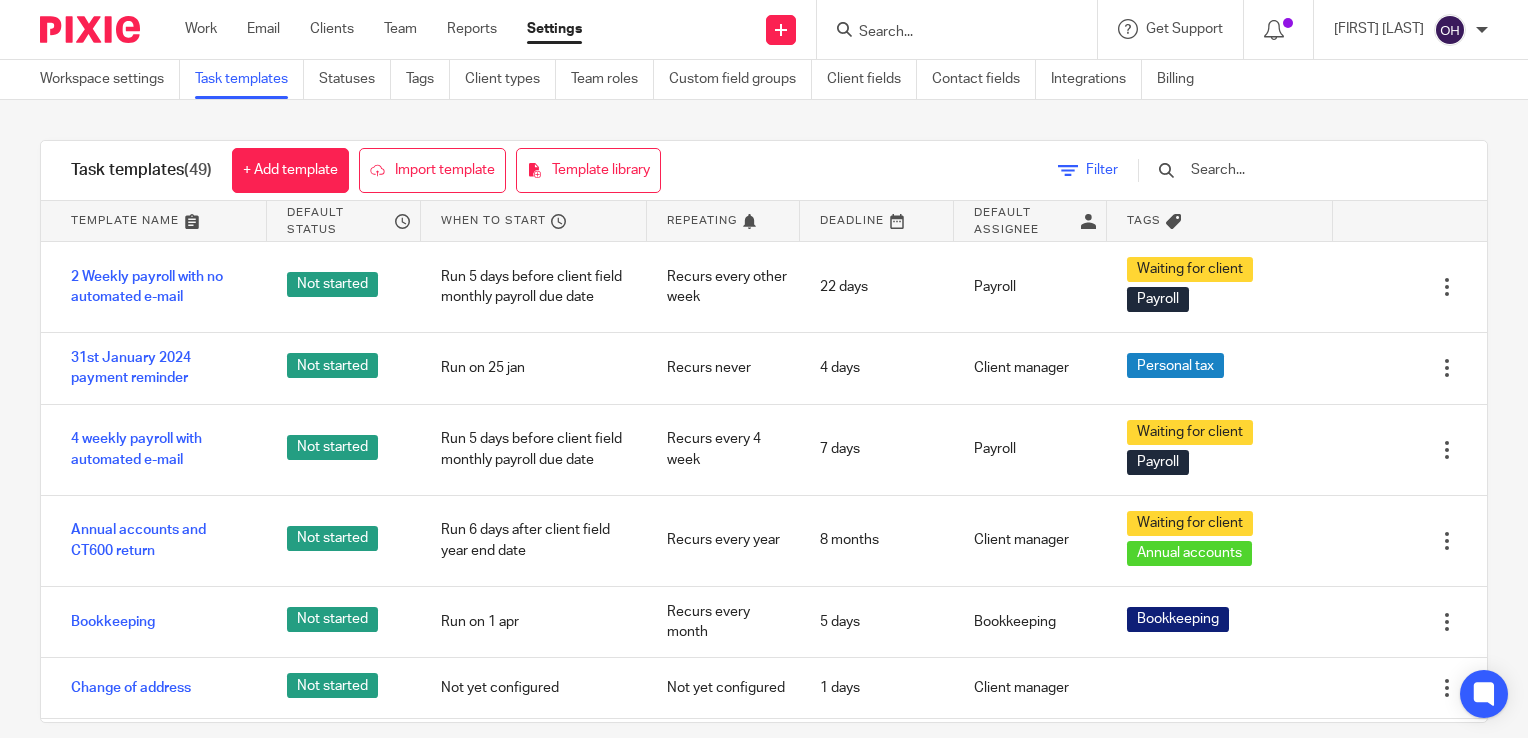 click on "Filter" at bounding box center (1102, 170) 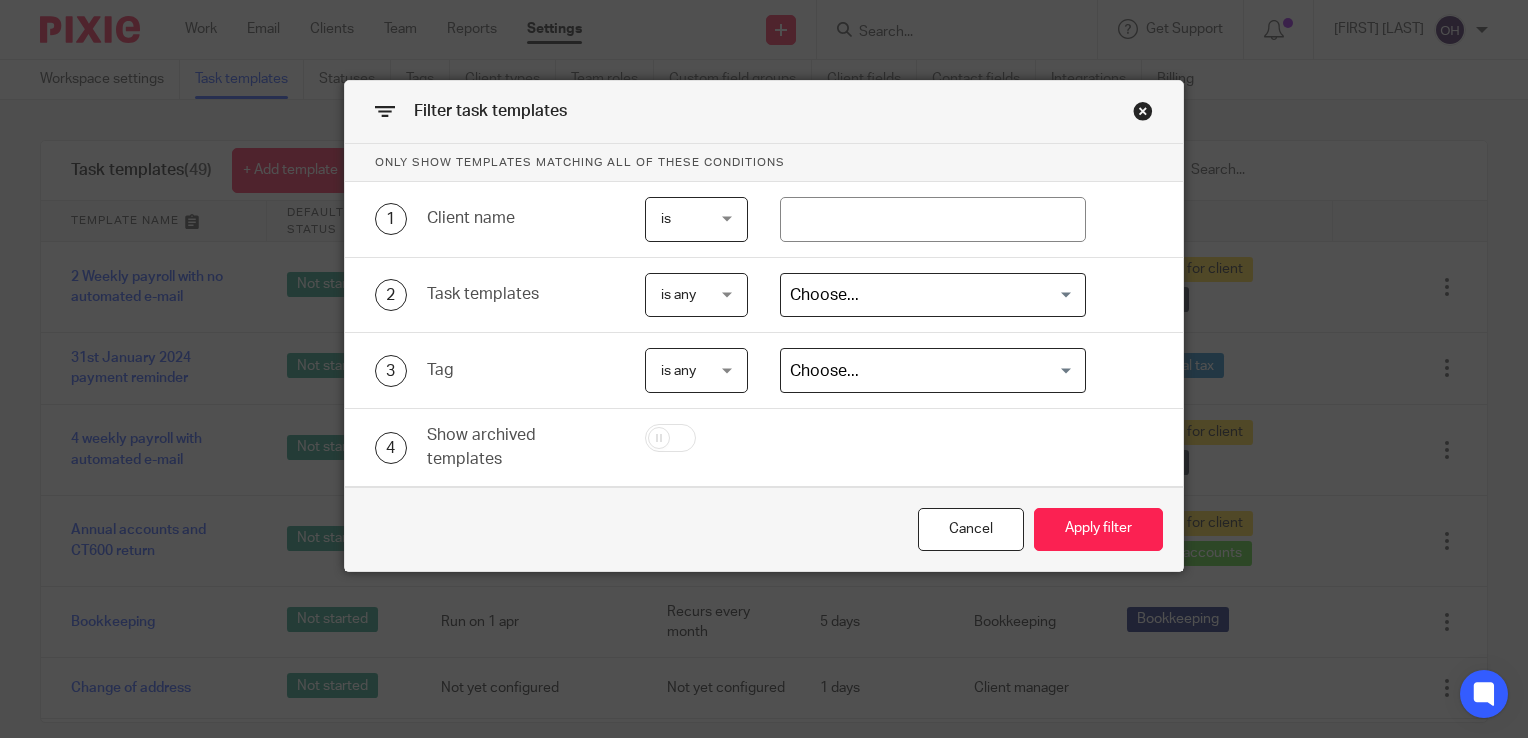 click on "is" at bounding box center [695, 219] 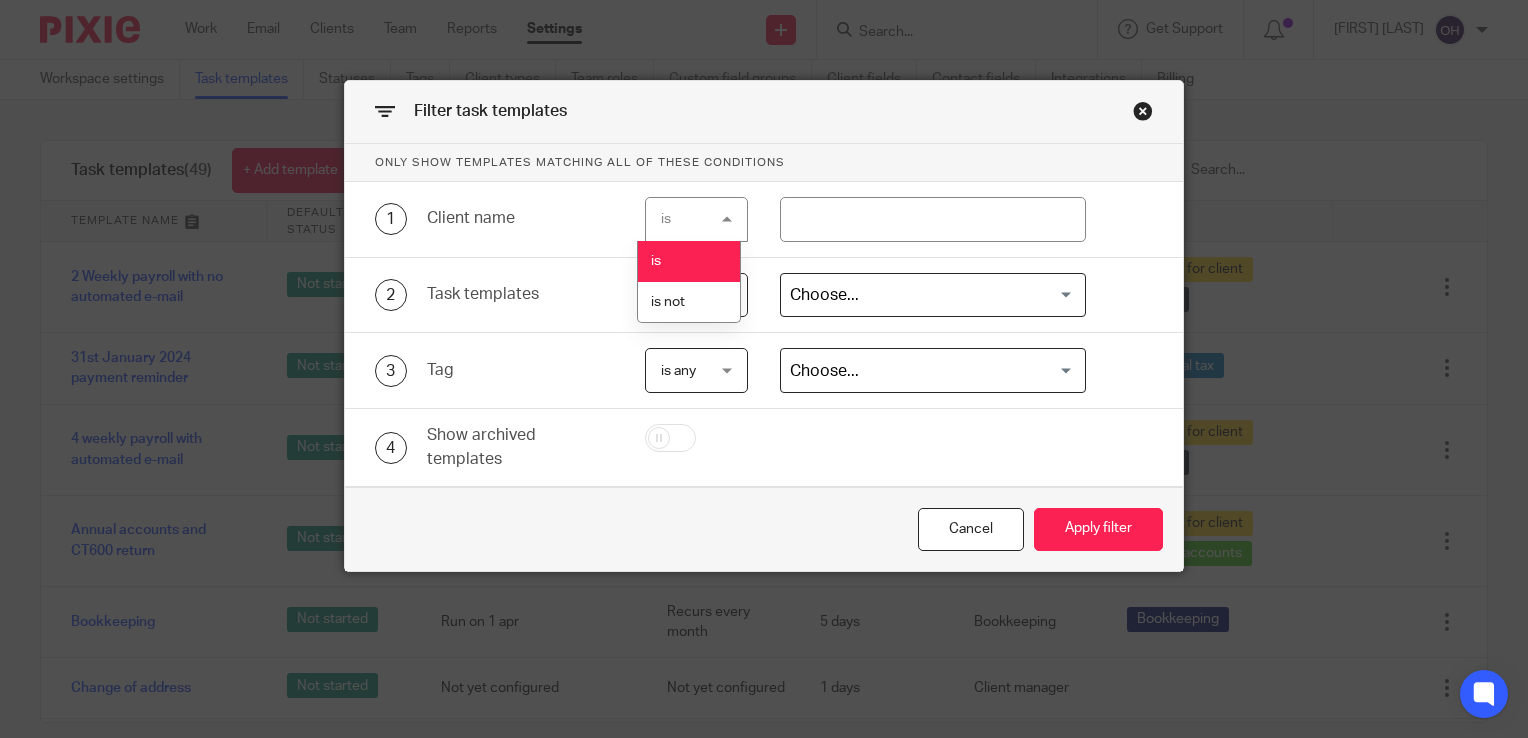 click on "1
Client name" at bounding box center (479, 219) 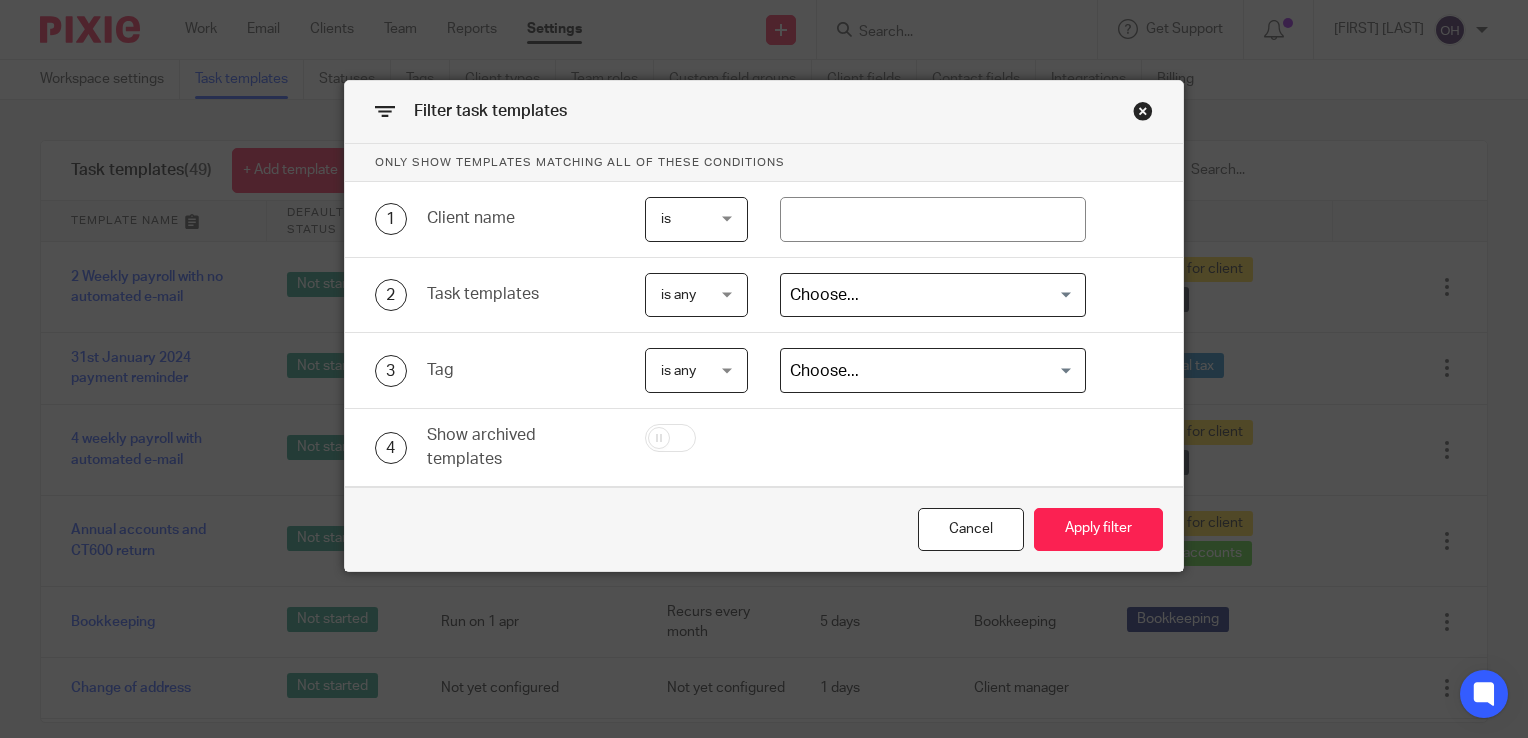 click at bounding box center (928, 295) 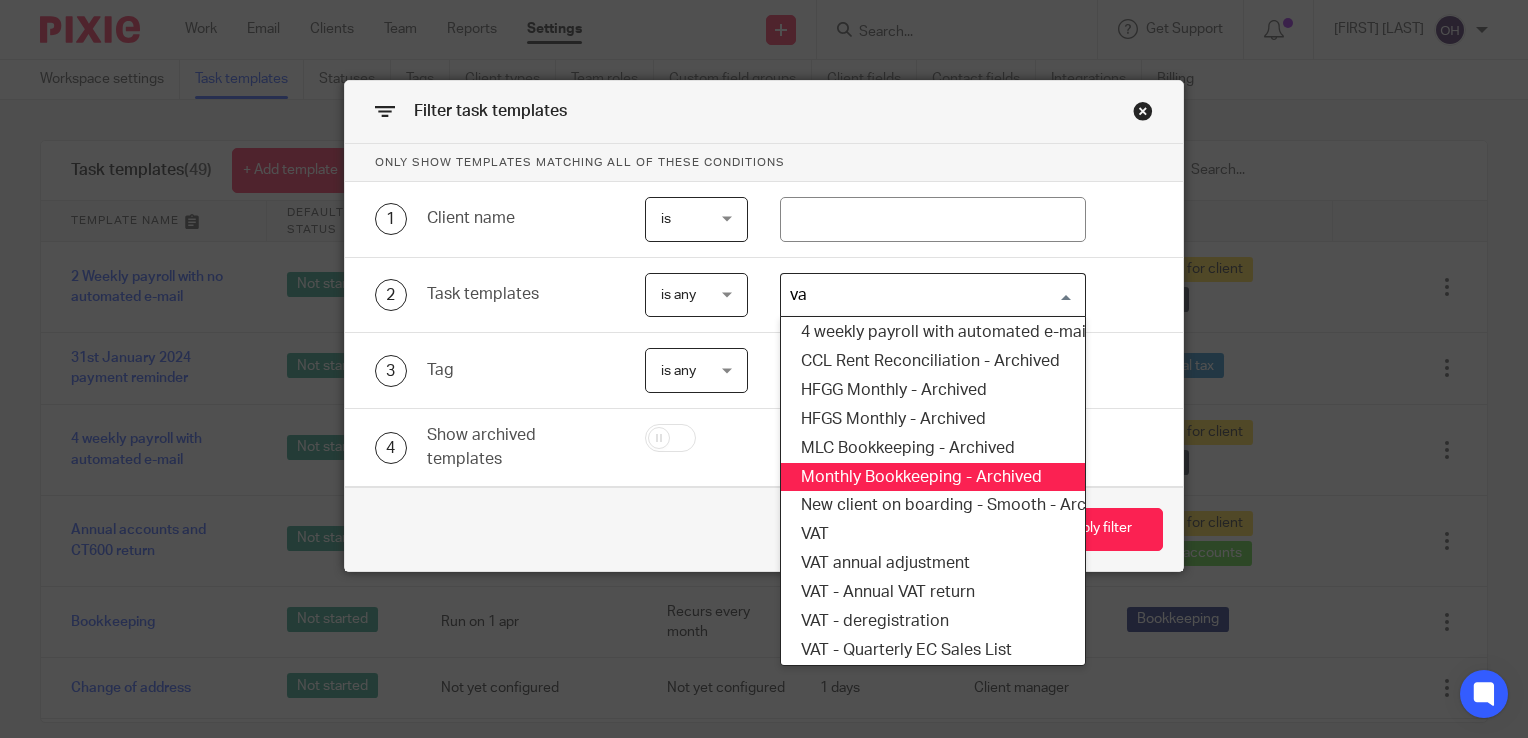scroll, scrollTop: 0, scrollLeft: 0, axis: both 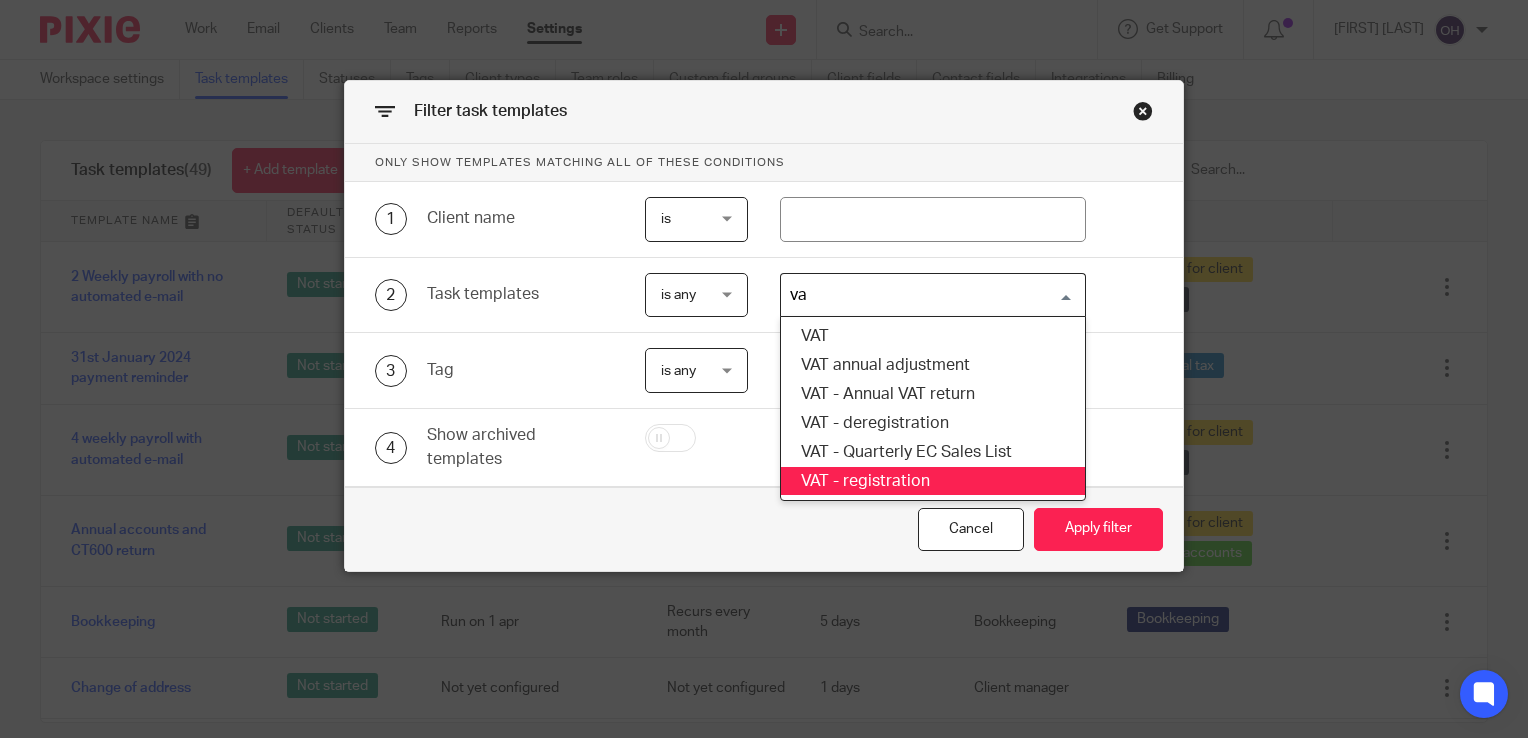 type on "vat" 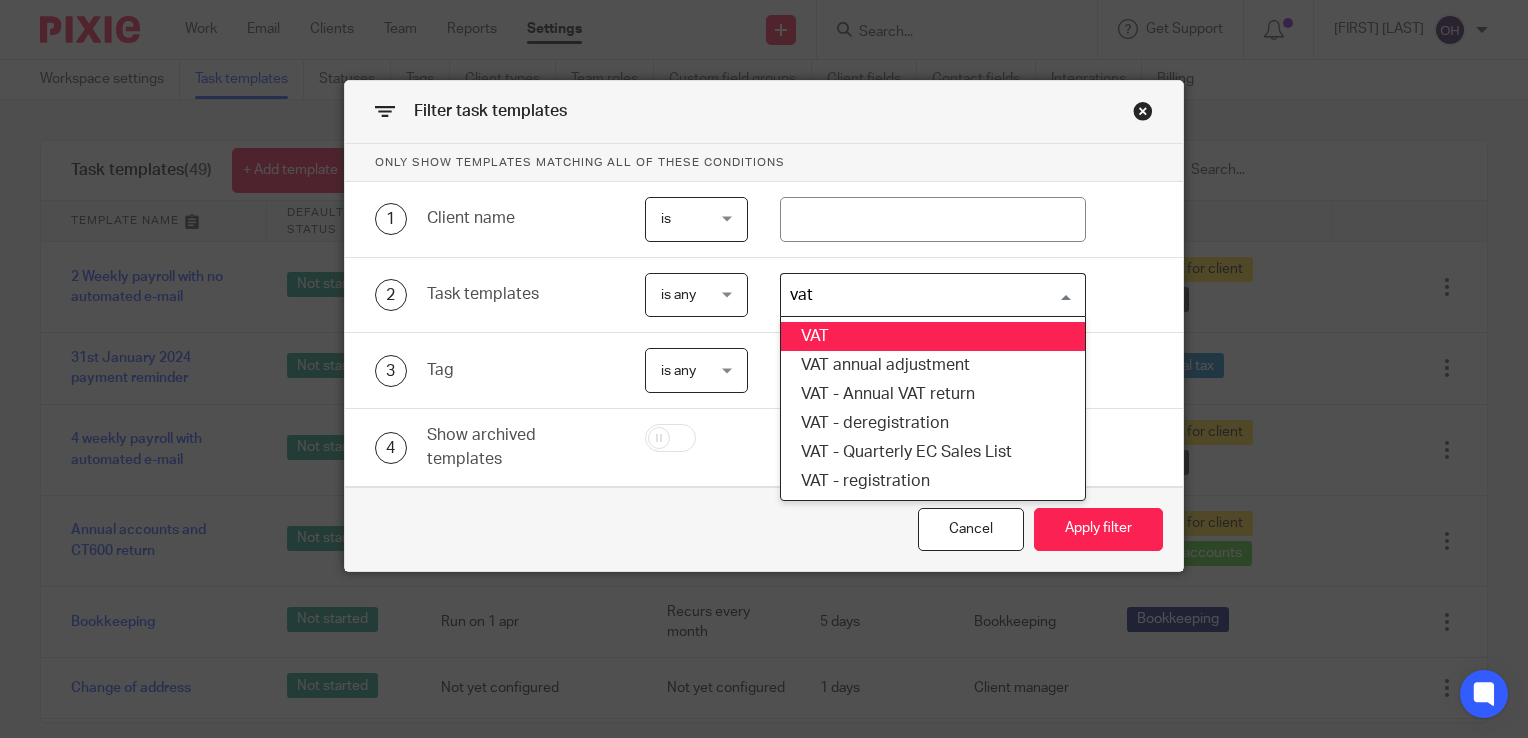 click on "VAT" at bounding box center (933, 336) 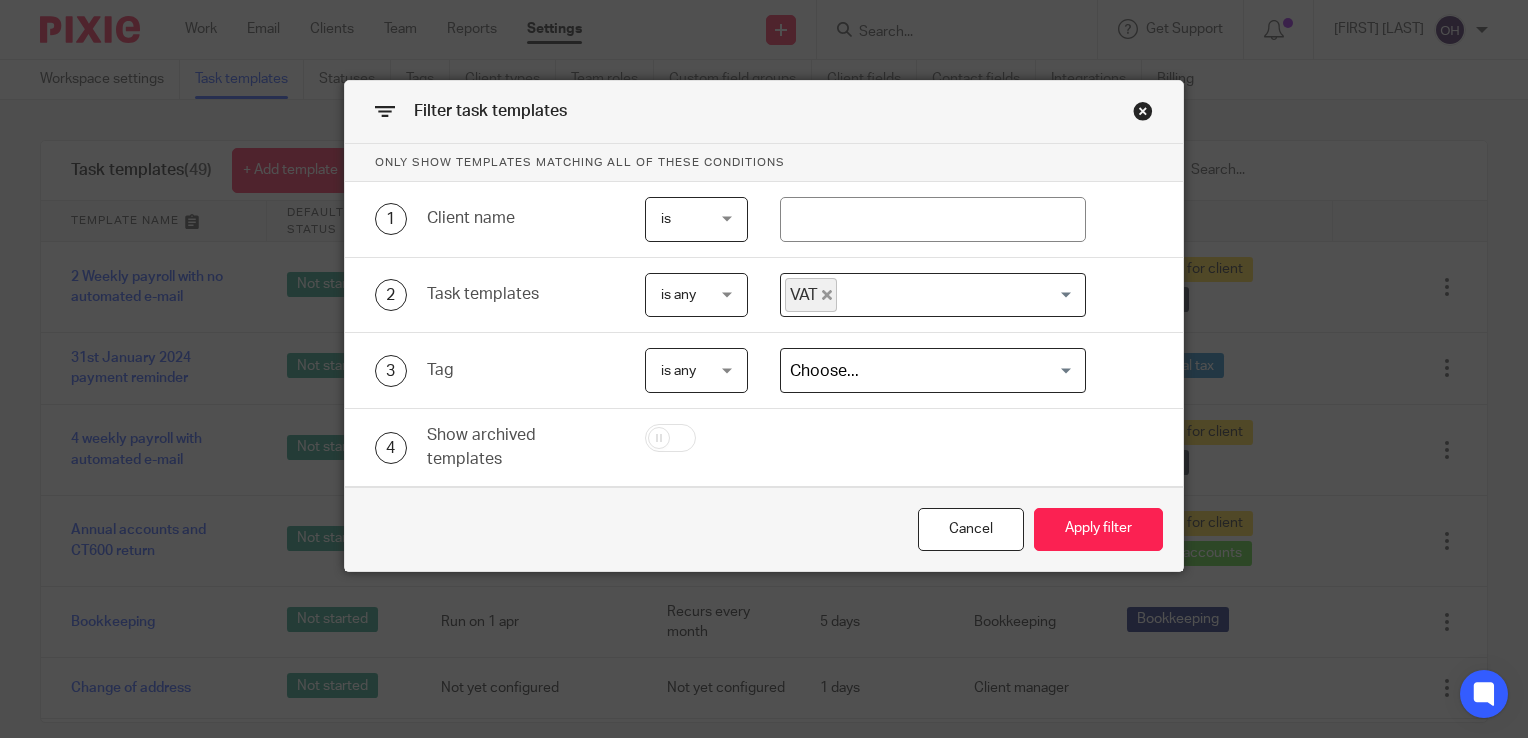 click on "is" at bounding box center (695, 219) 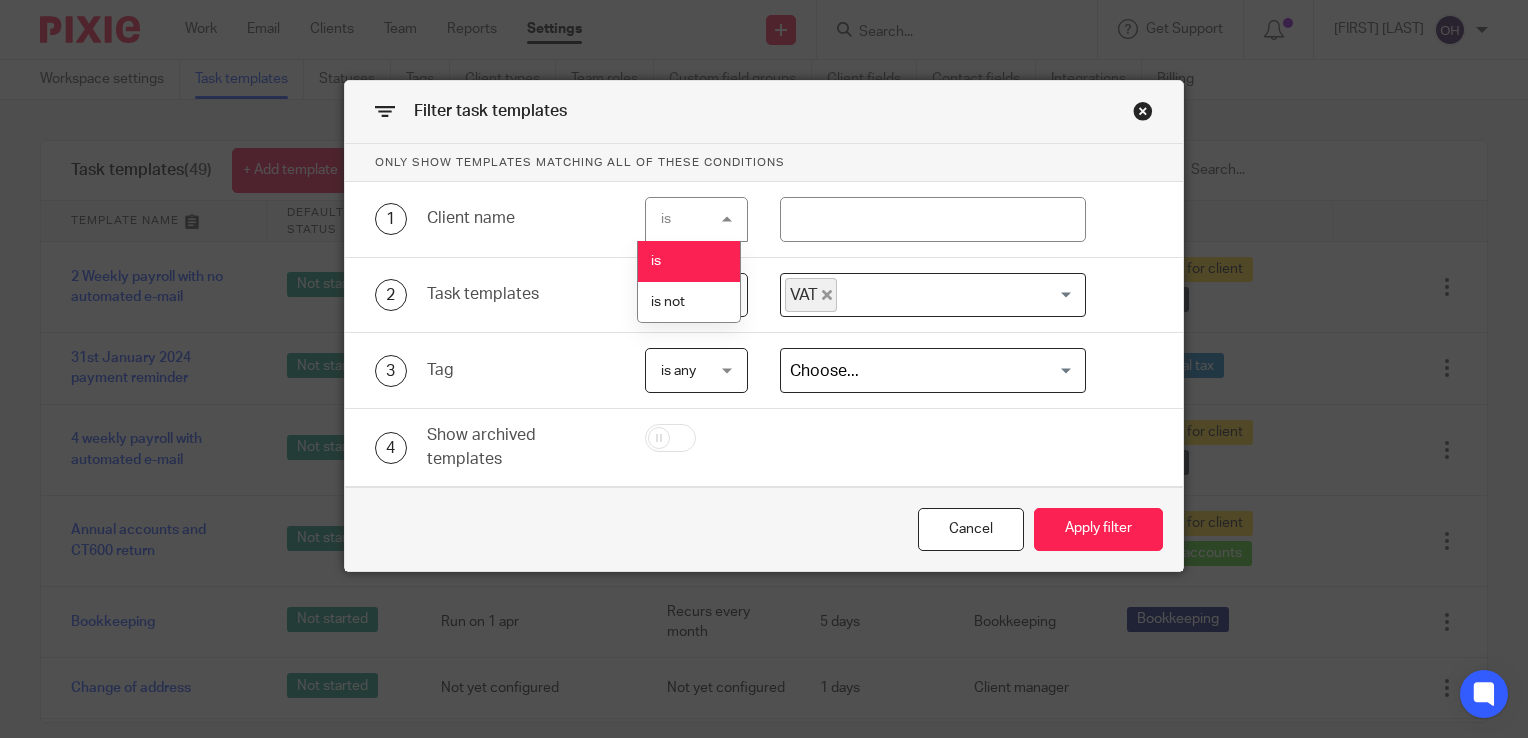 click on "2
Task templates
is any
is any
is any
is none
is_any
VAT
Loading..." at bounding box center (764, 296) 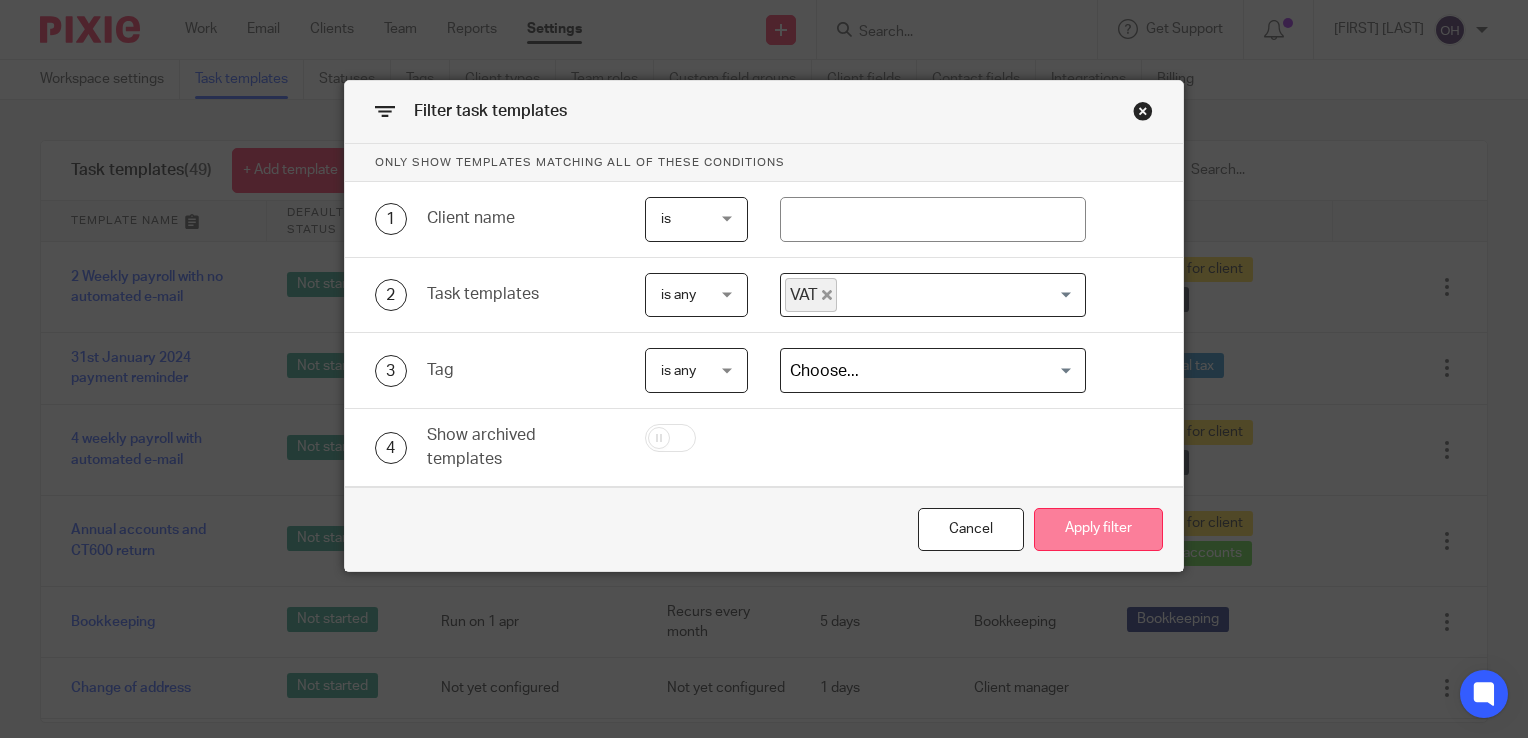 click on "Apply filter" at bounding box center [1098, 529] 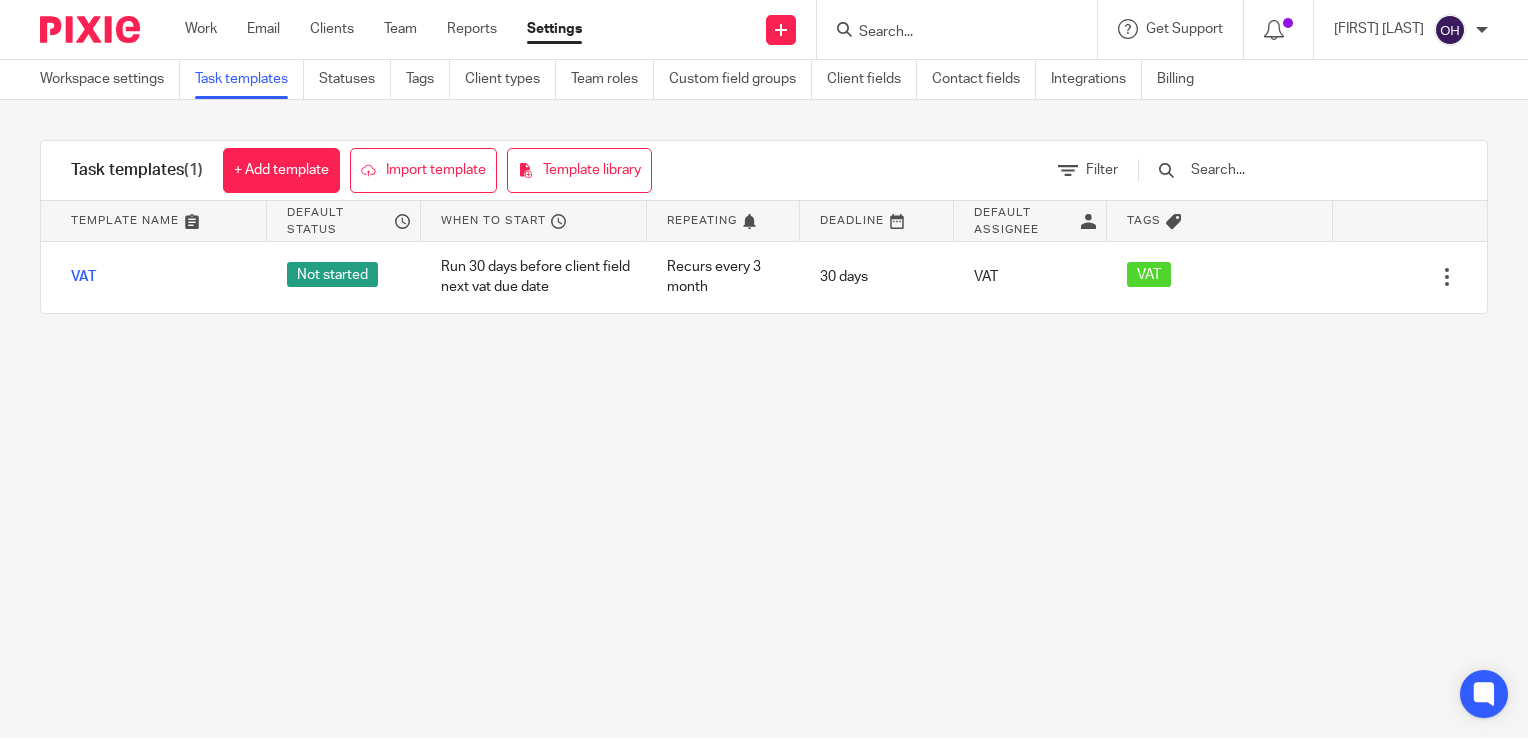 scroll, scrollTop: 0, scrollLeft: 0, axis: both 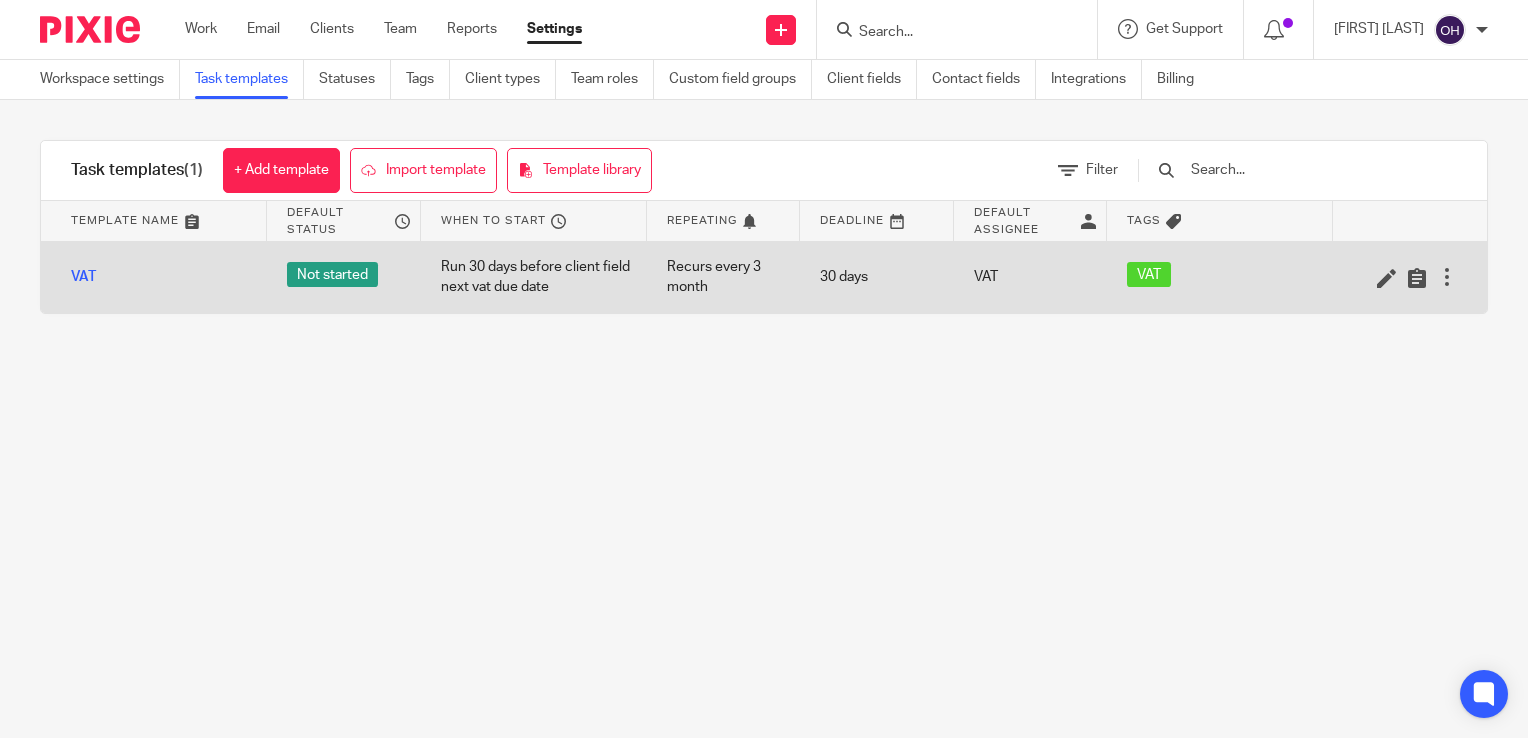 click at bounding box center (1447, 277) 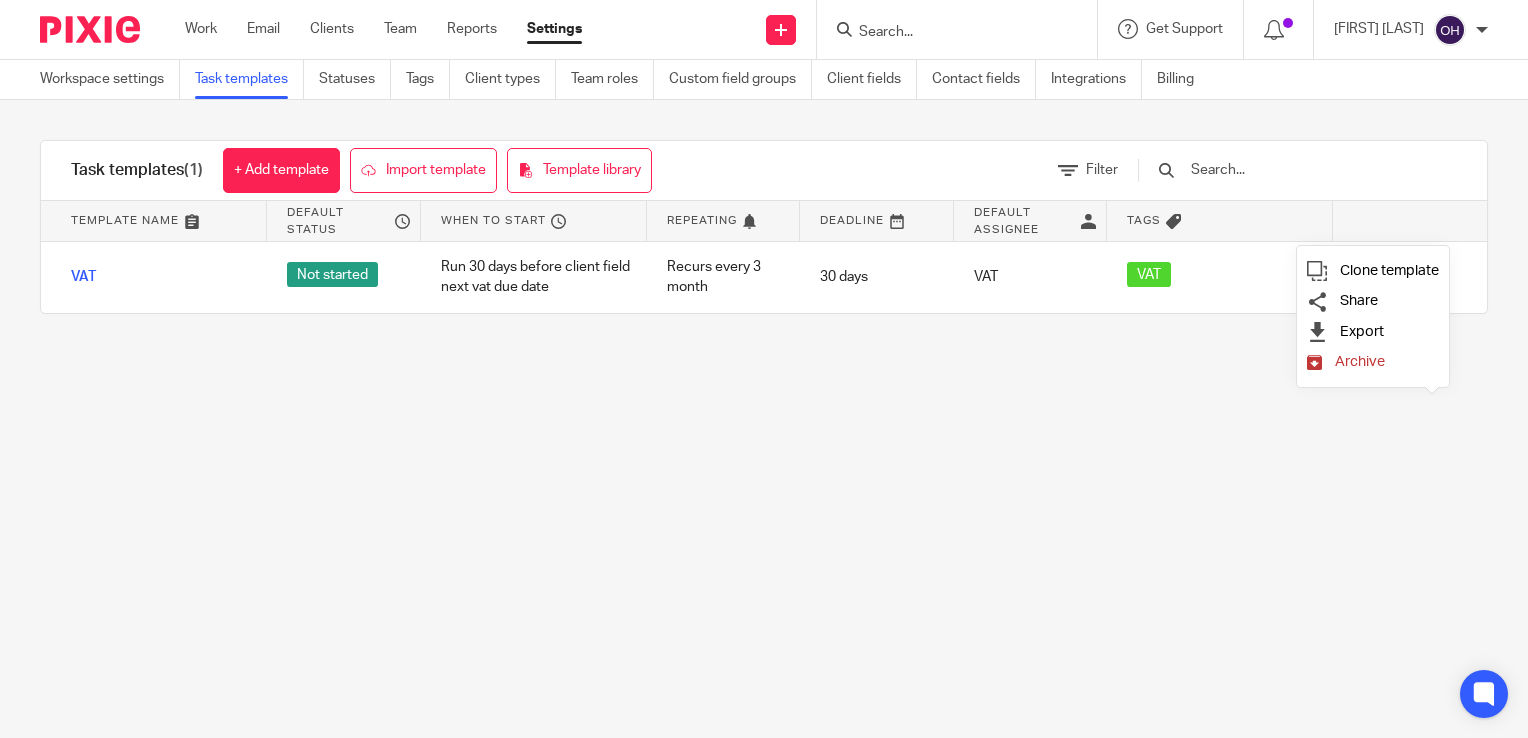 click on "Workspace settings
Task templates
Statuses
Tags
Client types
Team roles
Custom field groups
Client fields
Contact fields
Integrations
Billing
Task templates
(1)
+ Add template
Import template
Template library
Filter
Template name
Default status
When to start
Repeating
Deadline
Default assignee
Tags
[TAG]
Not started
Run 30 days before client field next vat due date
Recurs every 3 month
30 days
[TAG]
VAT" at bounding box center (764, 369) 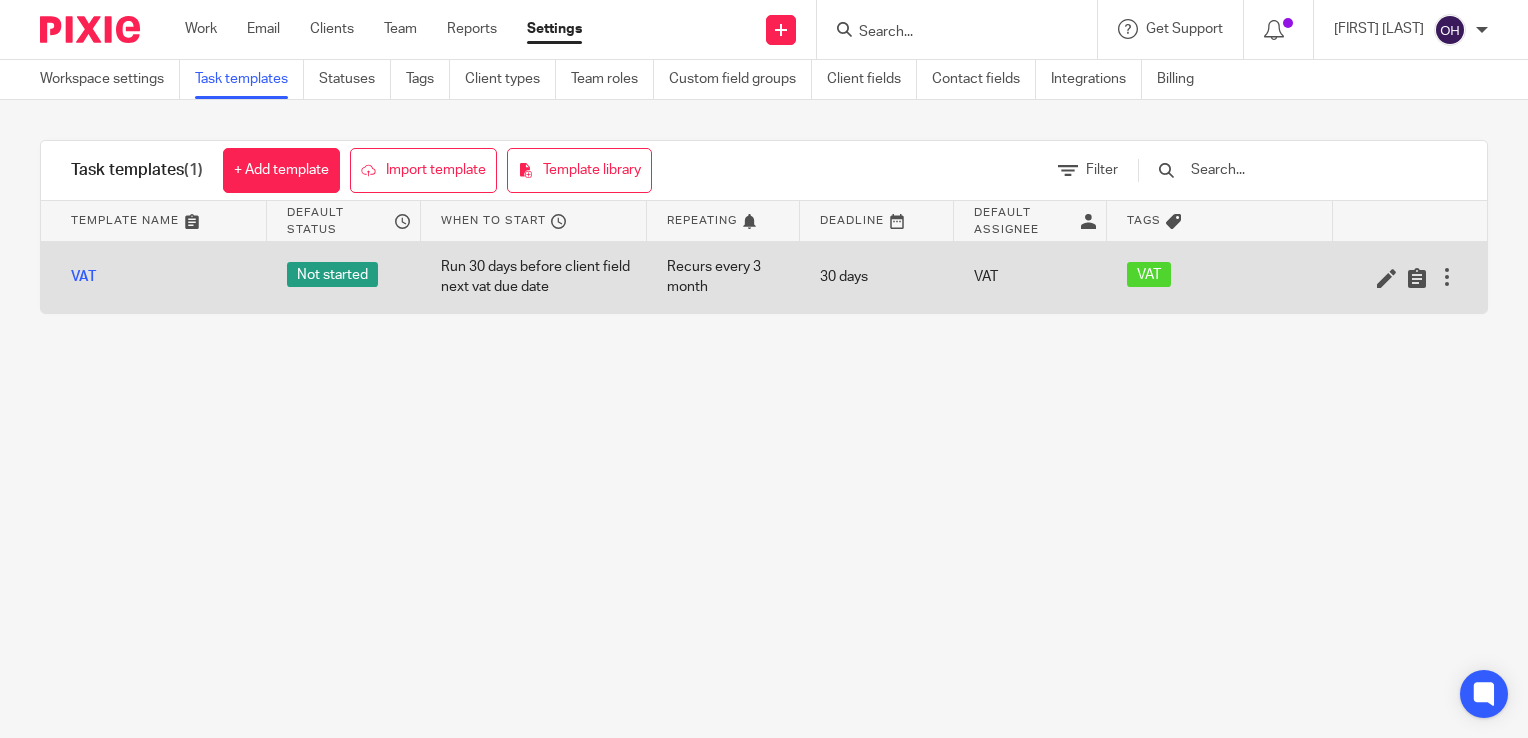 click on "Run 30 days before client field next vat due date" at bounding box center [534, 277] 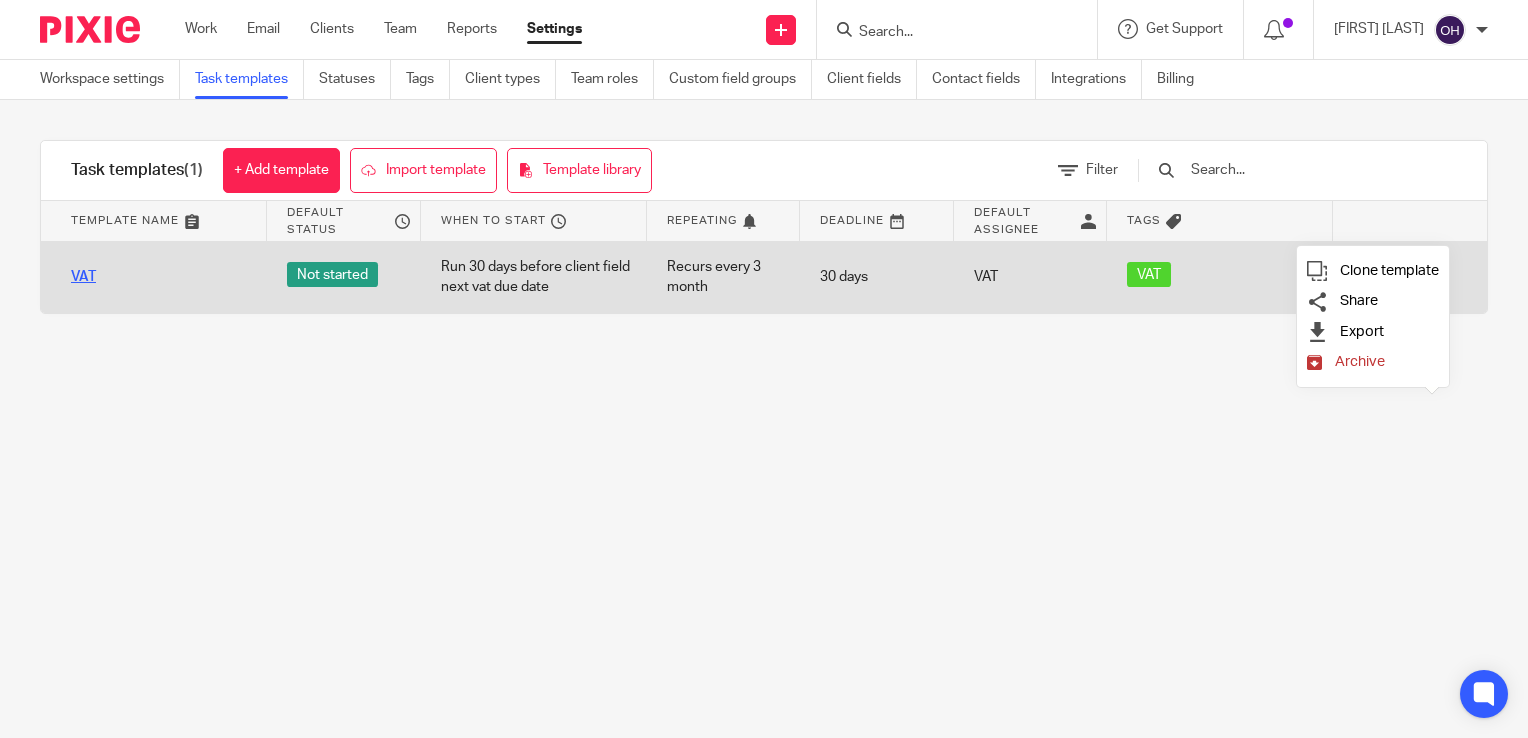 click on "VAT" at bounding box center (83, 277) 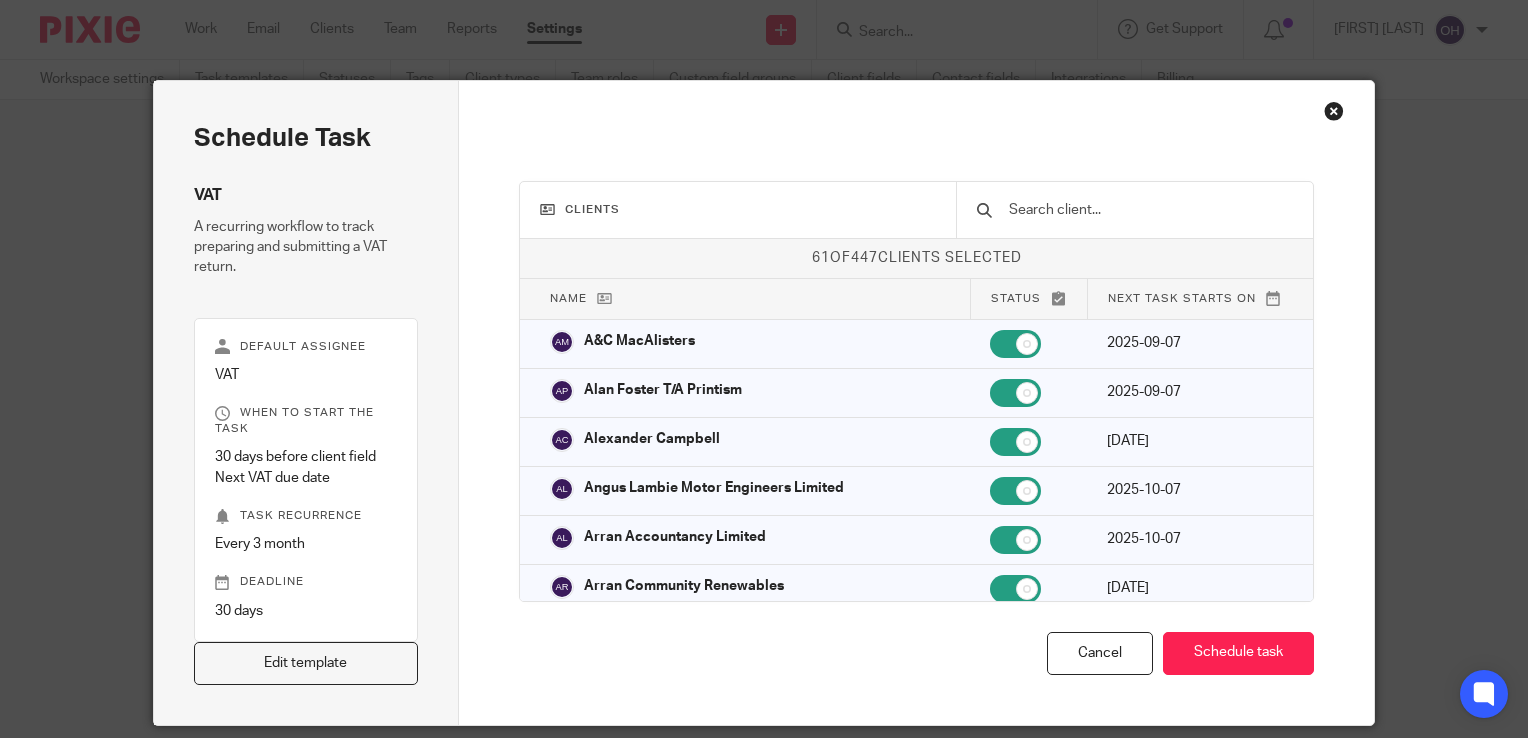 scroll, scrollTop: 0, scrollLeft: 0, axis: both 